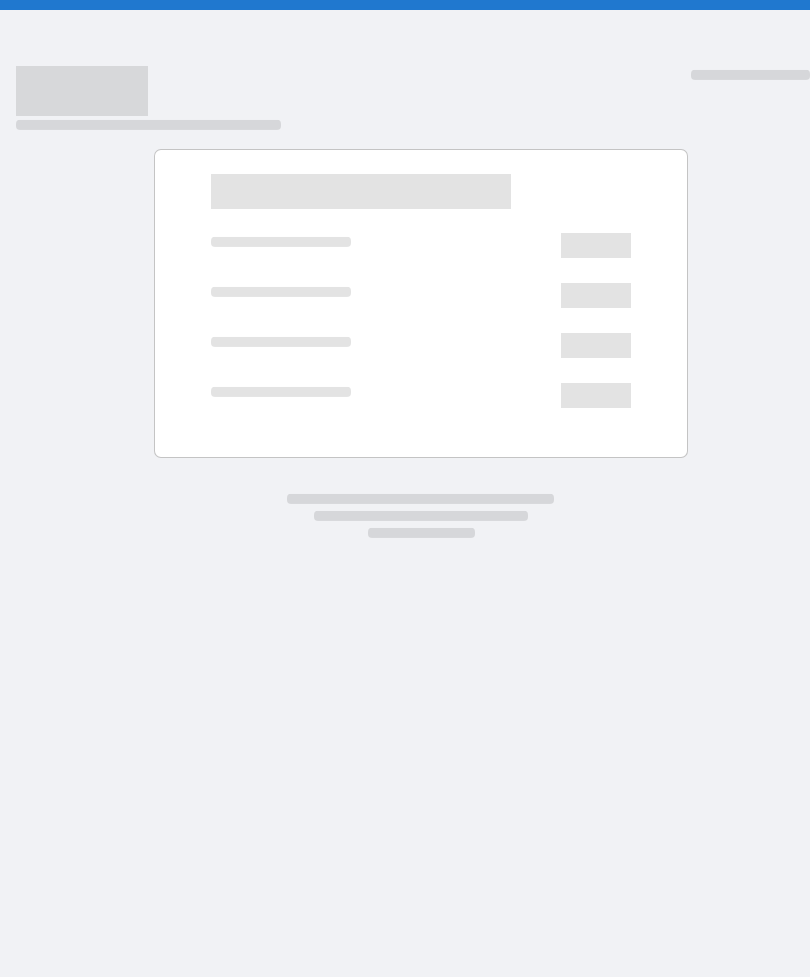 scroll, scrollTop: 0, scrollLeft: 0, axis: both 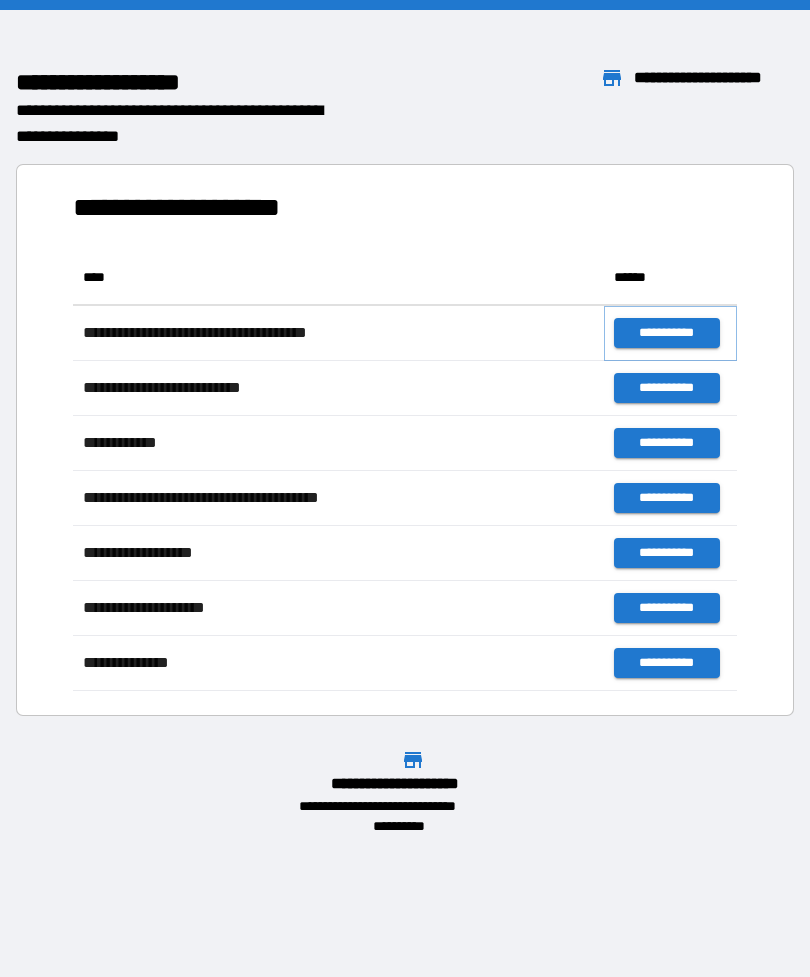click on "**********" at bounding box center [666, 333] 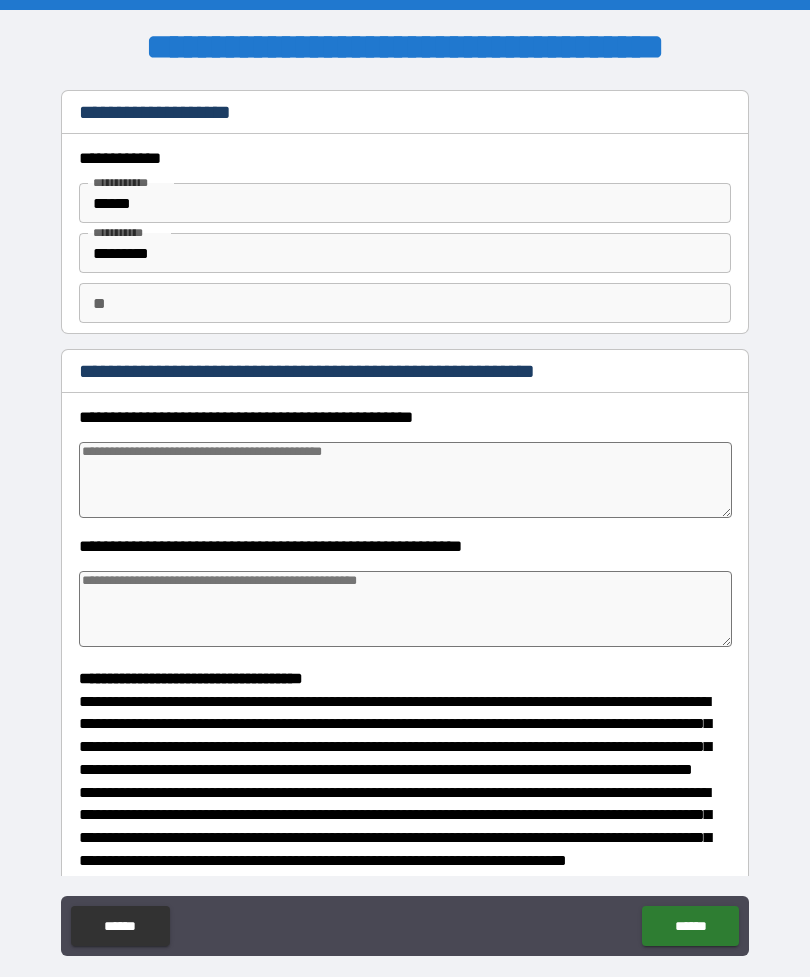 type on "*" 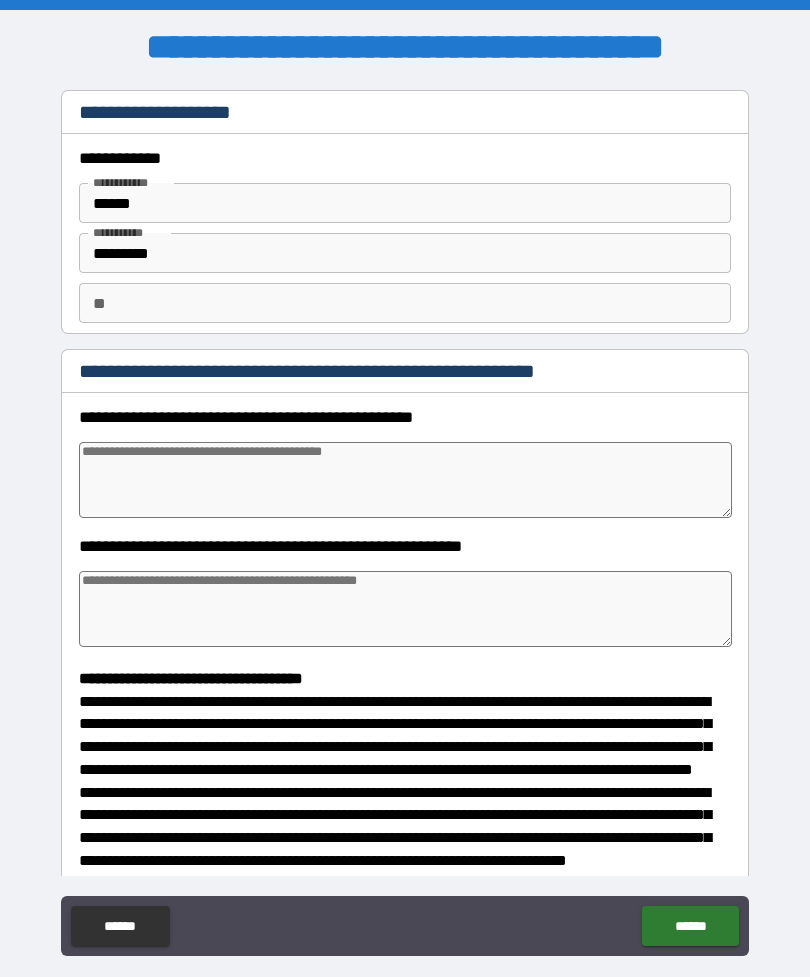 type on "*" 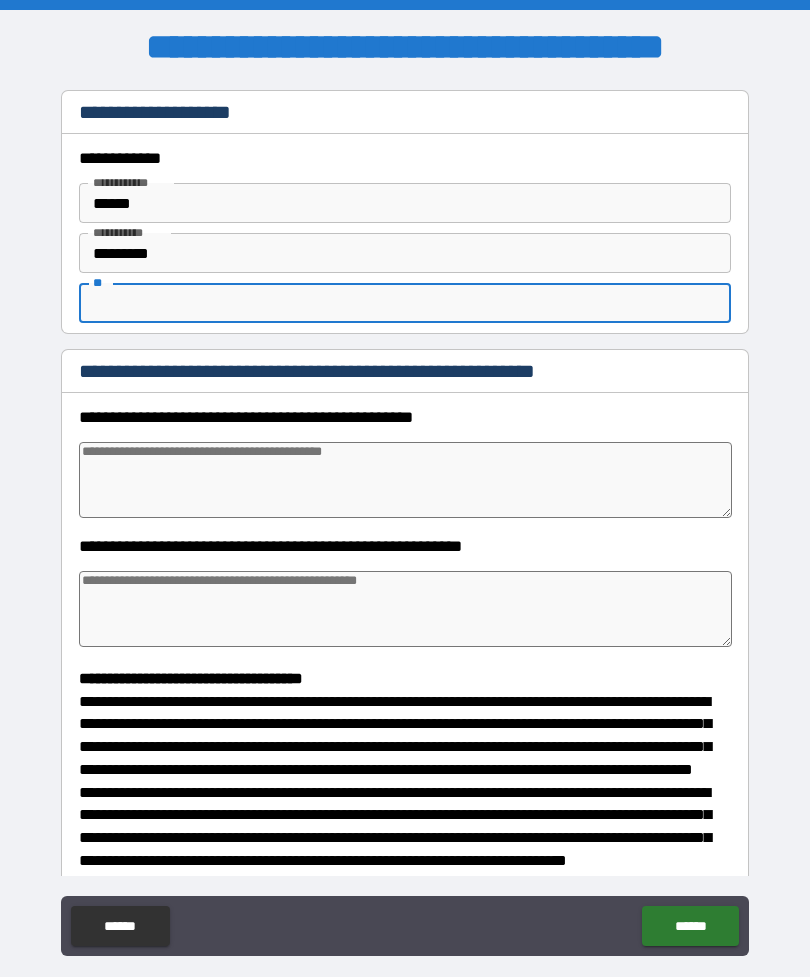 type on "*" 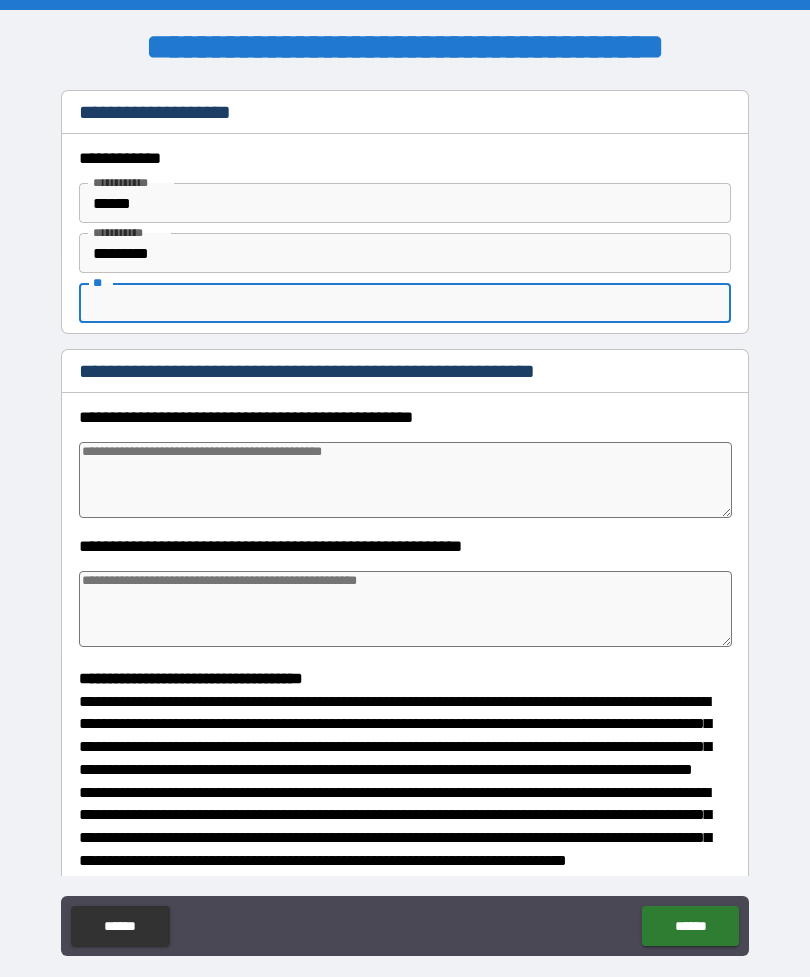 type on "*" 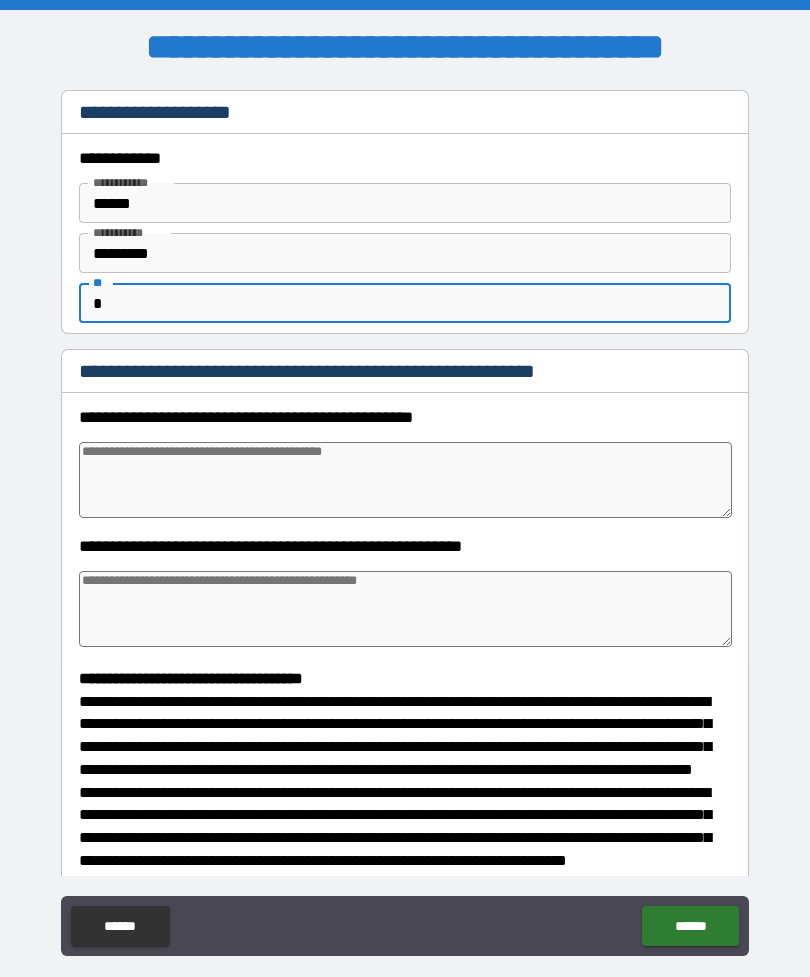 type on "*" 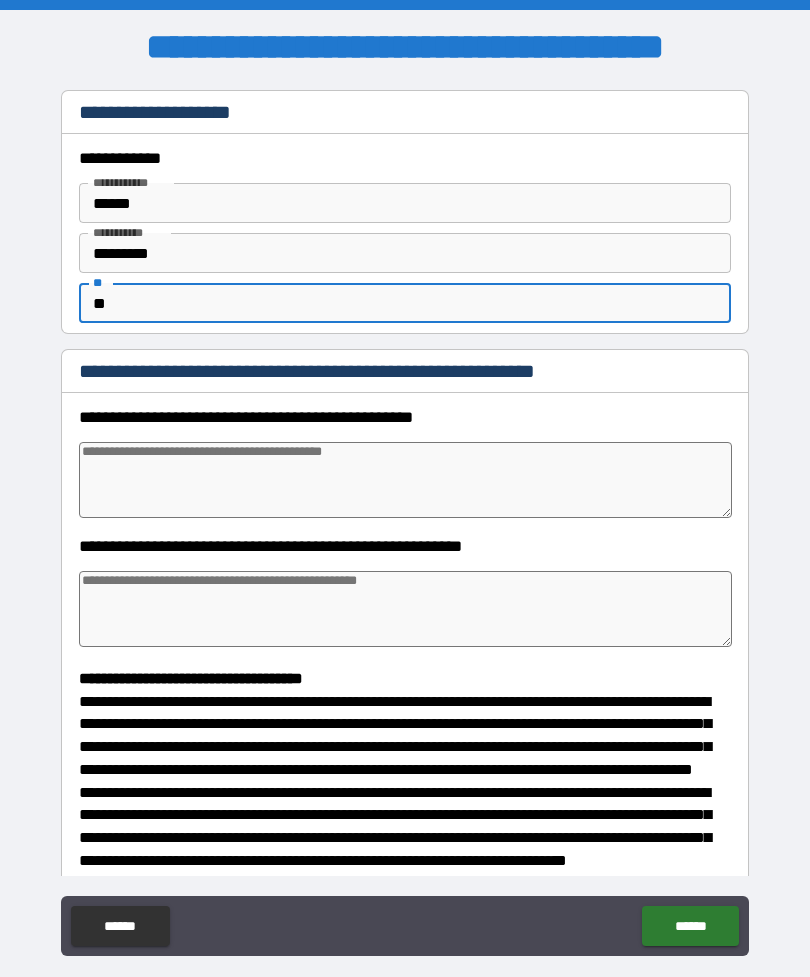 type on "*" 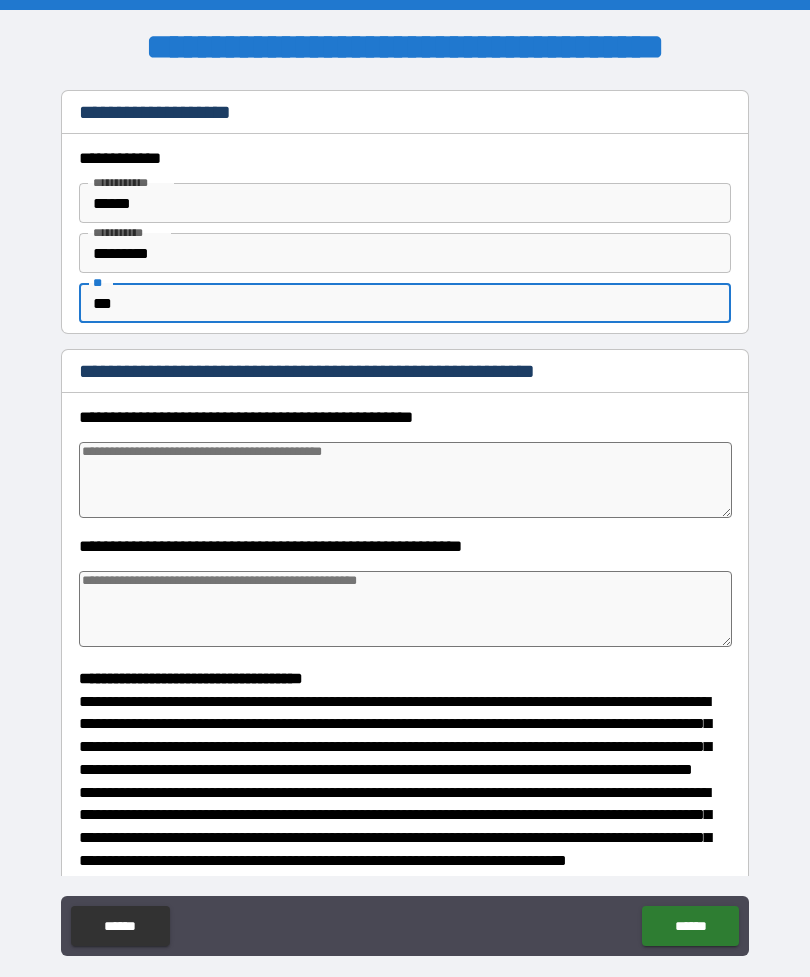 type on "*" 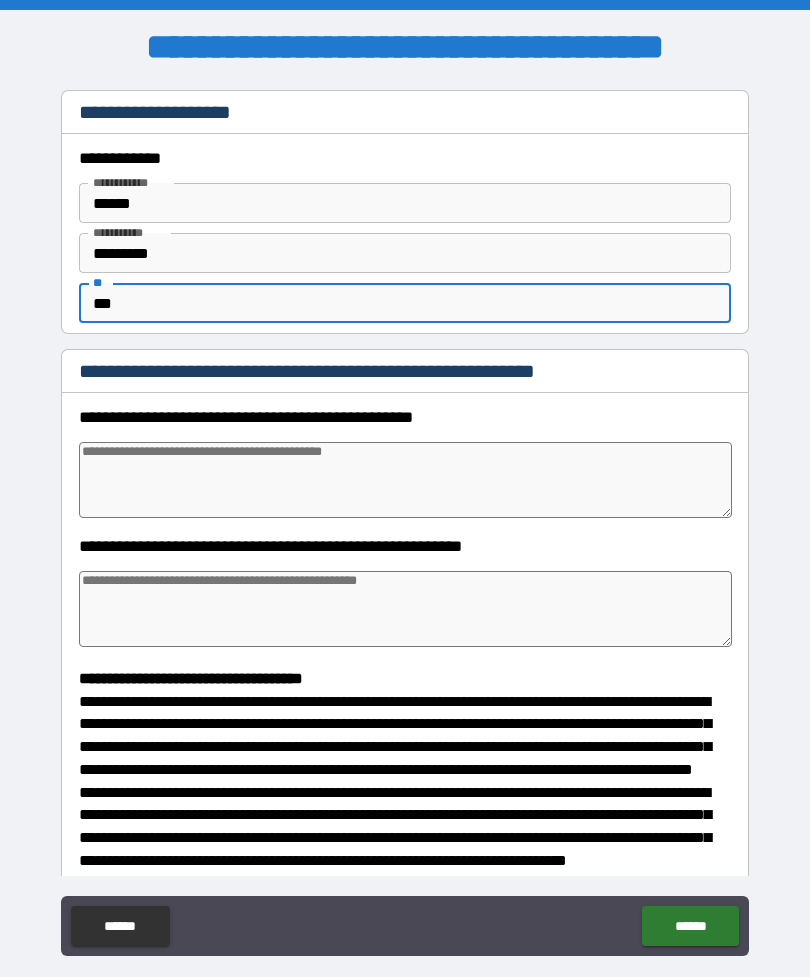 type on "****" 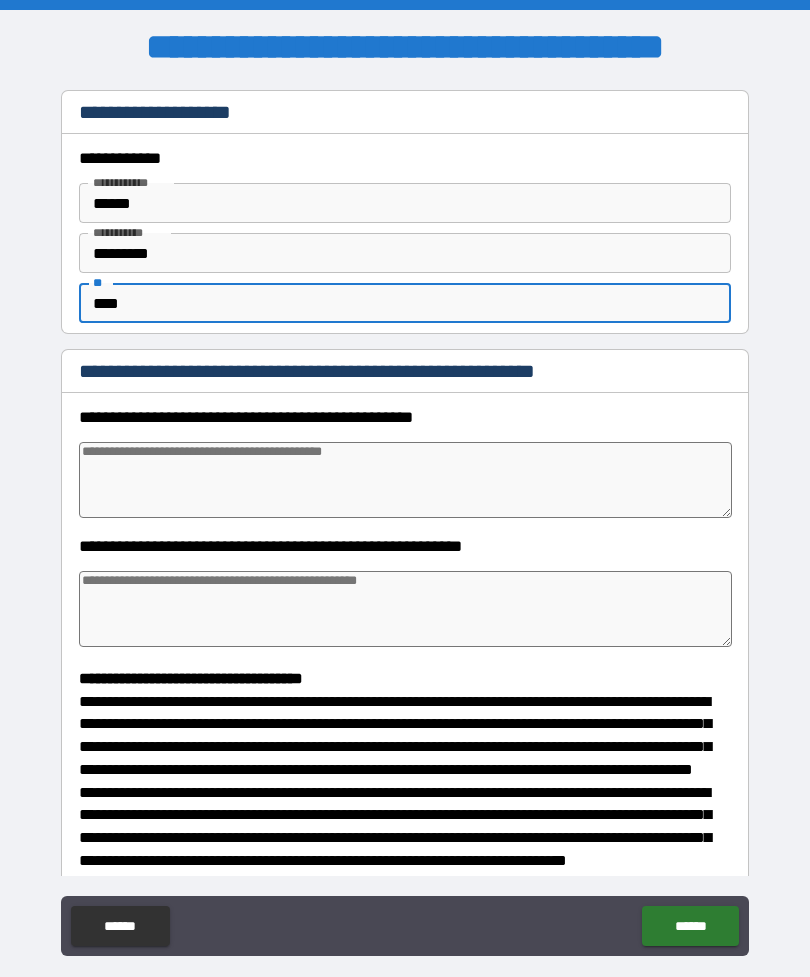 type on "*" 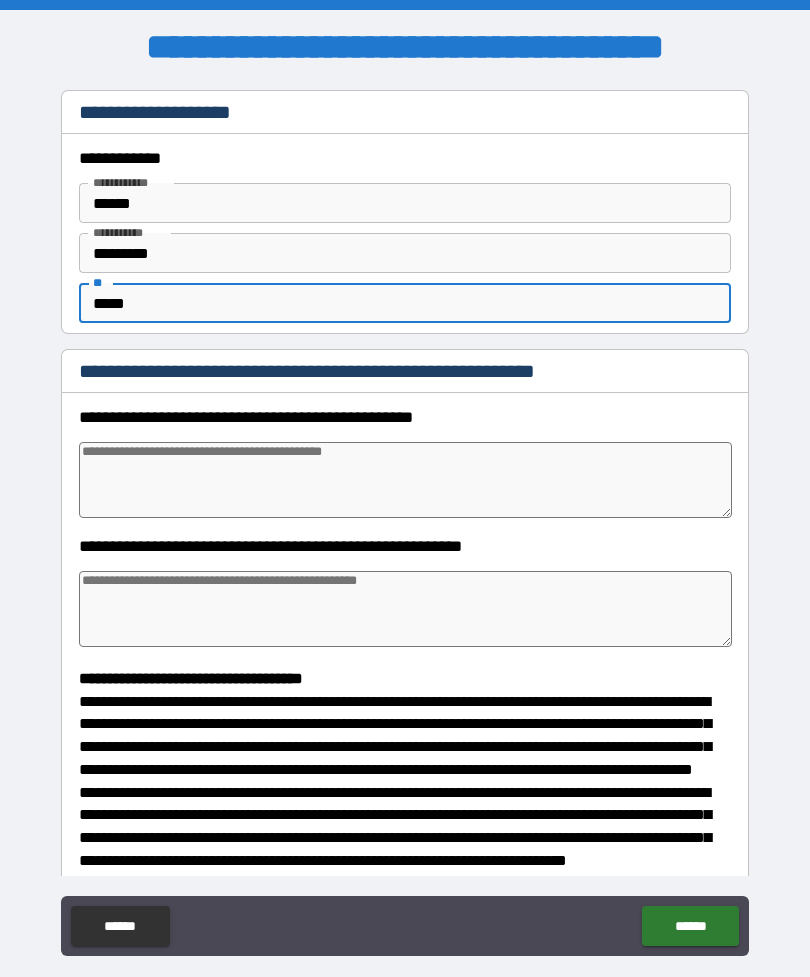 type on "*" 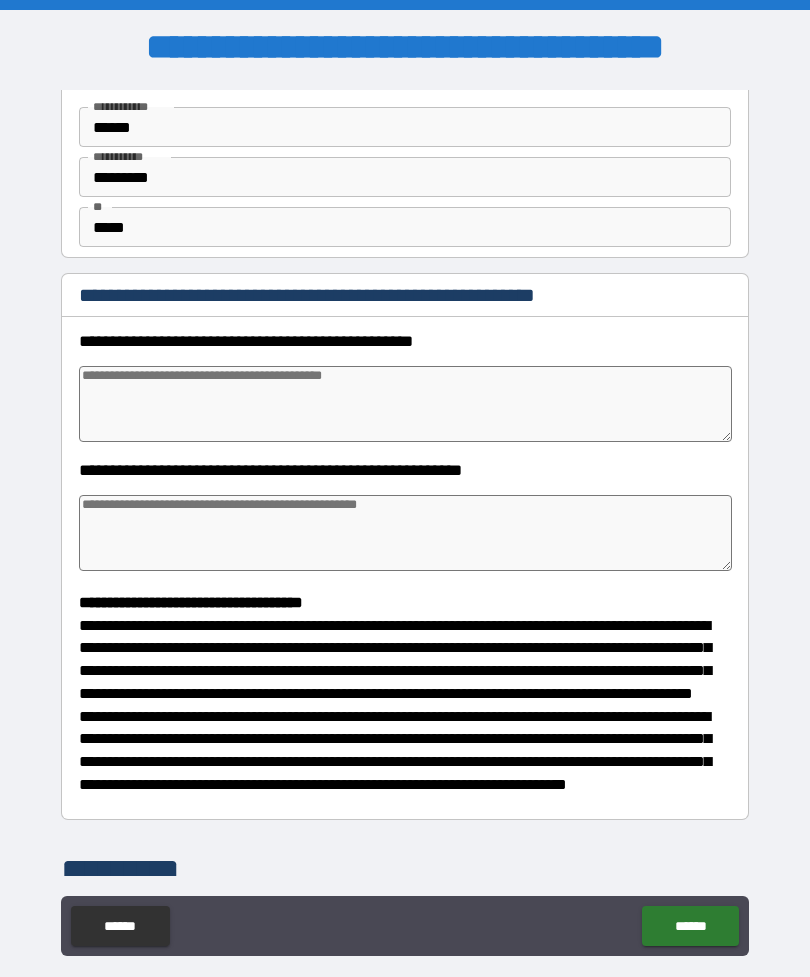 scroll, scrollTop: 78, scrollLeft: 0, axis: vertical 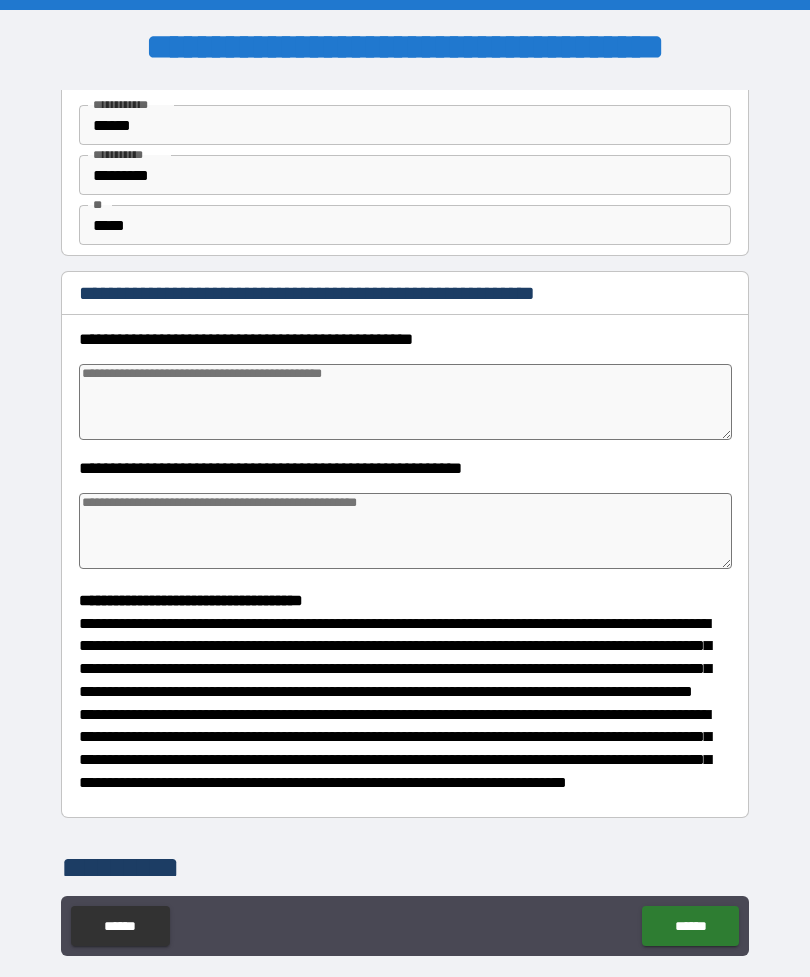 click at bounding box center (405, 531) 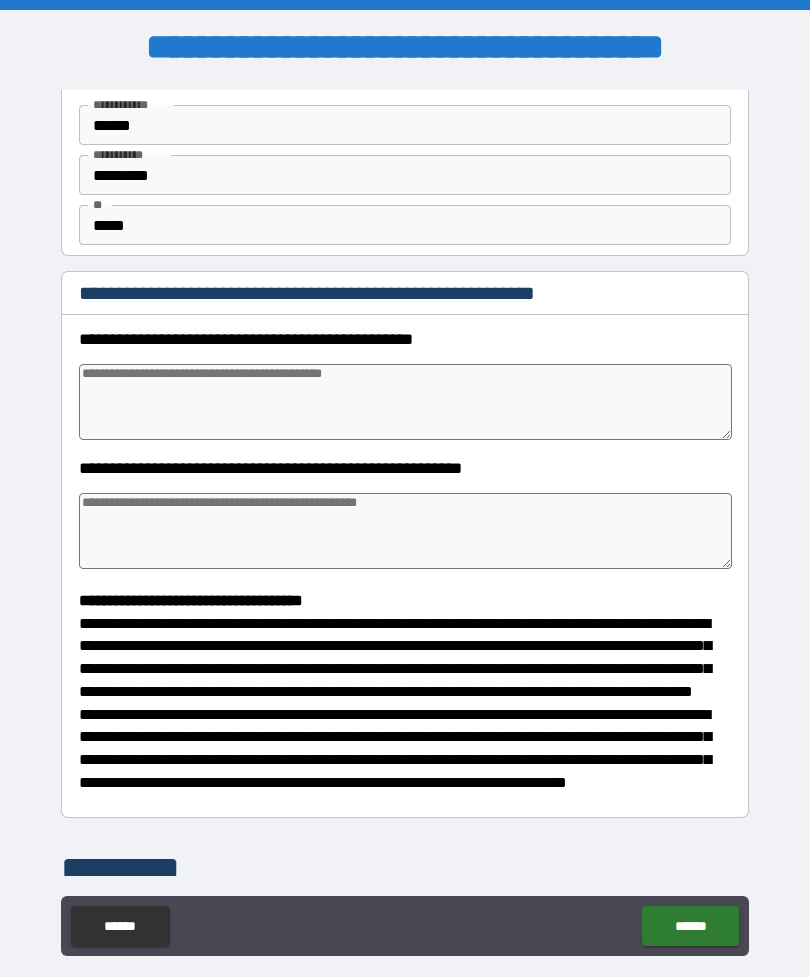 type on "*" 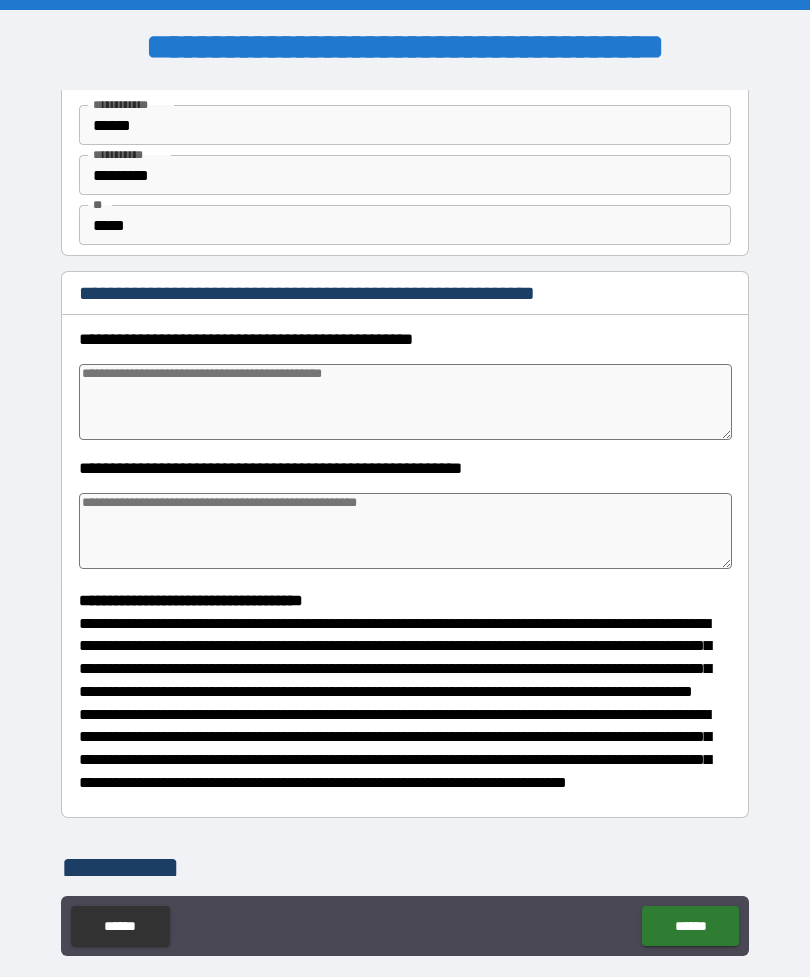 type on "*" 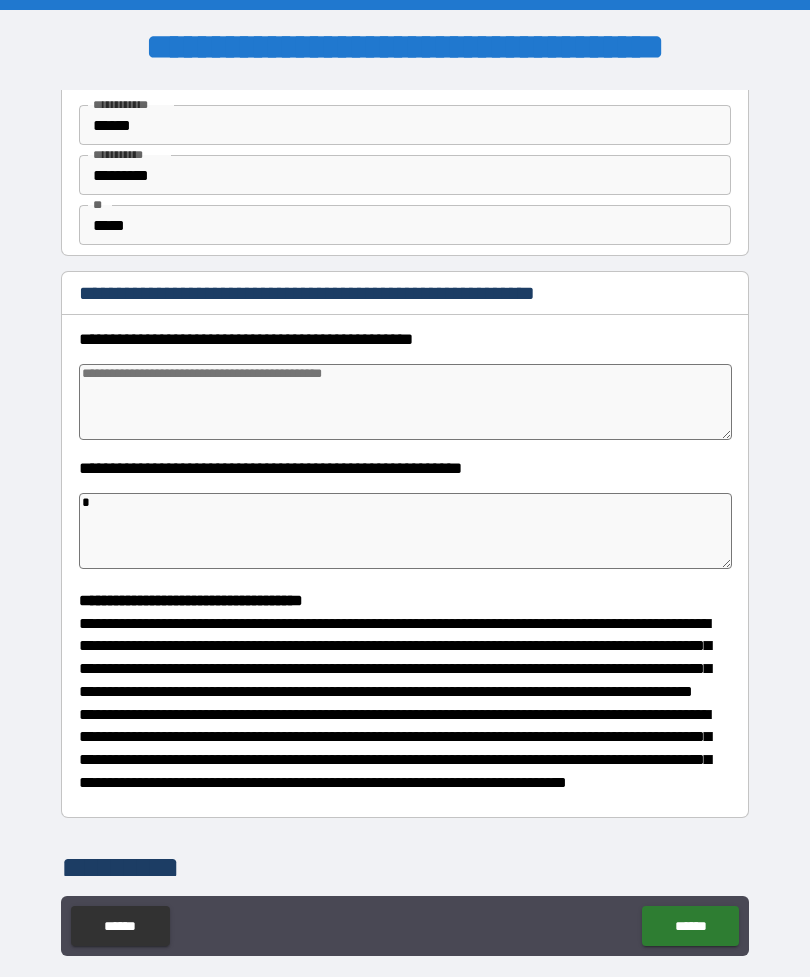 type on "**" 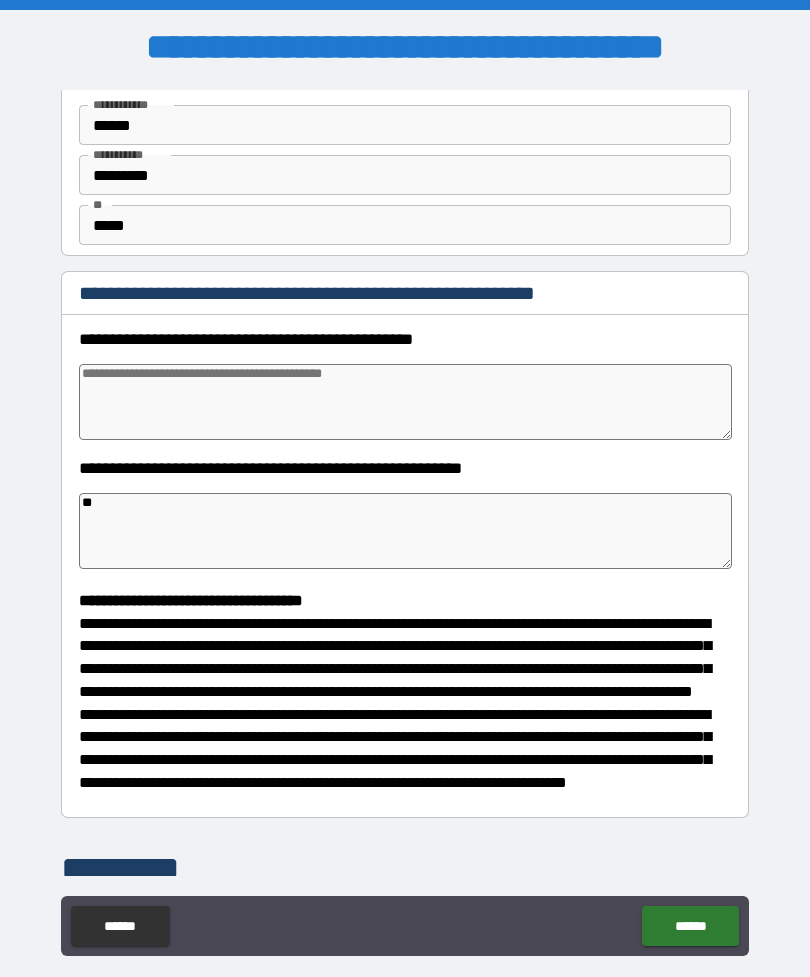 type on "*" 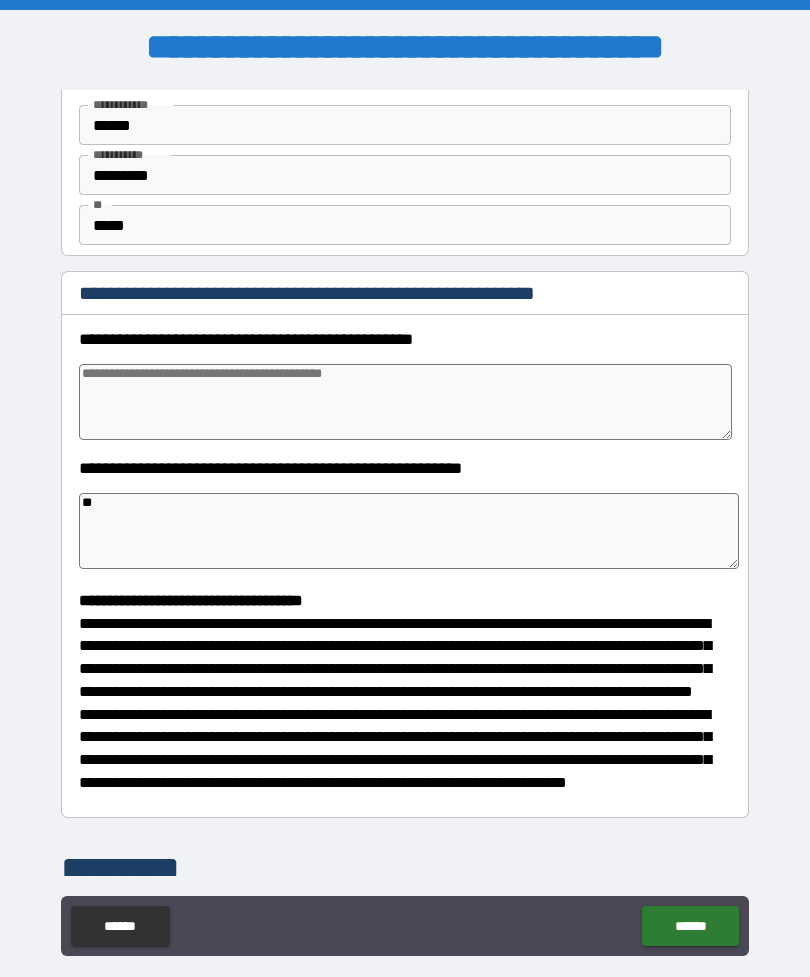 type on "*" 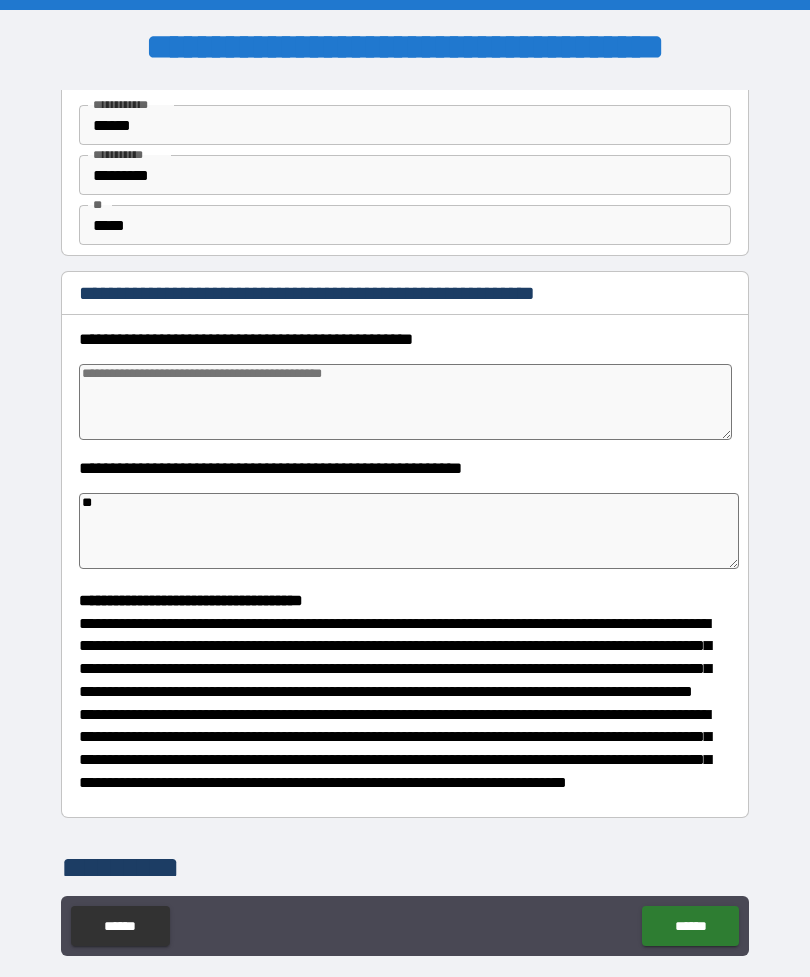 type on "***" 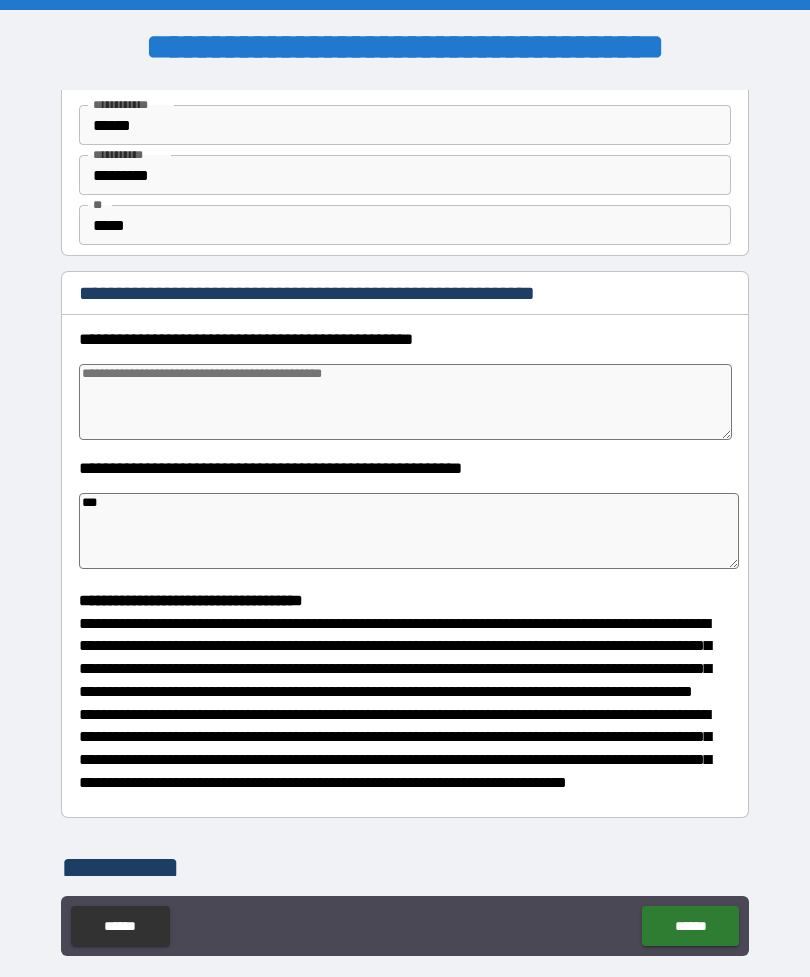 type on "*" 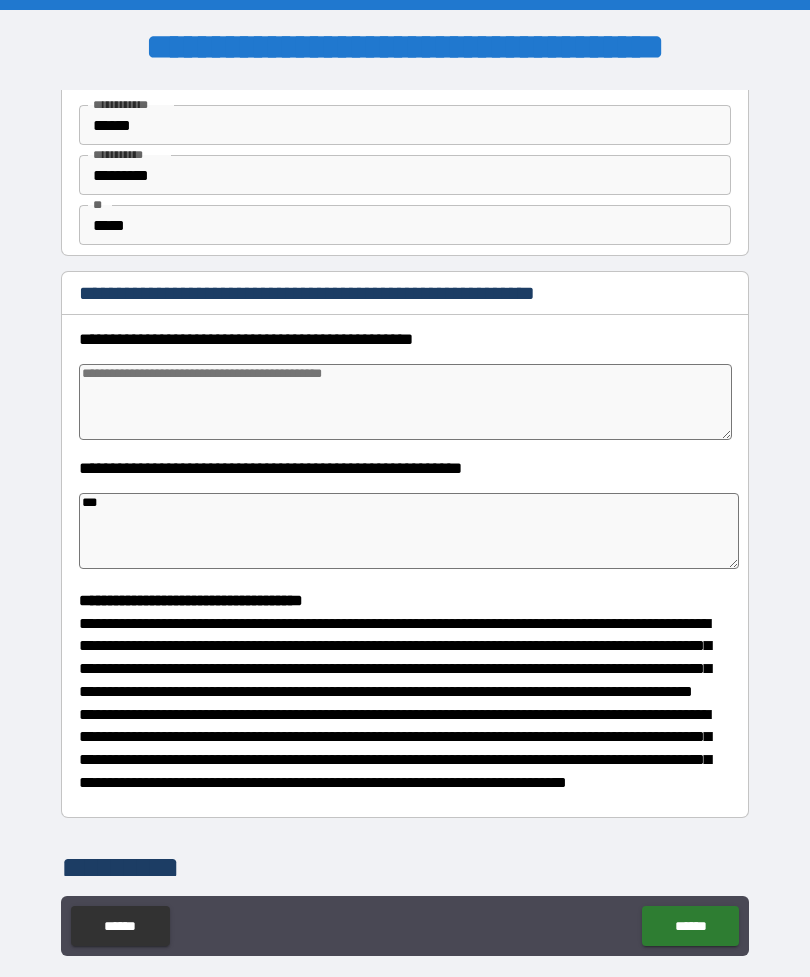 type on "*" 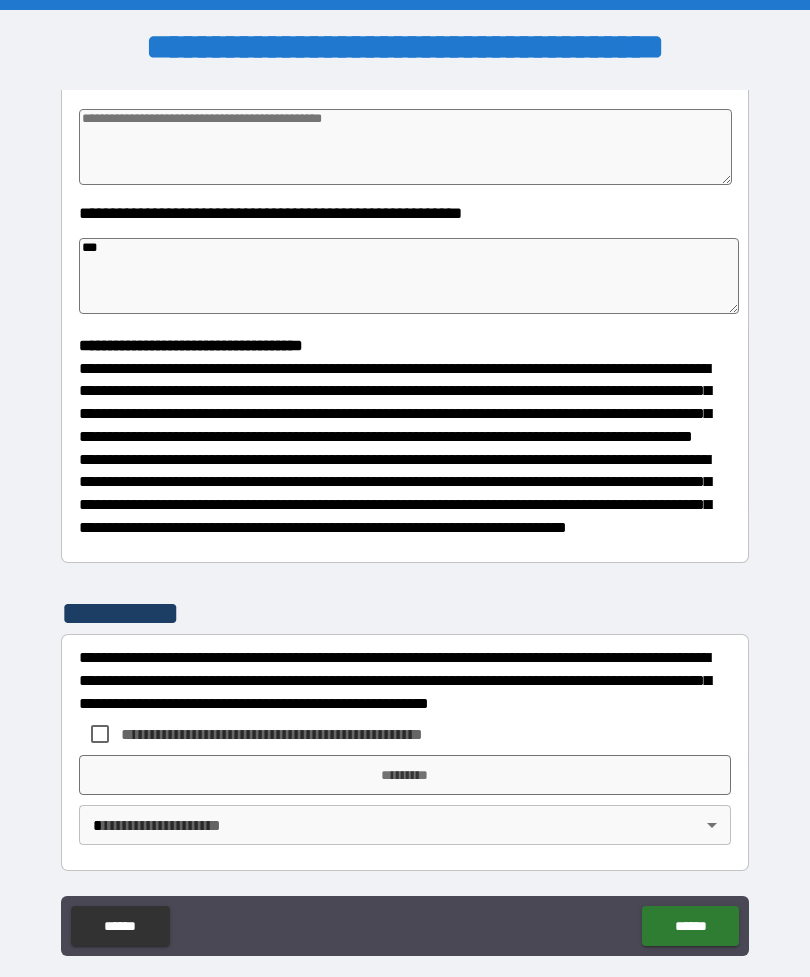 scroll, scrollTop: 370, scrollLeft: 0, axis: vertical 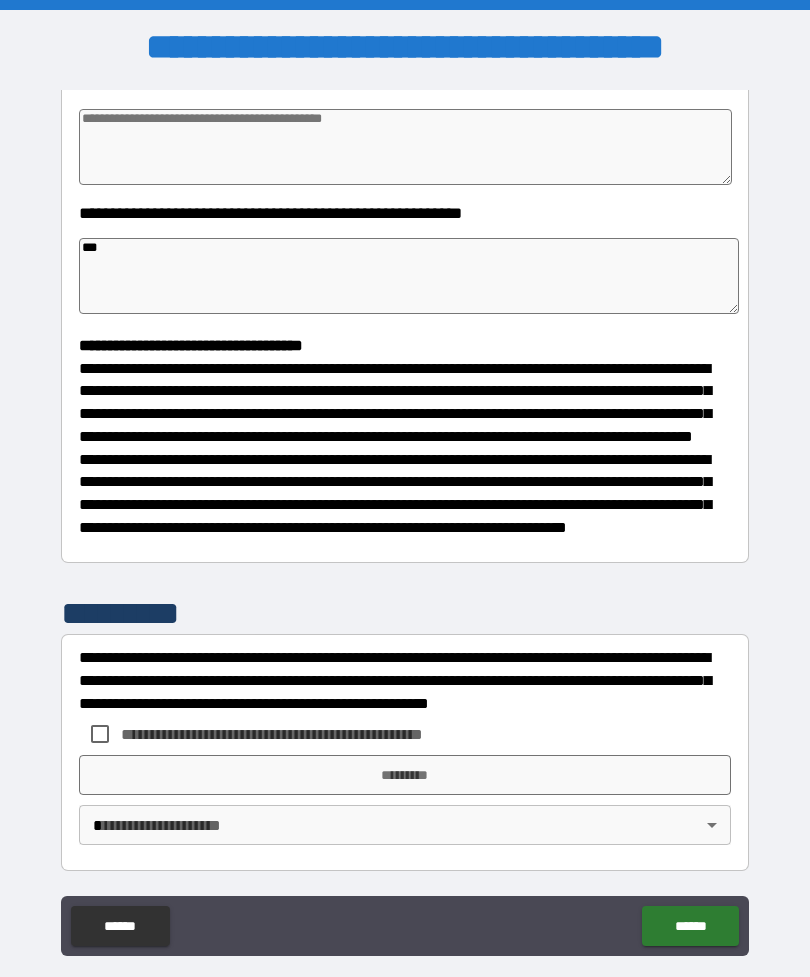 type on "*" 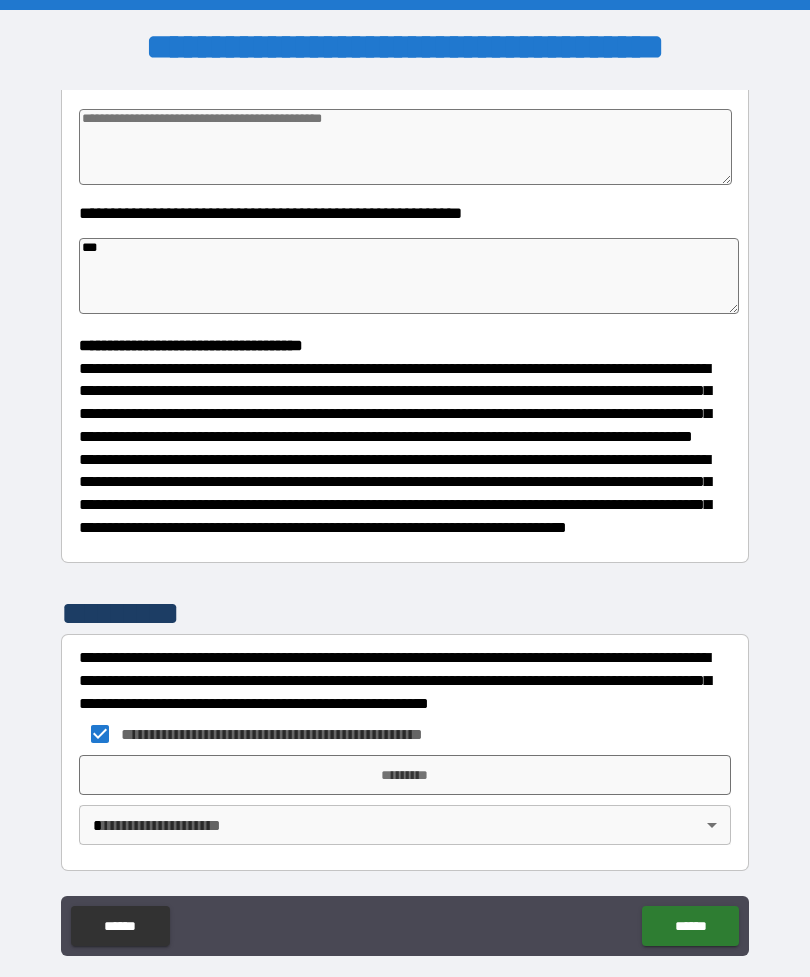 type on "*" 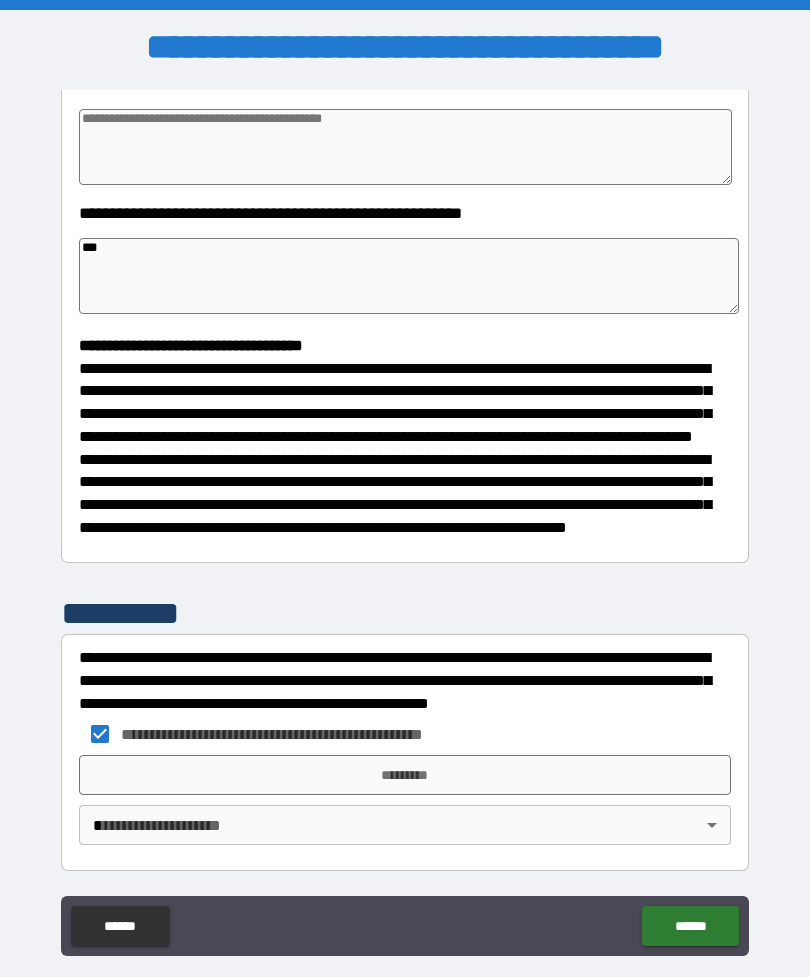 type on "*" 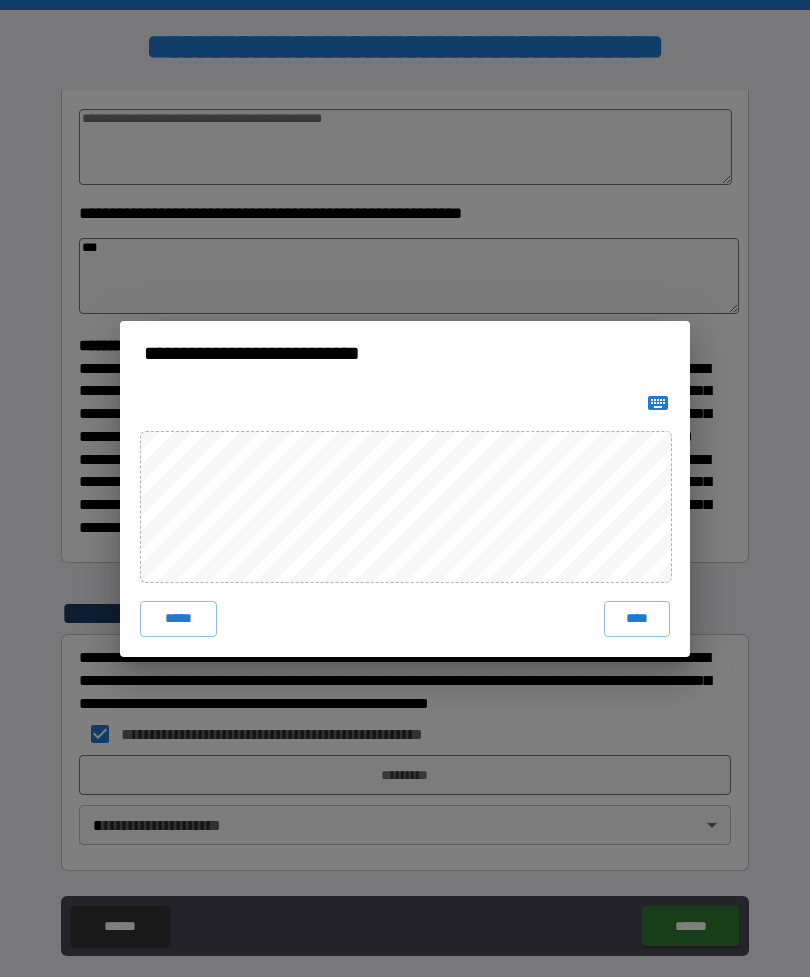 type on "*" 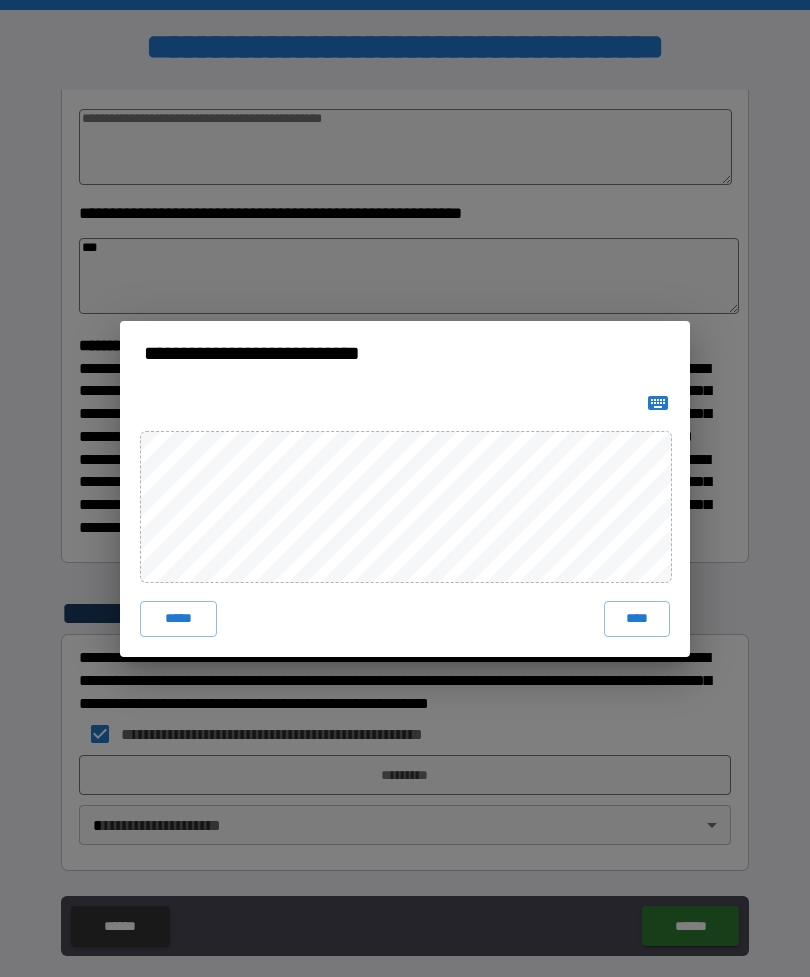 type on "*" 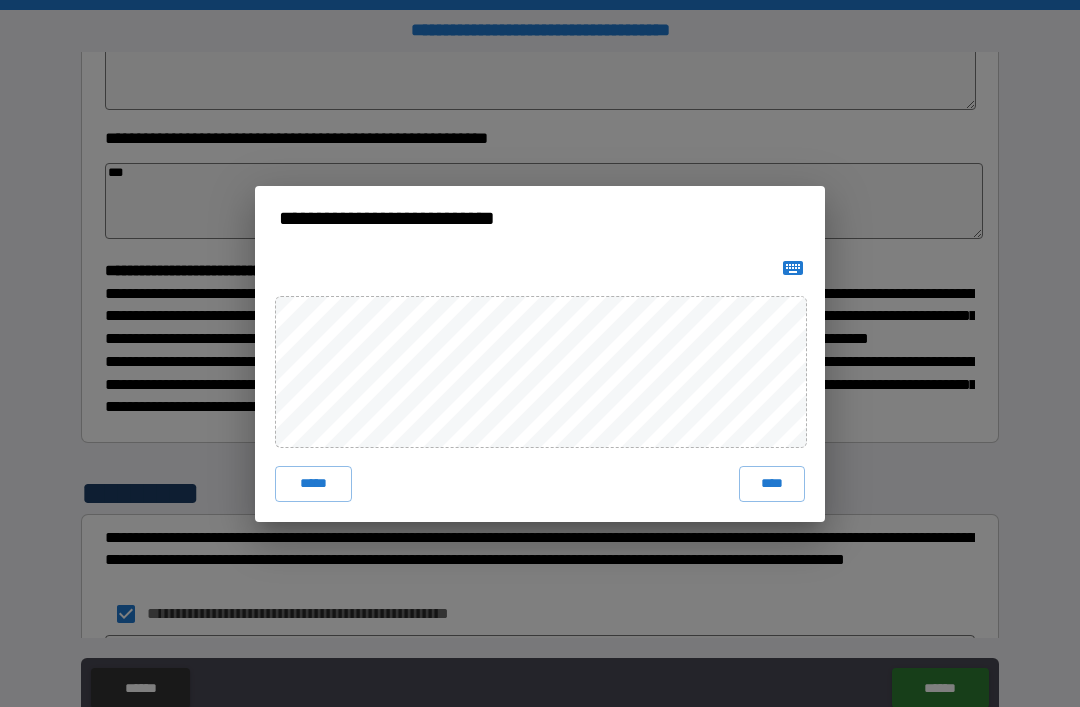 type on "*" 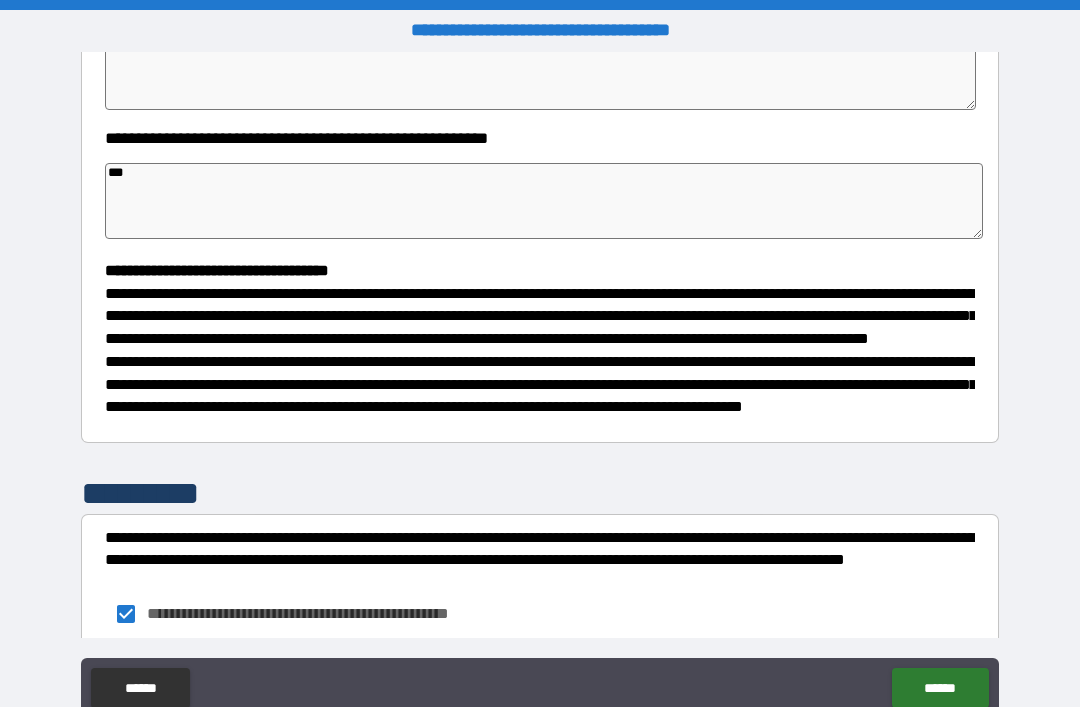 type on "*" 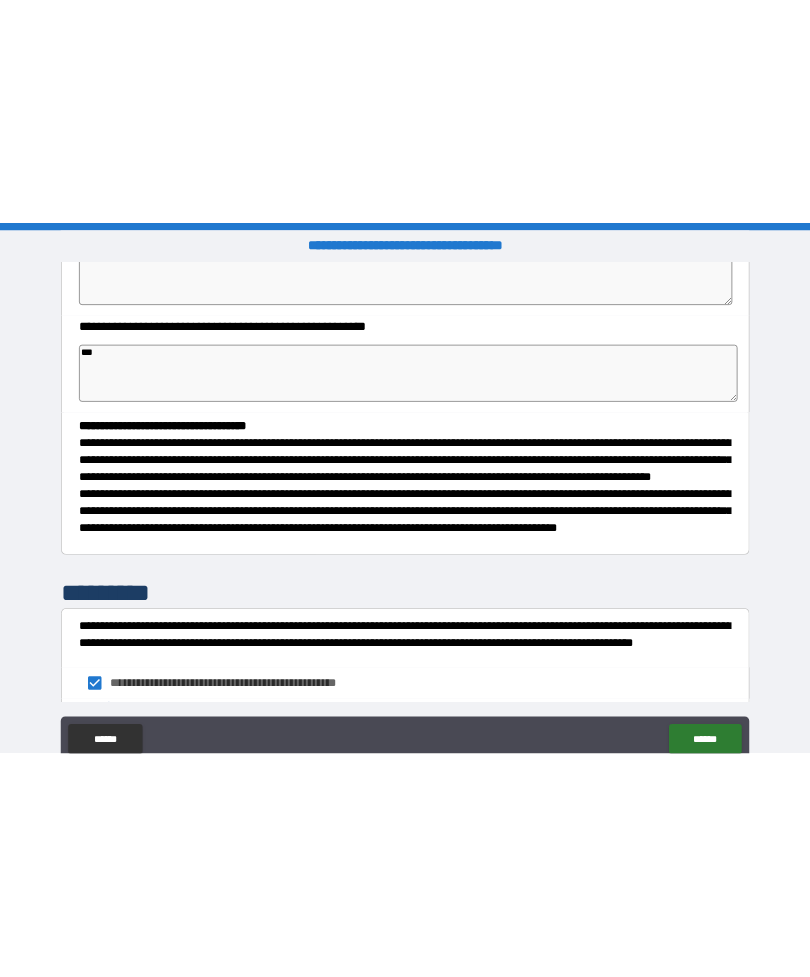 scroll, scrollTop: 366, scrollLeft: 0, axis: vertical 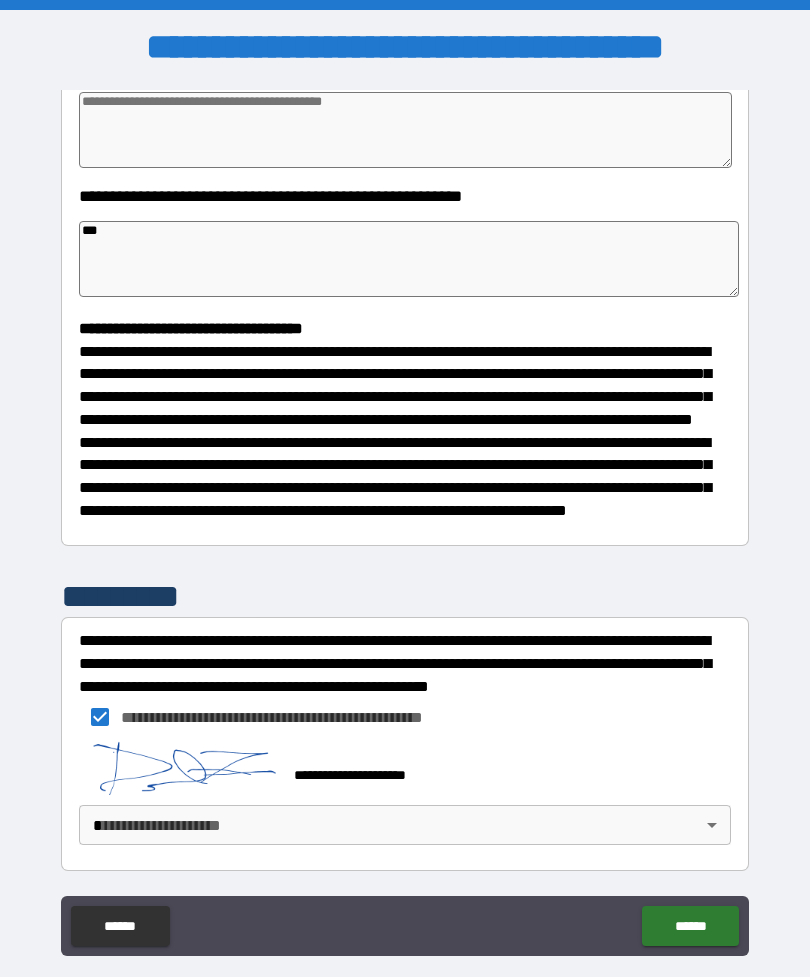 type on "*" 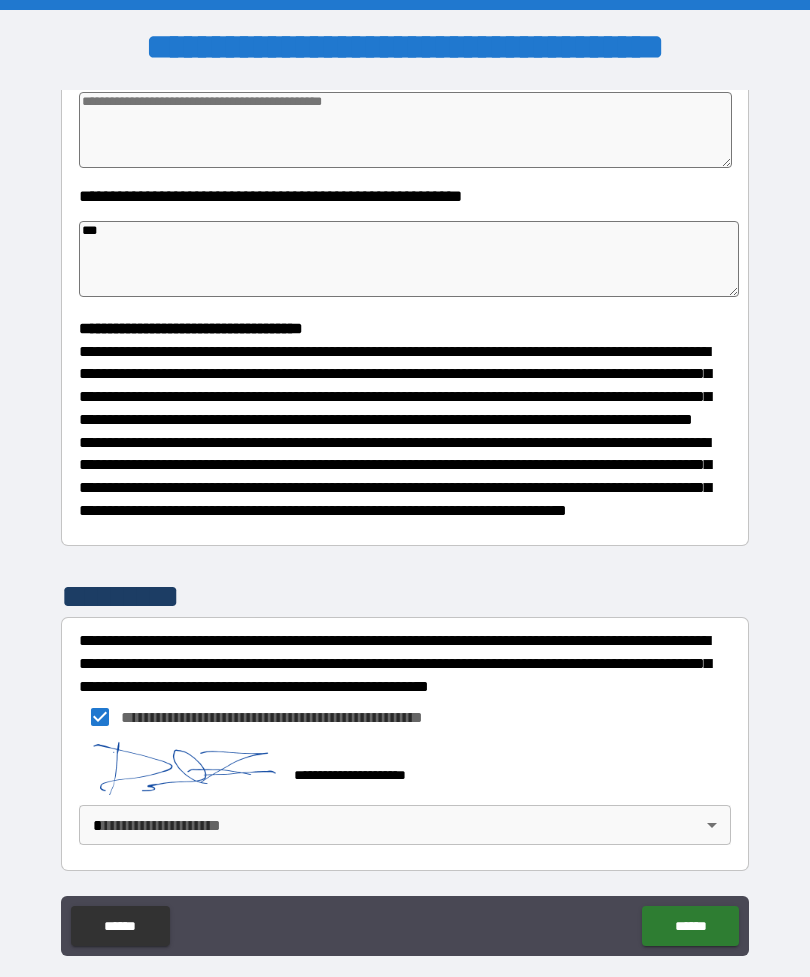 type on "*" 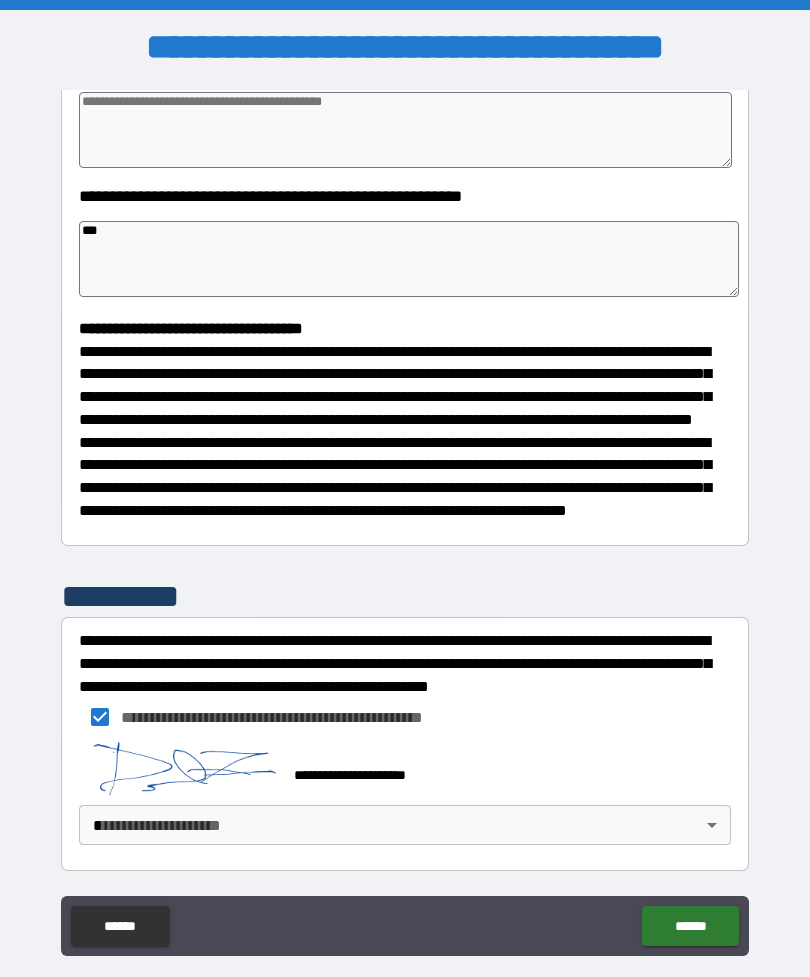 scroll, scrollTop: 387, scrollLeft: 0, axis: vertical 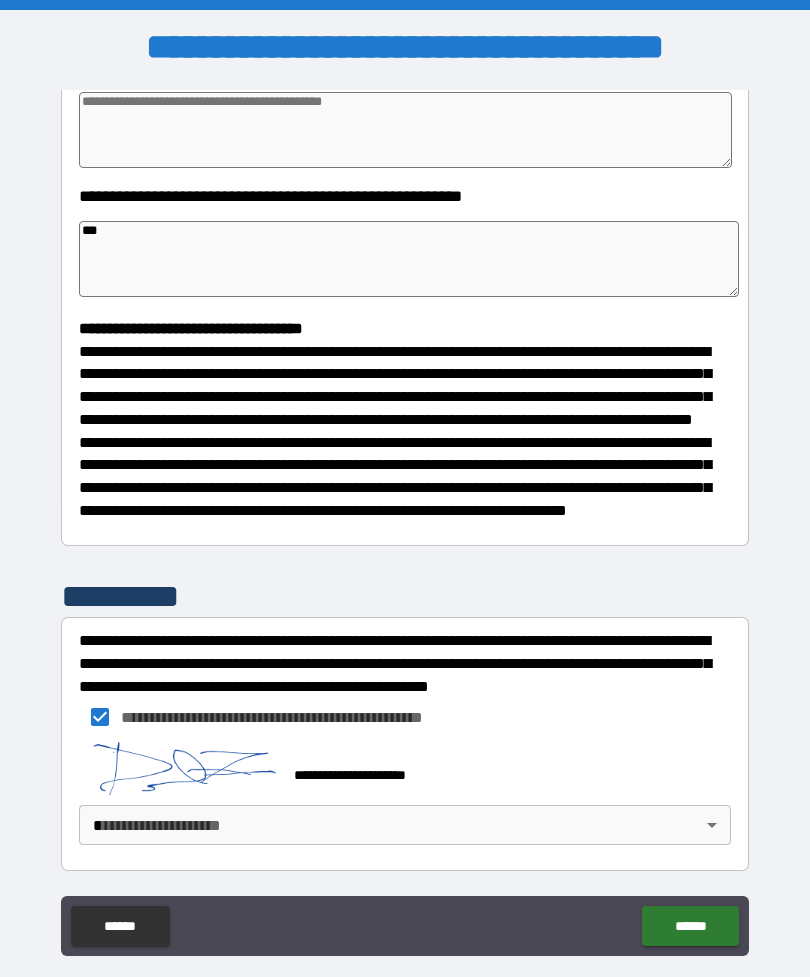 click on "******" at bounding box center (690, 926) 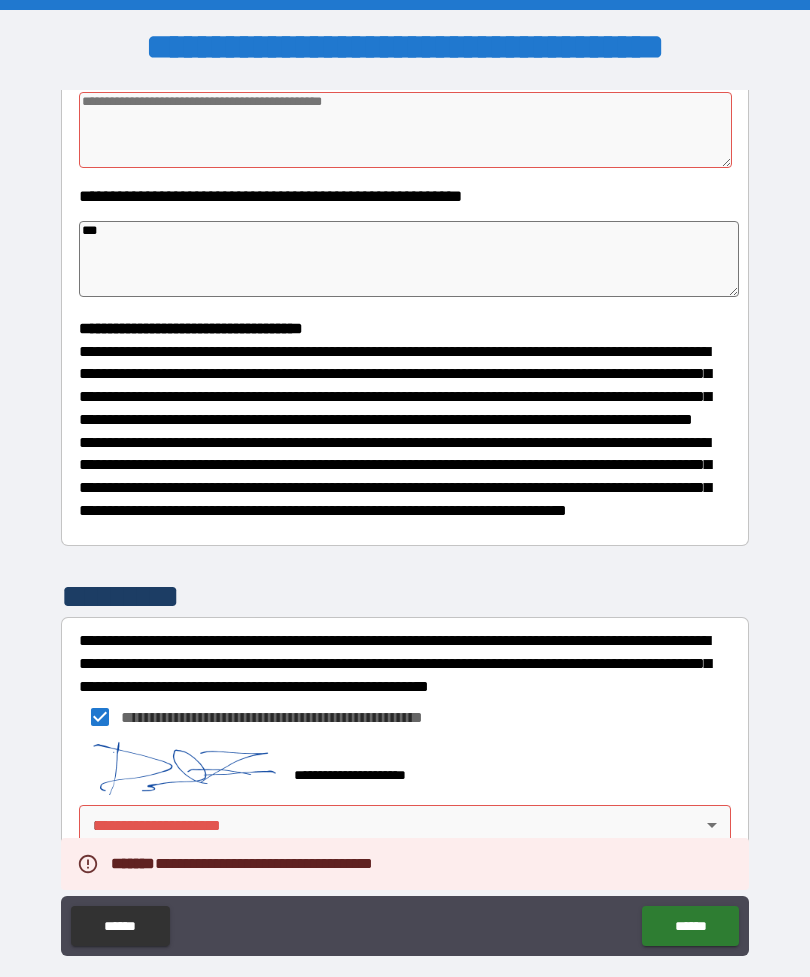 type on "*" 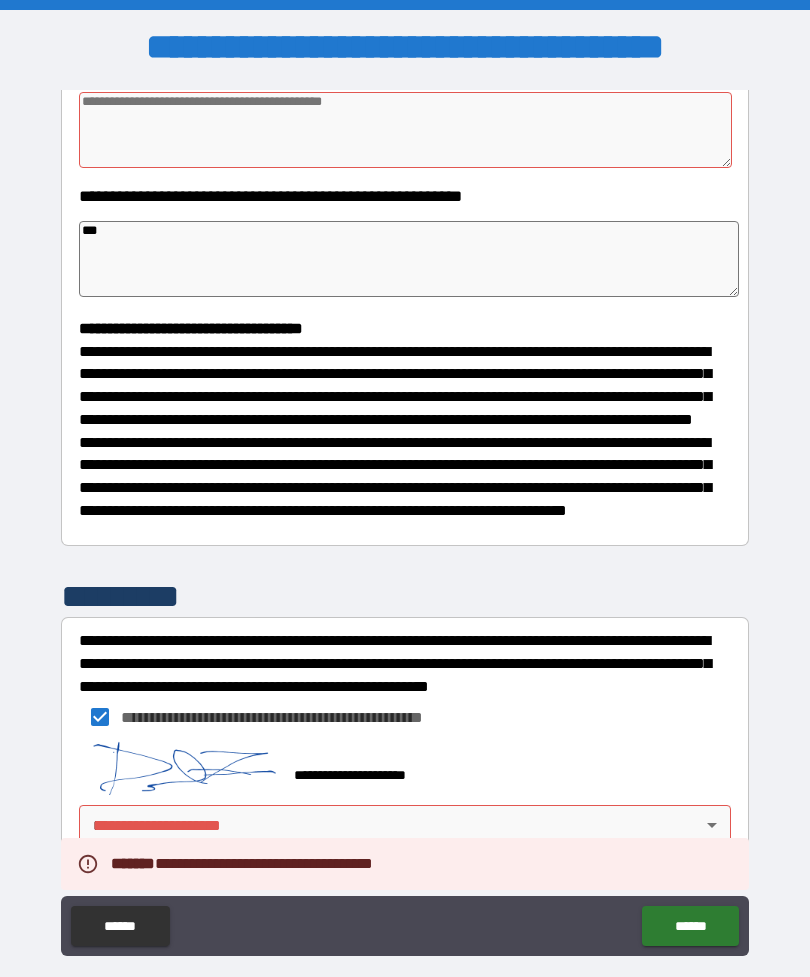 type on "*" 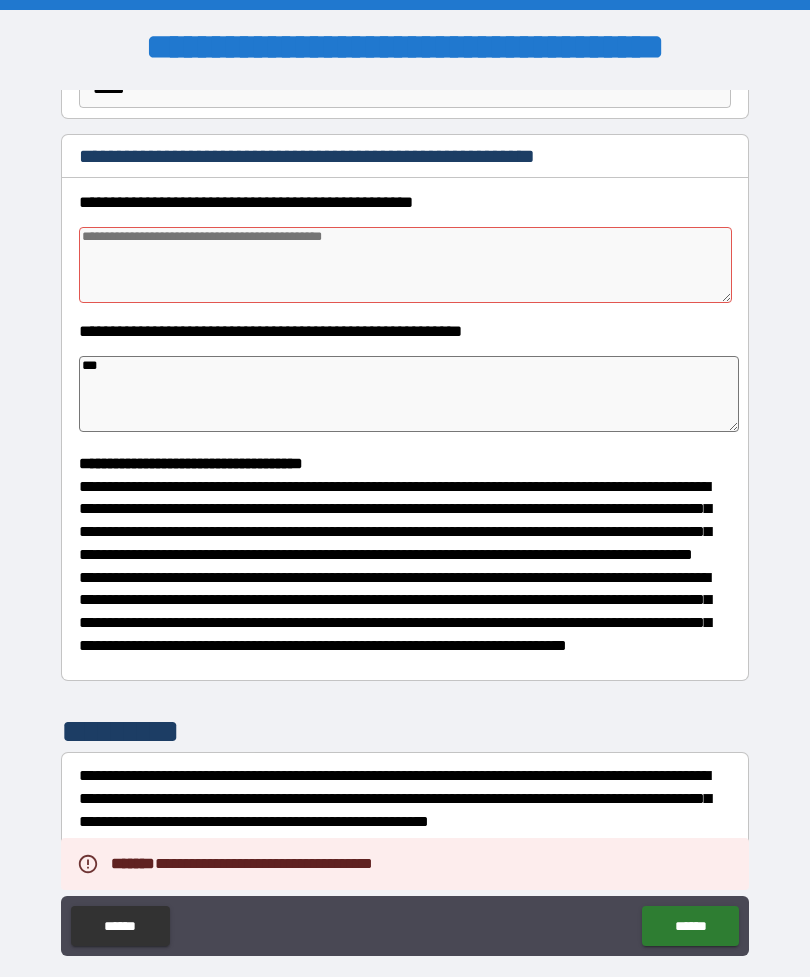 scroll, scrollTop: 213, scrollLeft: 0, axis: vertical 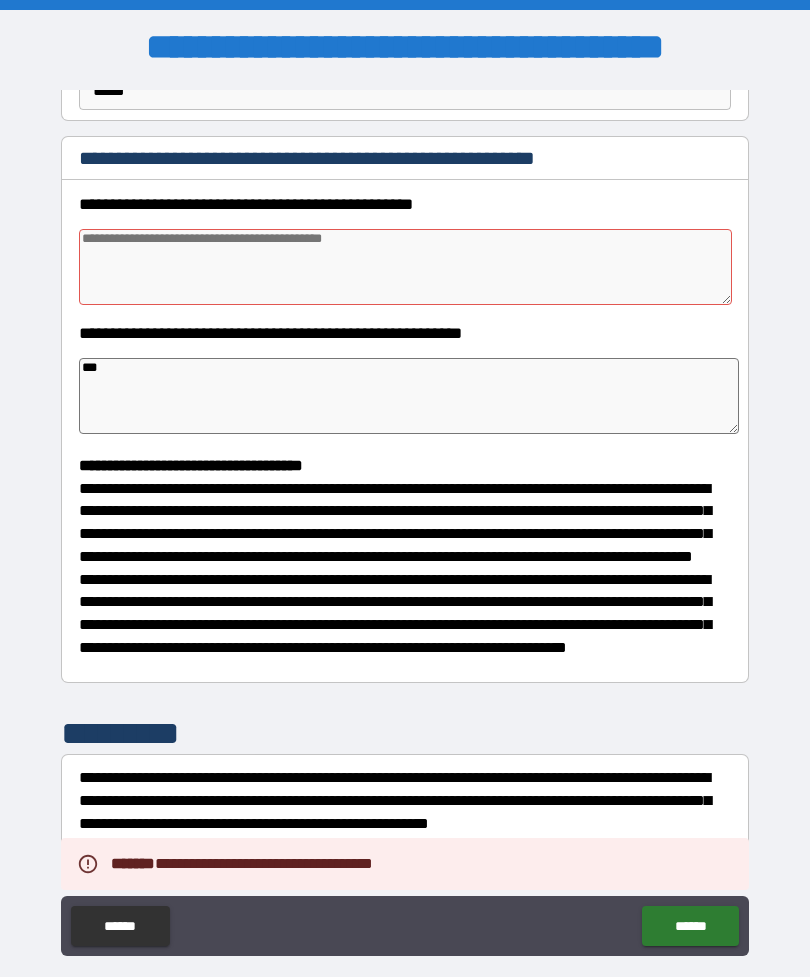 click at bounding box center (405, 267) 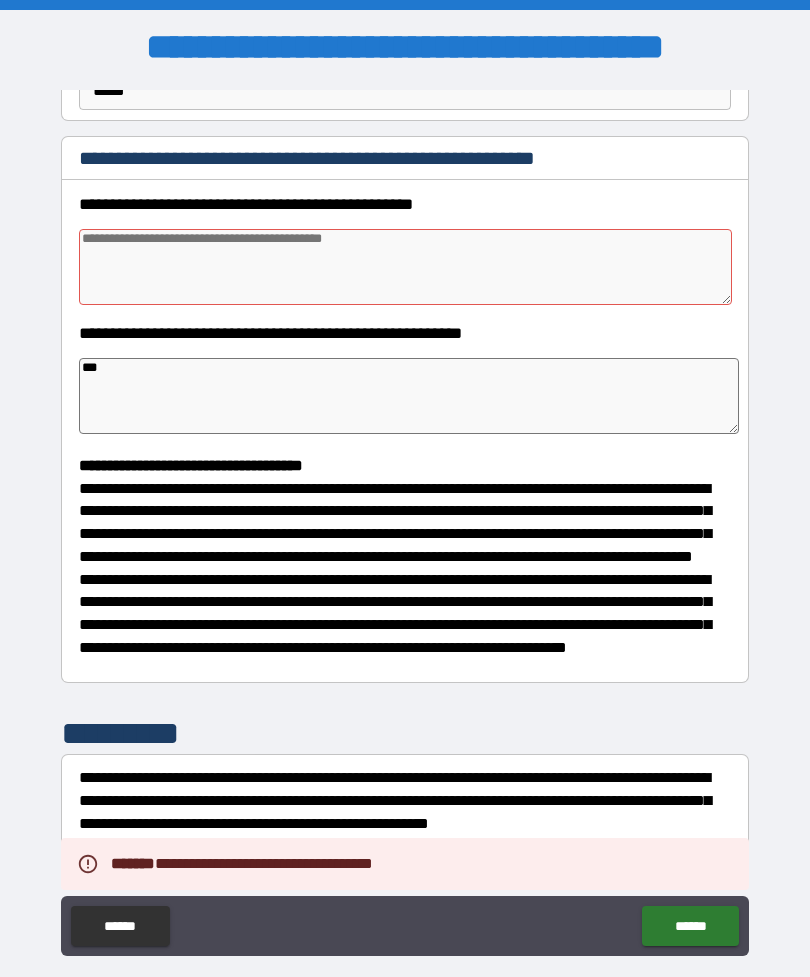 type on "*" 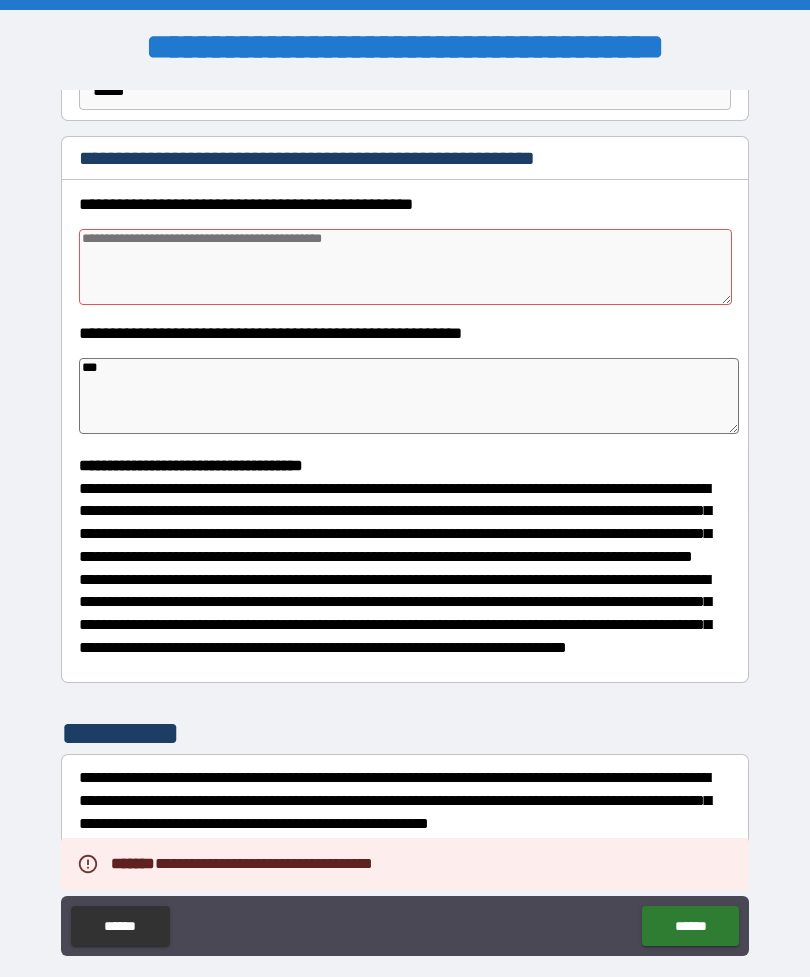 type on "*" 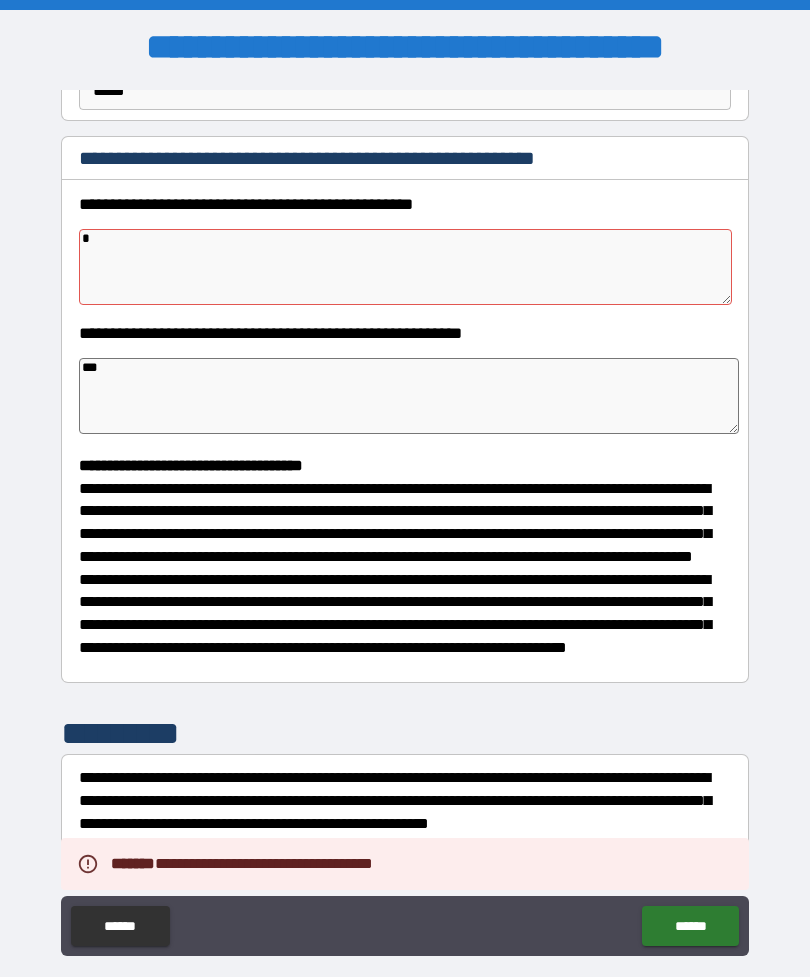type on "*" 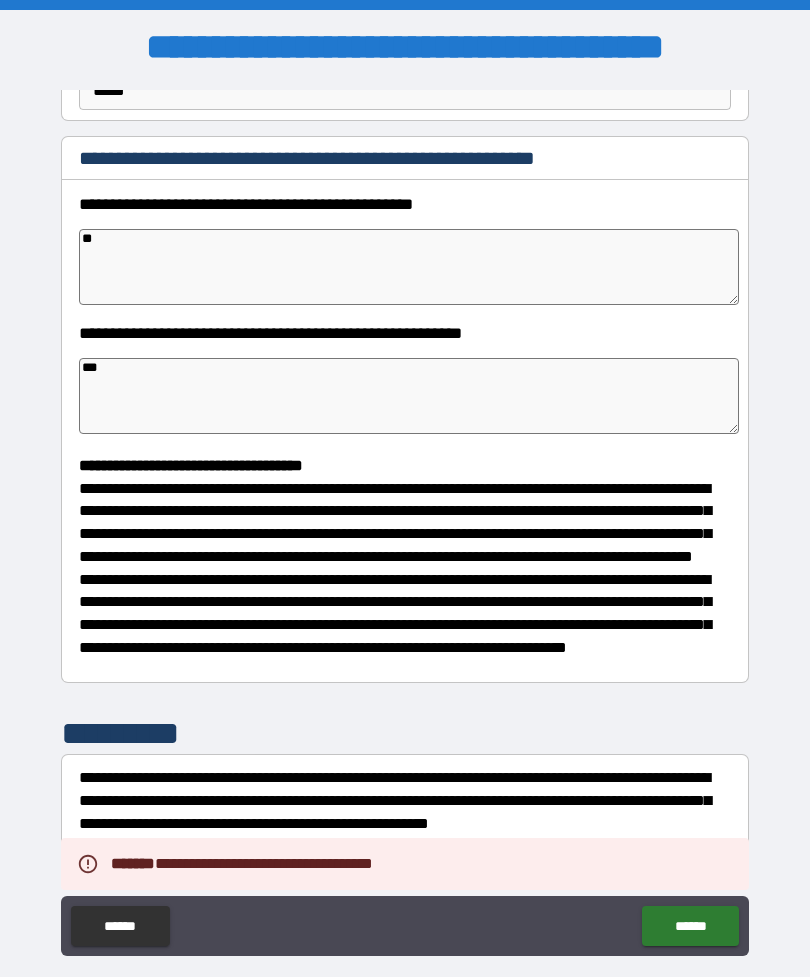 type on "*" 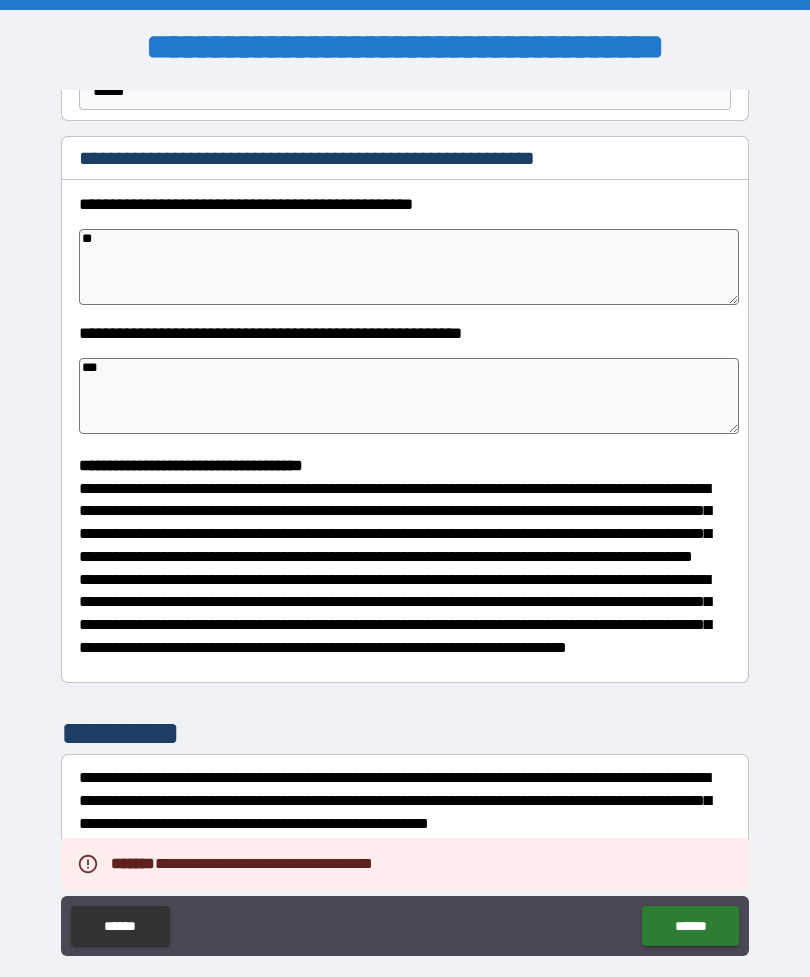 type on "*" 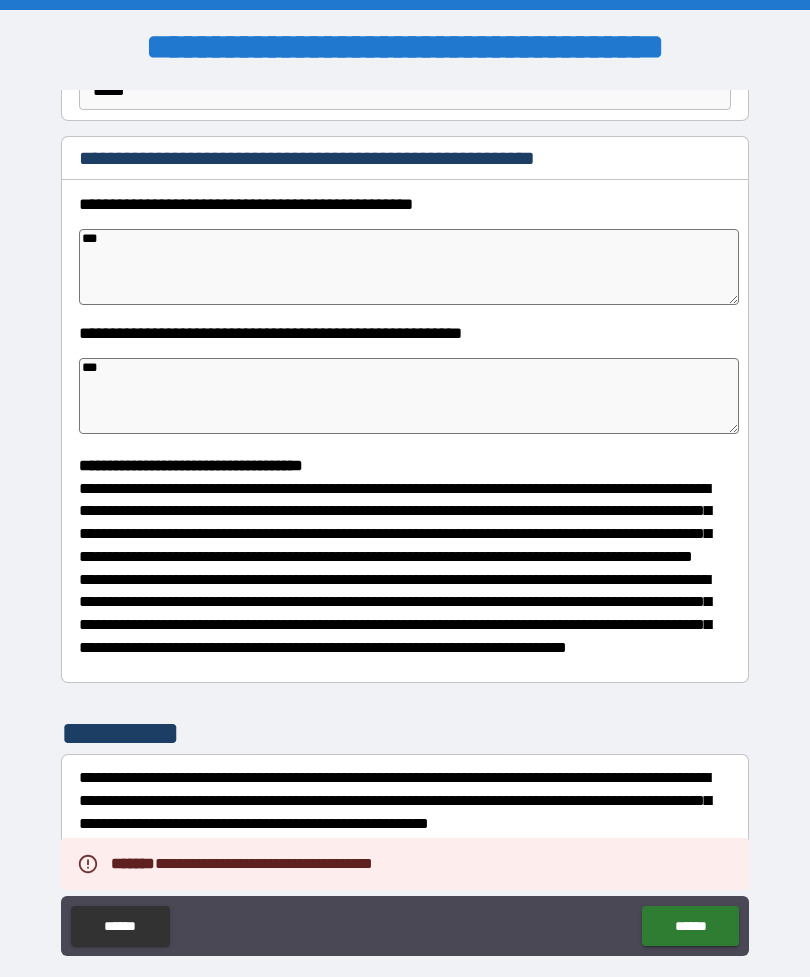 type on "*" 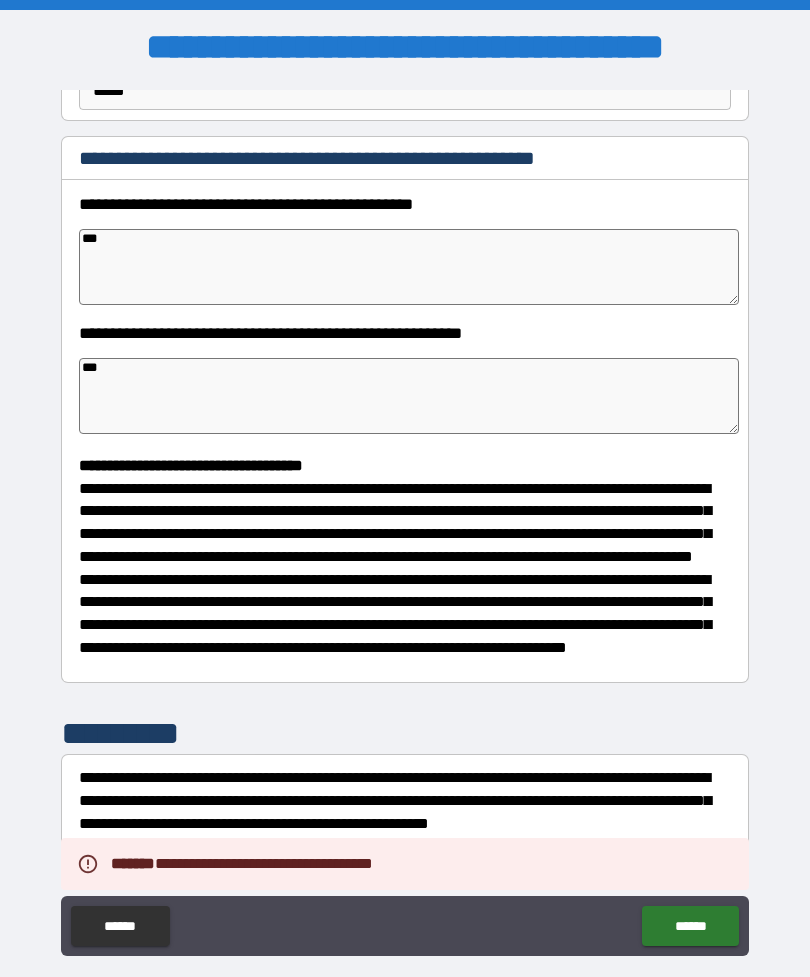 type on "****" 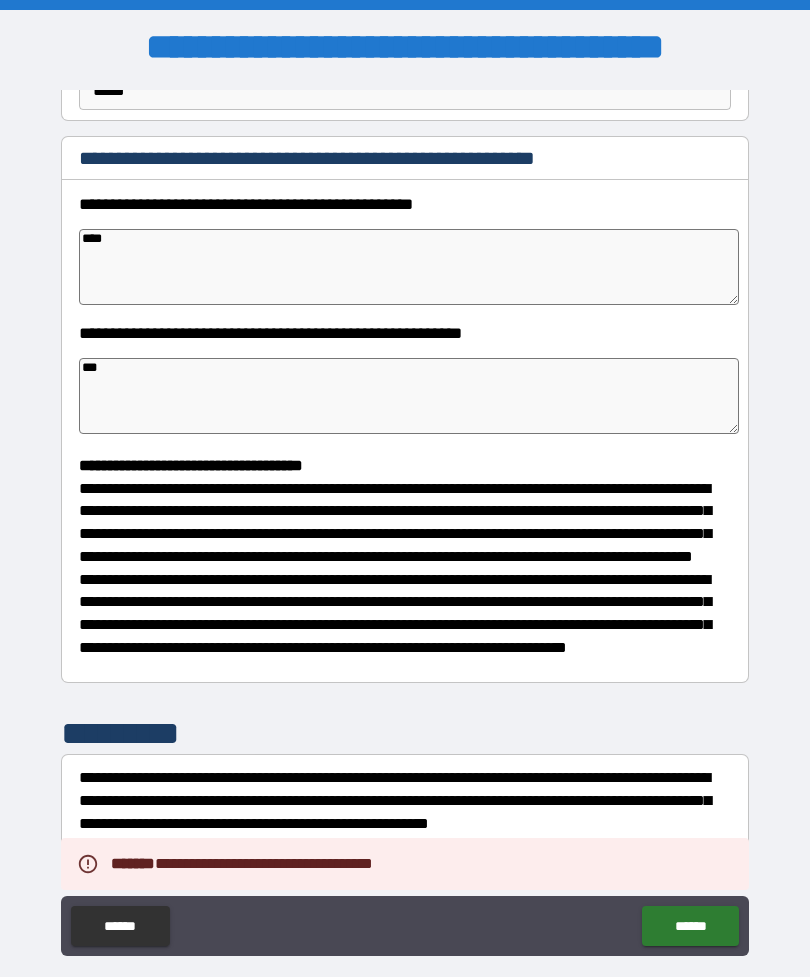 type on "*" 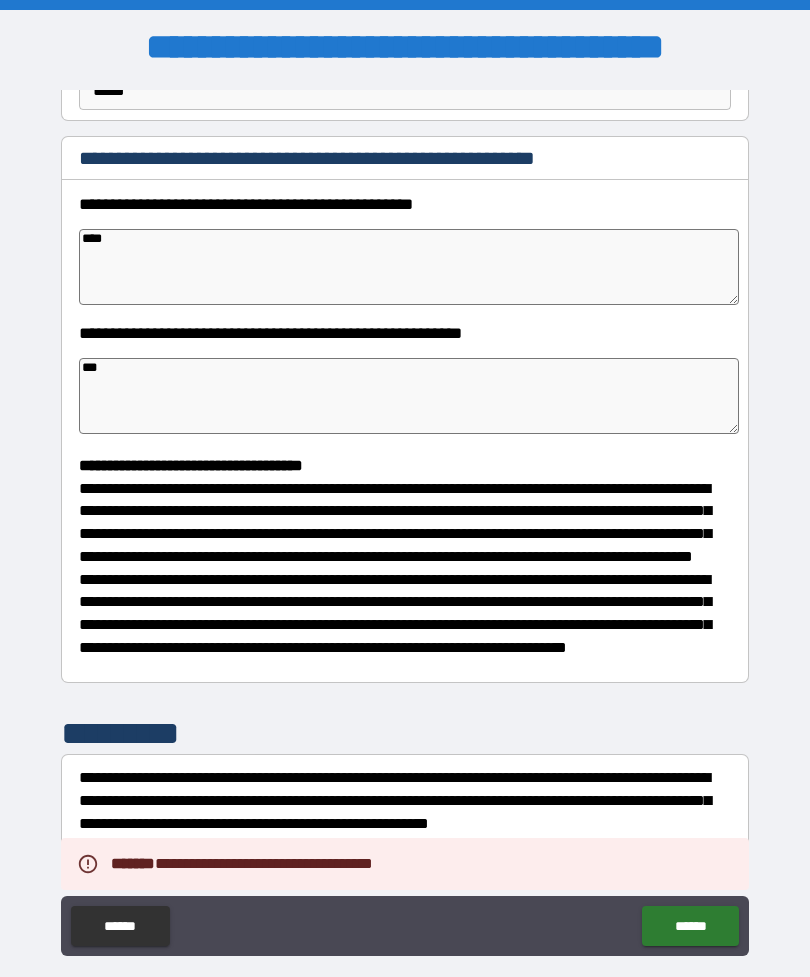 type on "*" 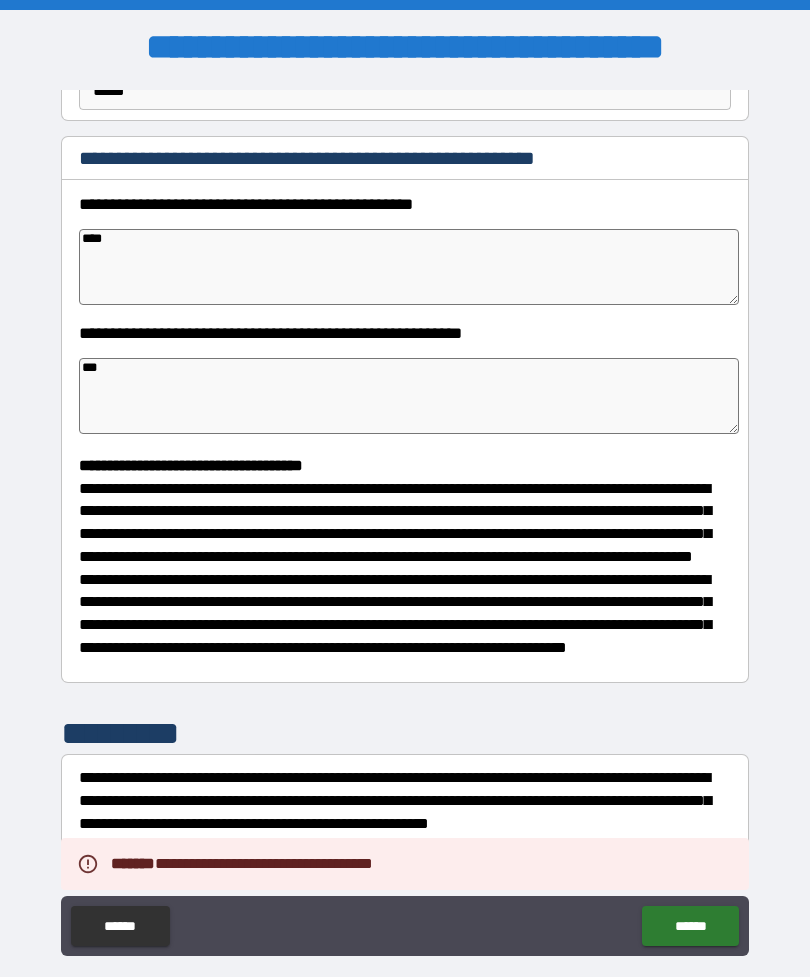 type on "*" 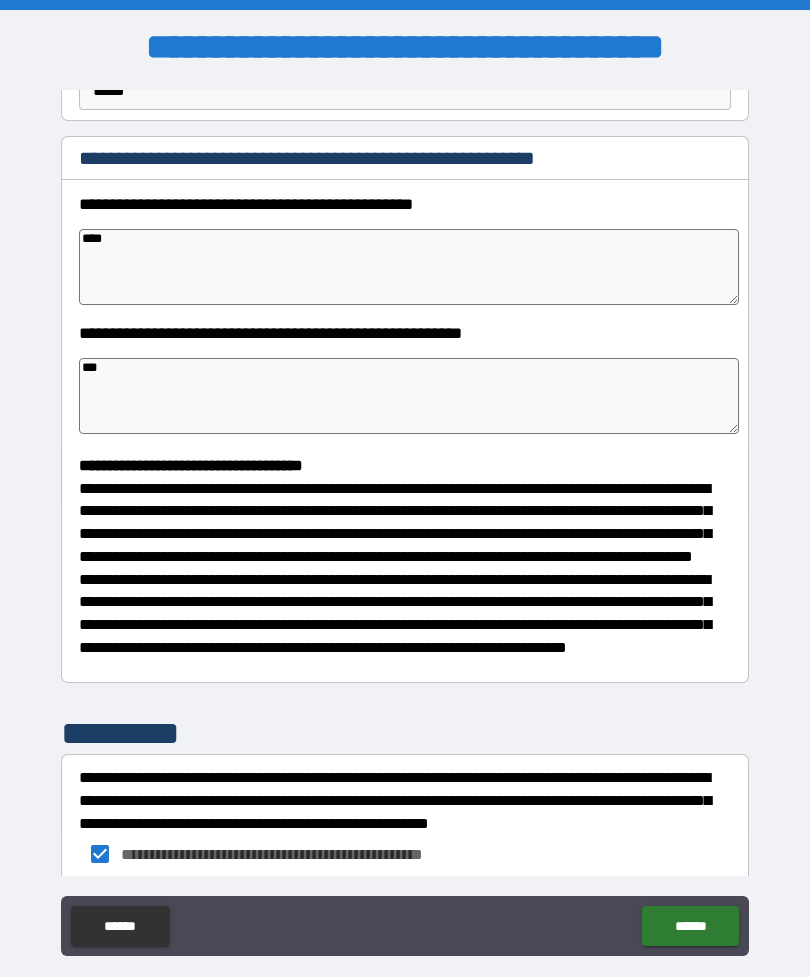 type on "*****" 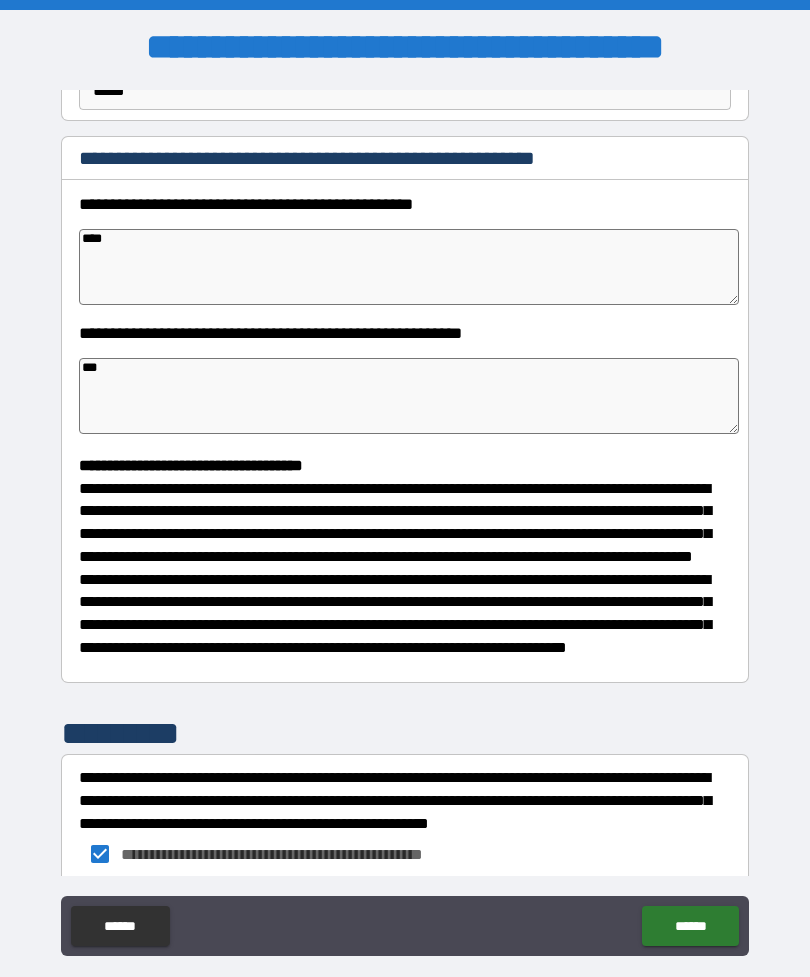 type on "*" 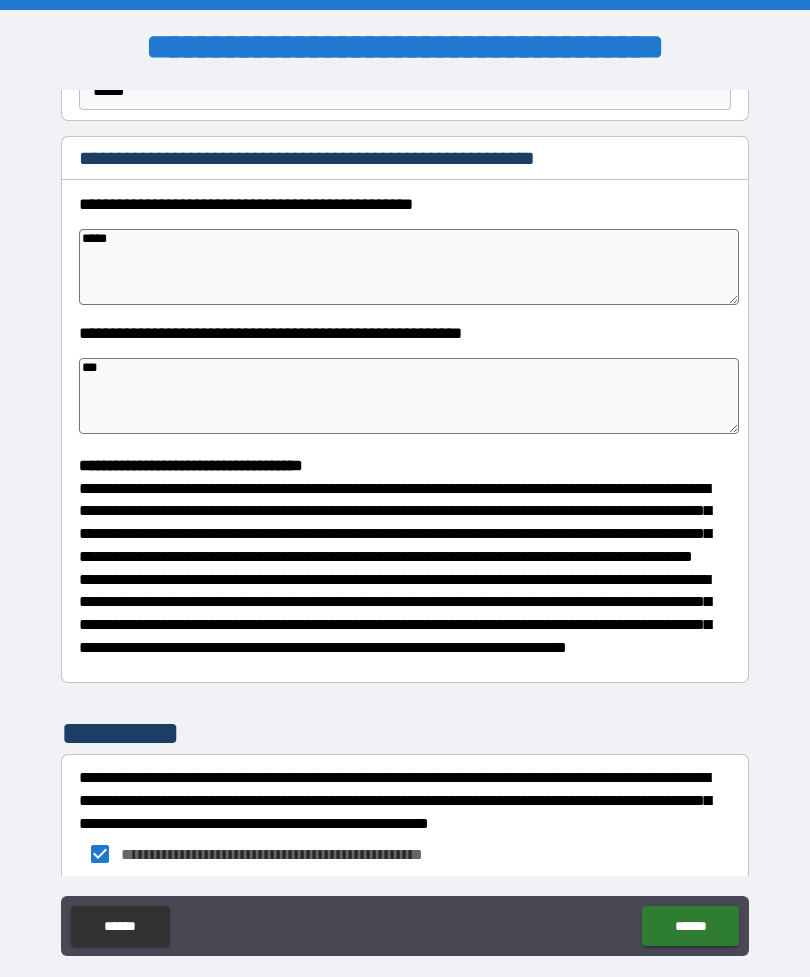 type on "*" 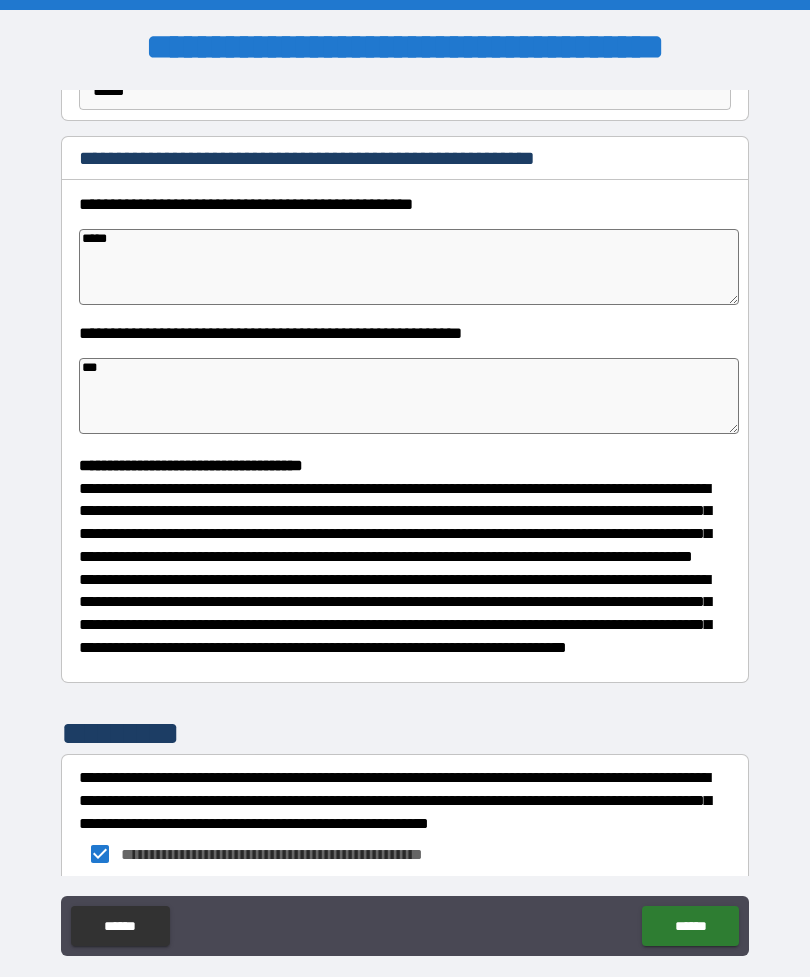 type on "******" 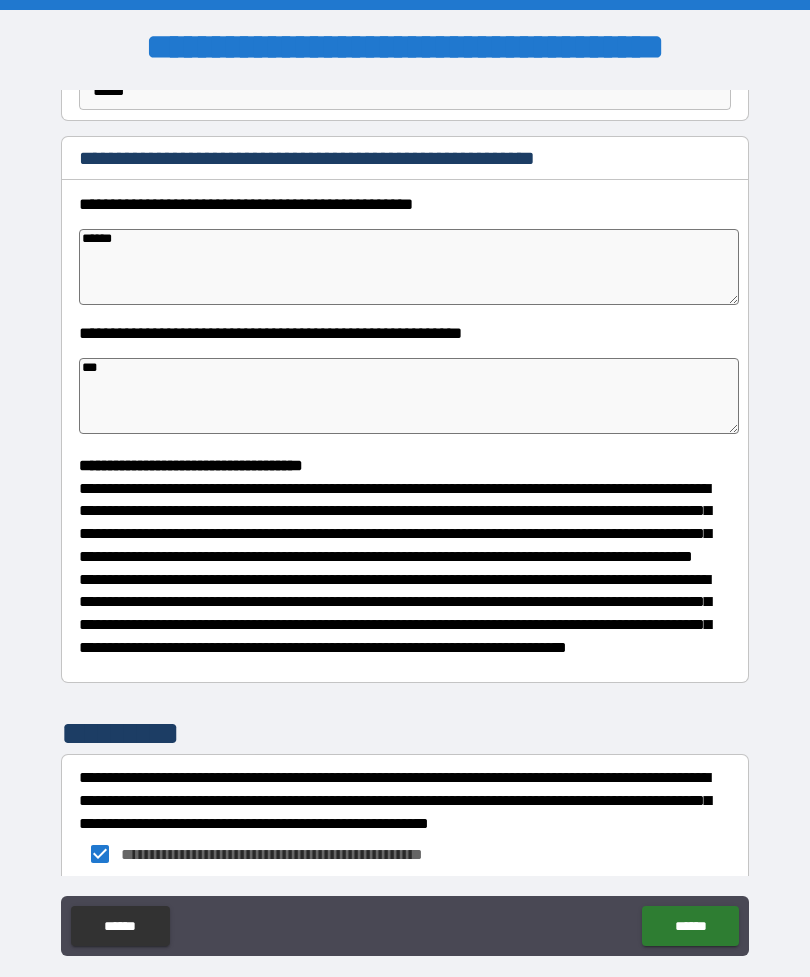 type on "*" 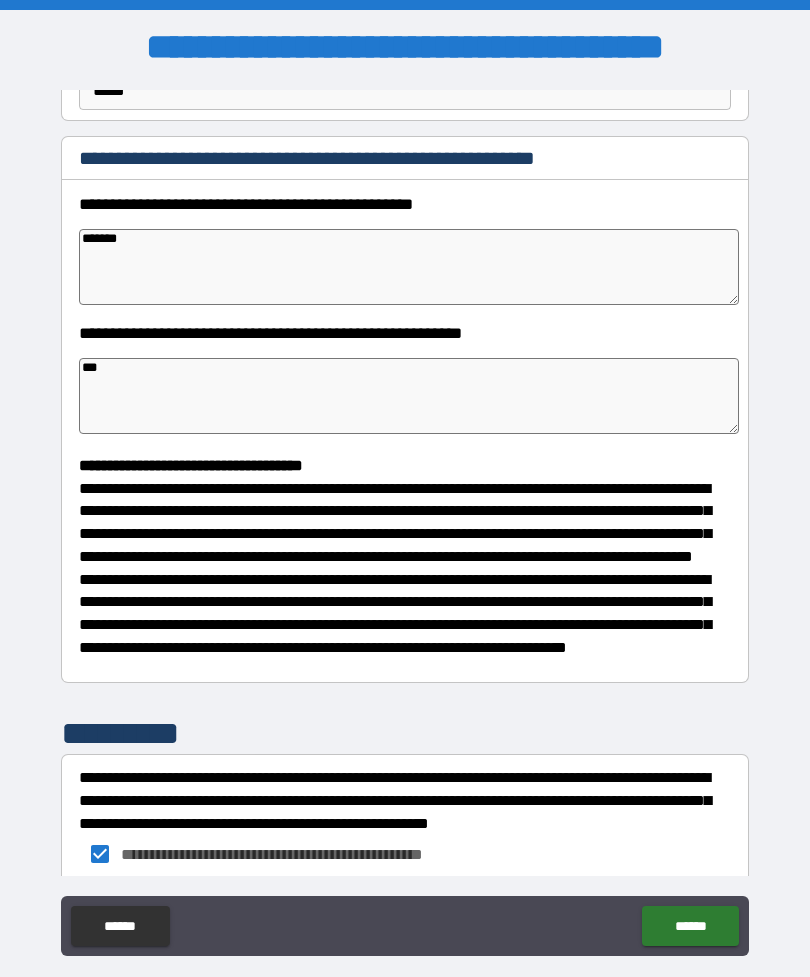 type on "********" 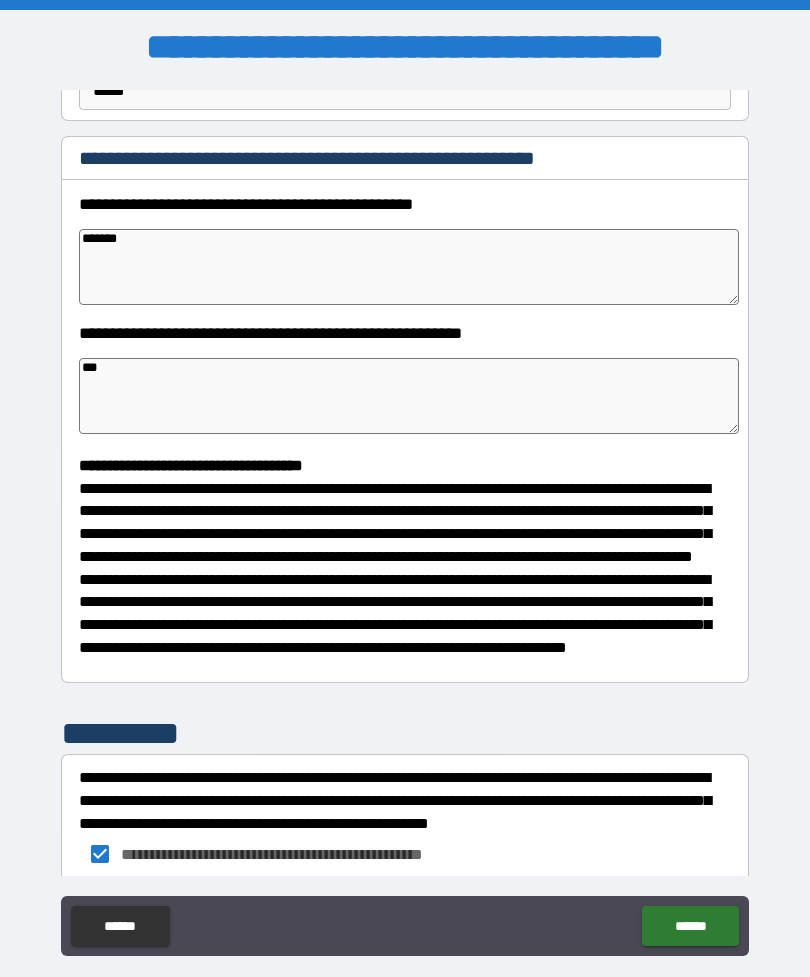 type on "*" 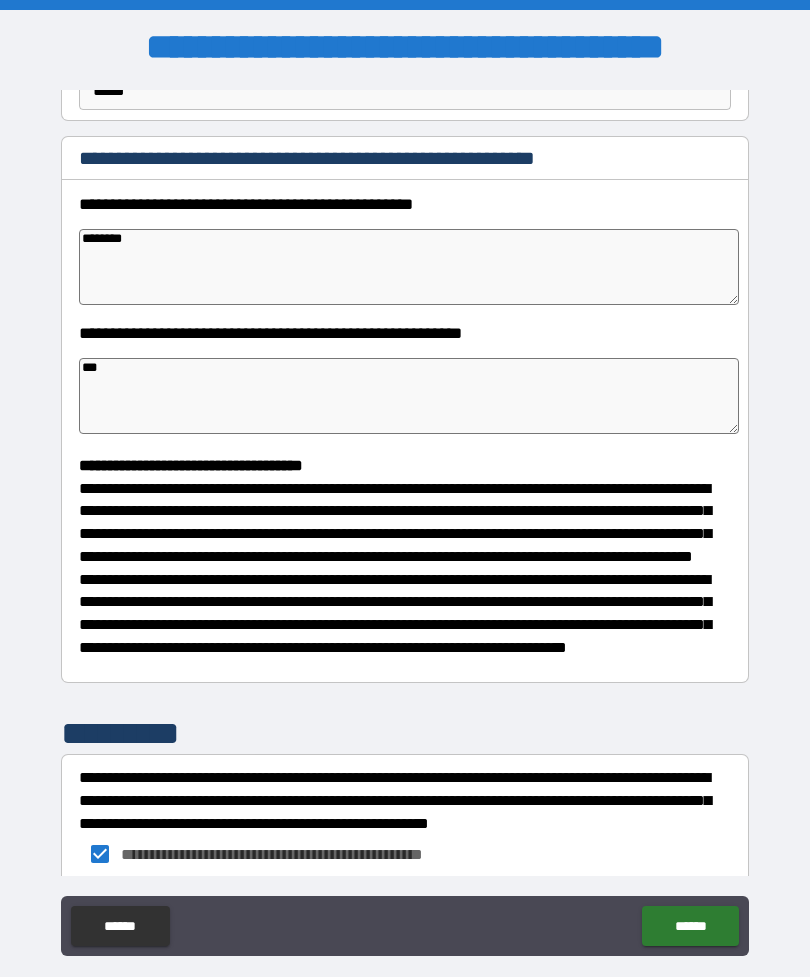 type on "*" 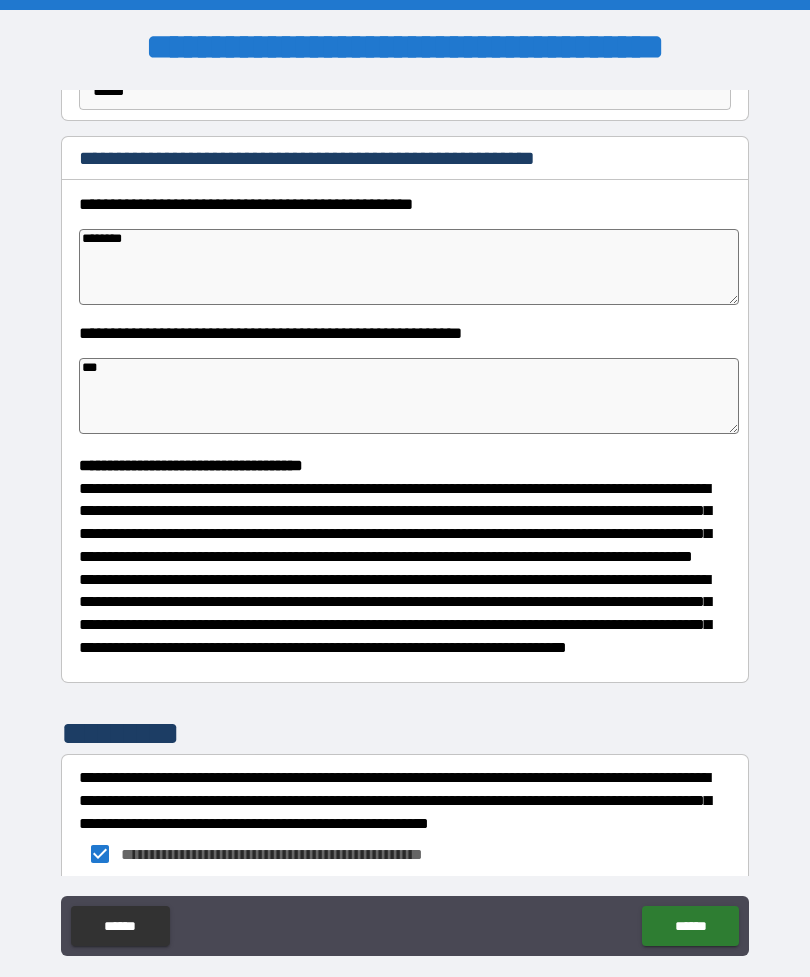 type on "*" 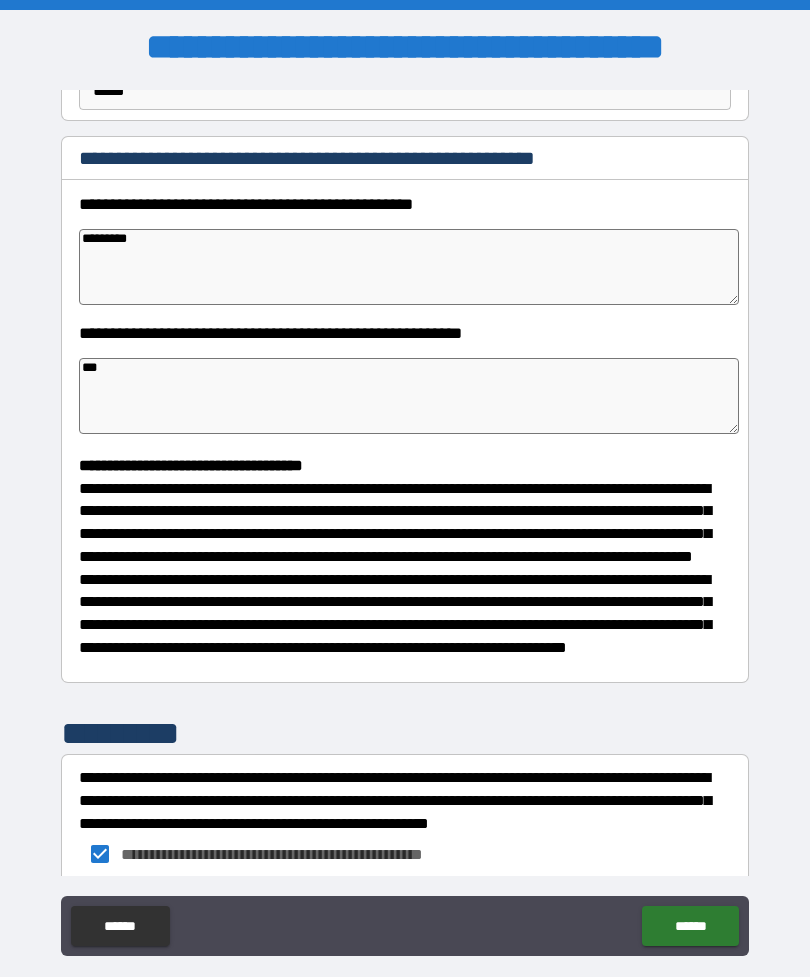 type on "*" 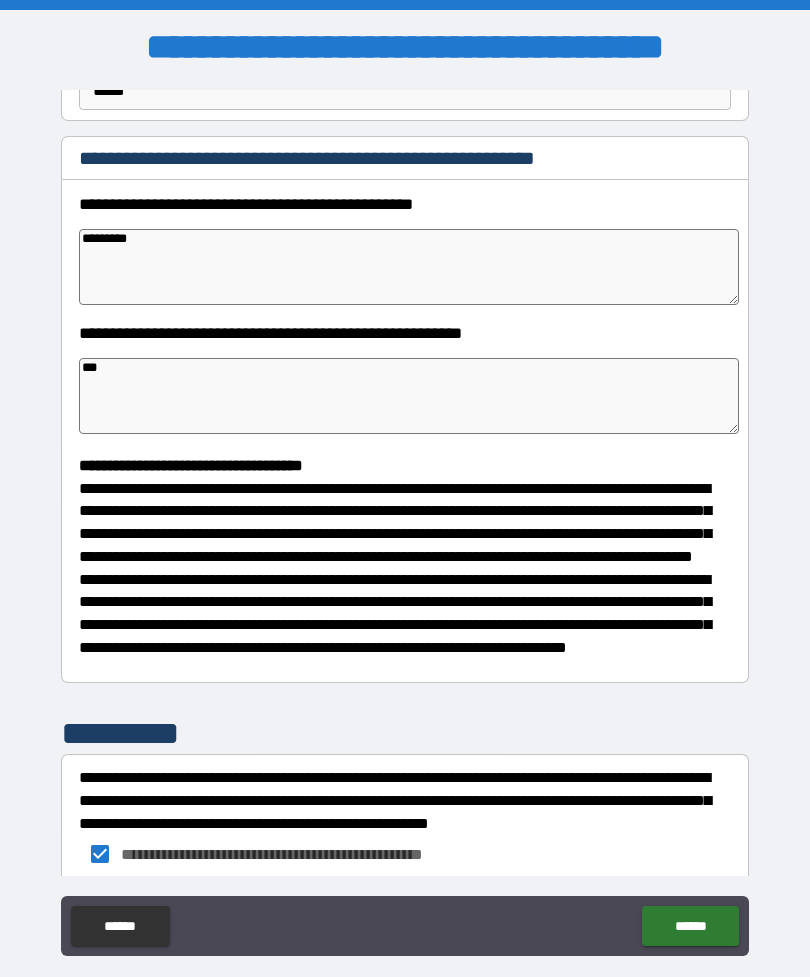 type on "*" 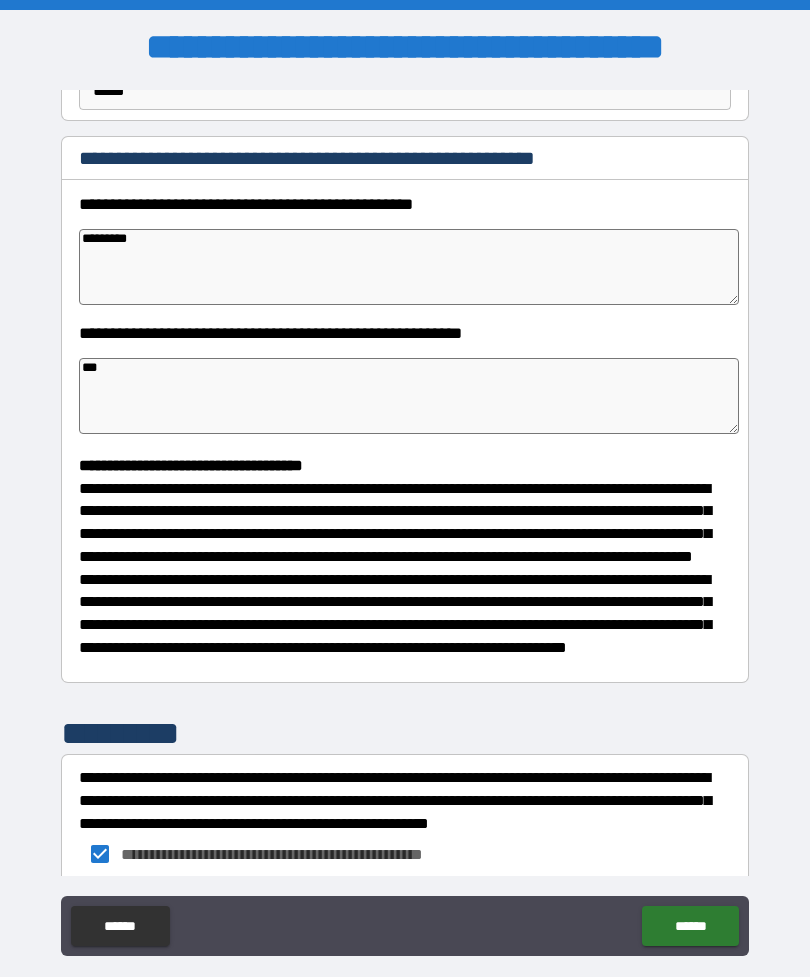 type on "*" 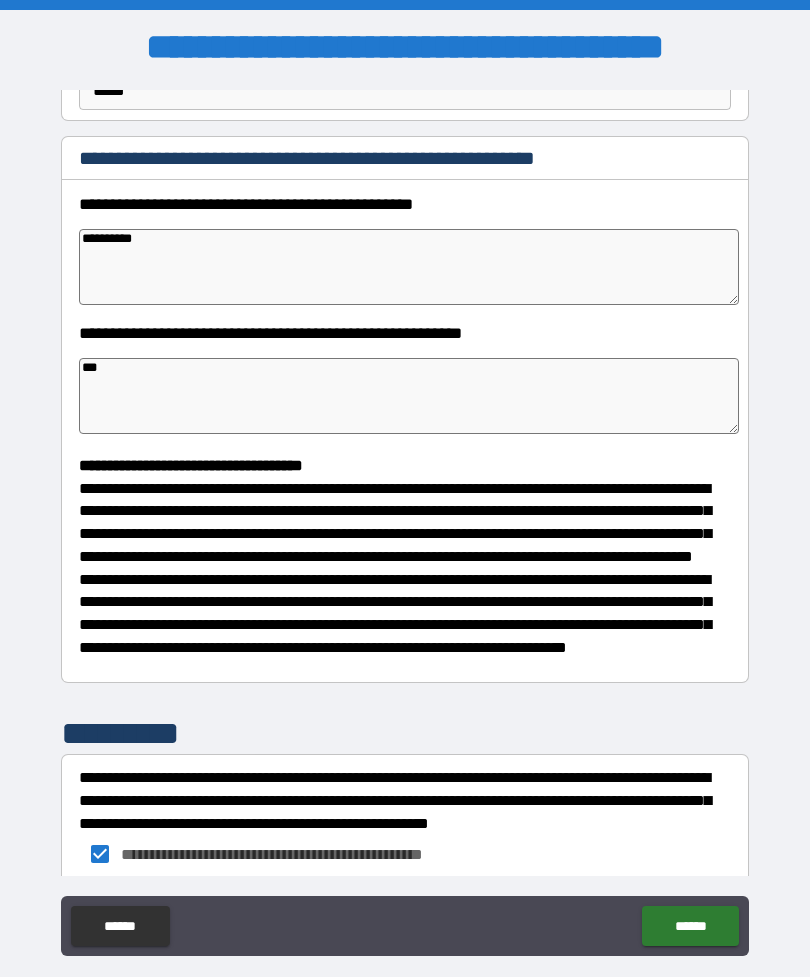 type on "**********" 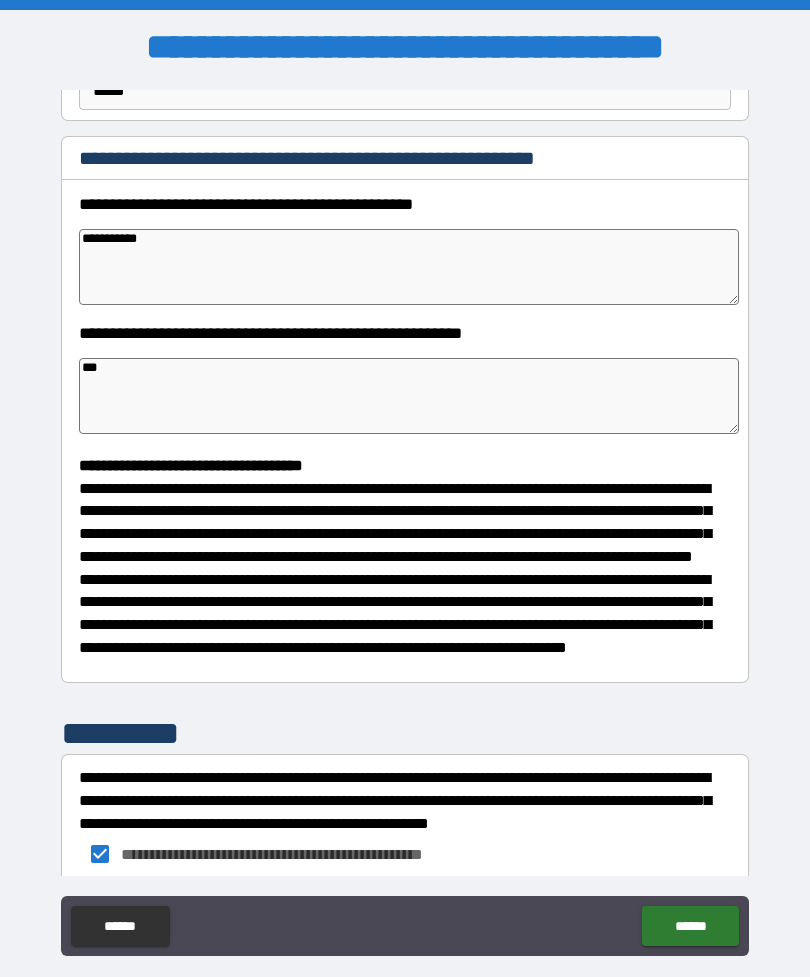 type on "*" 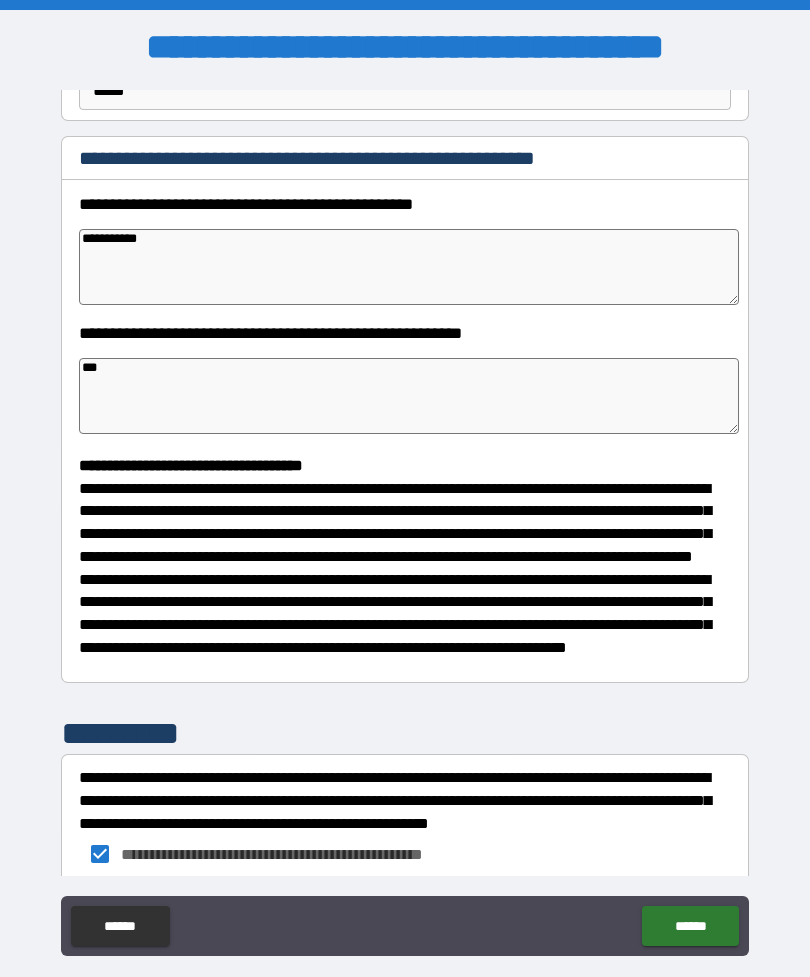 type on "**********" 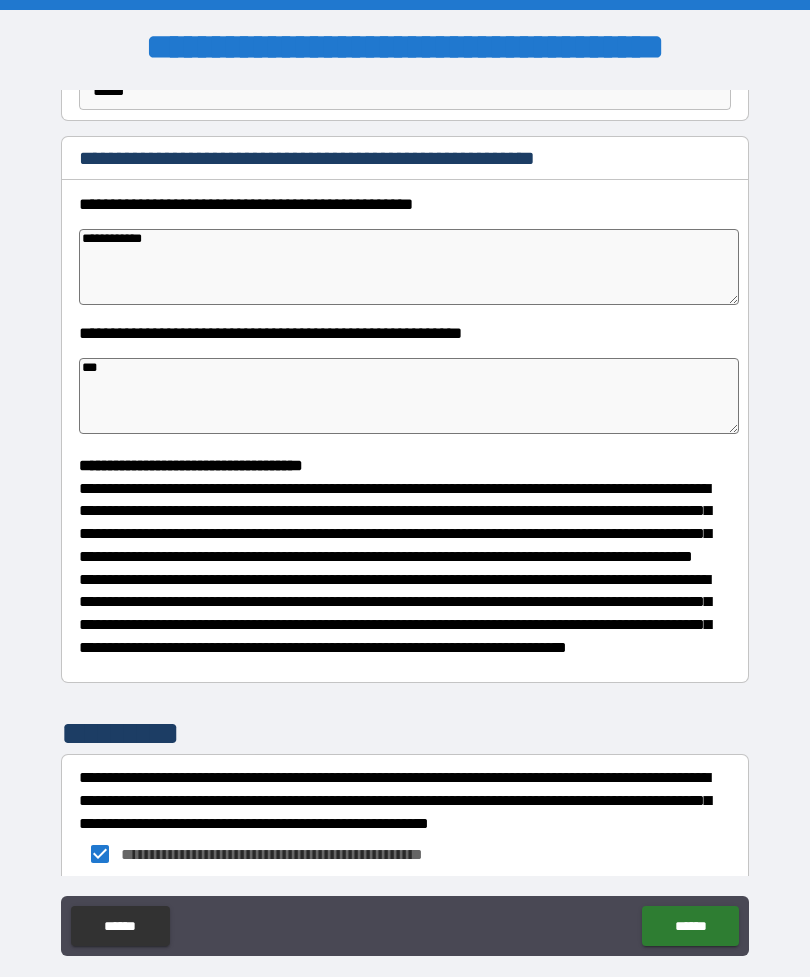 type on "*" 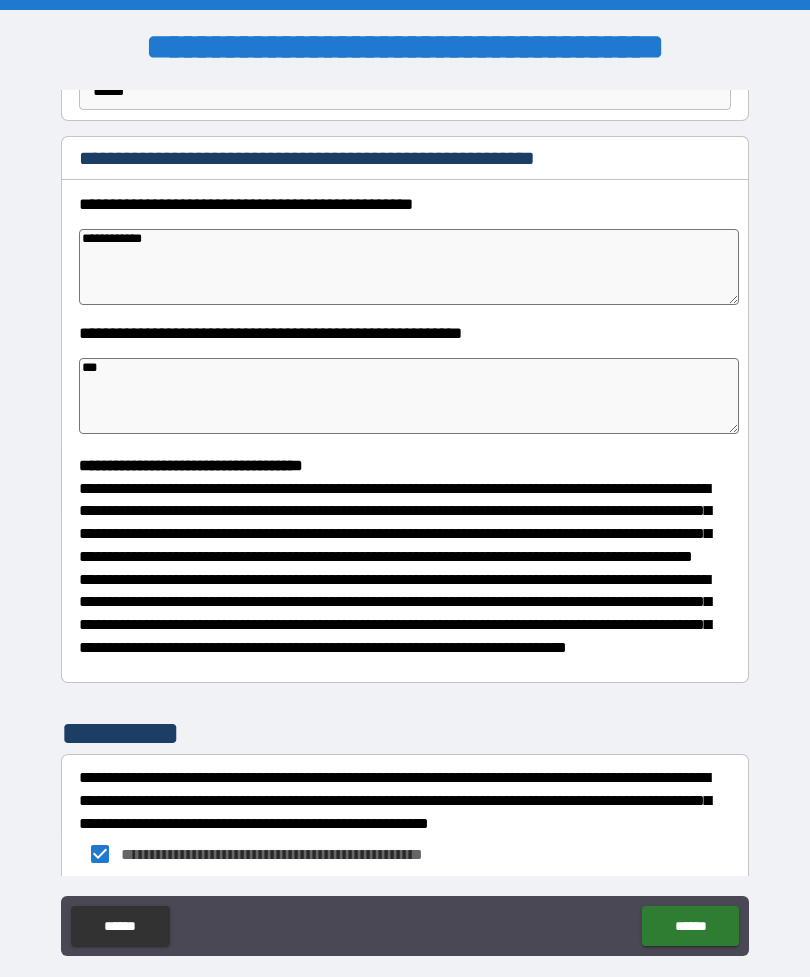 type on "*" 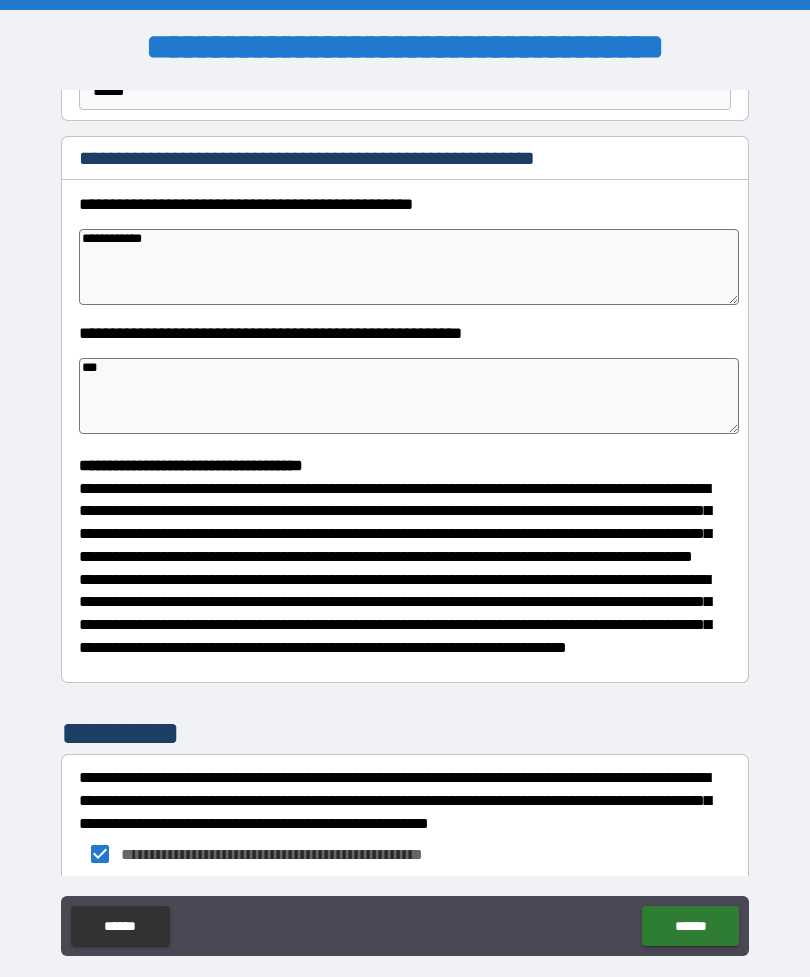 type on "*" 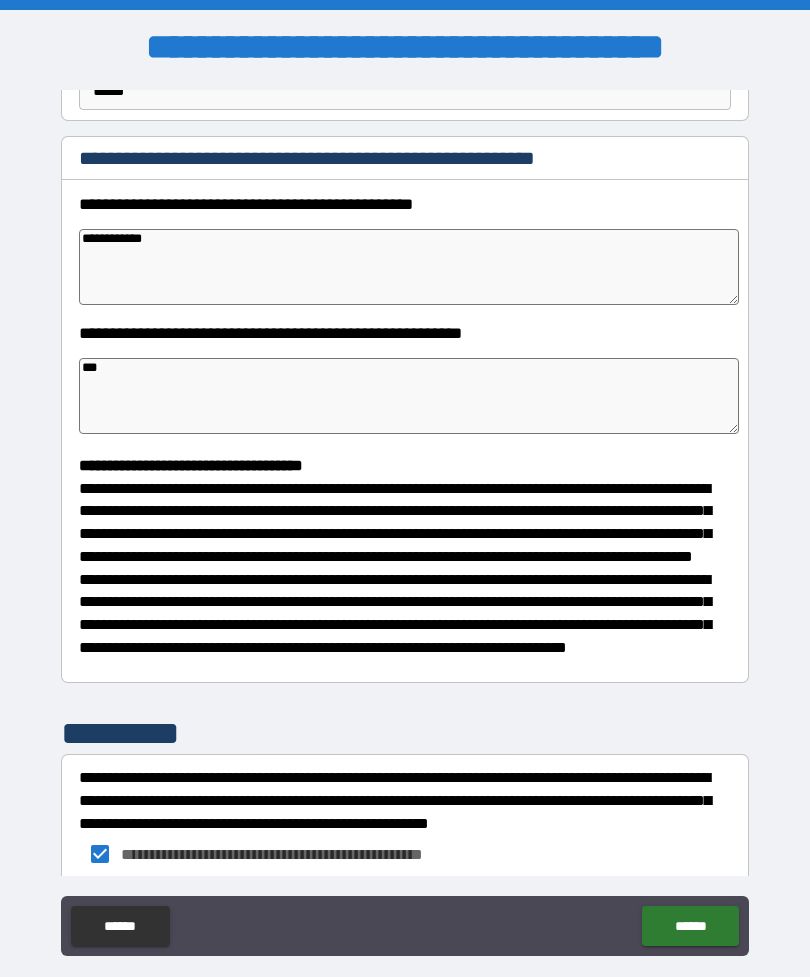 type on "**********" 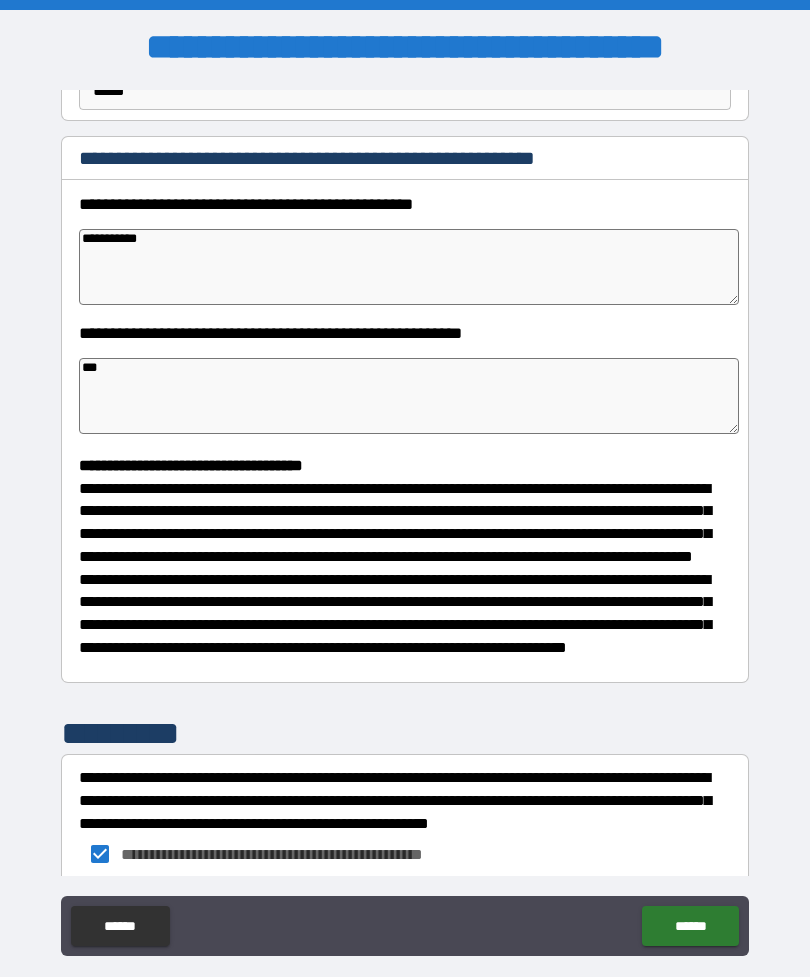 type on "*" 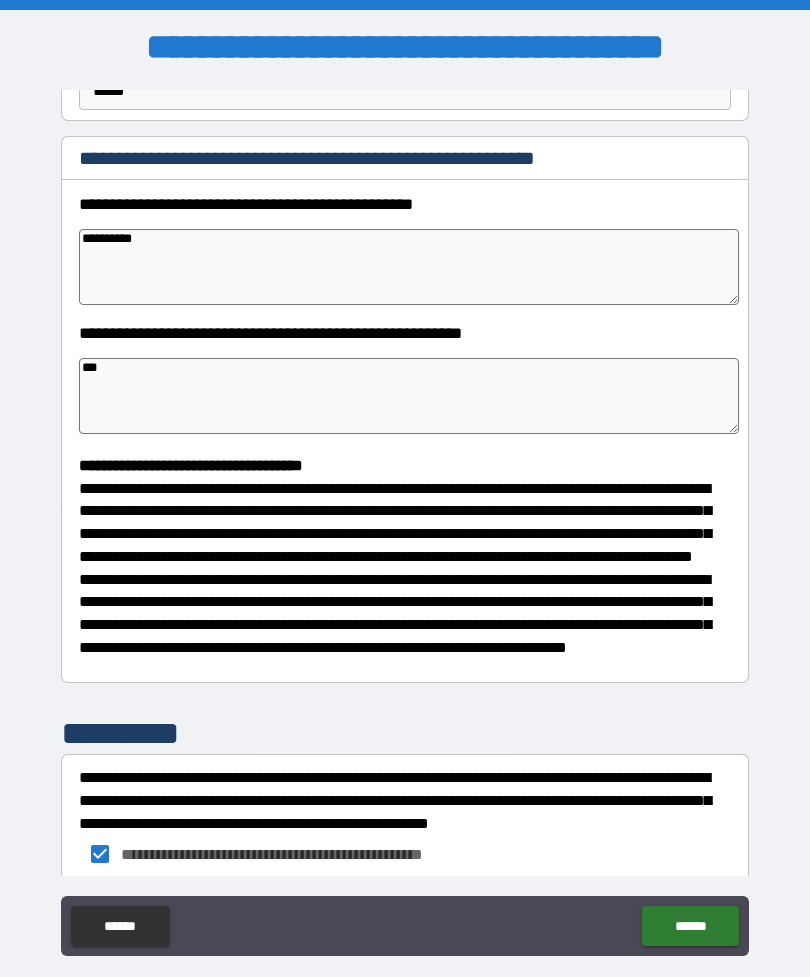 type on "*" 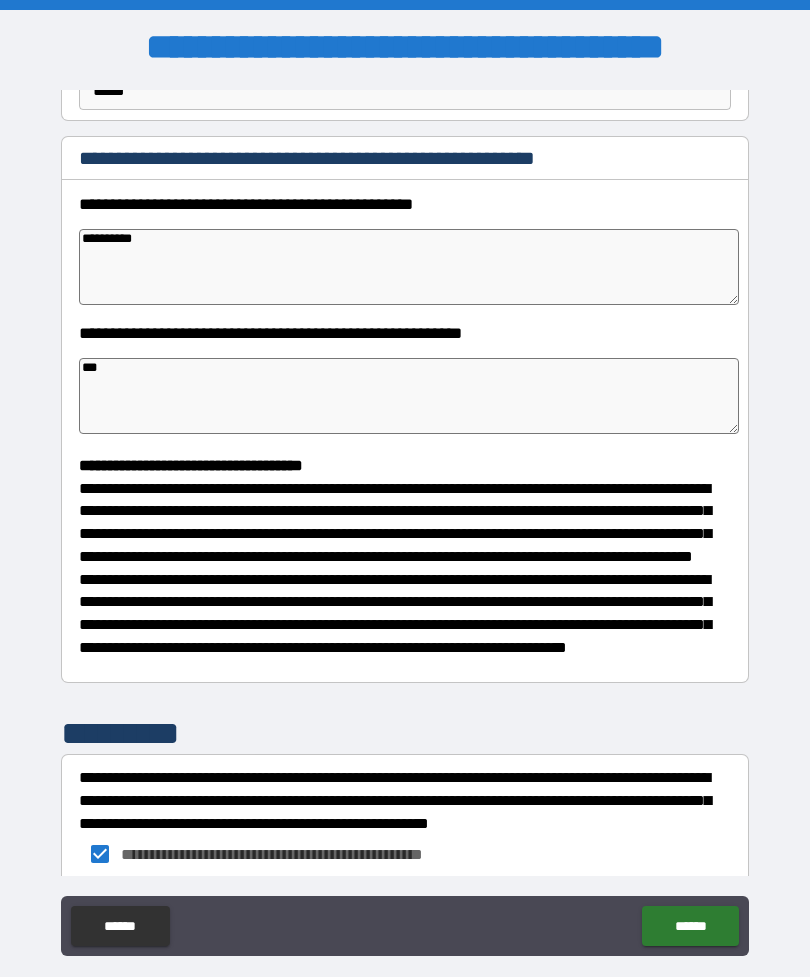 type on "*" 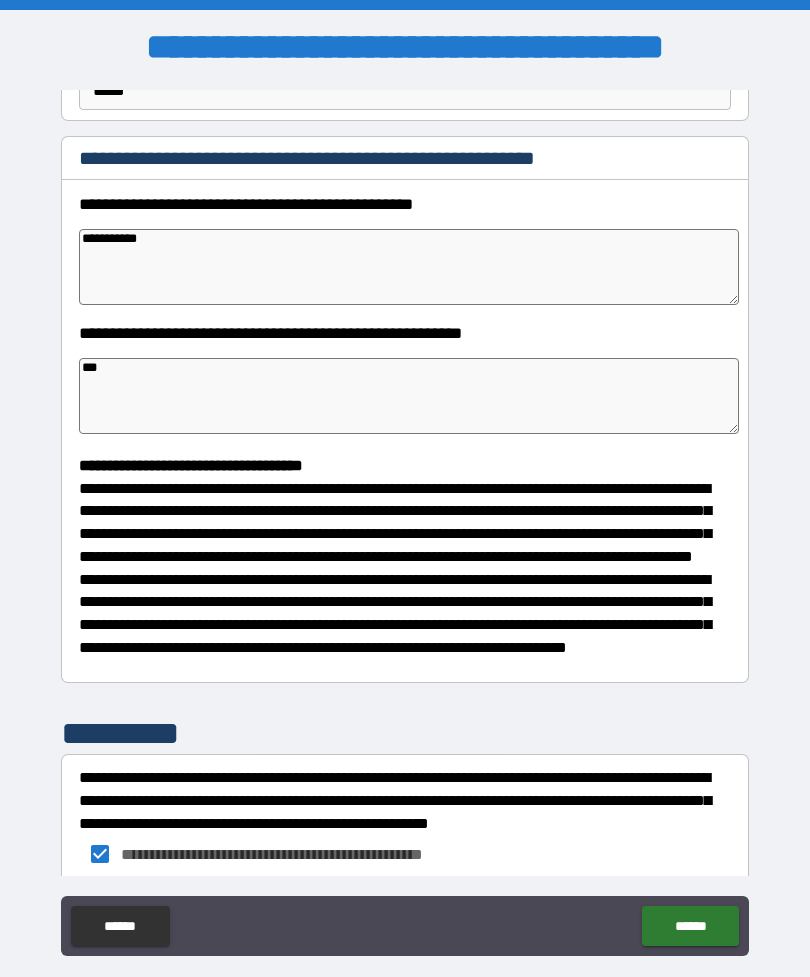 type on "*" 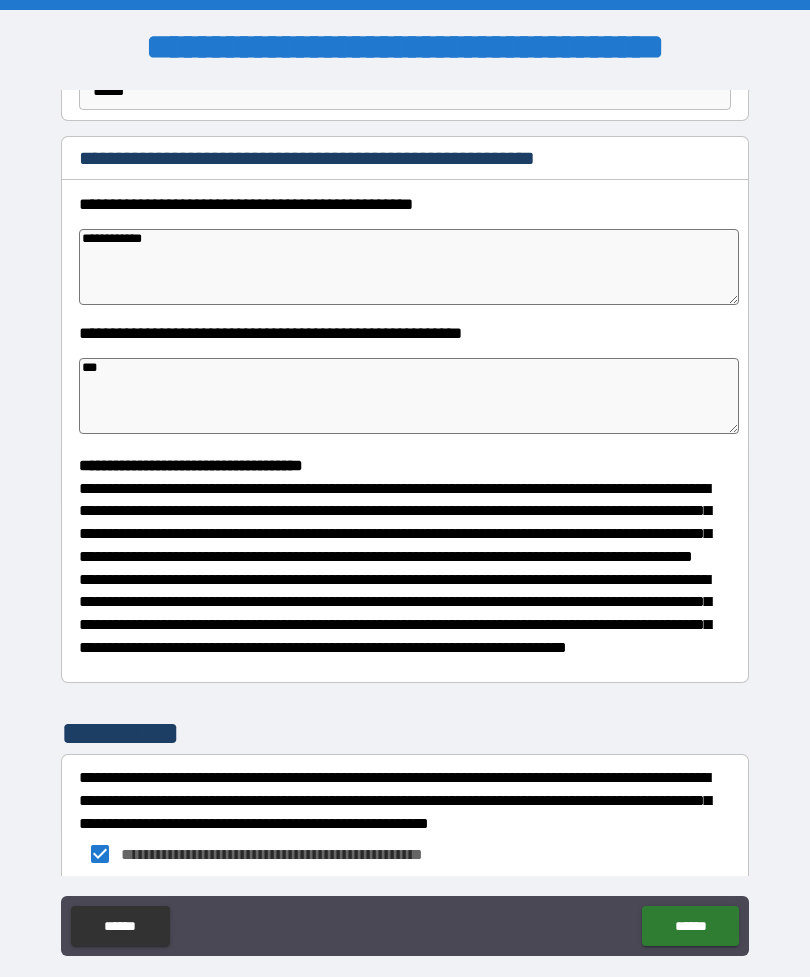 type on "*" 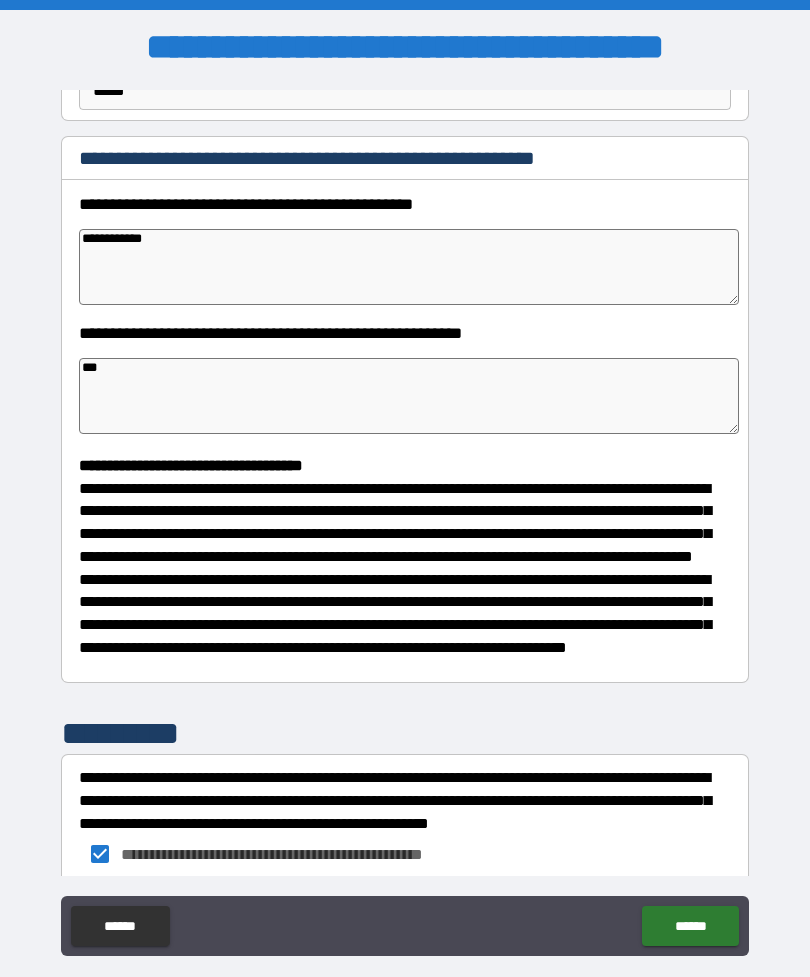 type on "*" 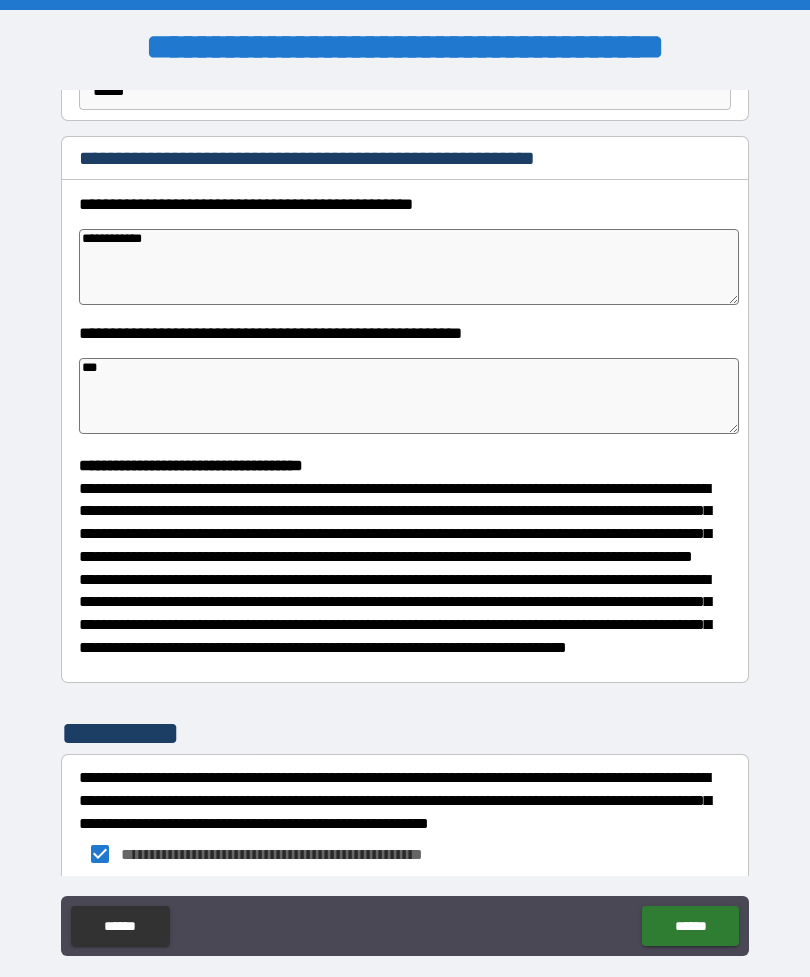 type on "**********" 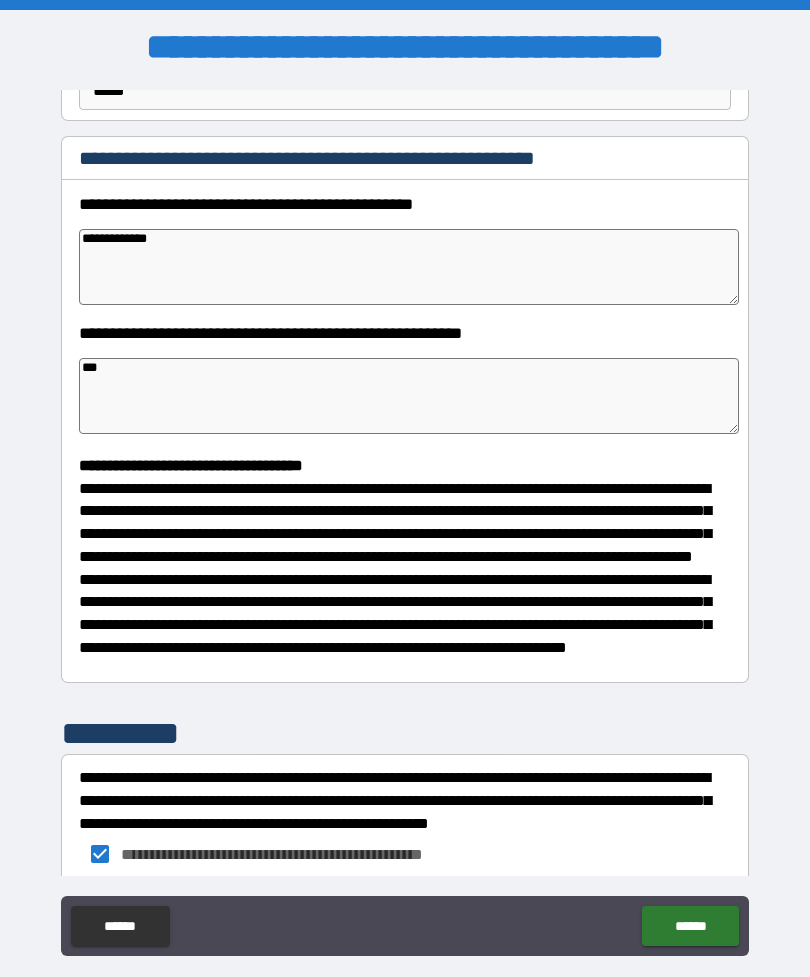 type on "*" 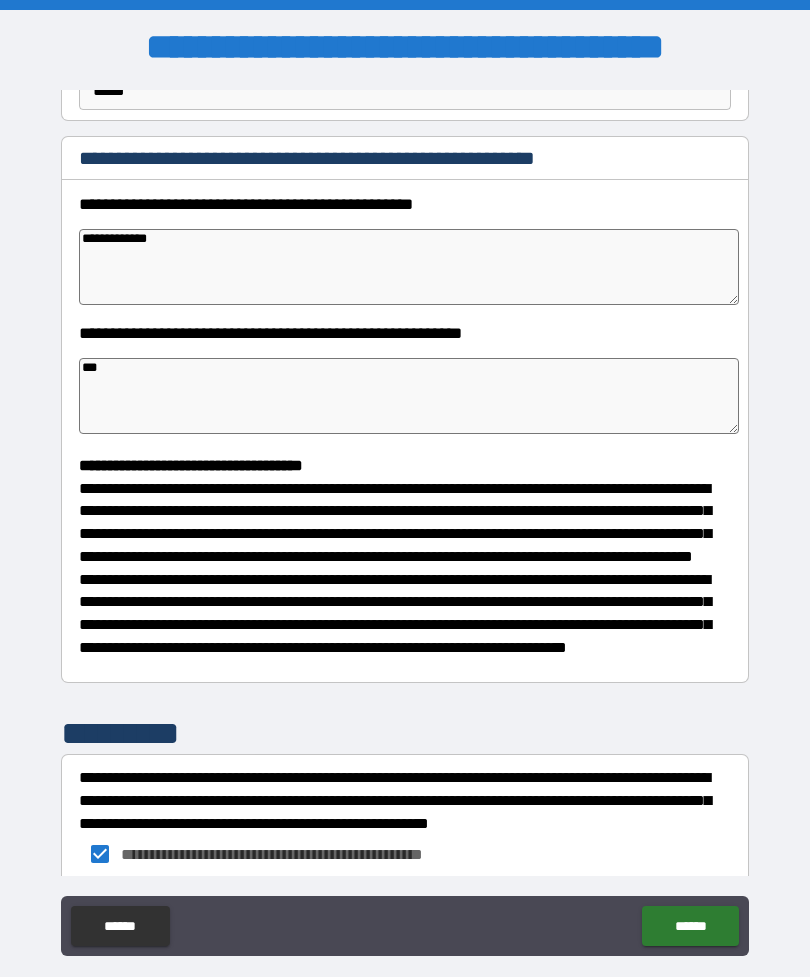 type on "*" 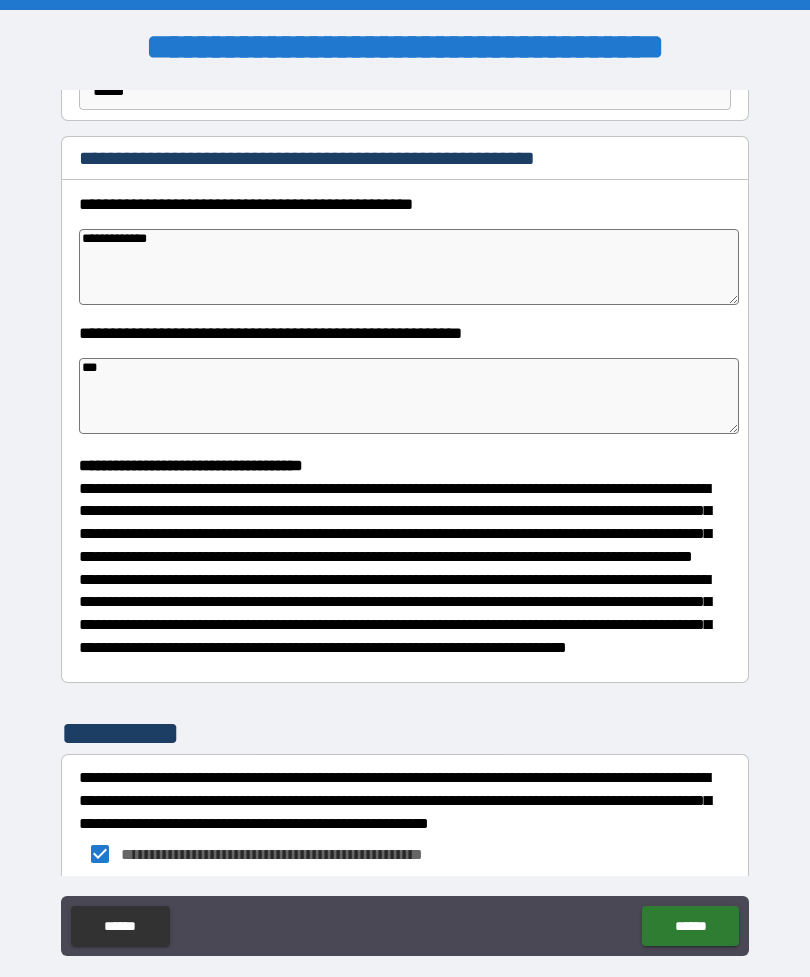 type on "*" 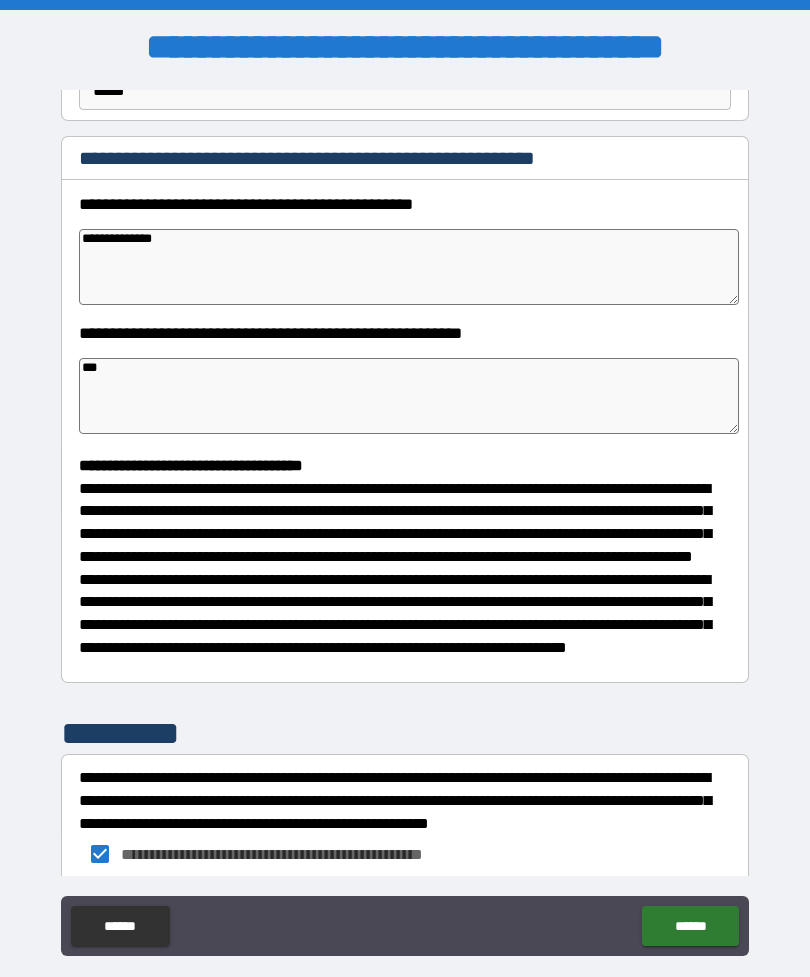 type on "**********" 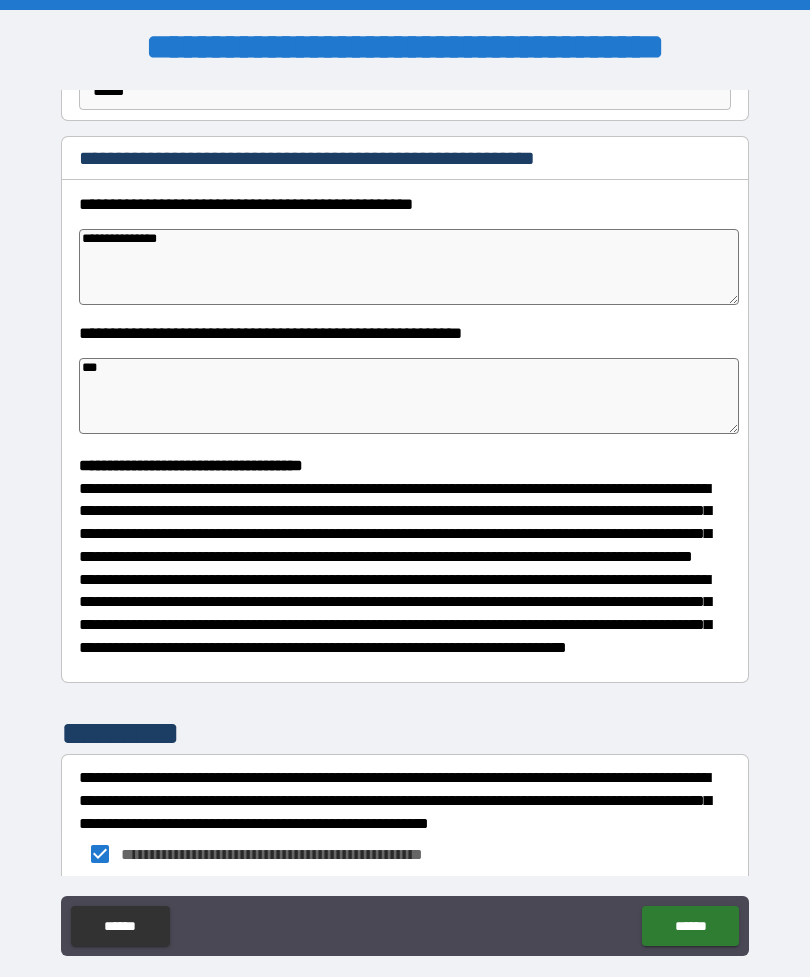 type on "*" 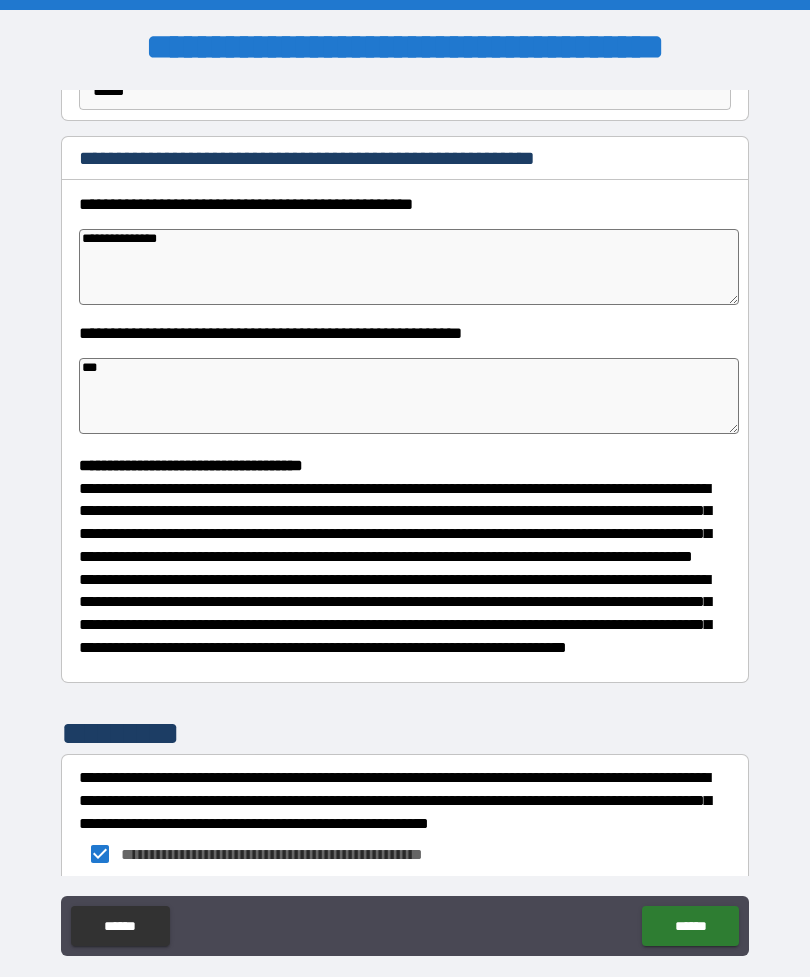 type on "*" 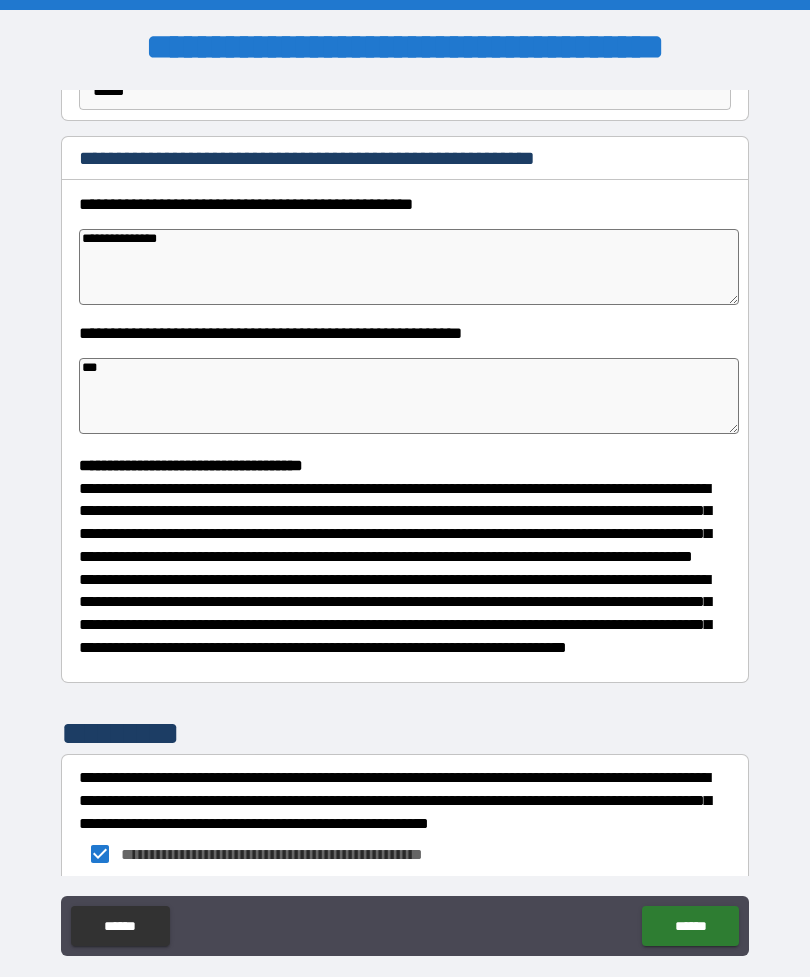 type on "*" 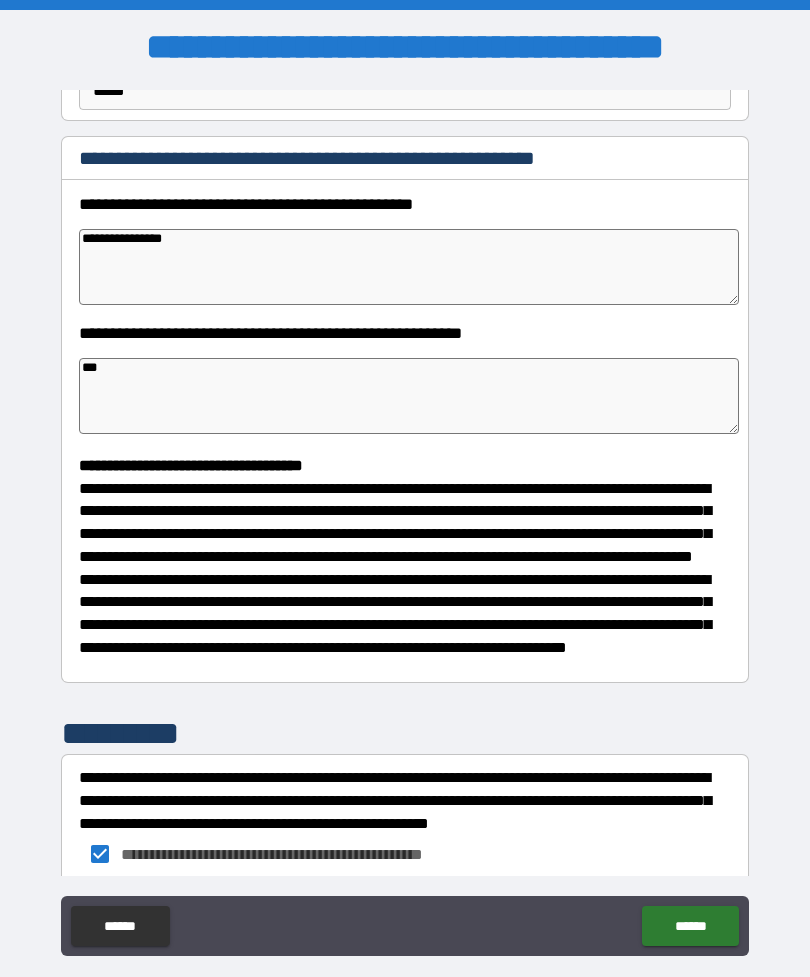 type on "*" 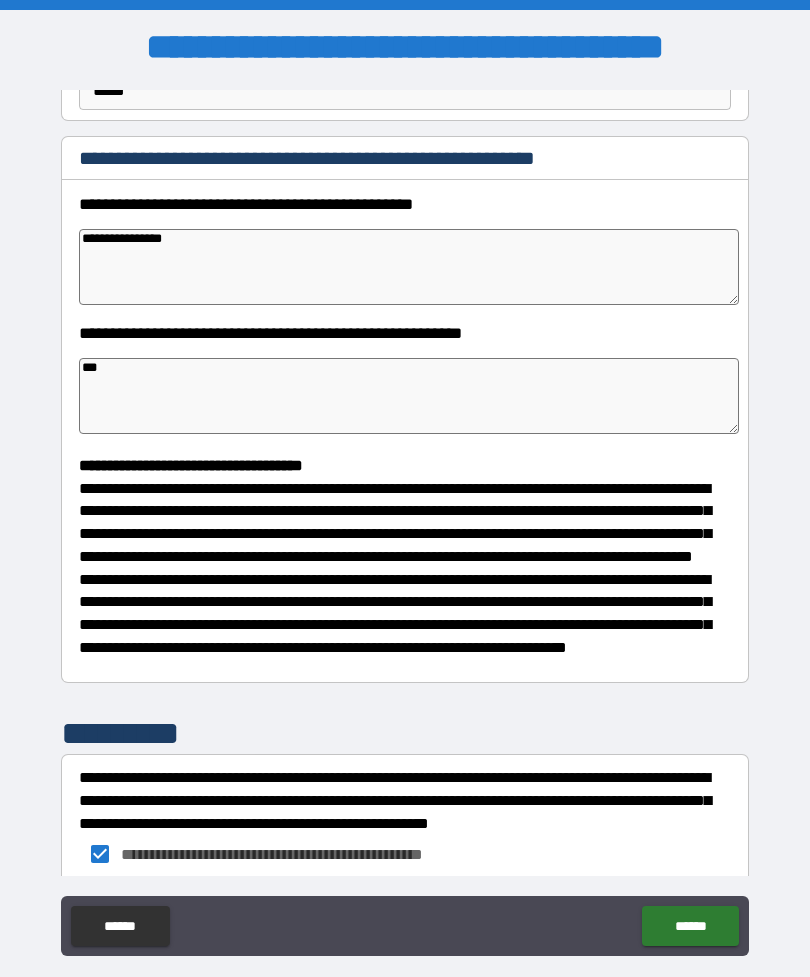 type on "**********" 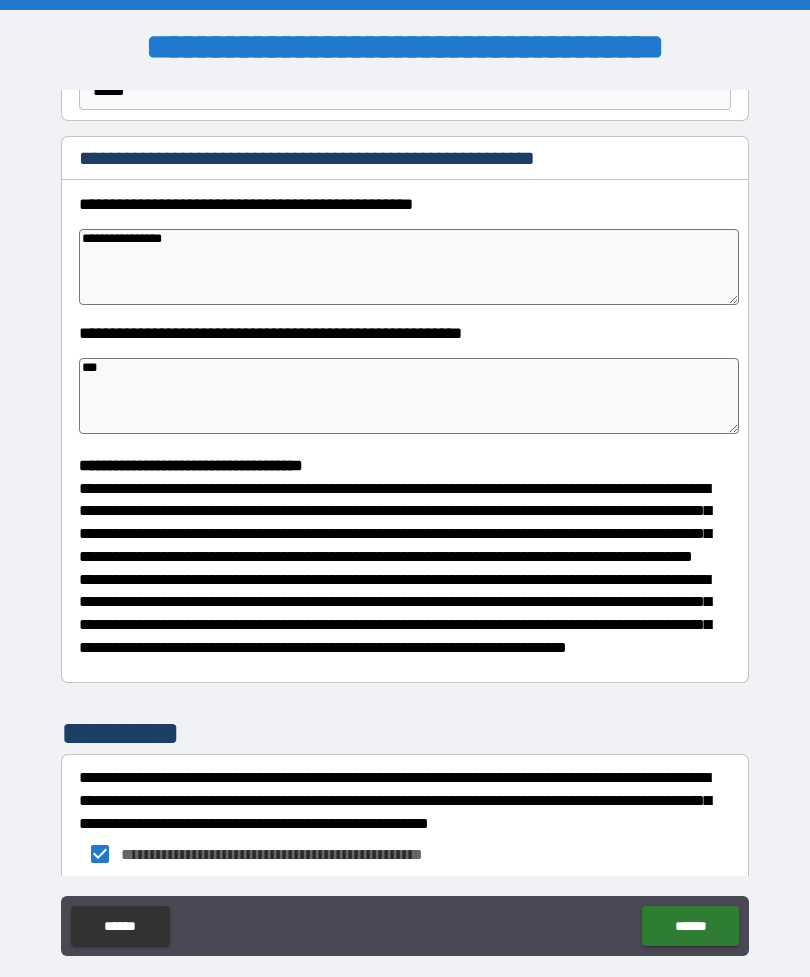 type on "*" 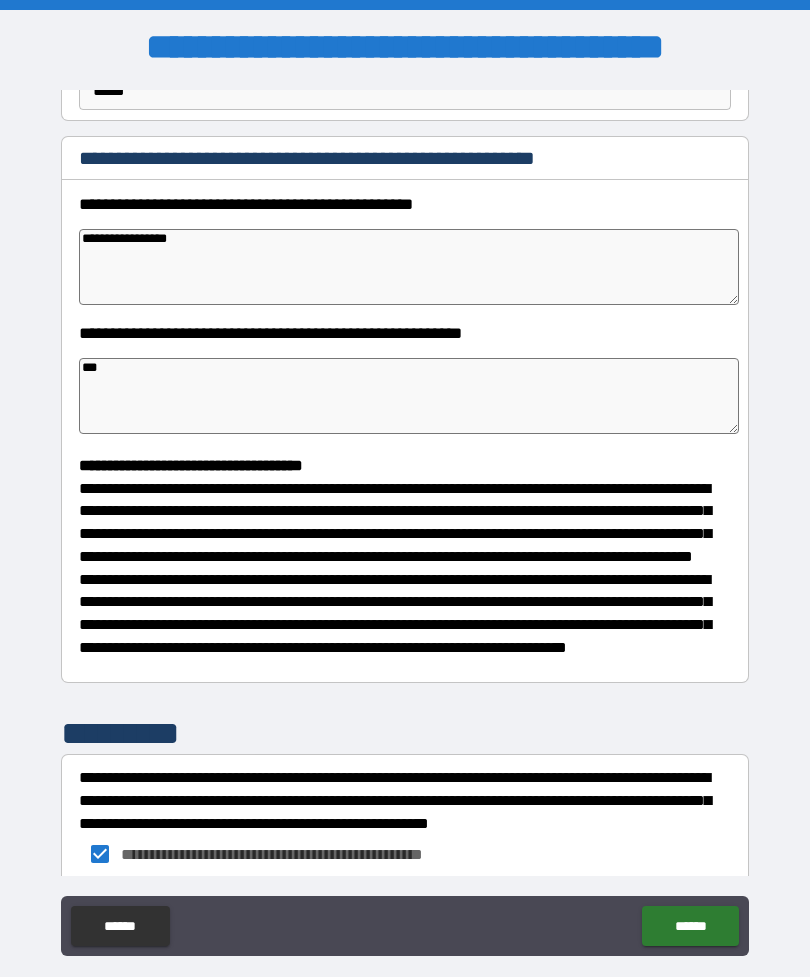 type on "*" 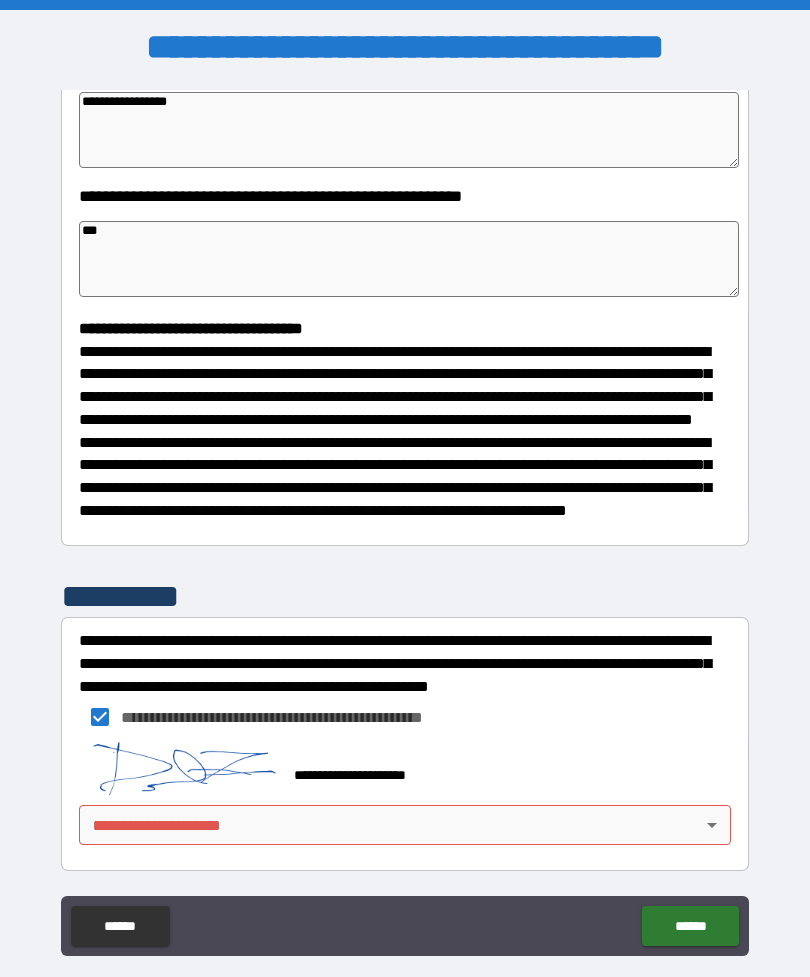 scroll, scrollTop: 387, scrollLeft: 0, axis: vertical 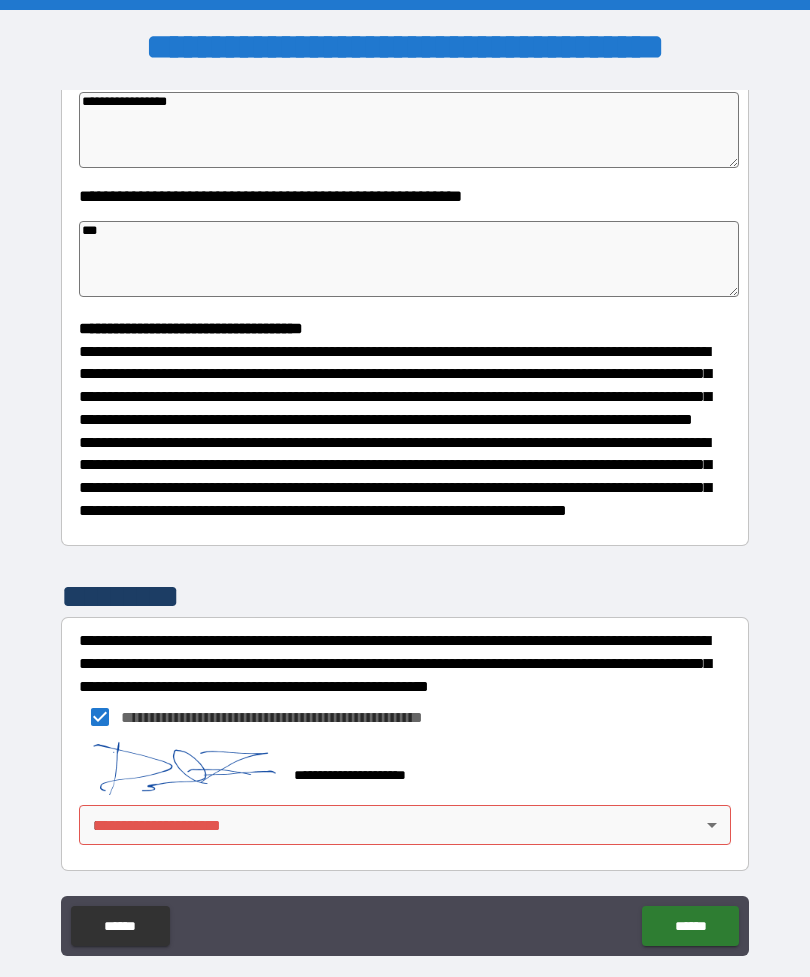 type on "**********" 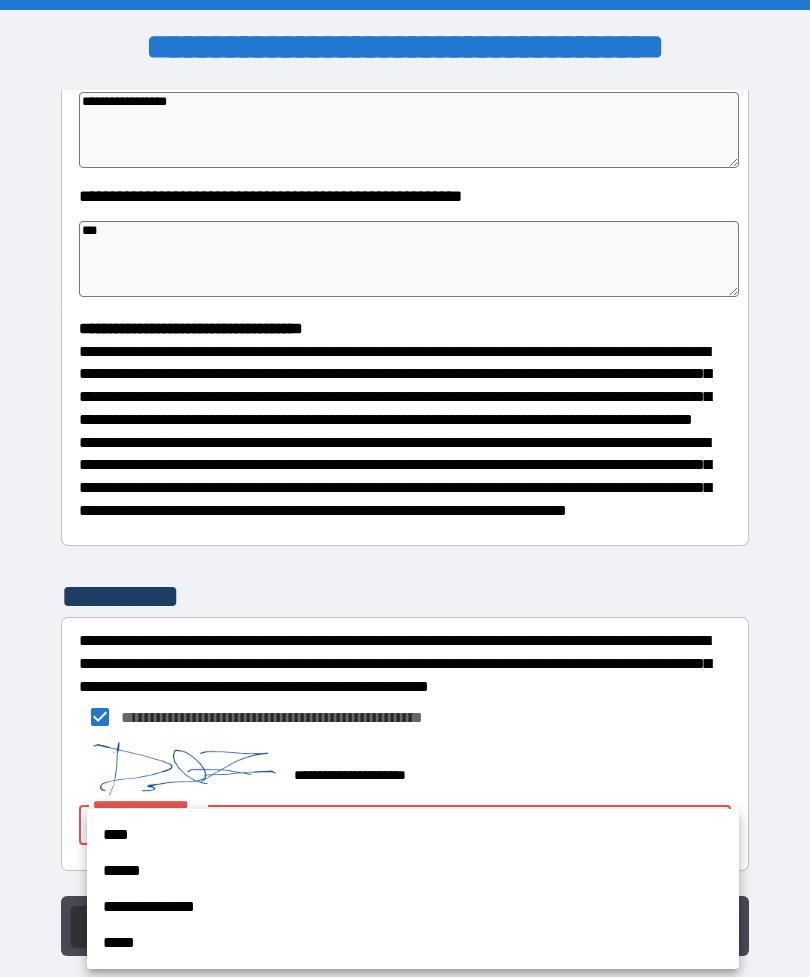 click on "**********" at bounding box center [413, 907] 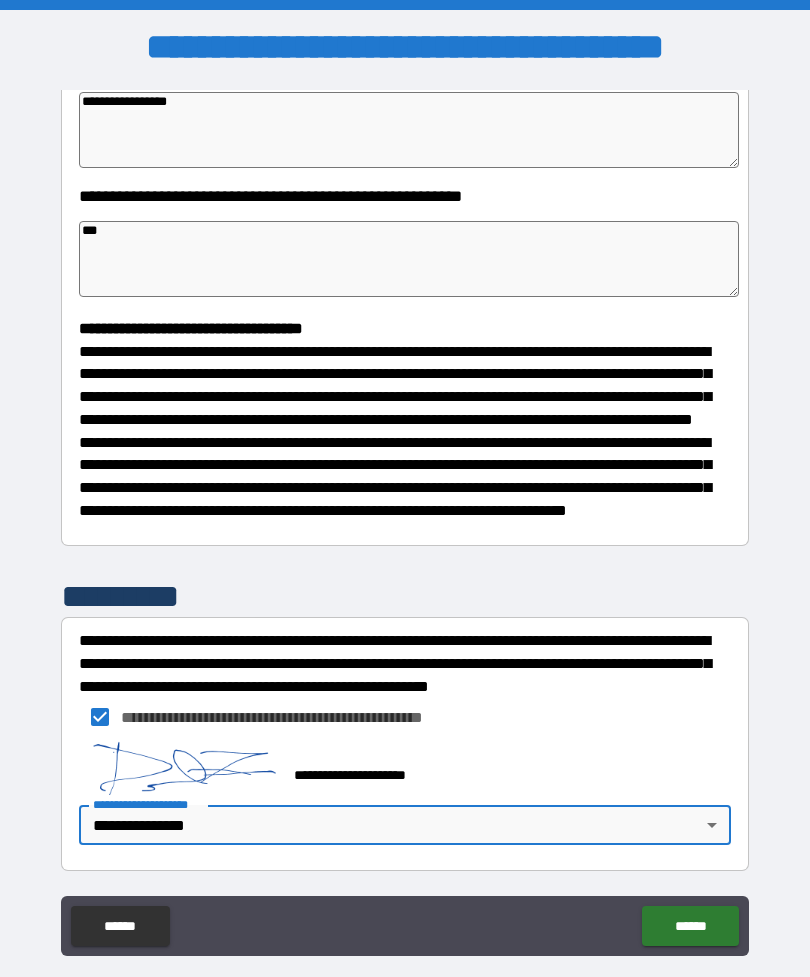 type on "*" 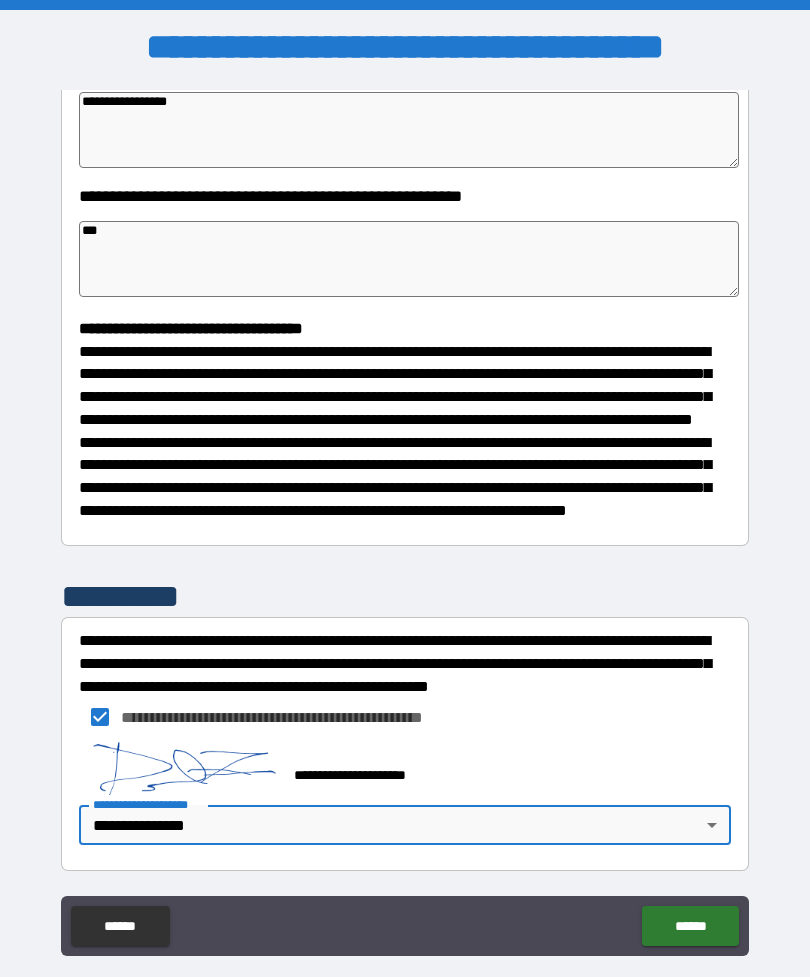type on "*" 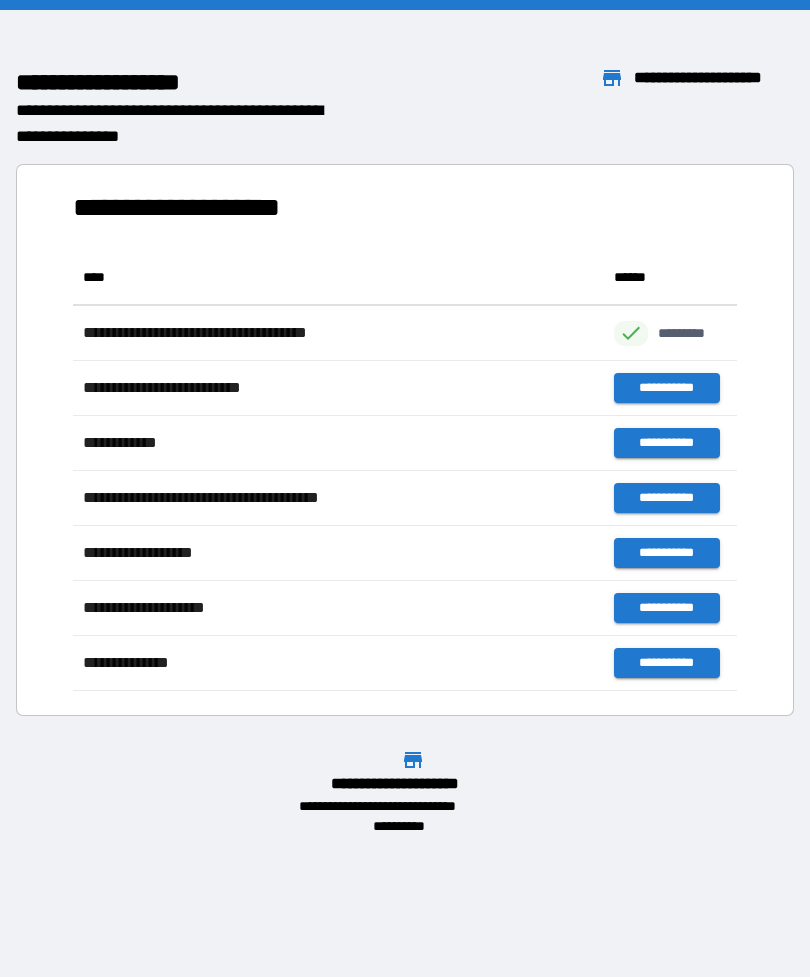 scroll, scrollTop: 441, scrollLeft: 664, axis: both 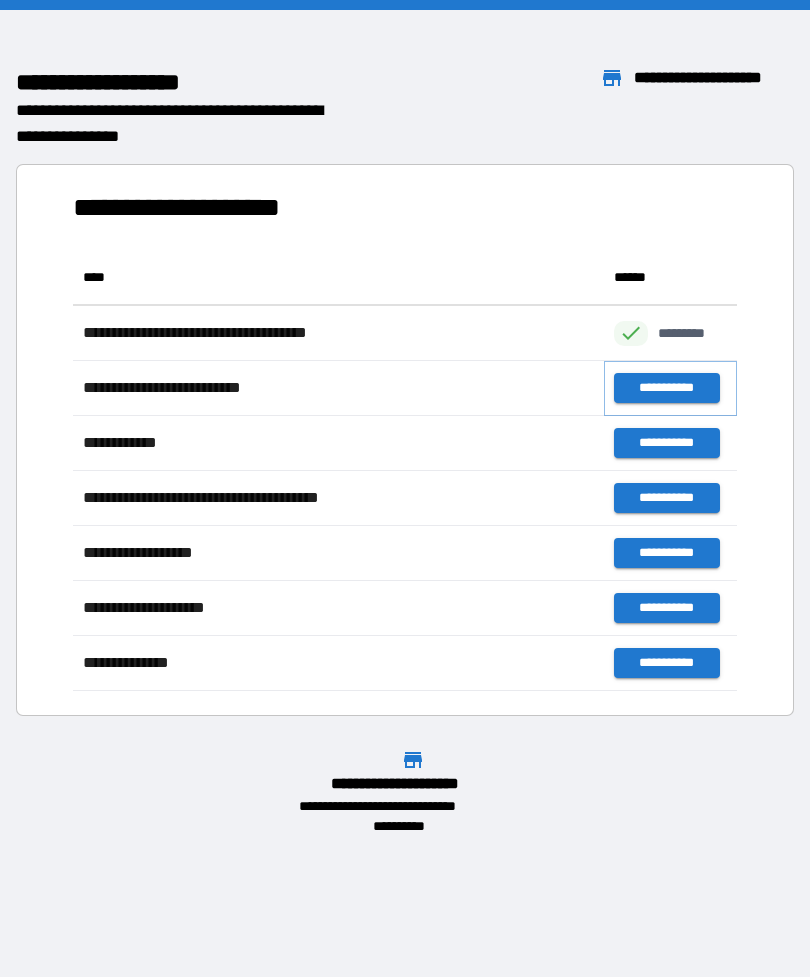 click on "**********" at bounding box center [666, 388] 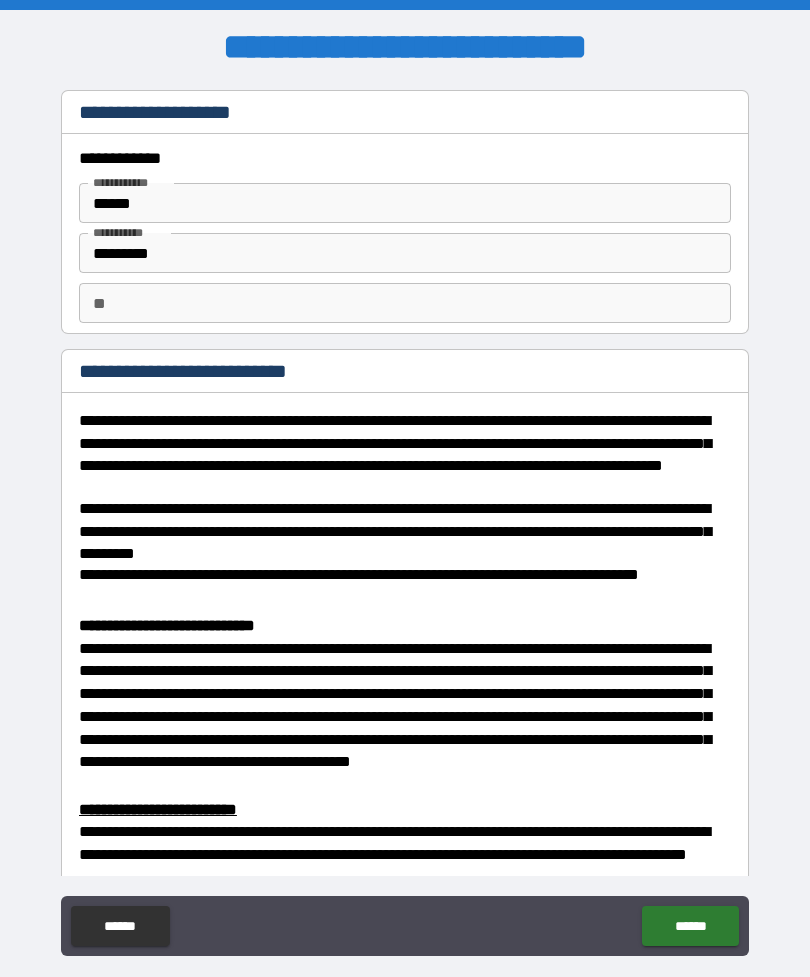 click on "** **" at bounding box center [405, 303] 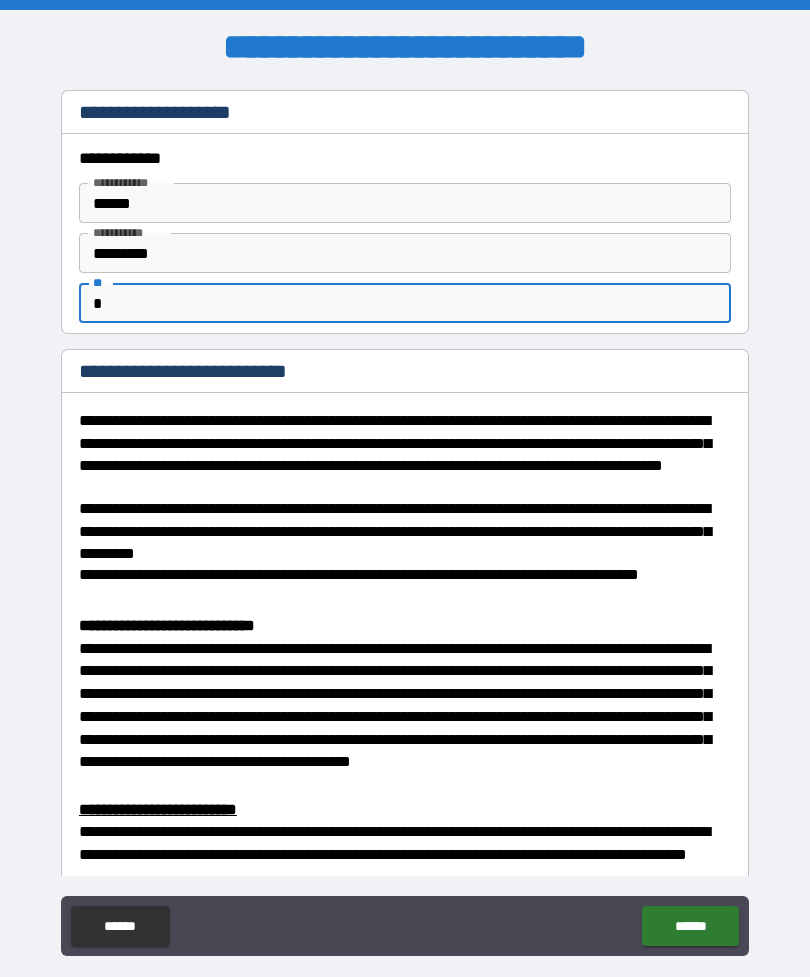 type on "*" 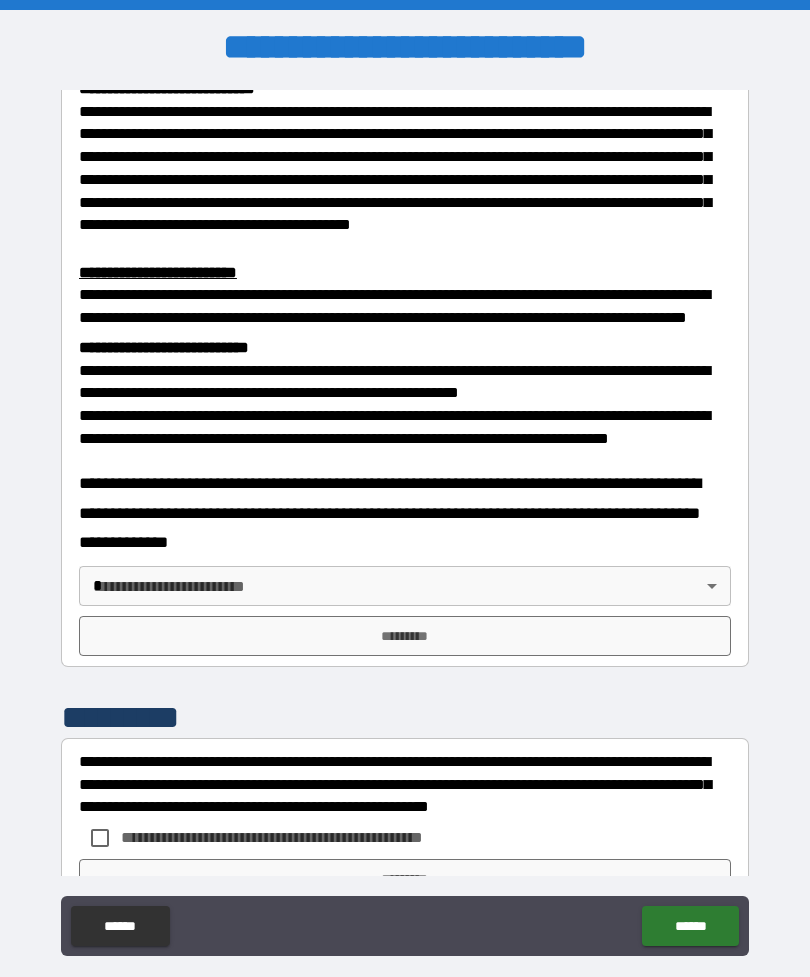scroll, scrollTop: 539, scrollLeft: 0, axis: vertical 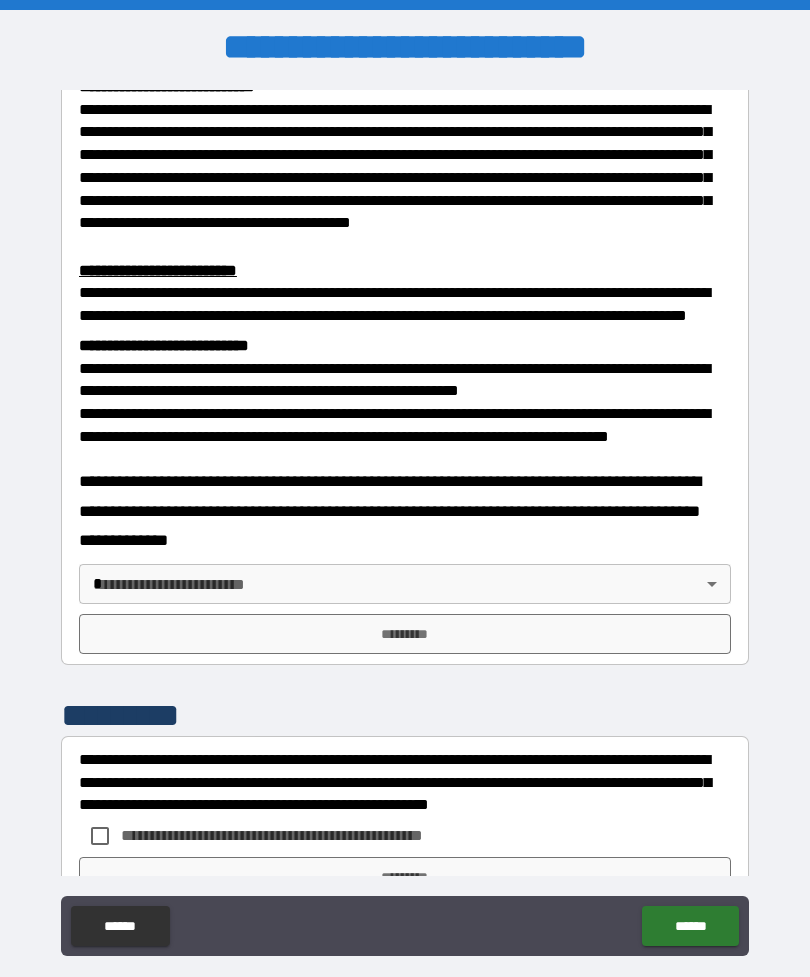 click on "**********" at bounding box center (405, 520) 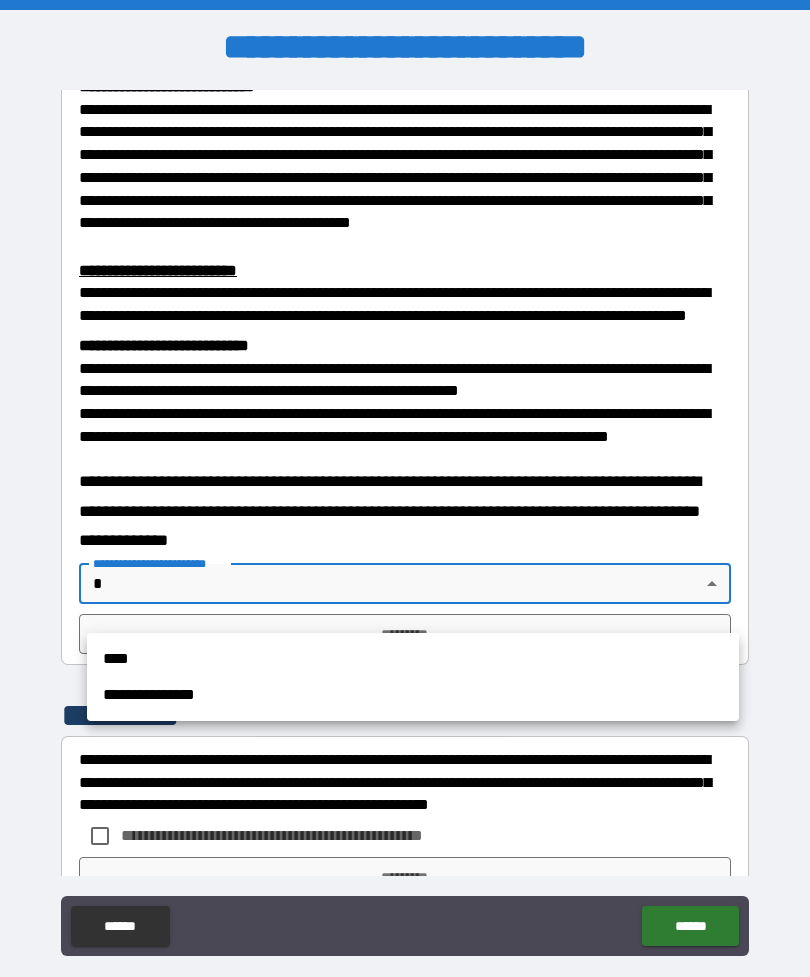 click on "**********" at bounding box center [413, 695] 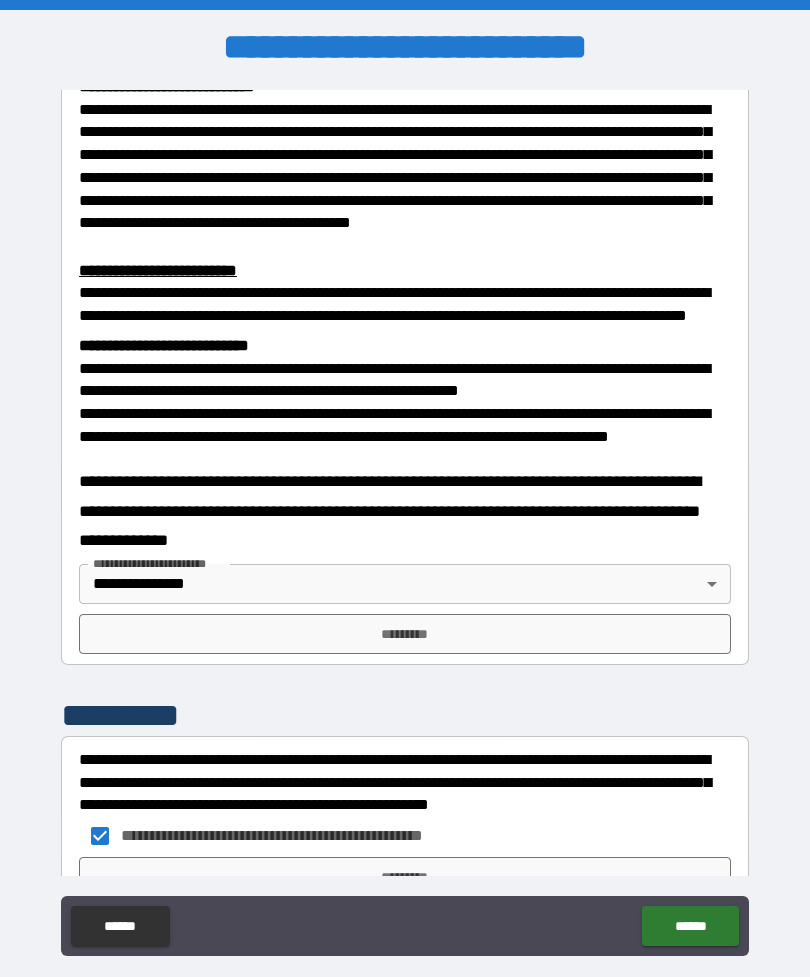 click on "*********" at bounding box center [405, 634] 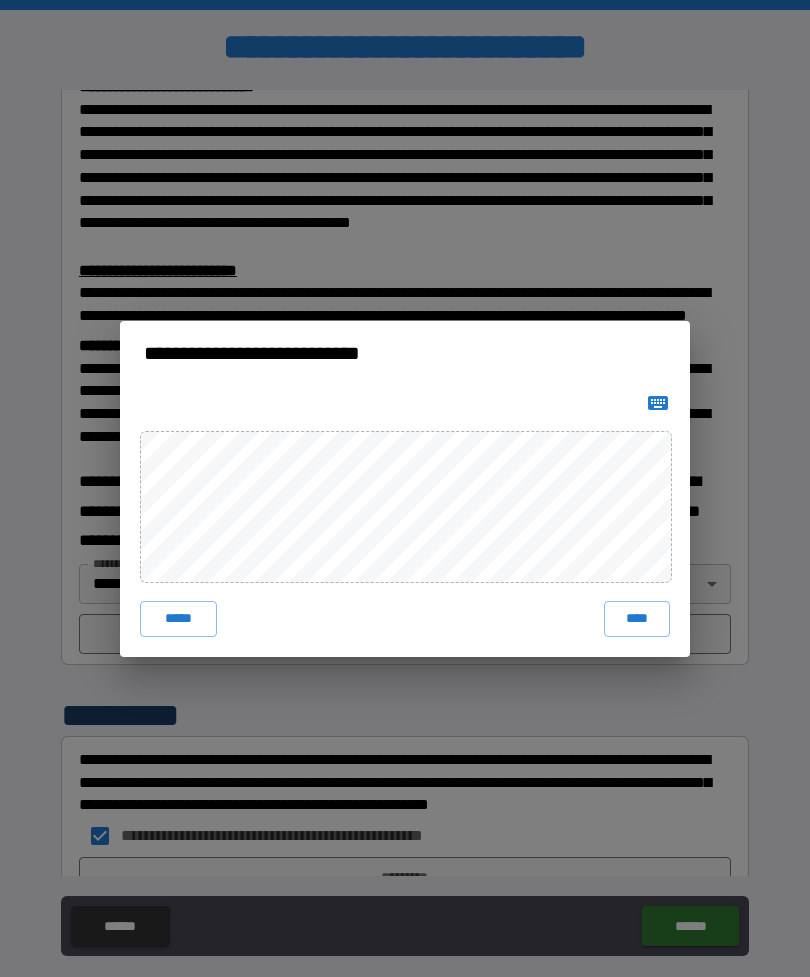 click on "****" at bounding box center [637, 619] 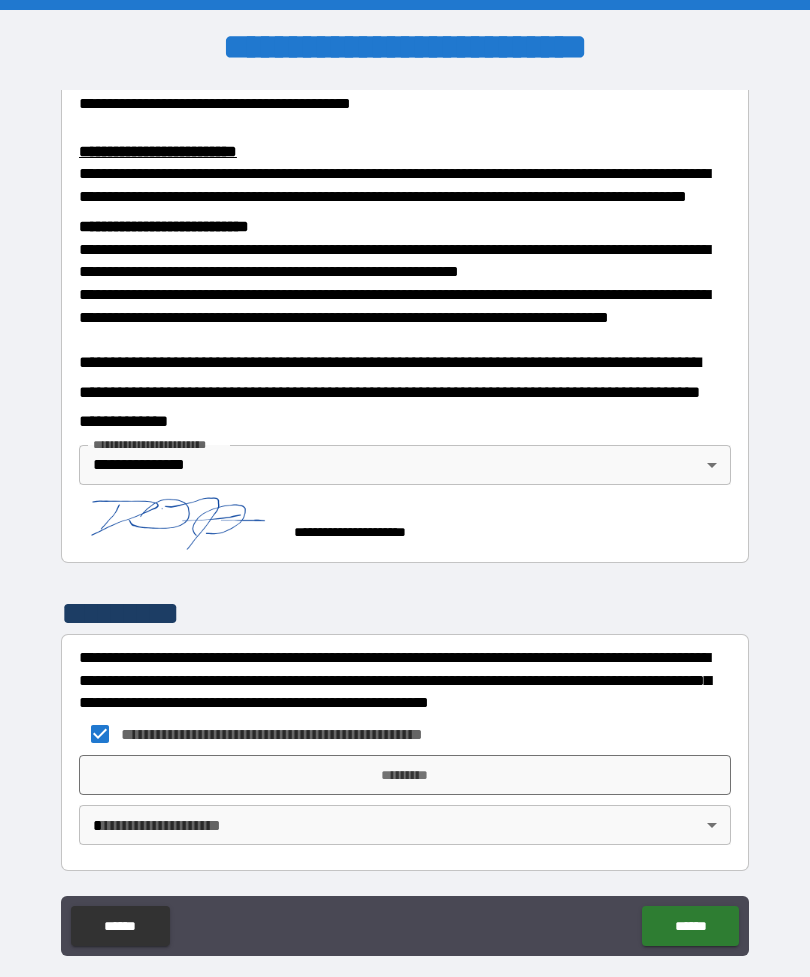 scroll, scrollTop: 677, scrollLeft: 0, axis: vertical 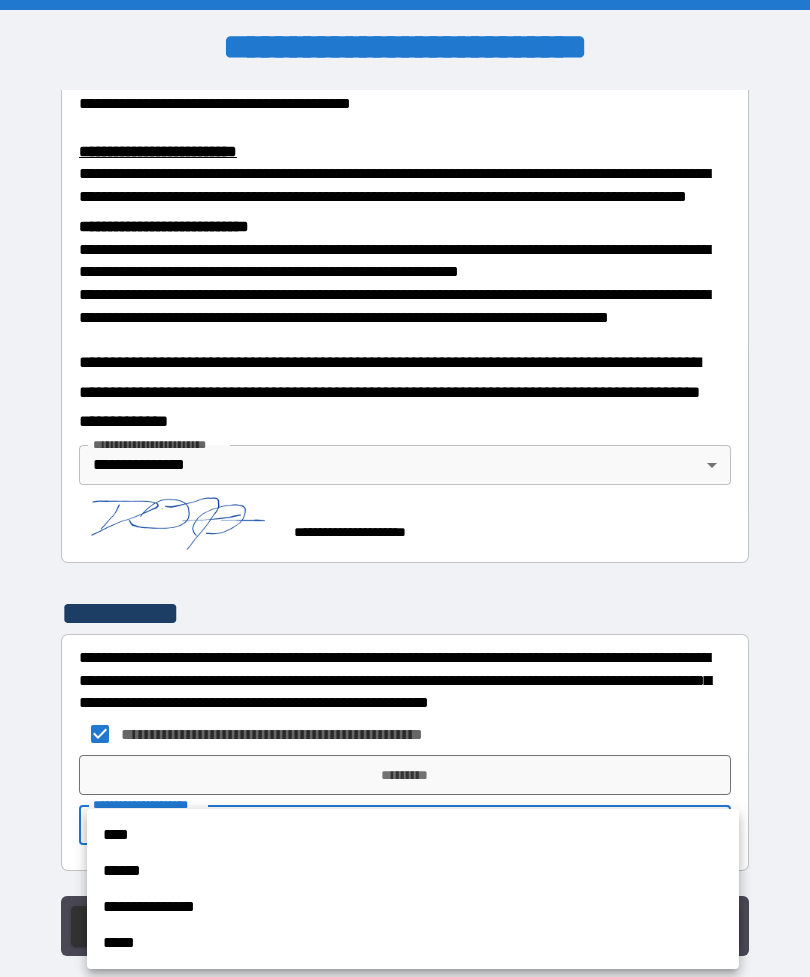 click on "**********" at bounding box center (413, 907) 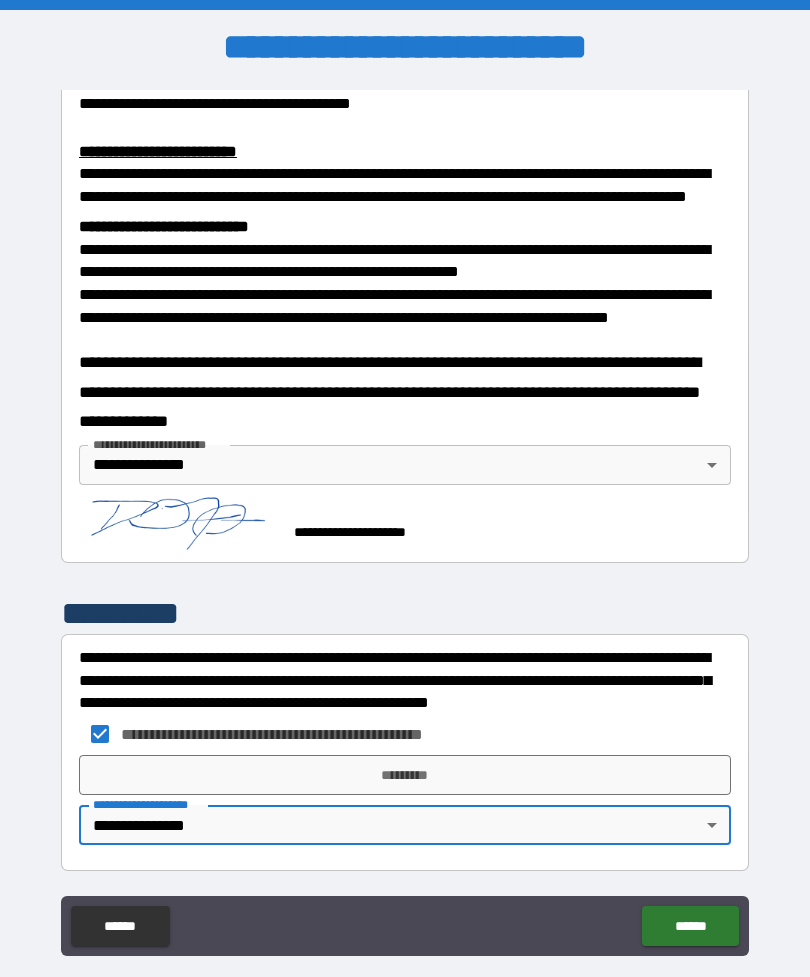 click on "*********" at bounding box center (405, 775) 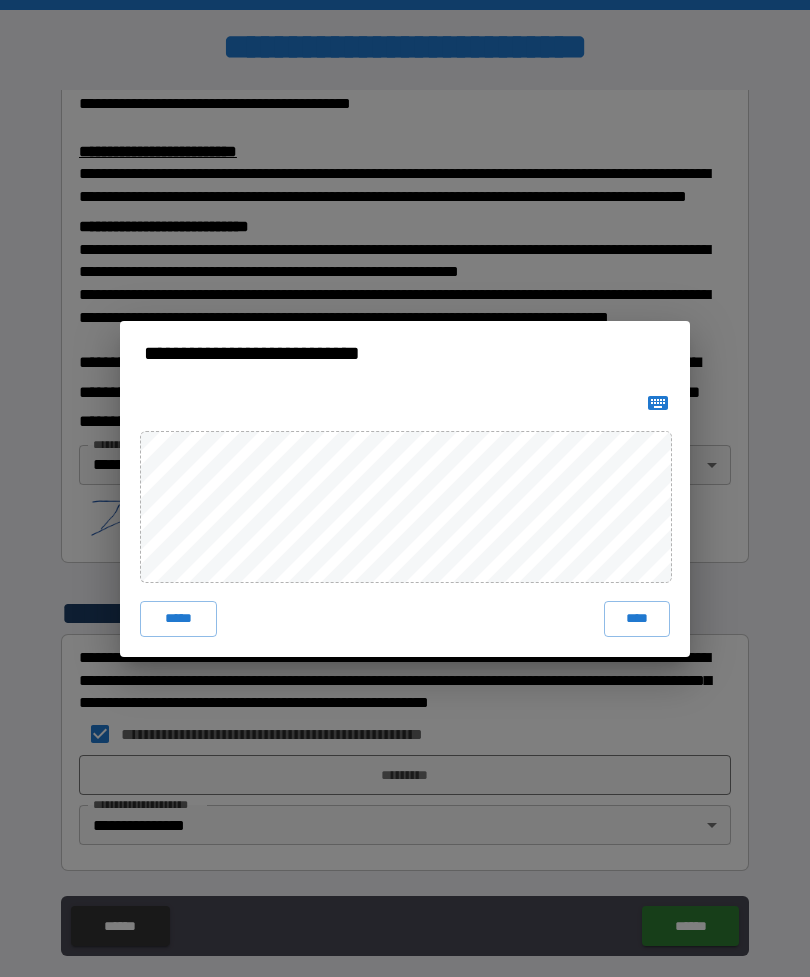 click on "****" at bounding box center (637, 619) 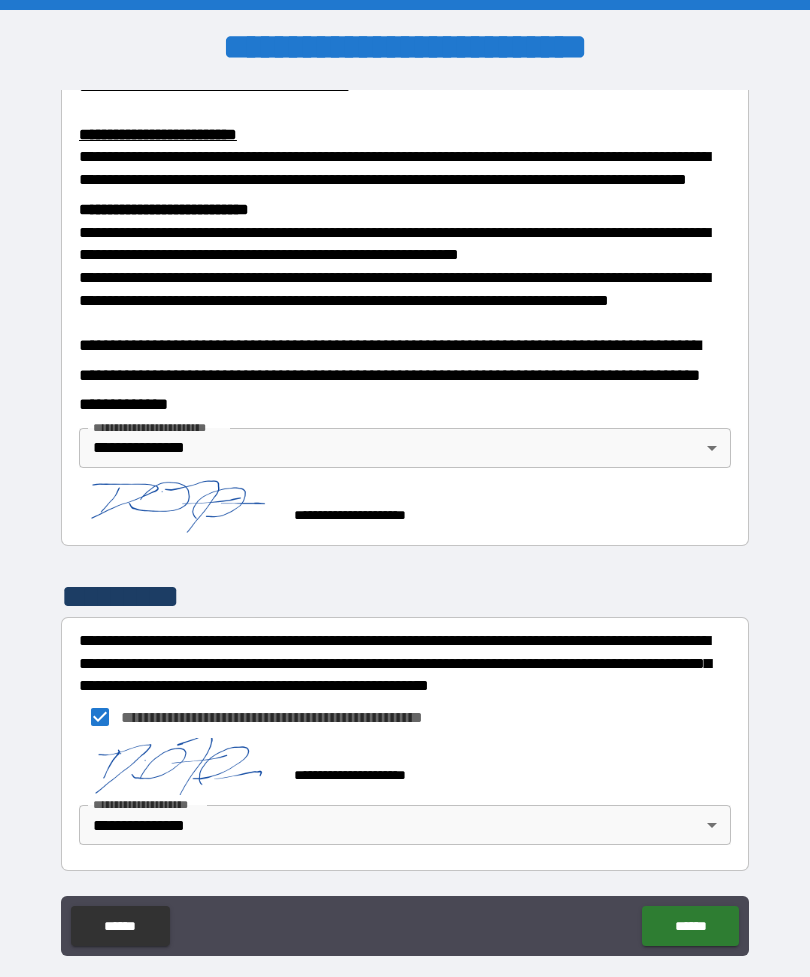 scroll, scrollTop: 695, scrollLeft: 0, axis: vertical 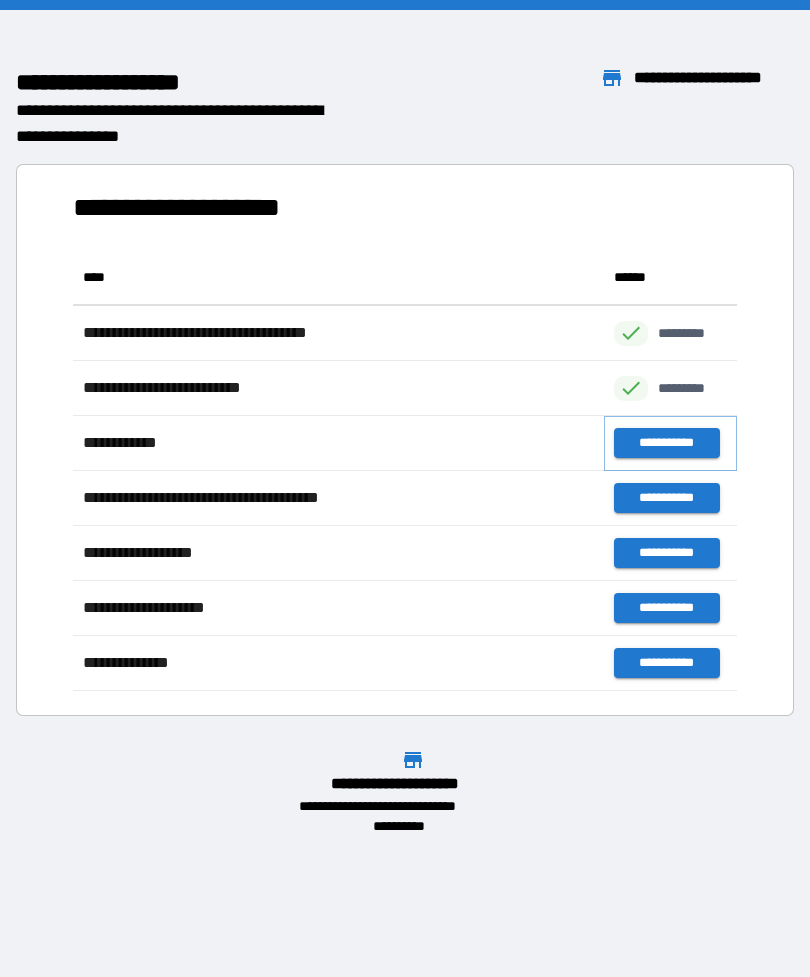 click on "**********" at bounding box center [666, 443] 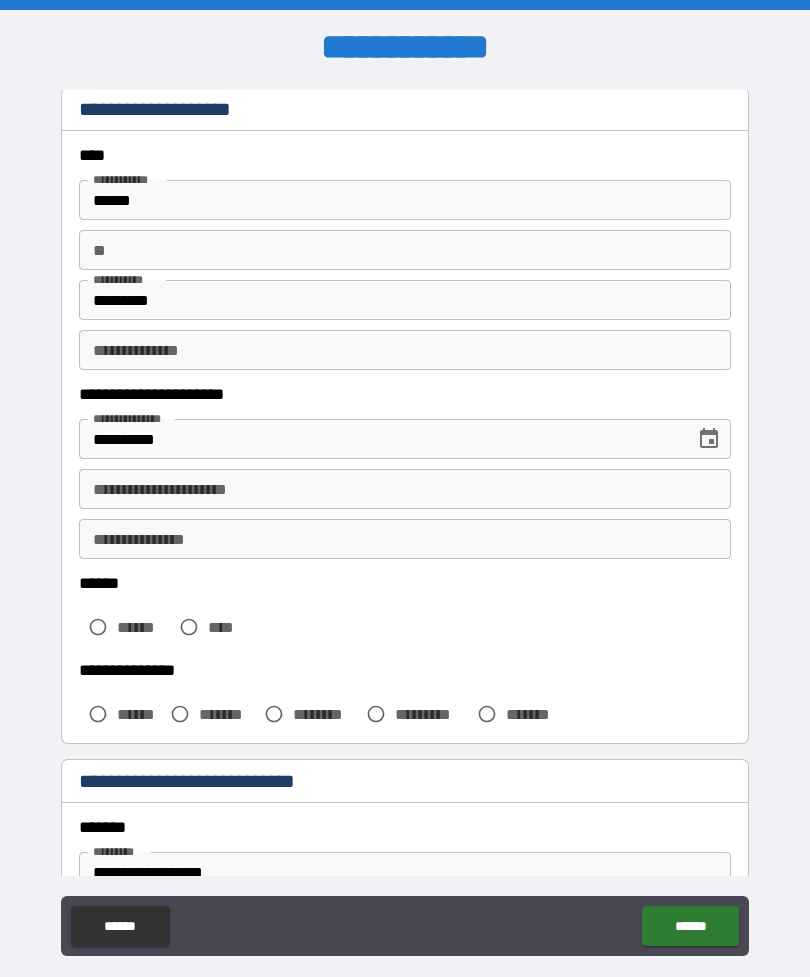 scroll, scrollTop: 65, scrollLeft: 0, axis: vertical 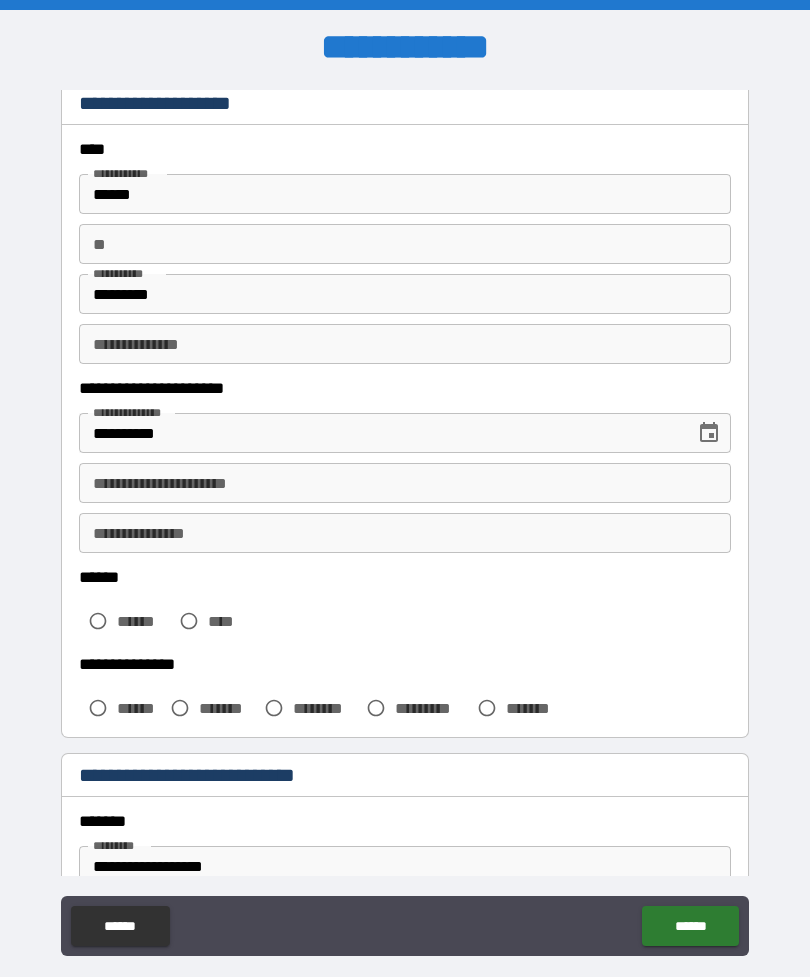 click on "**********" at bounding box center (405, 483) 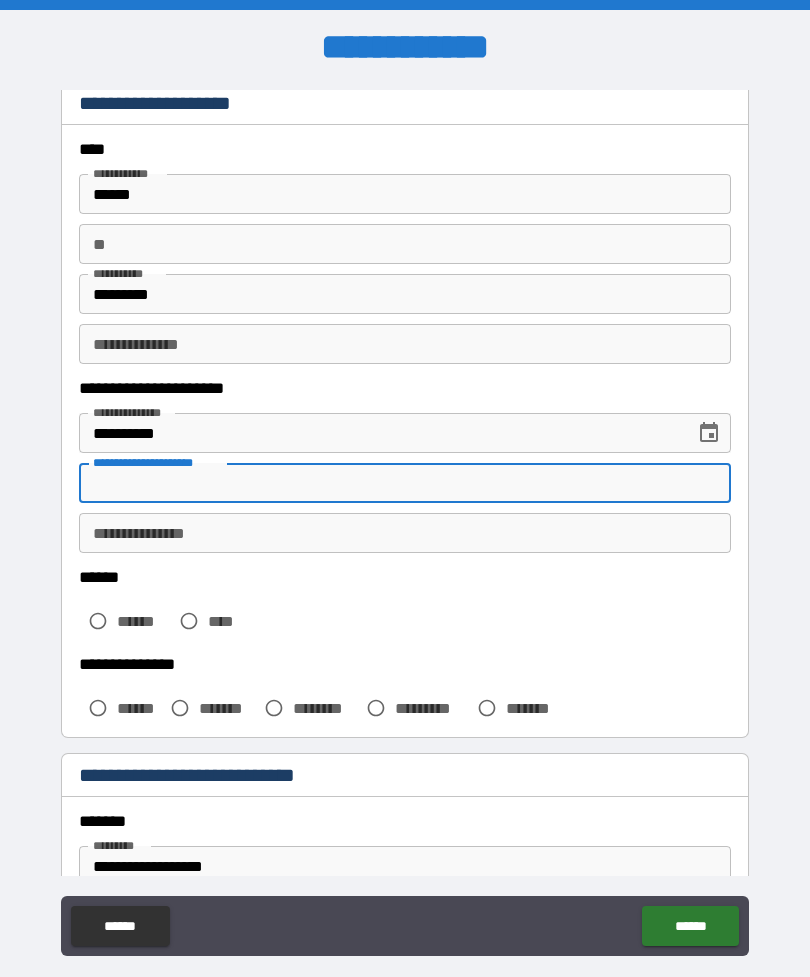 click on "****** ****** ****" at bounding box center (405, 606) 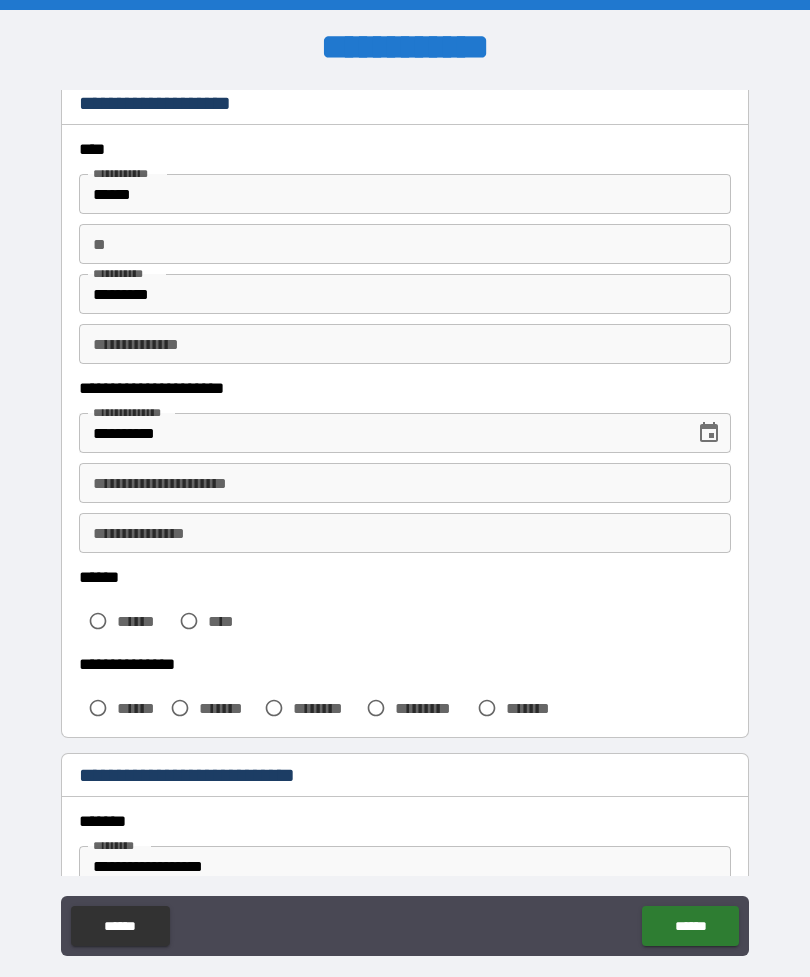 click on "**********" at bounding box center [405, 483] 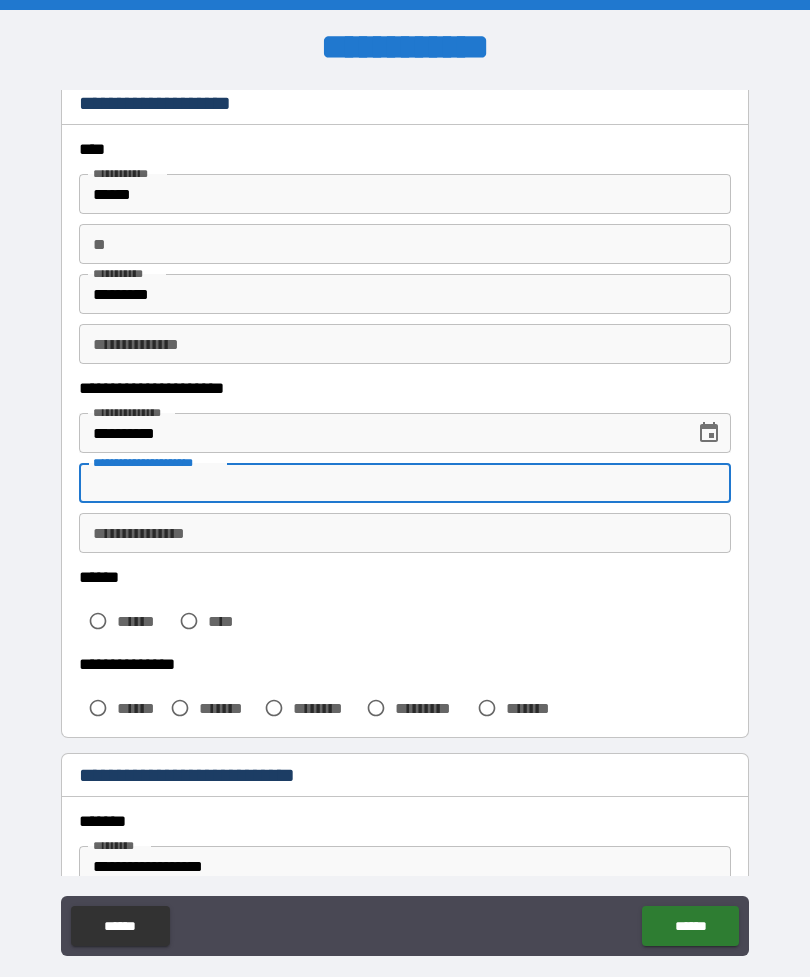 type on "*" 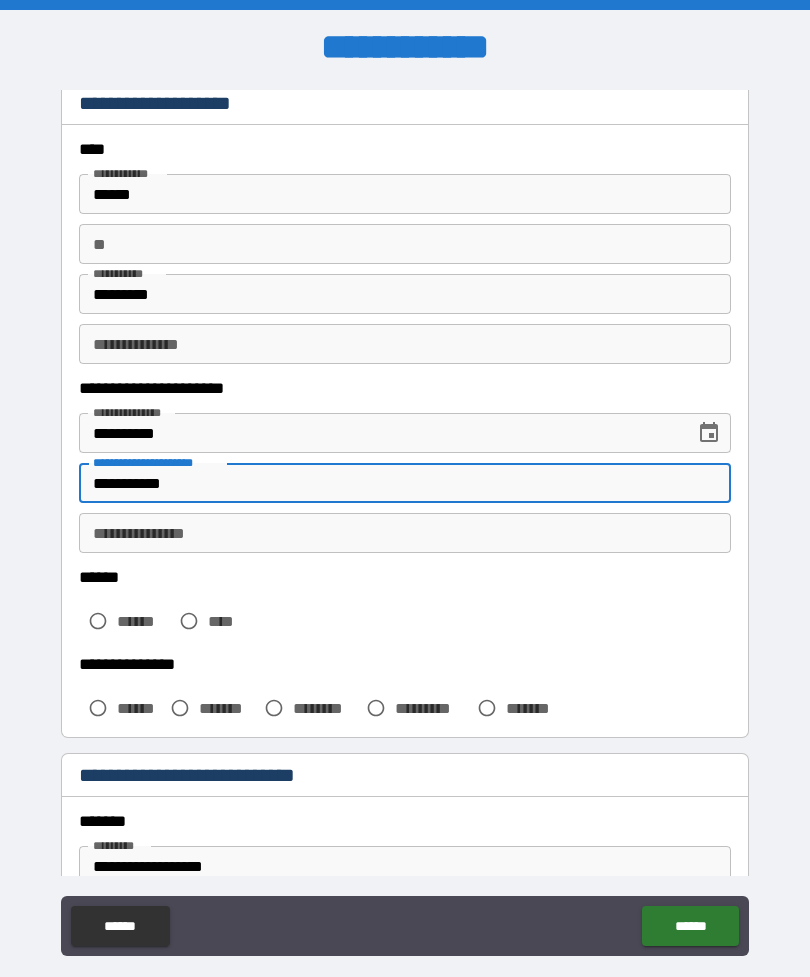 type on "**********" 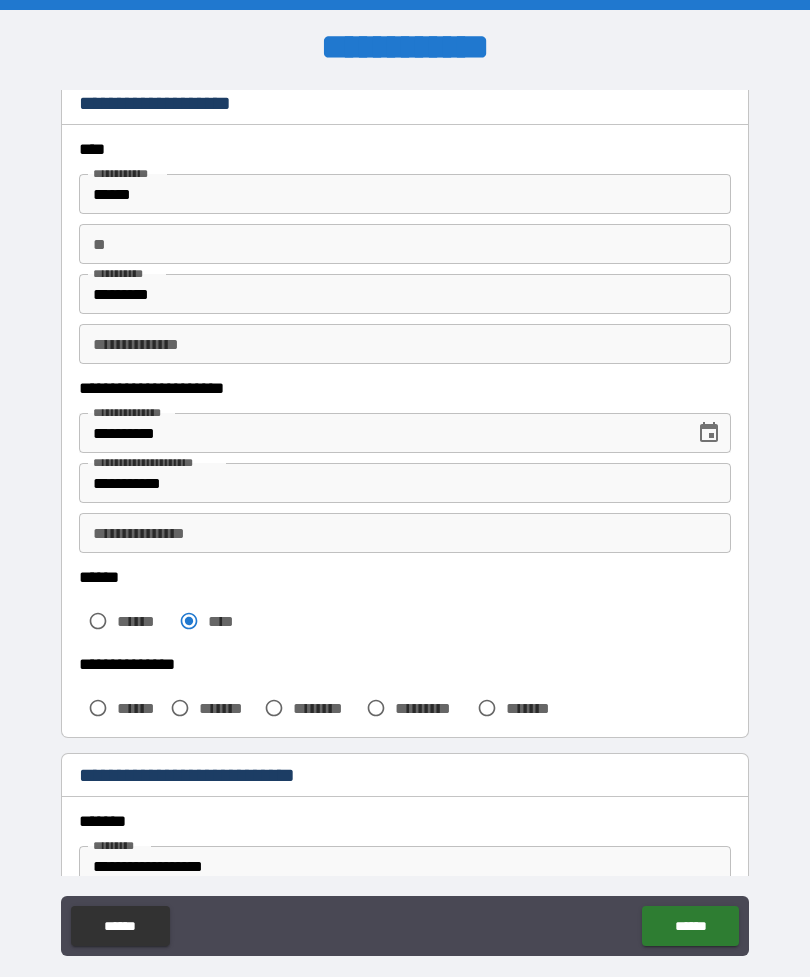 click on "**" at bounding box center [405, 244] 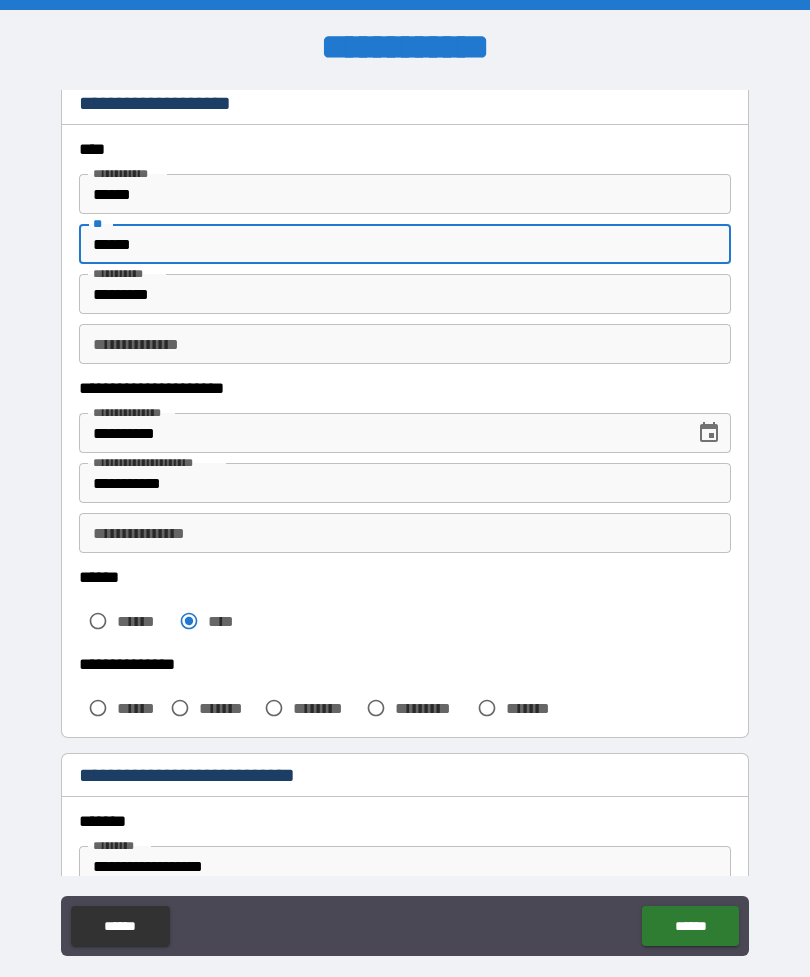 type on "*****" 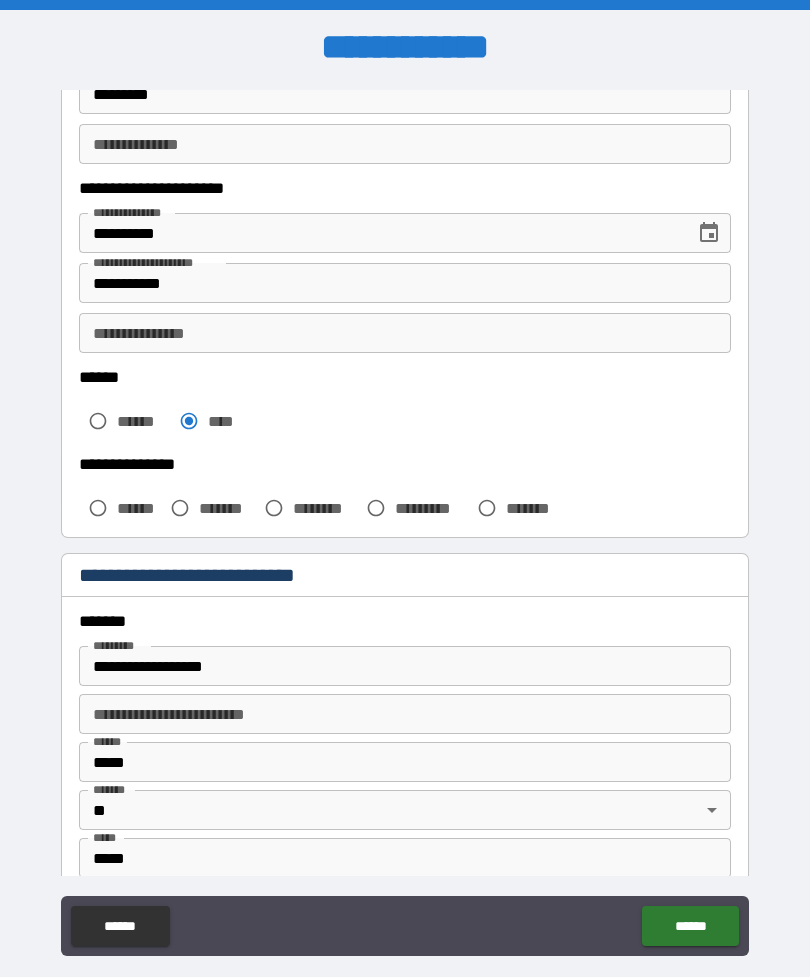 scroll, scrollTop: 266, scrollLeft: 0, axis: vertical 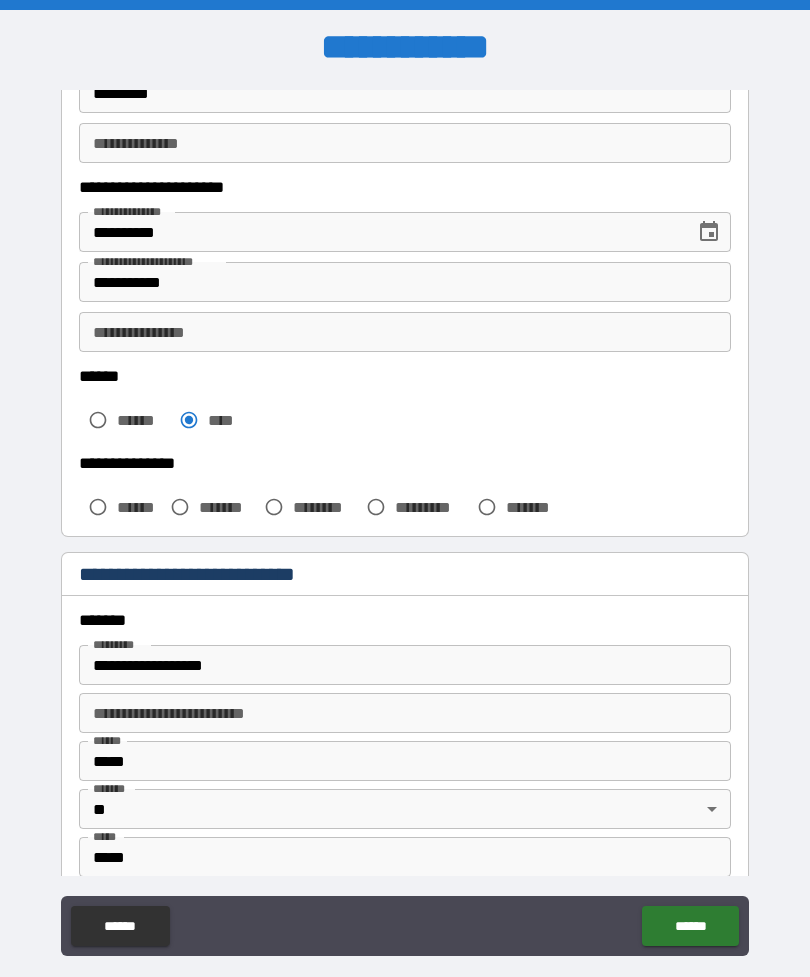 click on "**********" at bounding box center (405, 665) 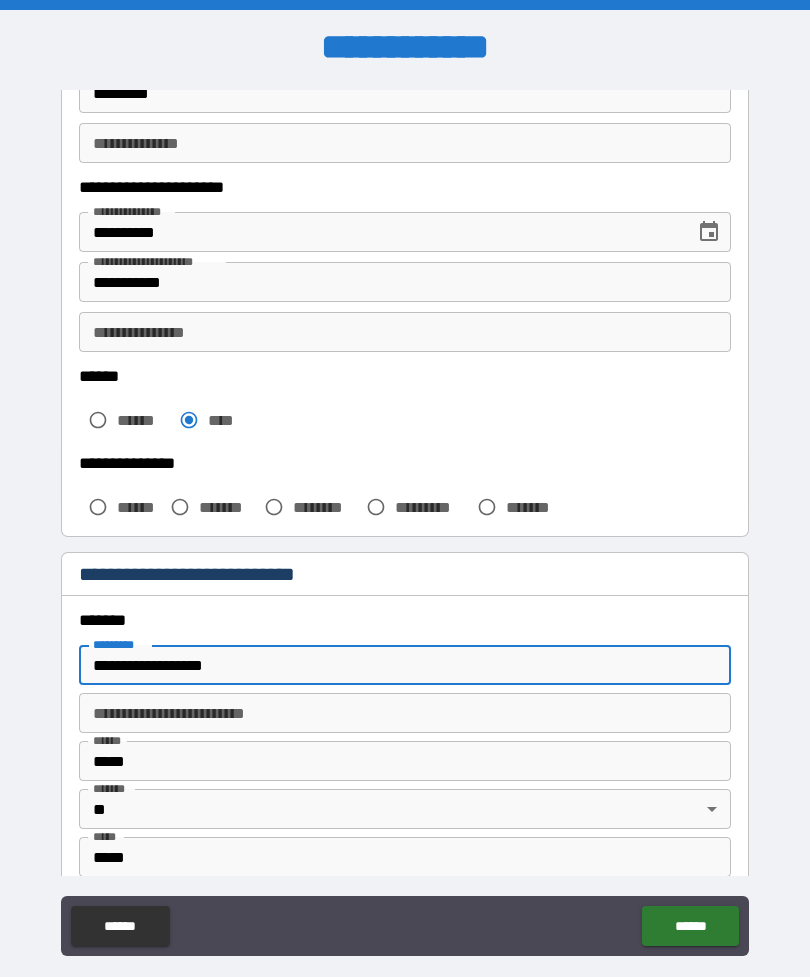 scroll, scrollTop: 18, scrollLeft: 0, axis: vertical 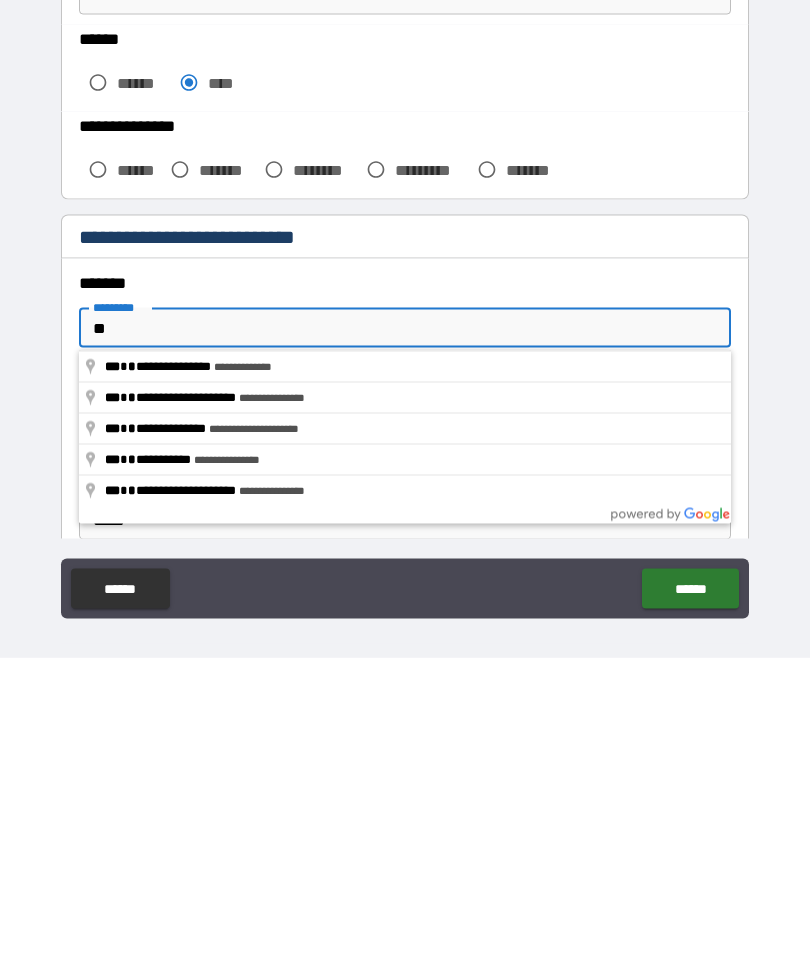 type on "*" 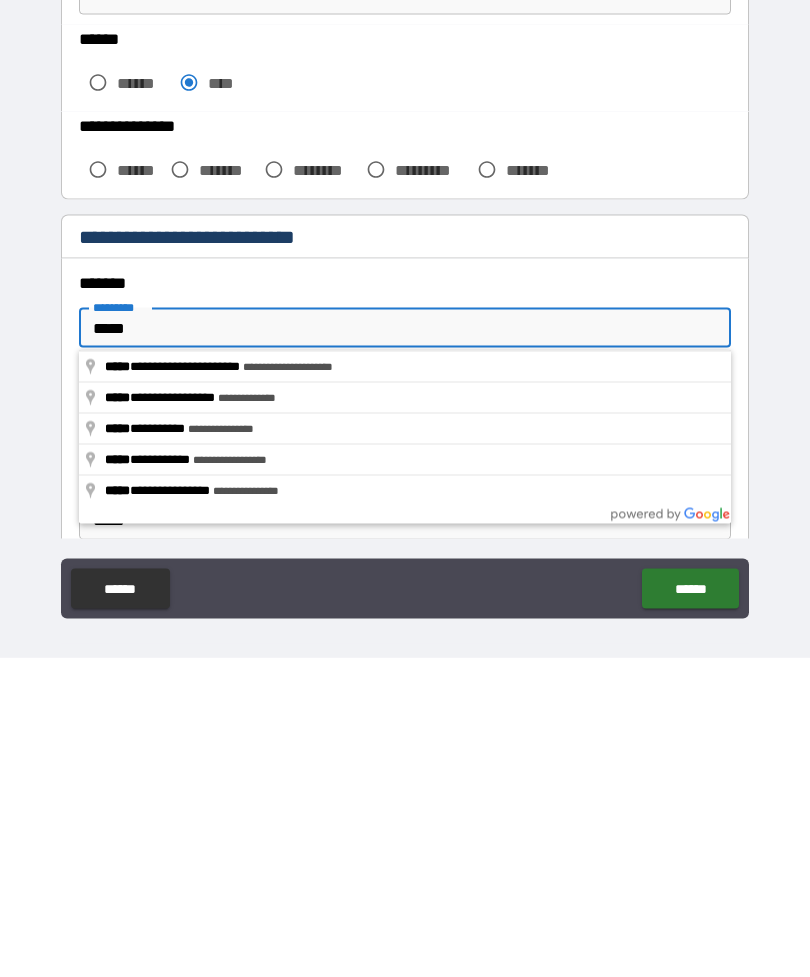 type on "**********" 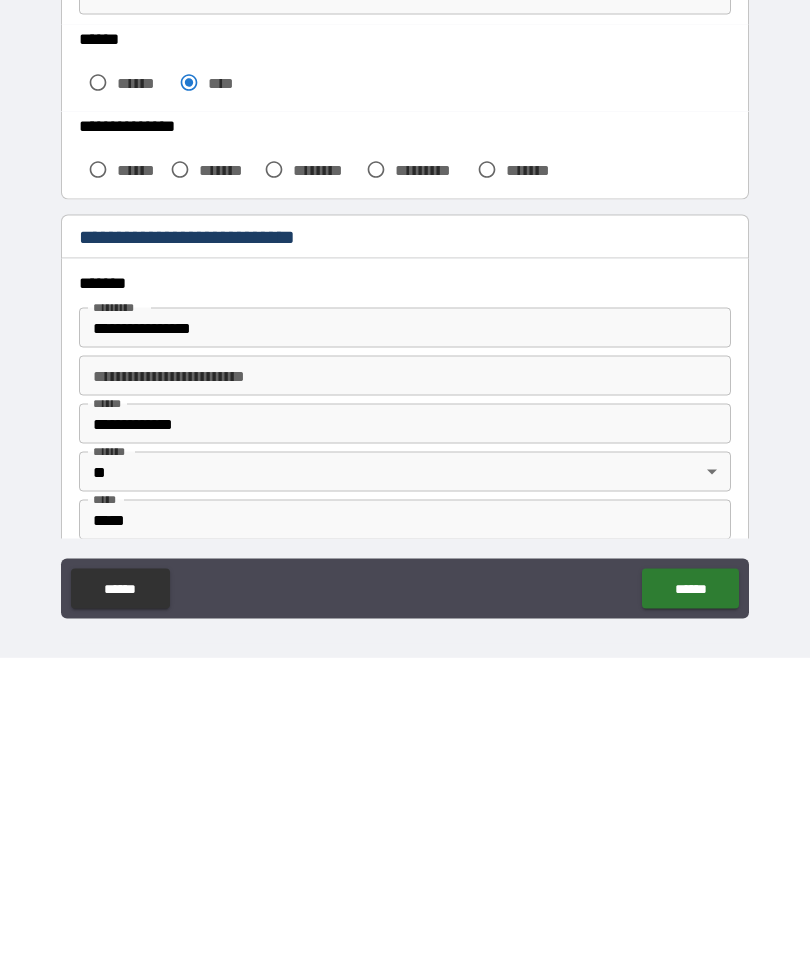 scroll, scrollTop: 64, scrollLeft: 0, axis: vertical 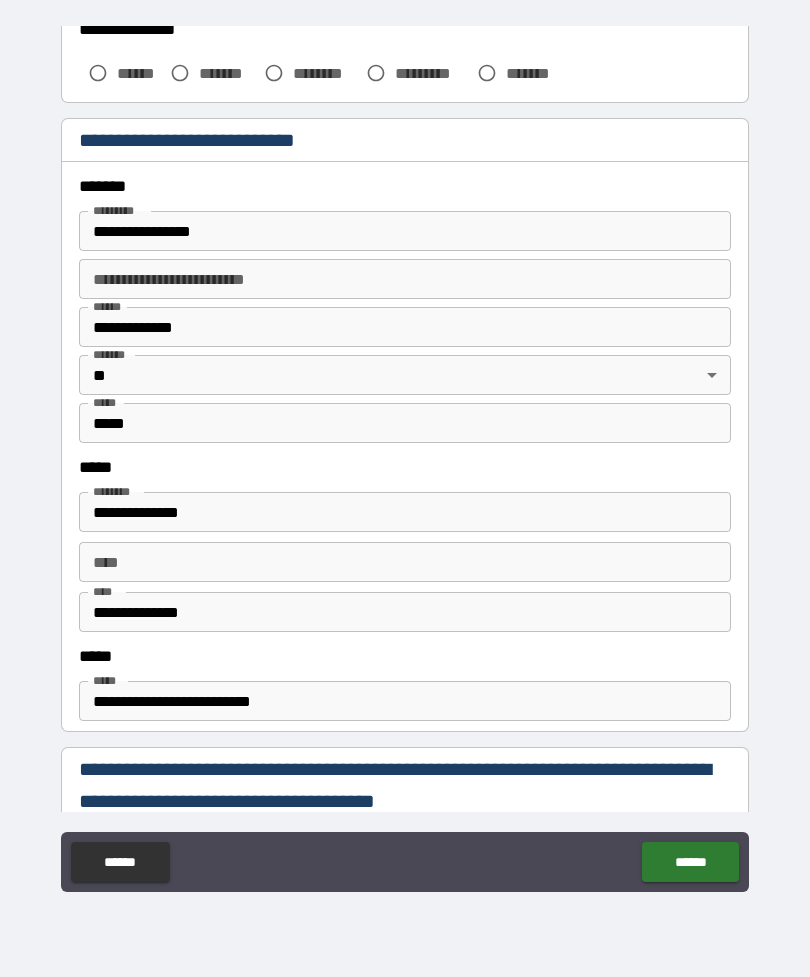 click on "**********" at bounding box center (405, 512) 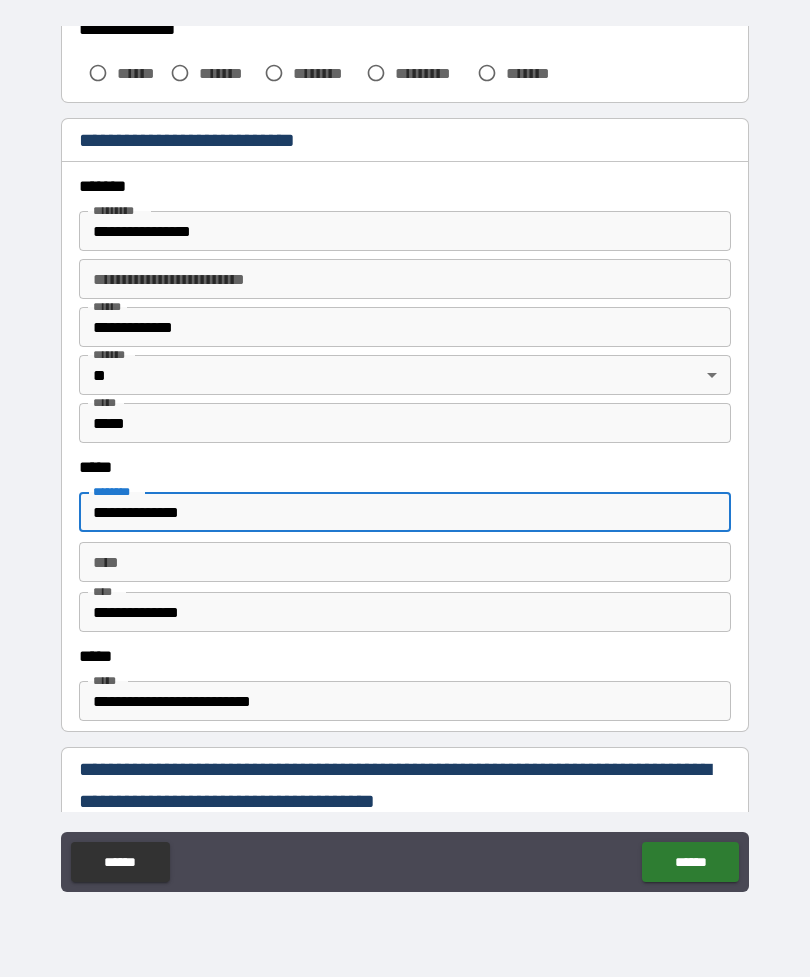 click on "**********" at bounding box center [405, 512] 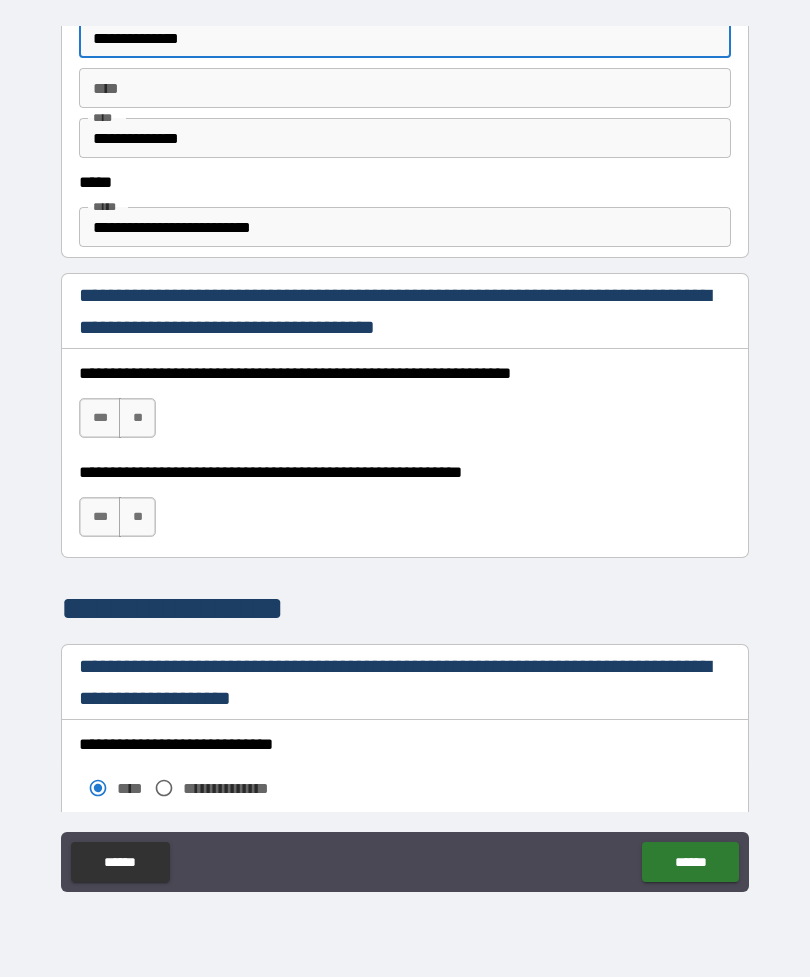 scroll, scrollTop: 1115, scrollLeft: 0, axis: vertical 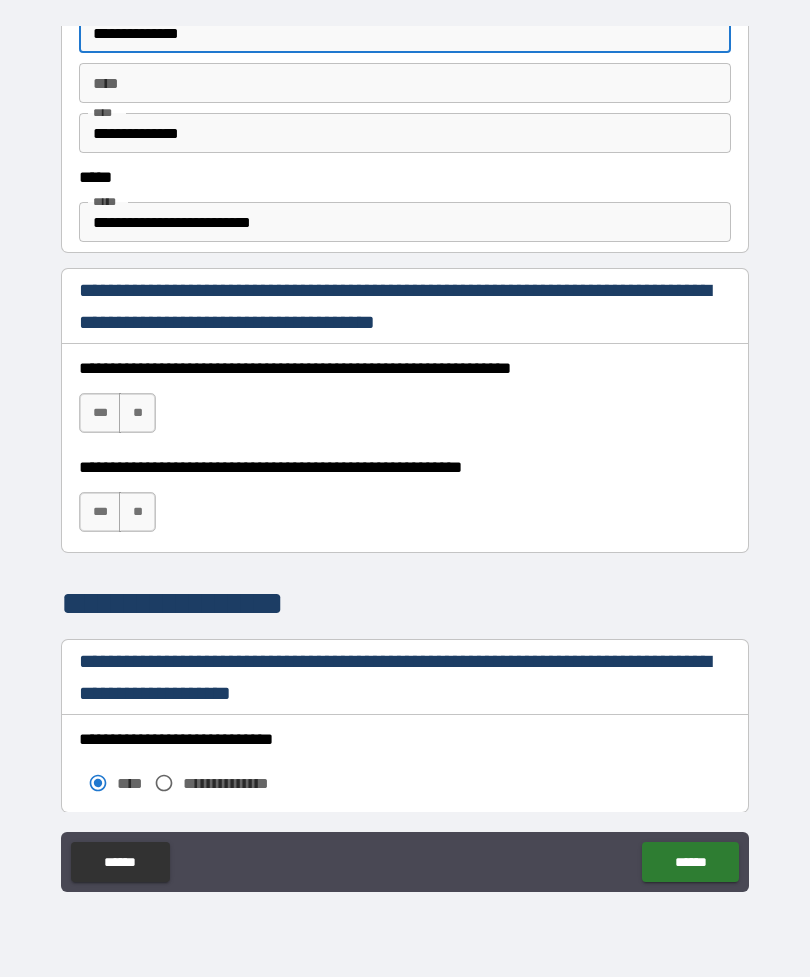 type on "**********" 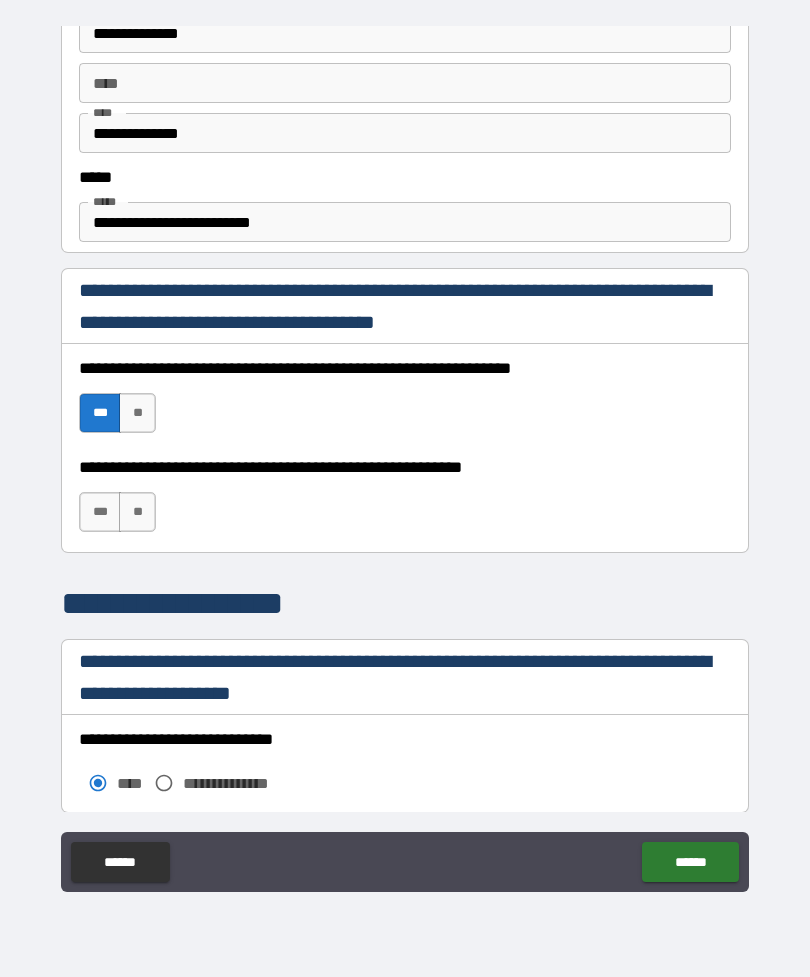 click on "**********" at bounding box center [405, 502] 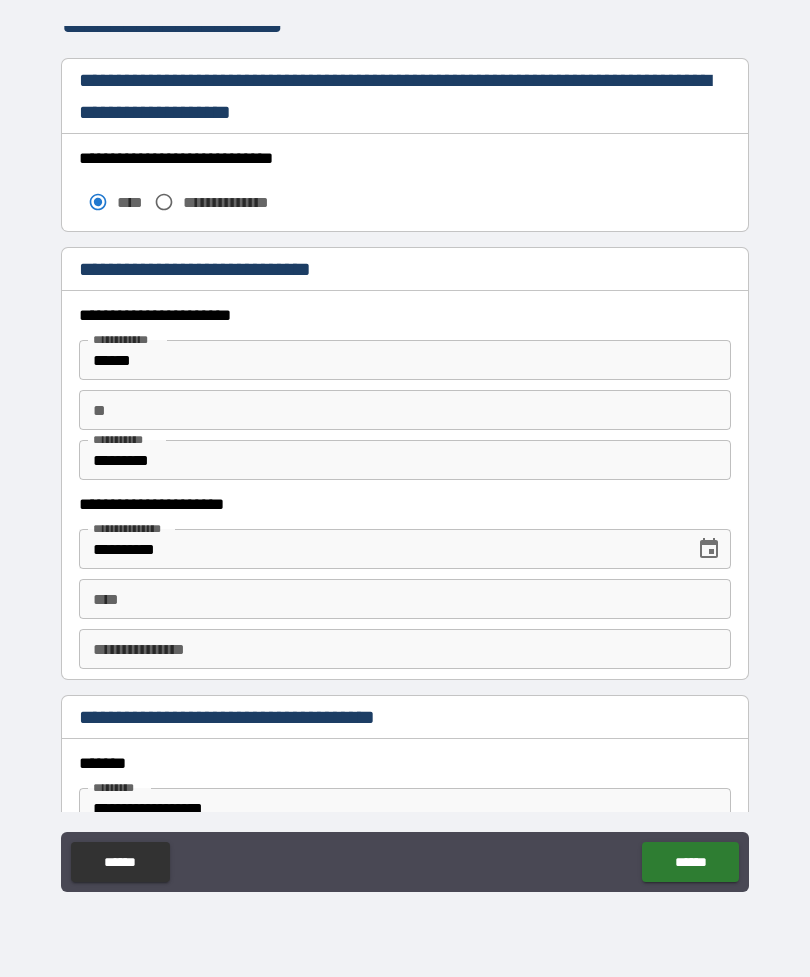 scroll, scrollTop: 1703, scrollLeft: 0, axis: vertical 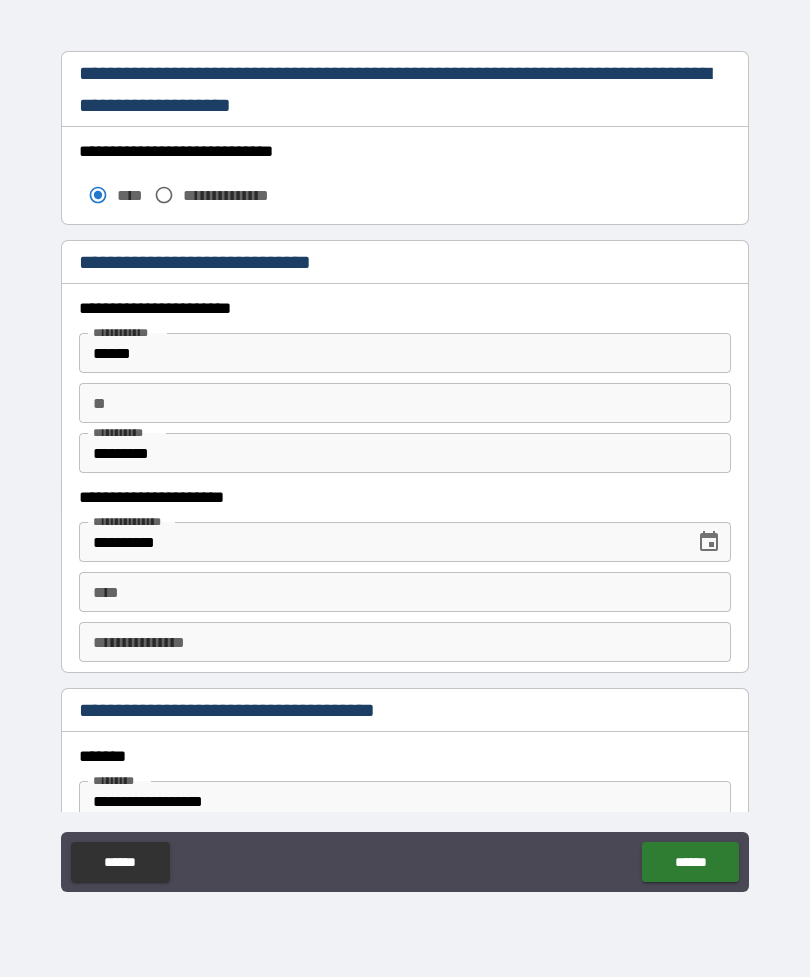 click on "**" at bounding box center (405, 403) 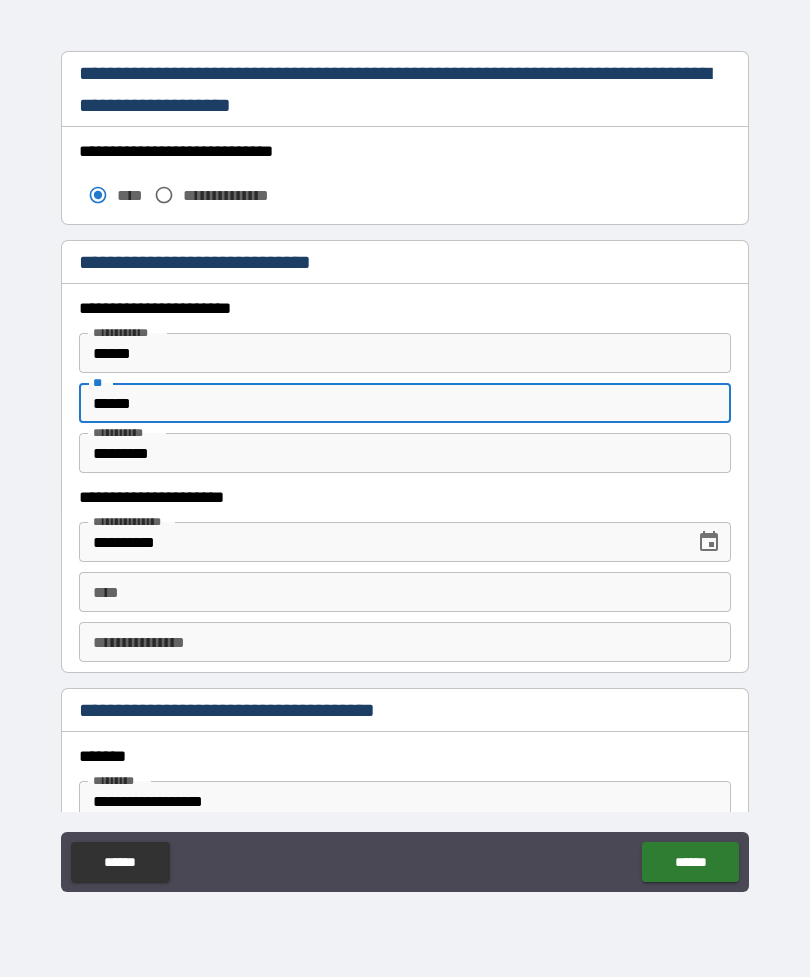 type on "*****" 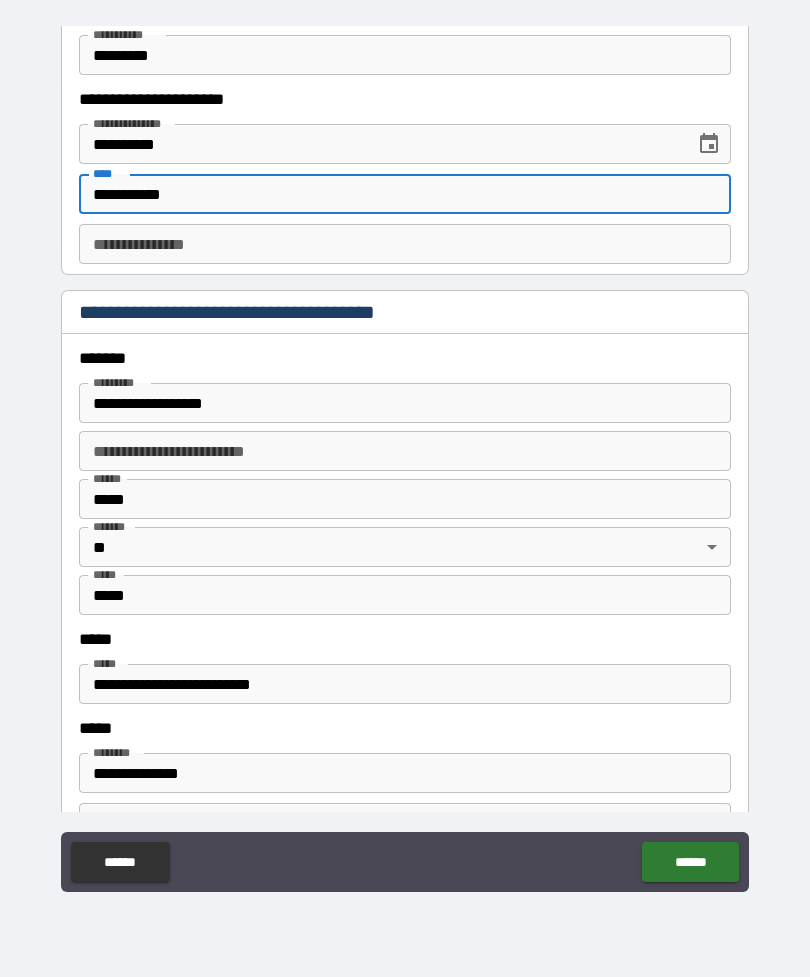 scroll, scrollTop: 2103, scrollLeft: 0, axis: vertical 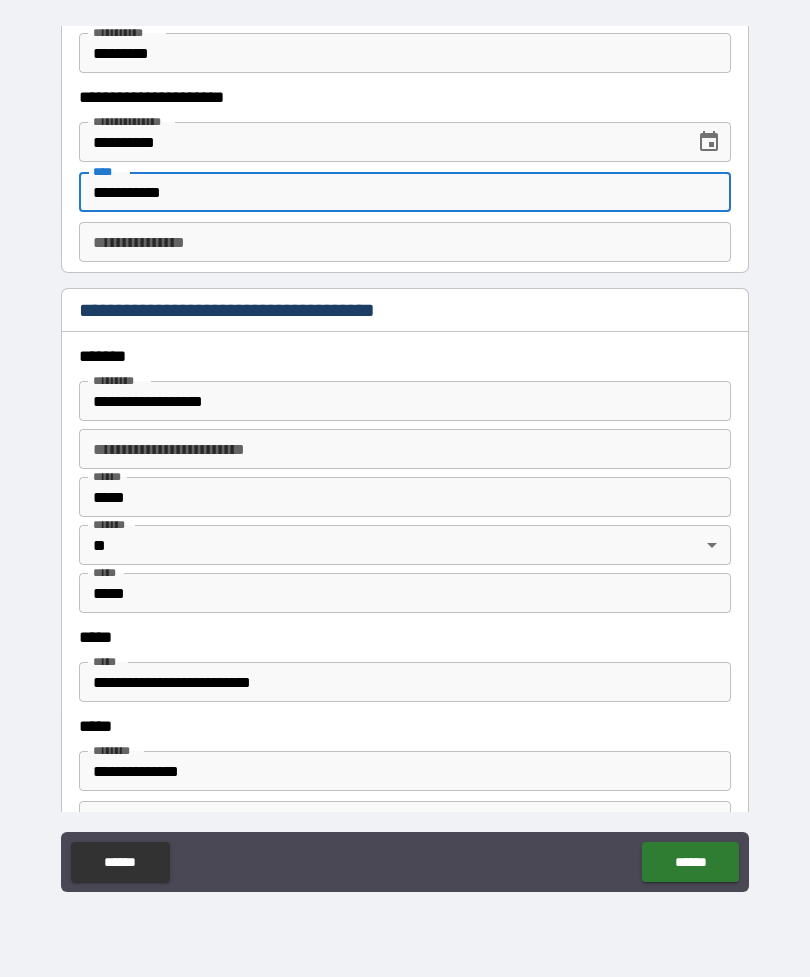 type on "**********" 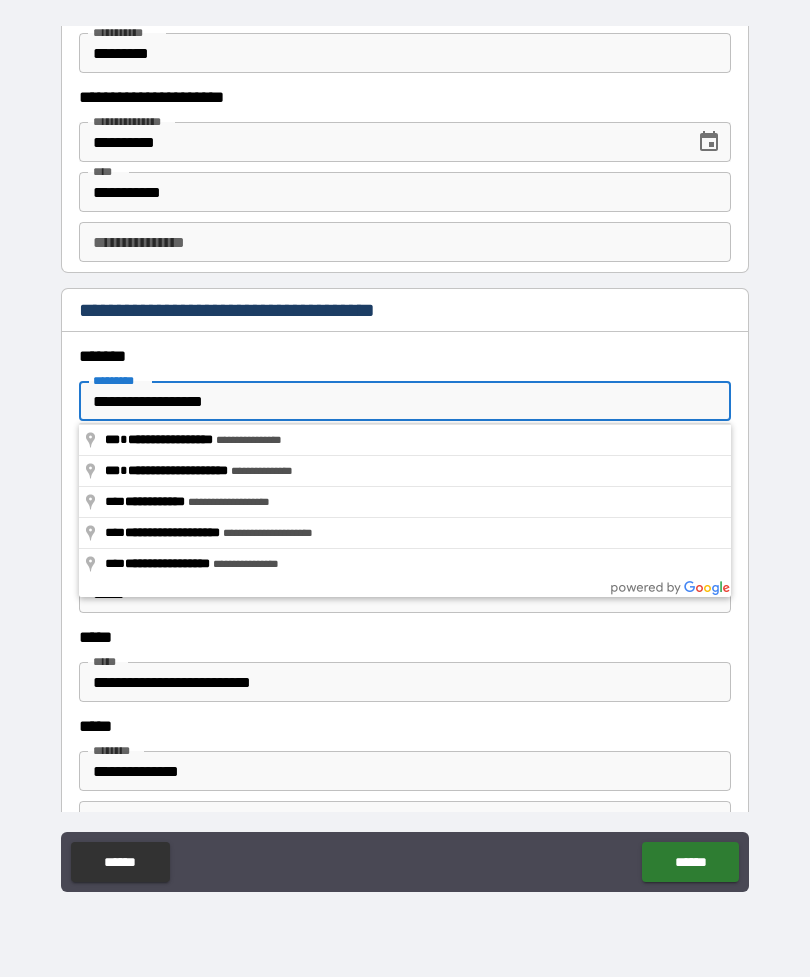 click on "**********" at bounding box center (405, 401) 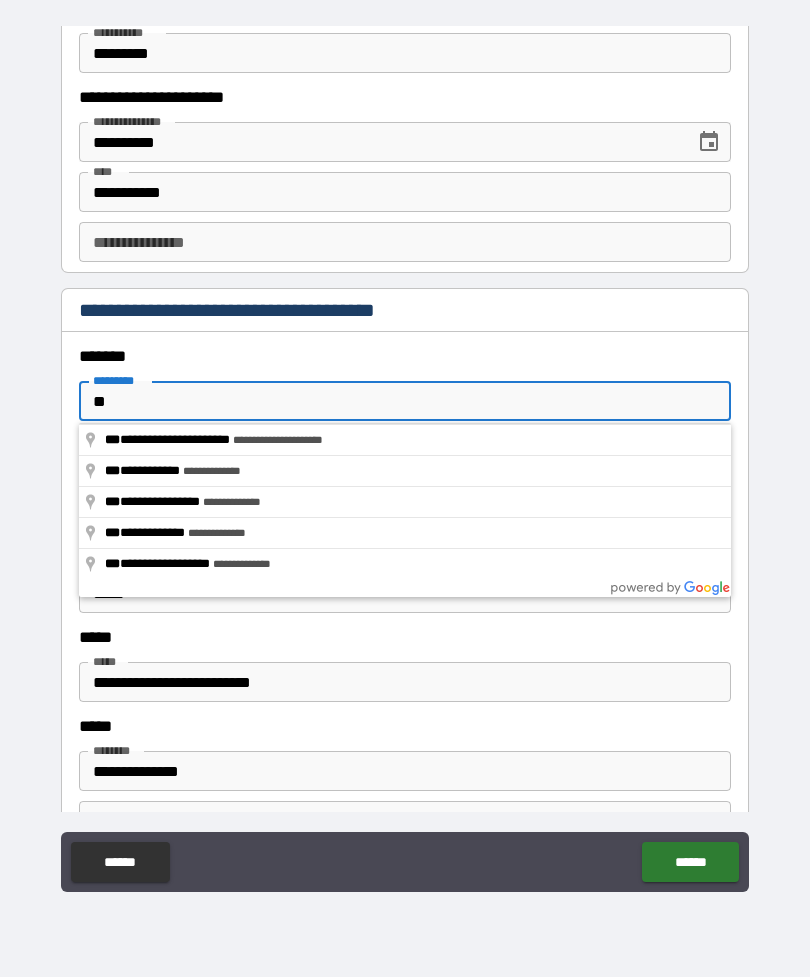 type on "*" 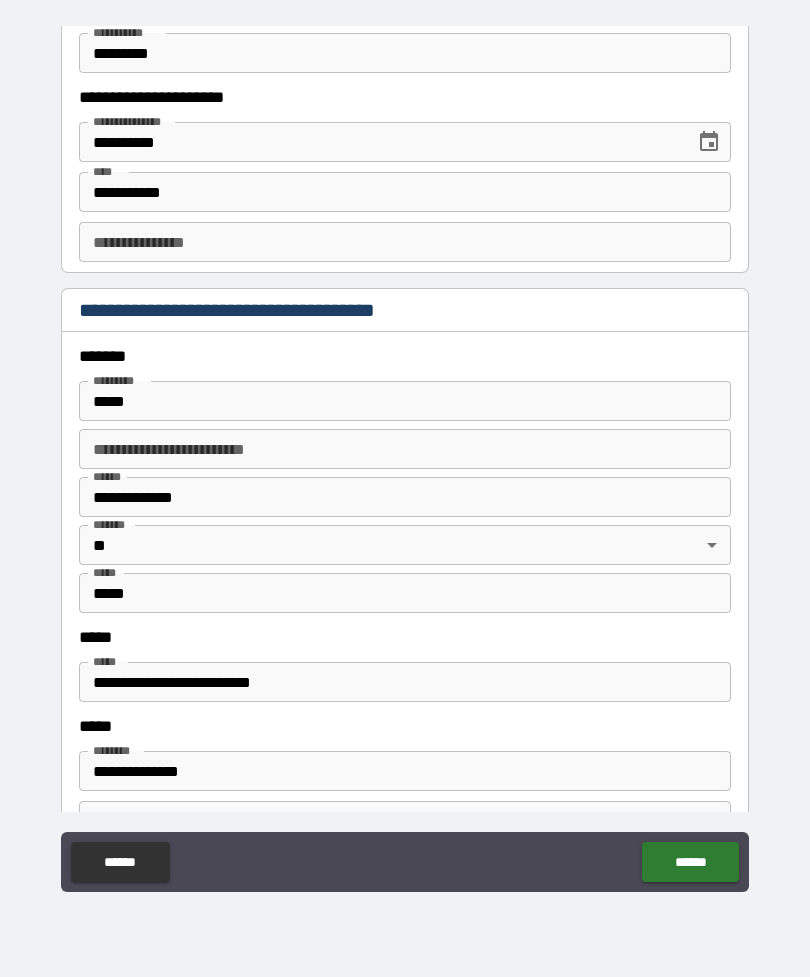 type on "**********" 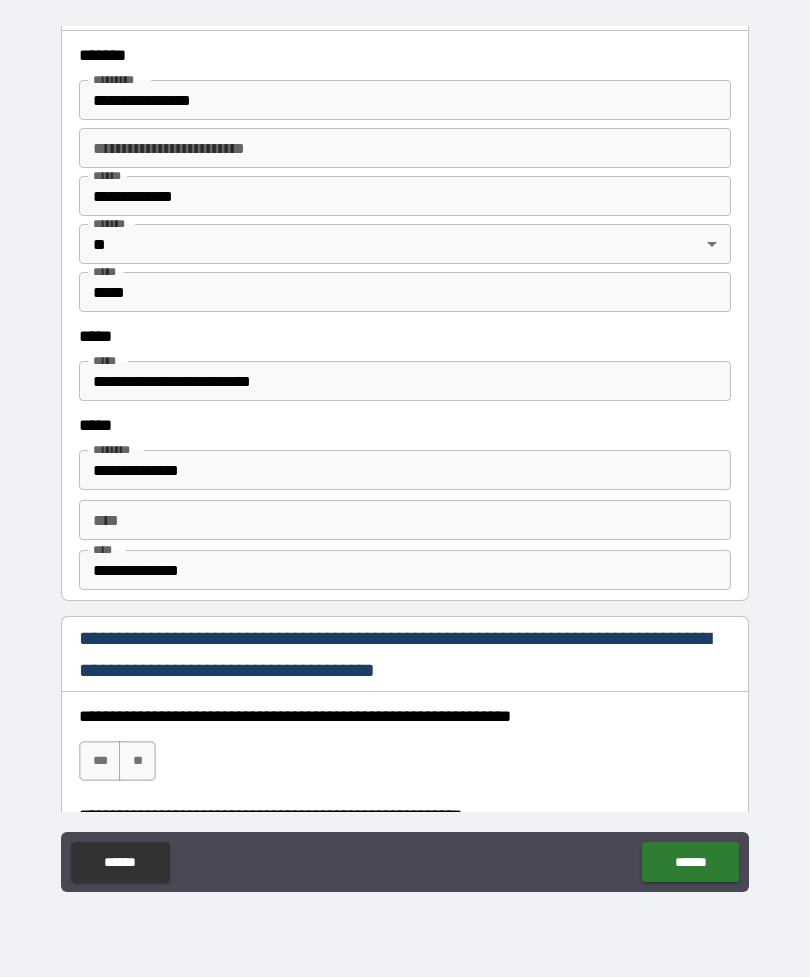 scroll, scrollTop: 2441, scrollLeft: 0, axis: vertical 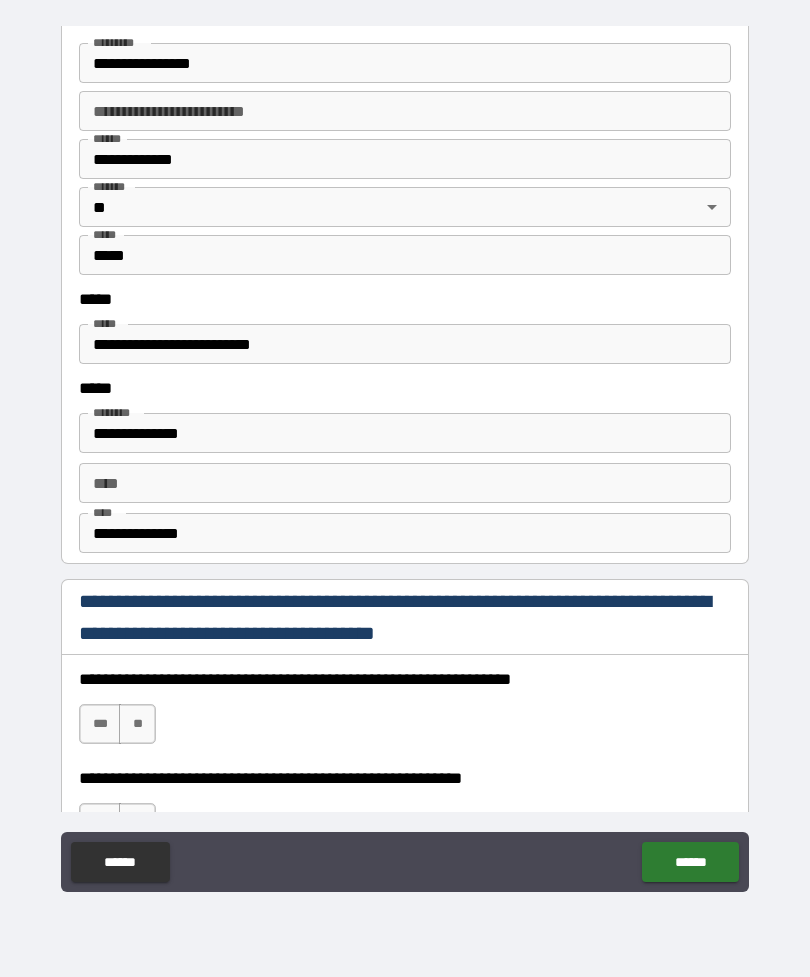 click on "**********" at bounding box center [405, 433] 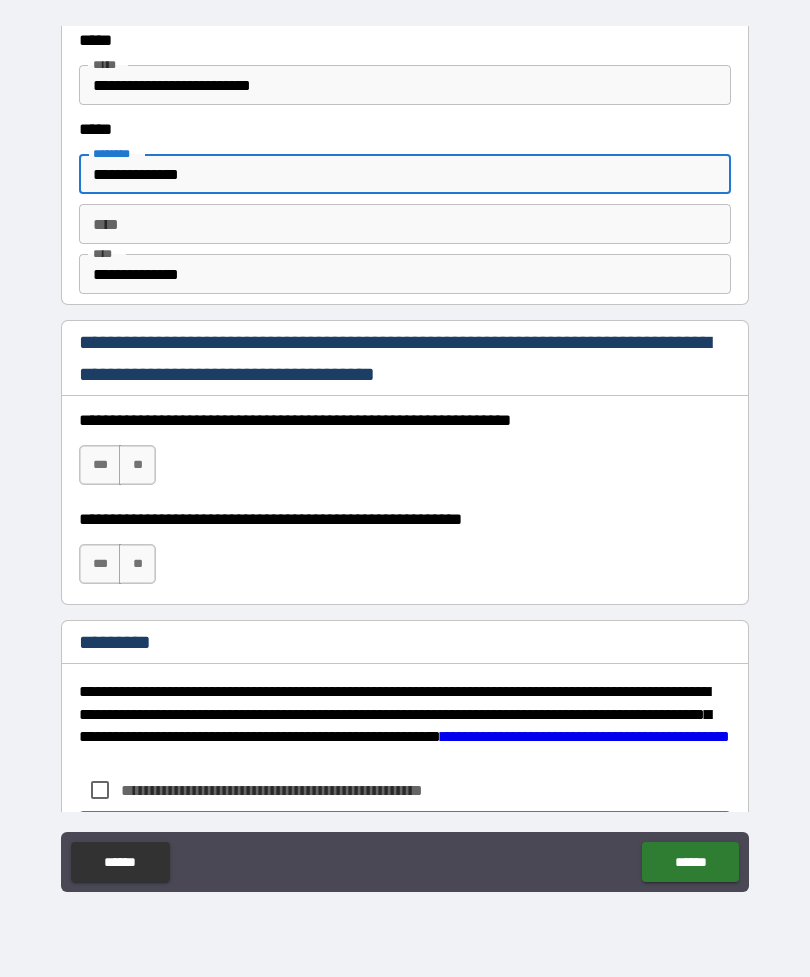 scroll, scrollTop: 2711, scrollLeft: 0, axis: vertical 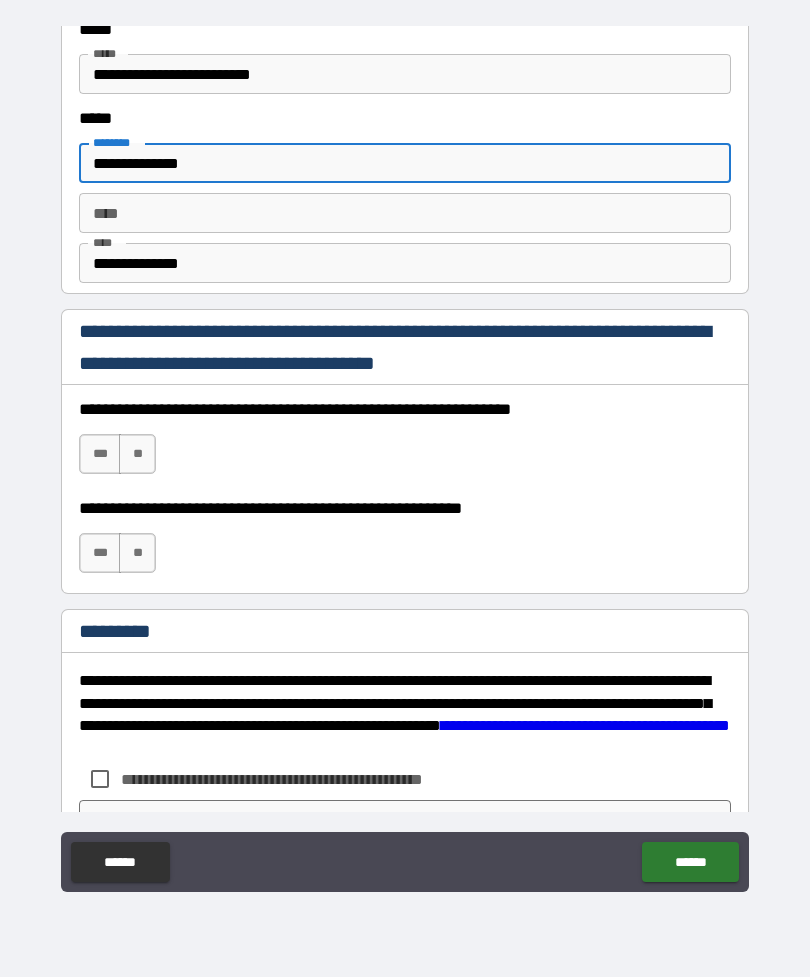 type on "**********" 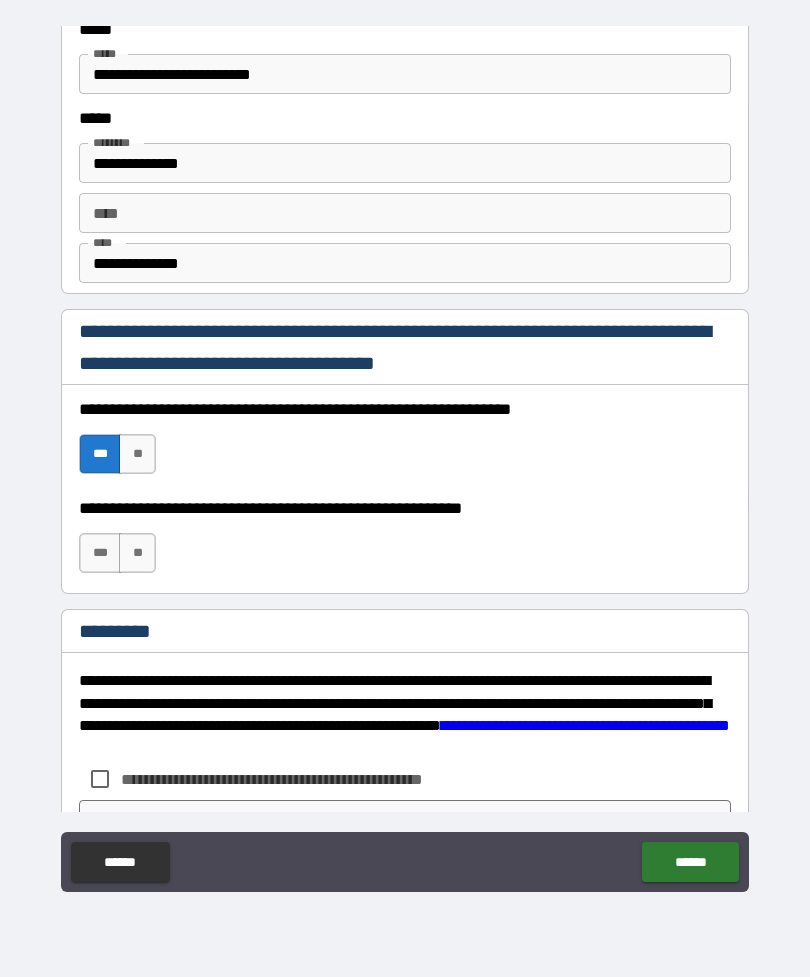 click on "***" at bounding box center [100, 553] 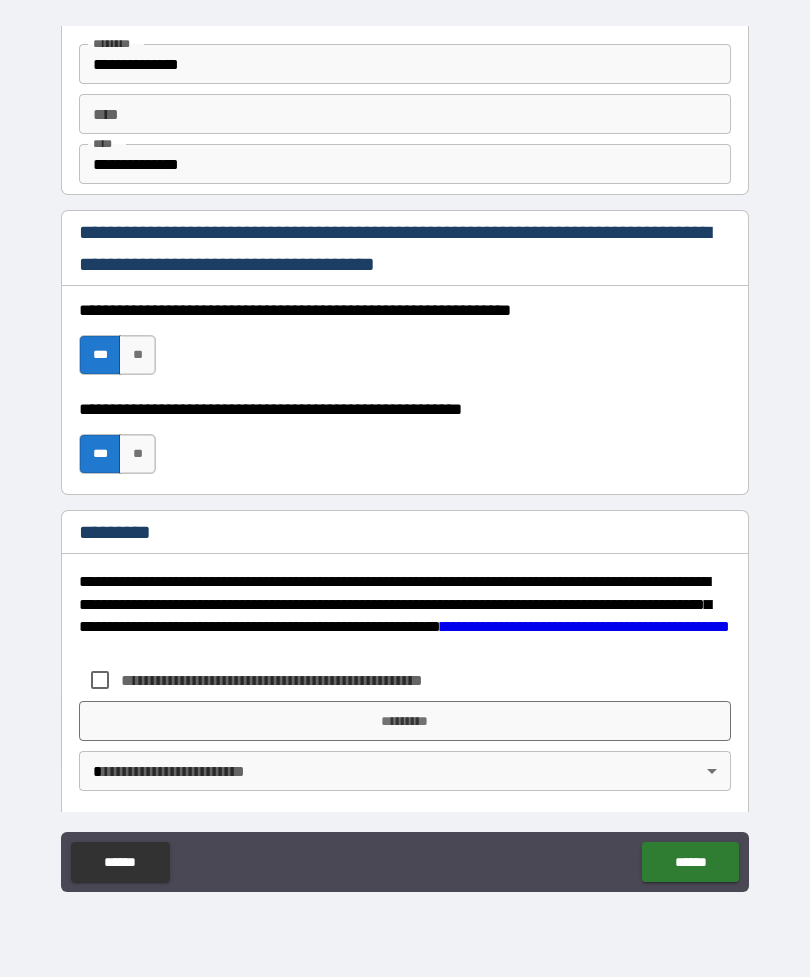 scroll, scrollTop: 2812, scrollLeft: 0, axis: vertical 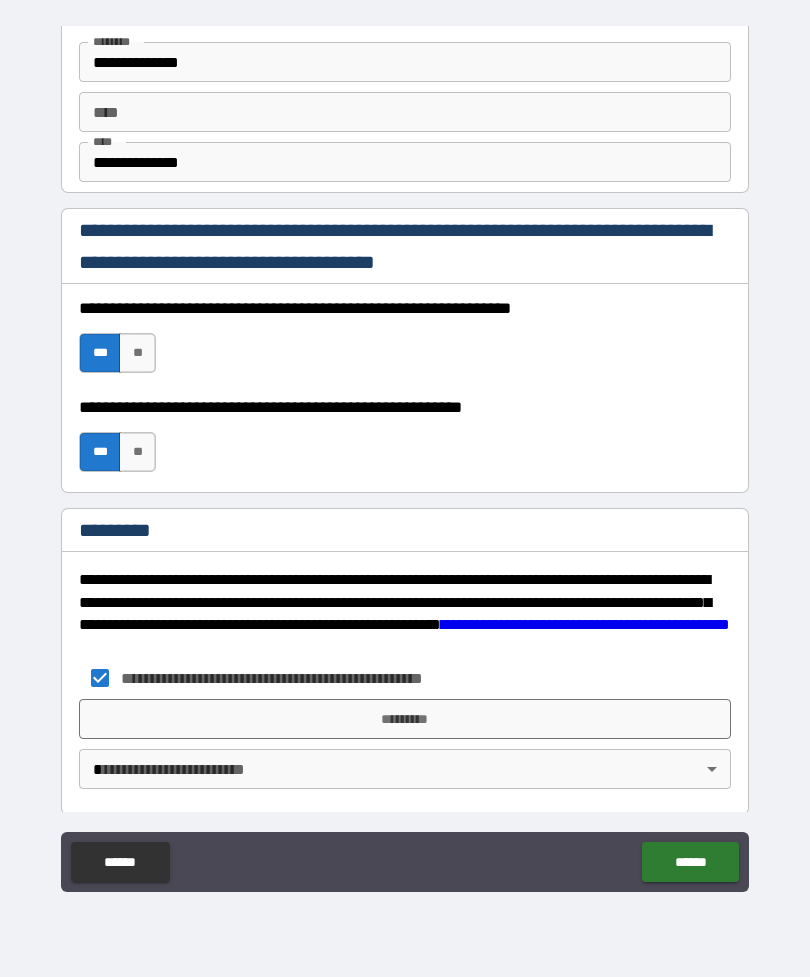 click on "*********" at bounding box center (405, 719) 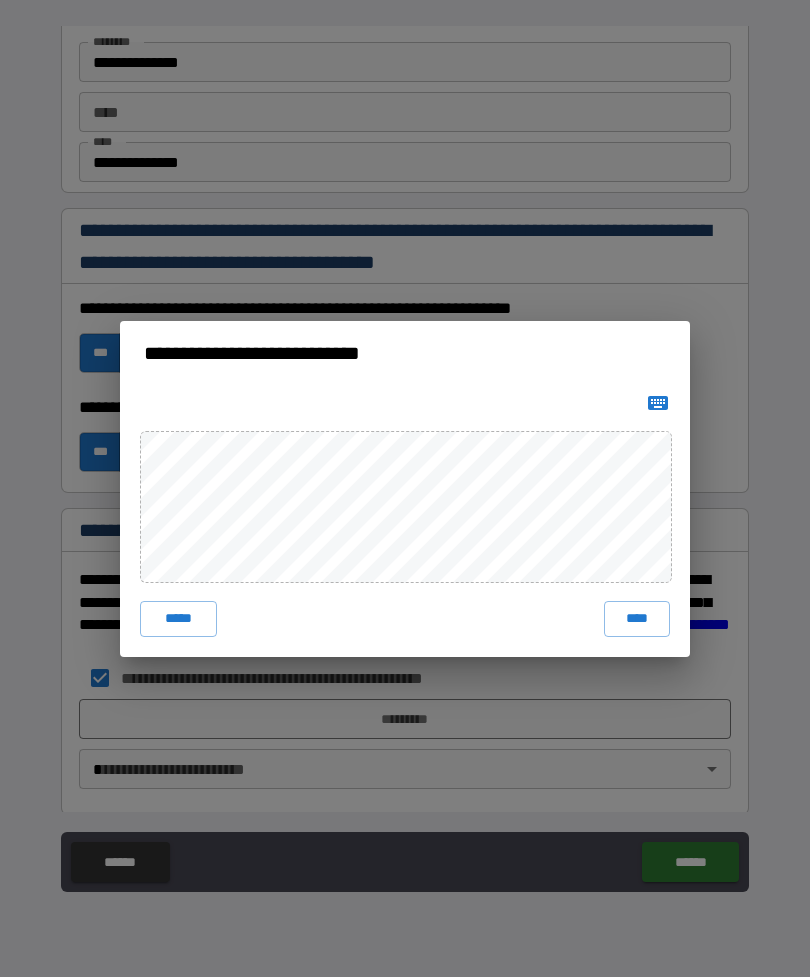 click on "****" at bounding box center (637, 619) 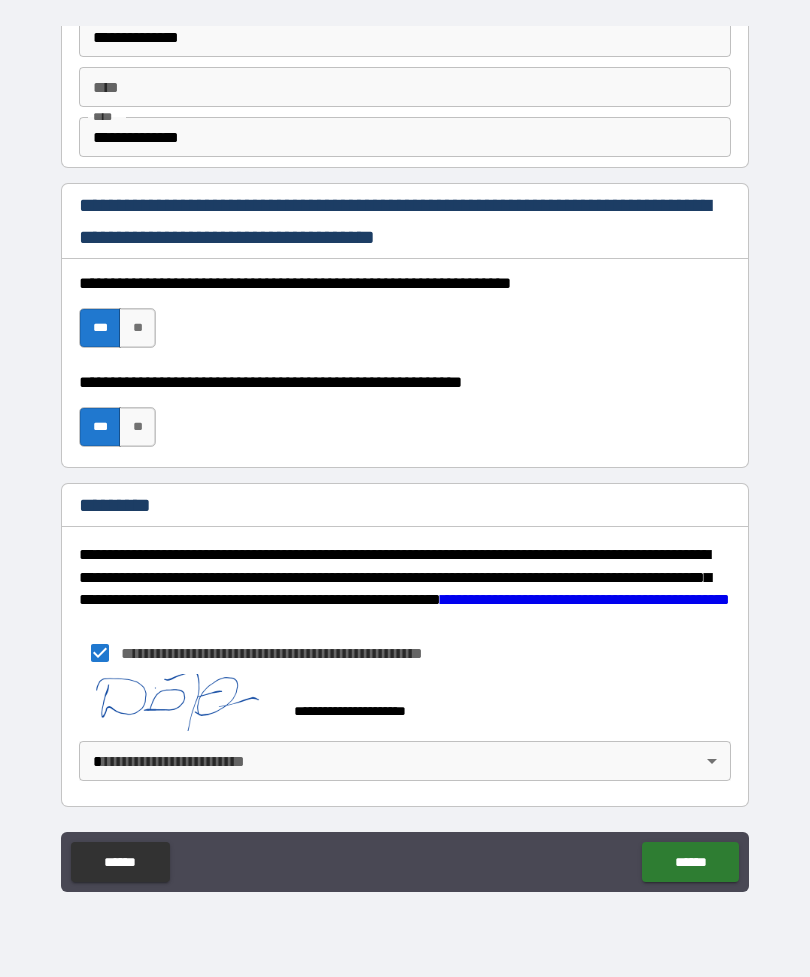 scroll, scrollTop: 2837, scrollLeft: 0, axis: vertical 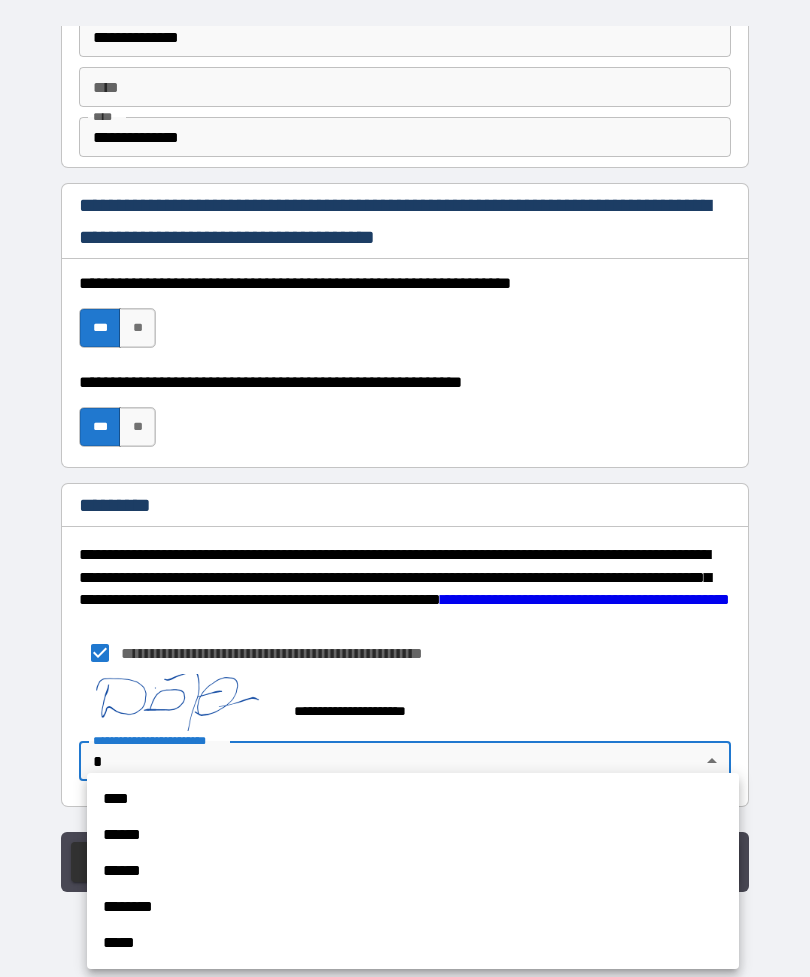 click on "******" at bounding box center (413, 835) 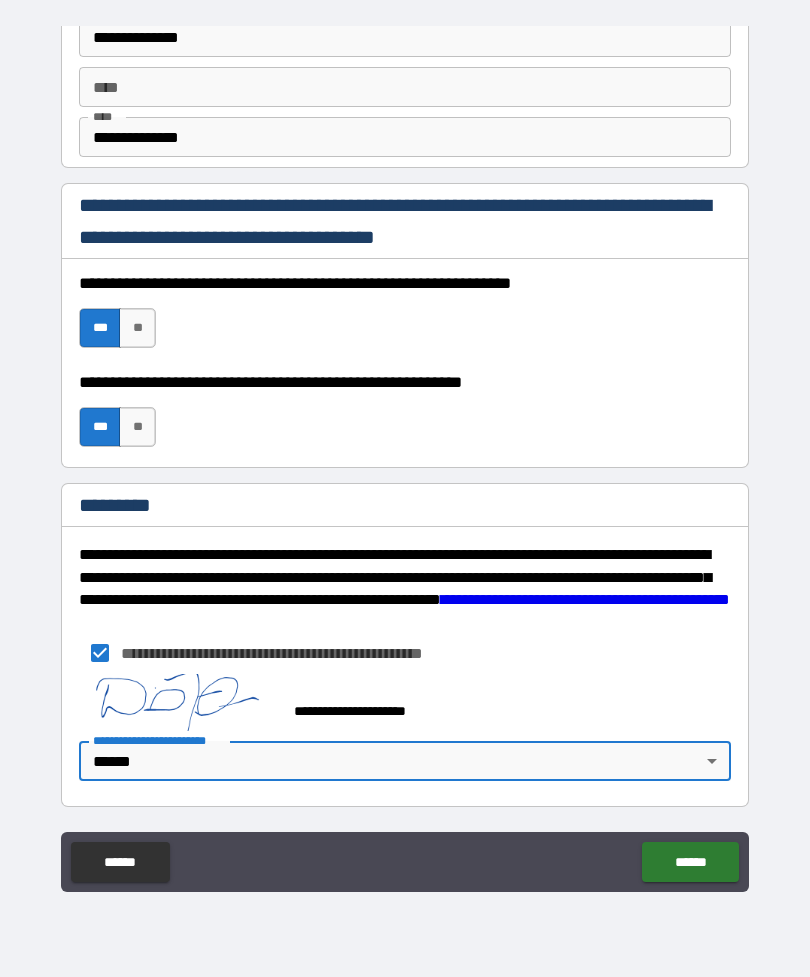 type on "*" 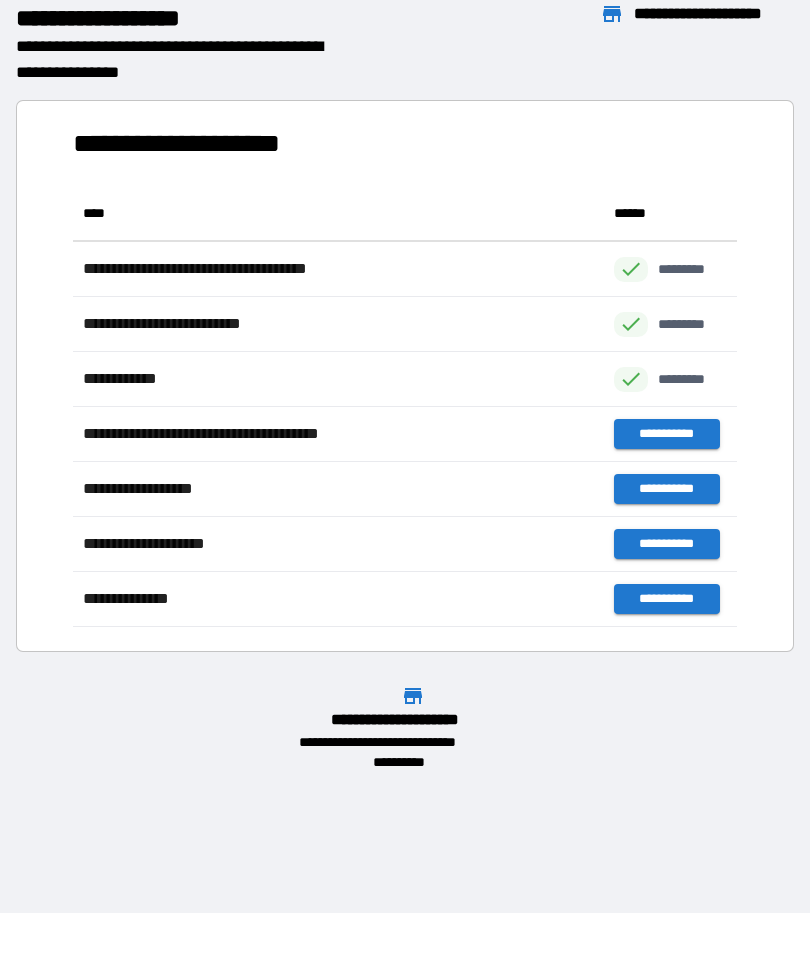 scroll, scrollTop: 441, scrollLeft: 664, axis: both 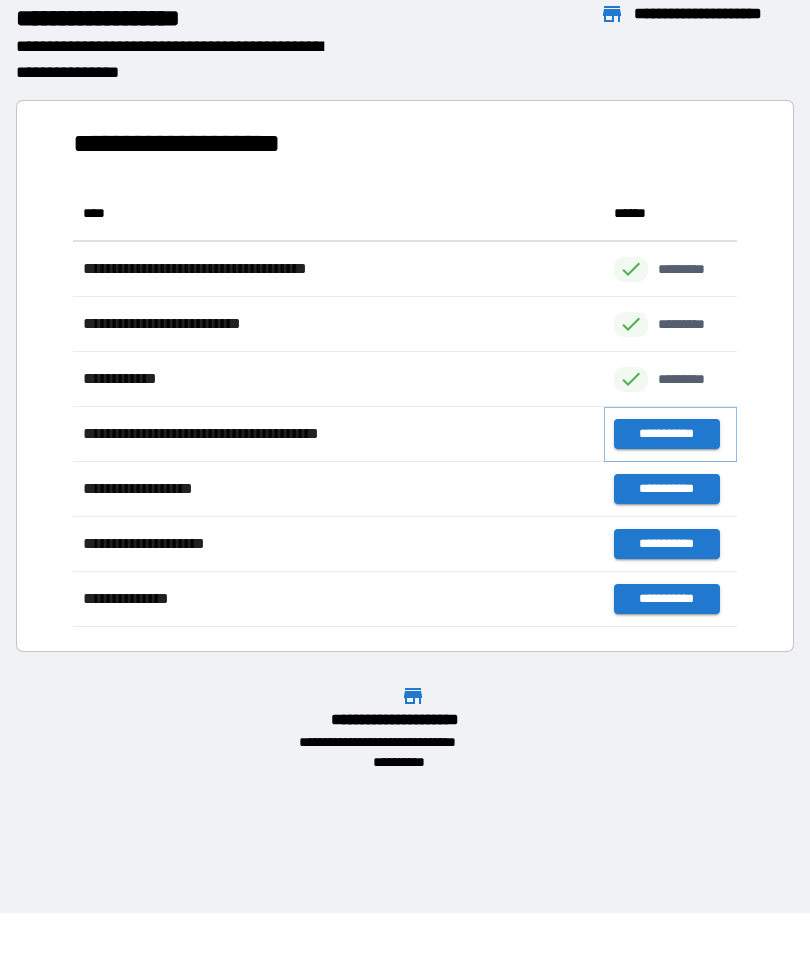click on "**********" at bounding box center [666, 434] 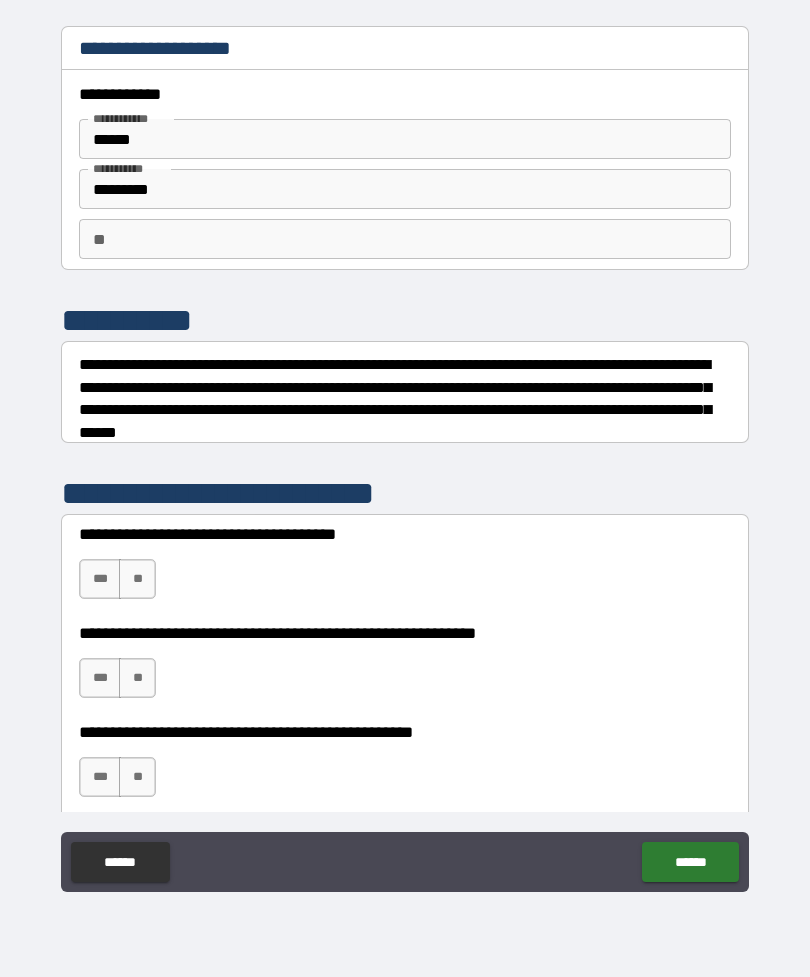 click on "**" at bounding box center (405, 239) 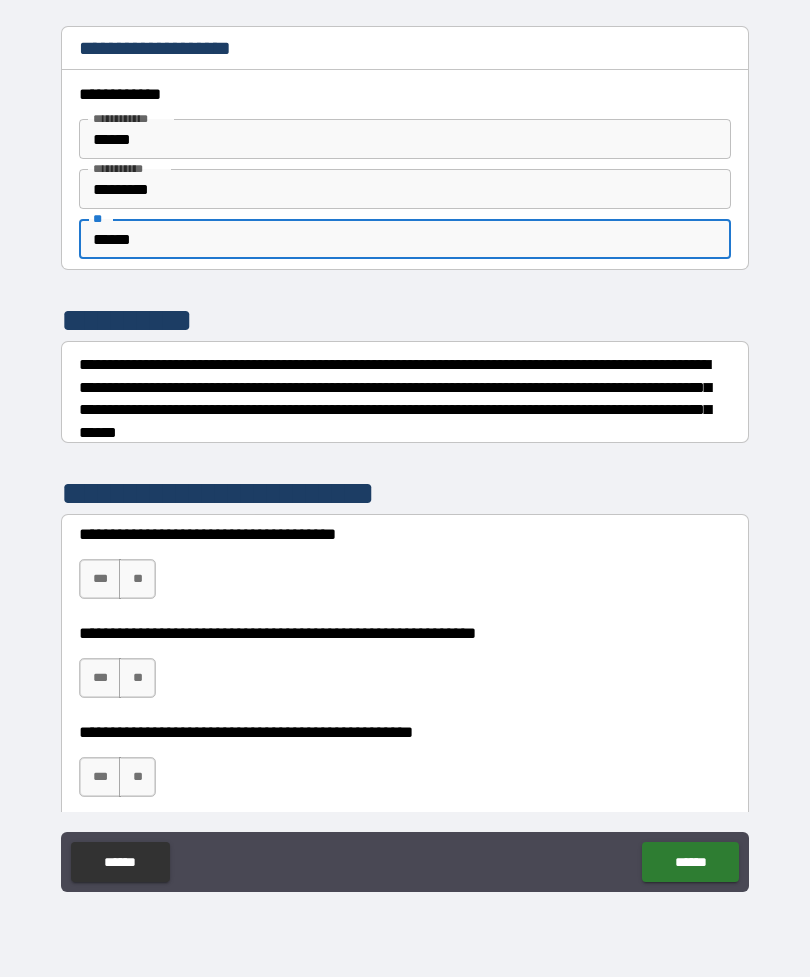 type on "*****" 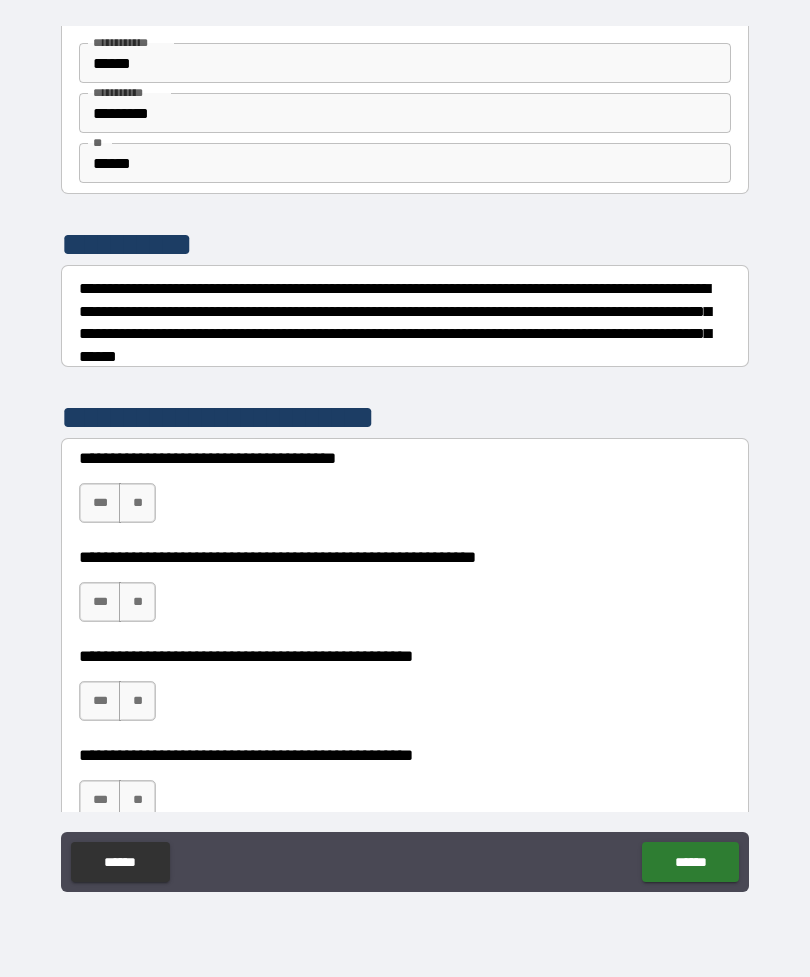 scroll, scrollTop: 84, scrollLeft: 0, axis: vertical 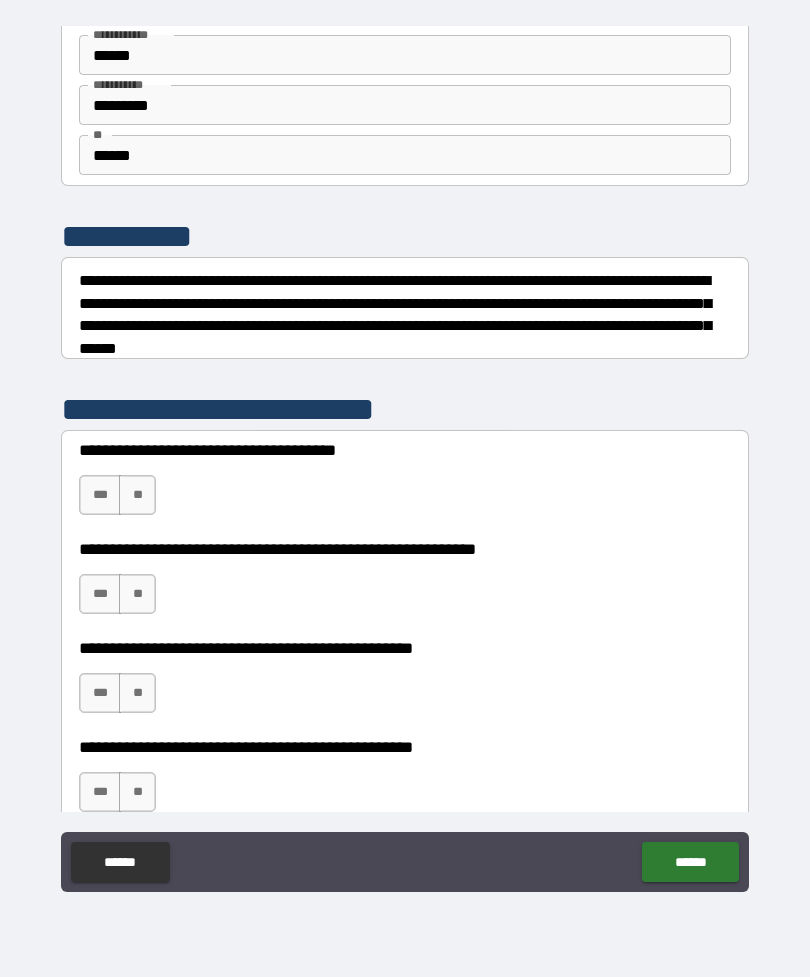 click on "**" at bounding box center [137, 594] 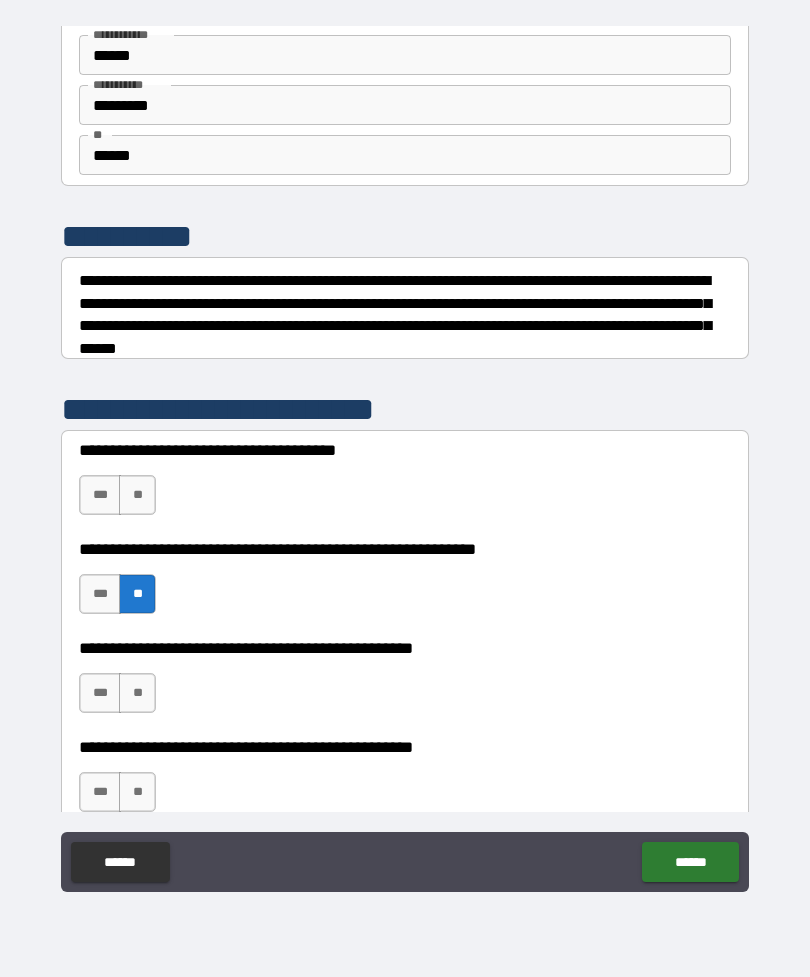 click on "**" at bounding box center (137, 693) 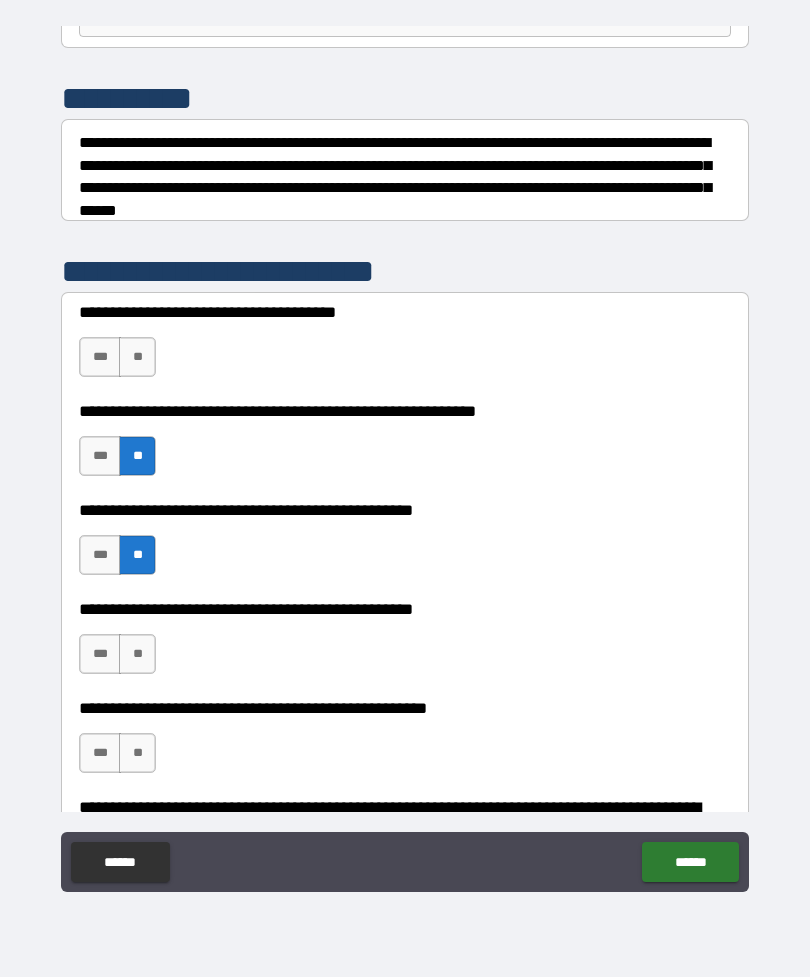 scroll, scrollTop: 230, scrollLeft: 0, axis: vertical 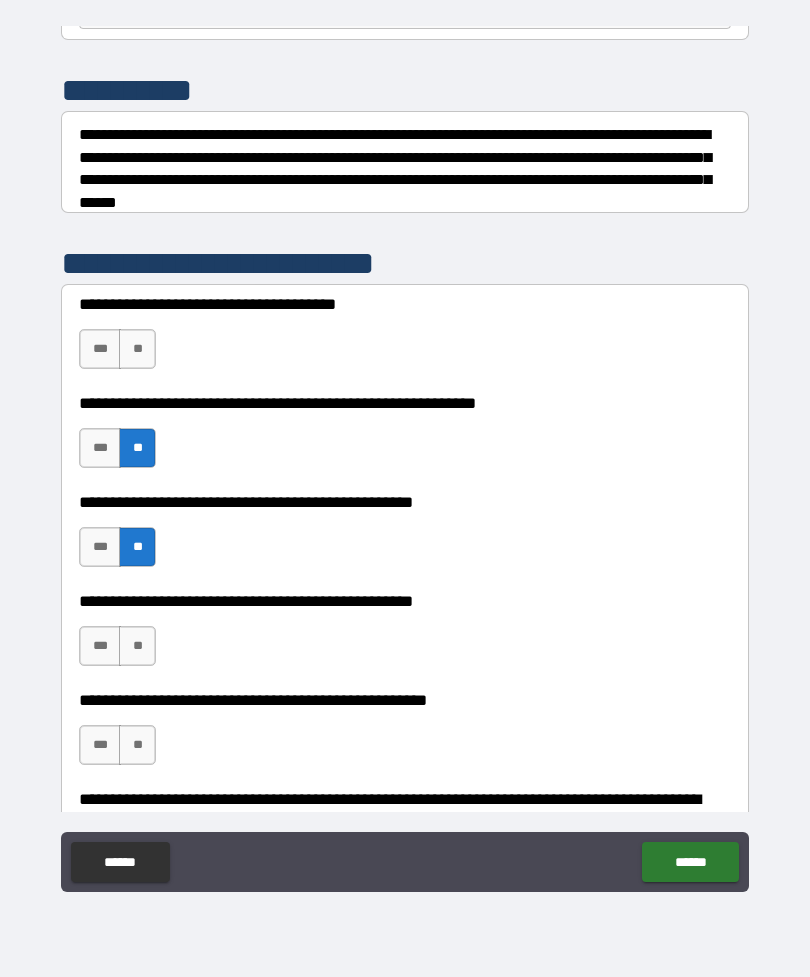click on "**" at bounding box center [137, 646] 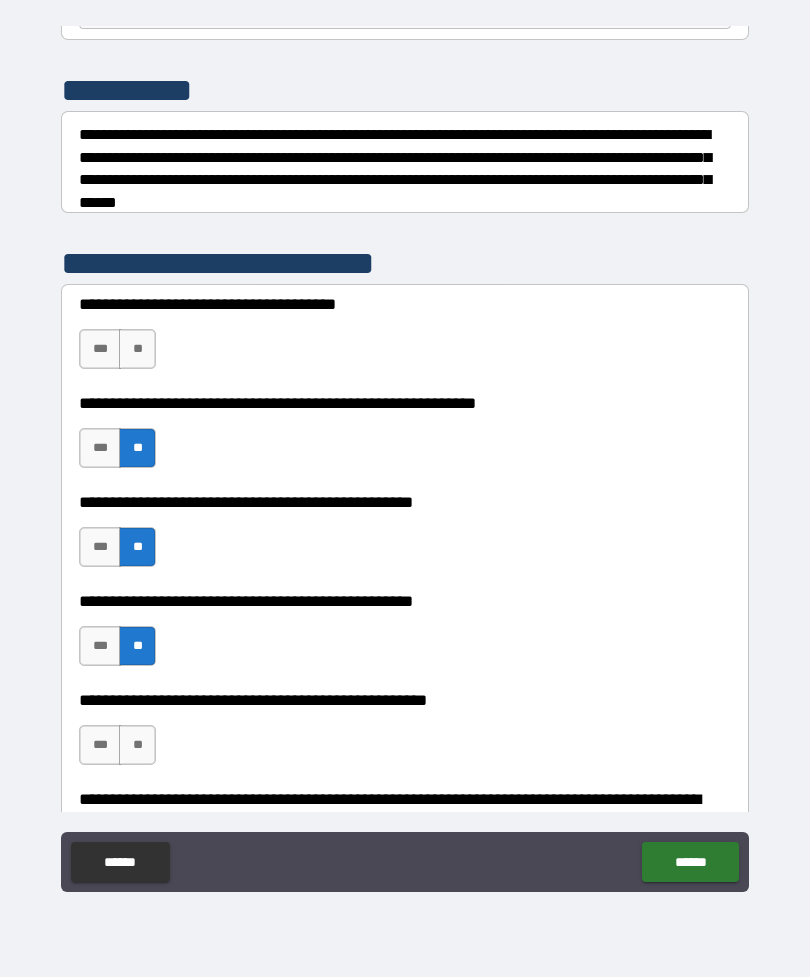 click on "**" at bounding box center [137, 745] 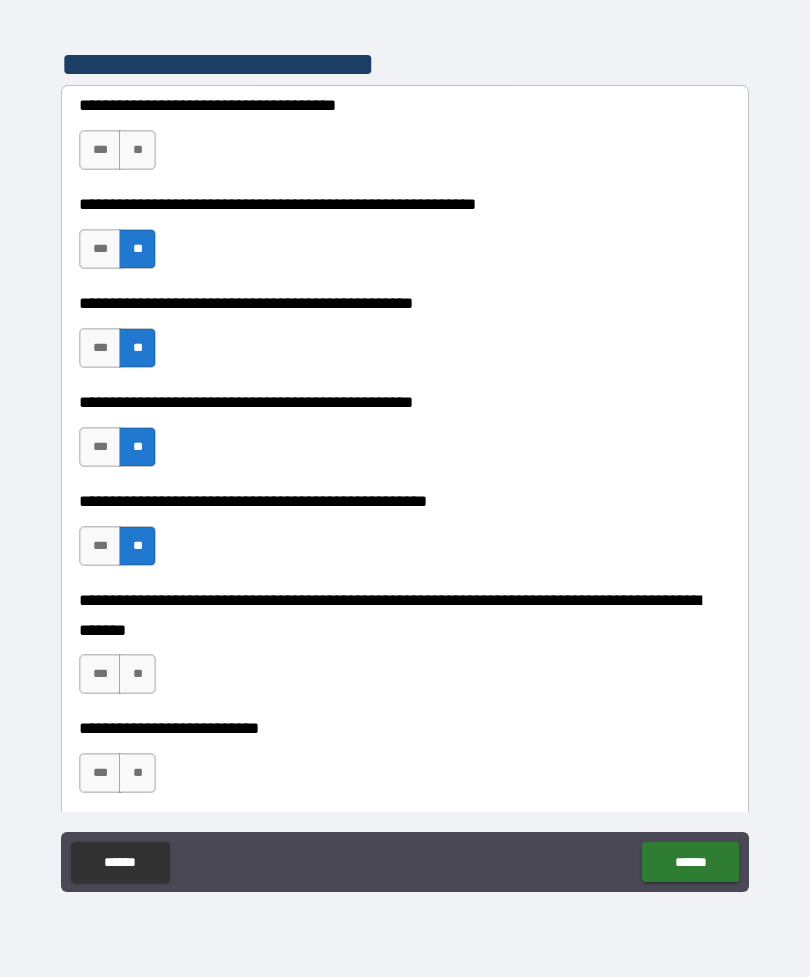 scroll, scrollTop: 433, scrollLeft: 0, axis: vertical 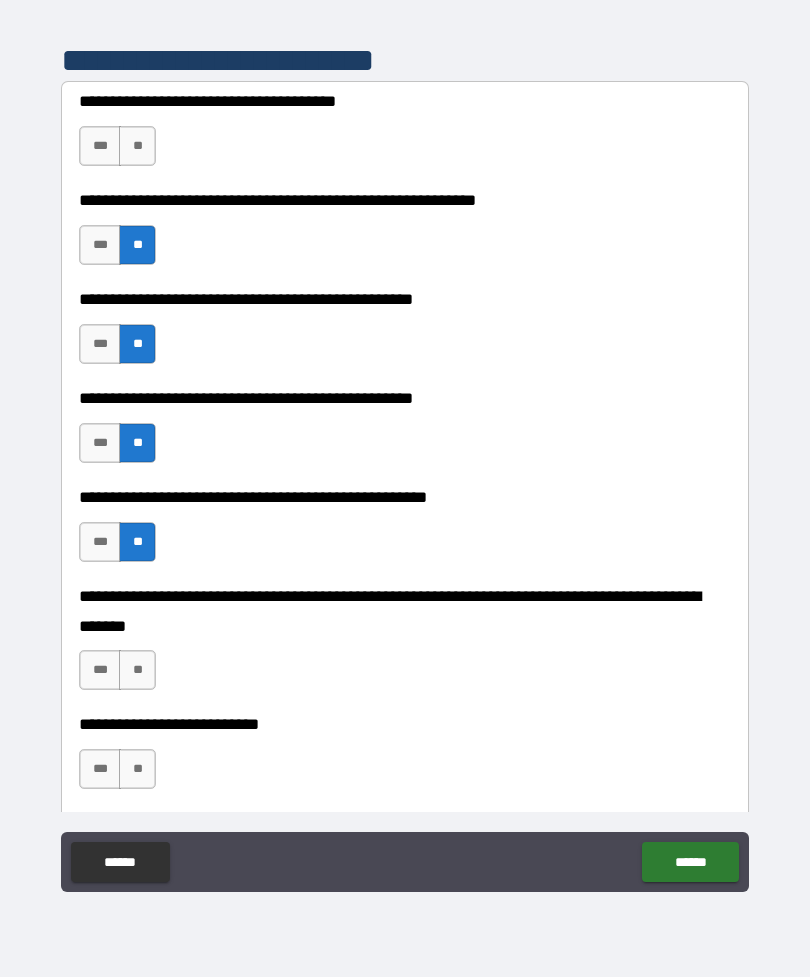 click on "**" at bounding box center [137, 670] 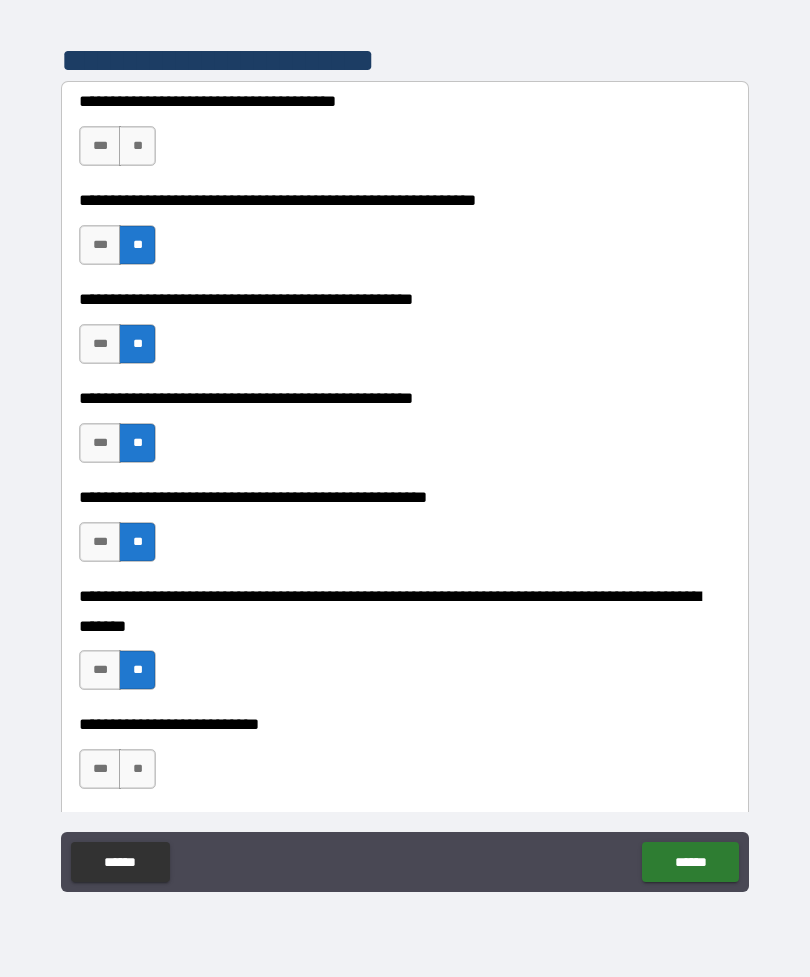 click on "**" at bounding box center (137, 769) 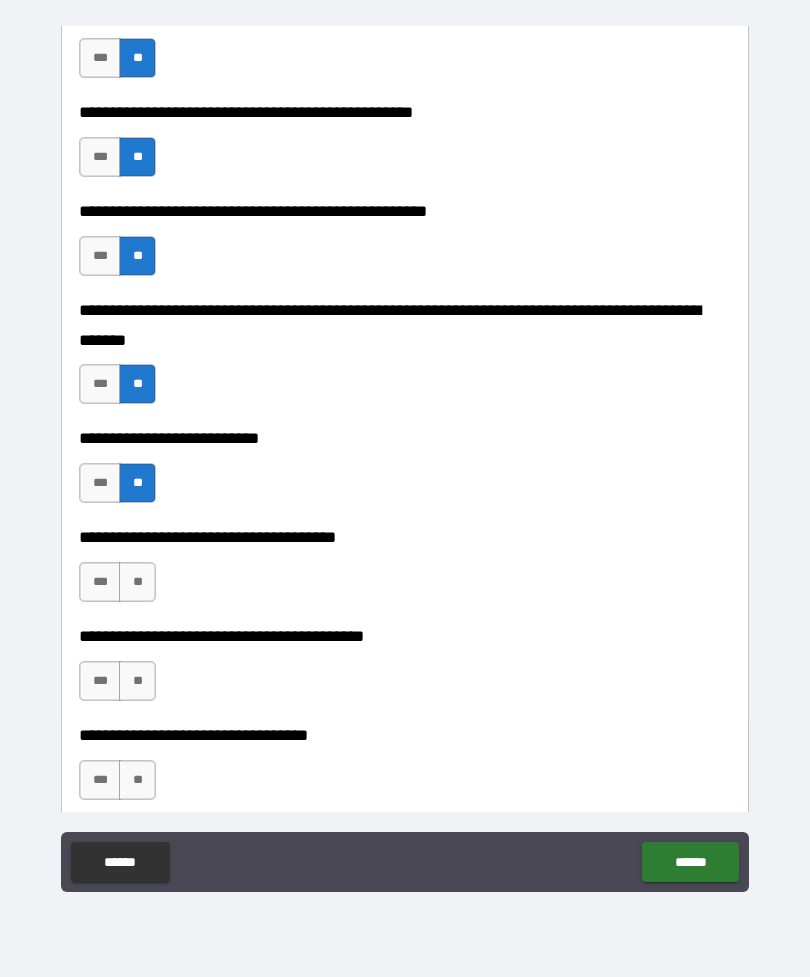 scroll, scrollTop: 780, scrollLeft: 0, axis: vertical 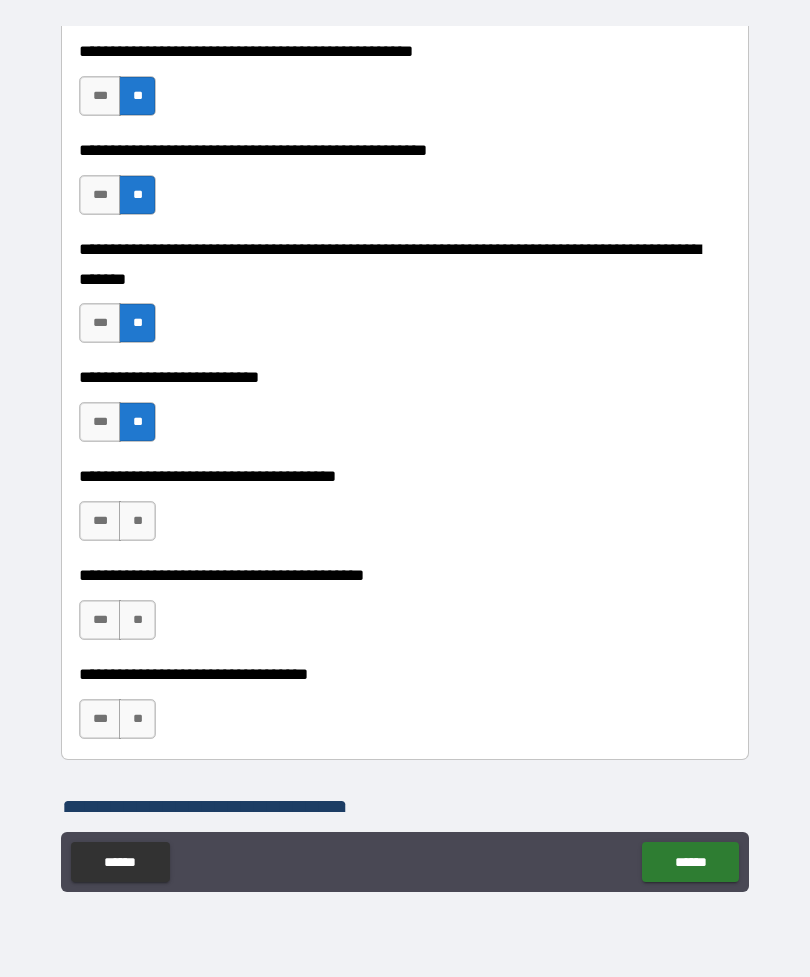click on "**" at bounding box center (137, 521) 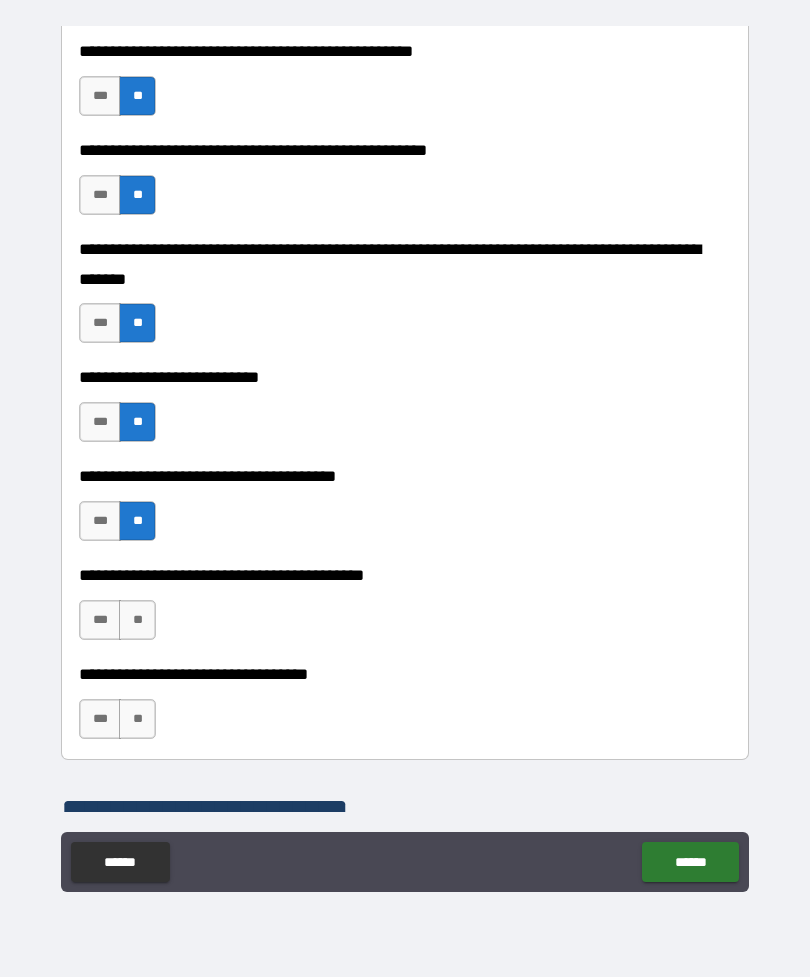 click on "**" at bounding box center (137, 620) 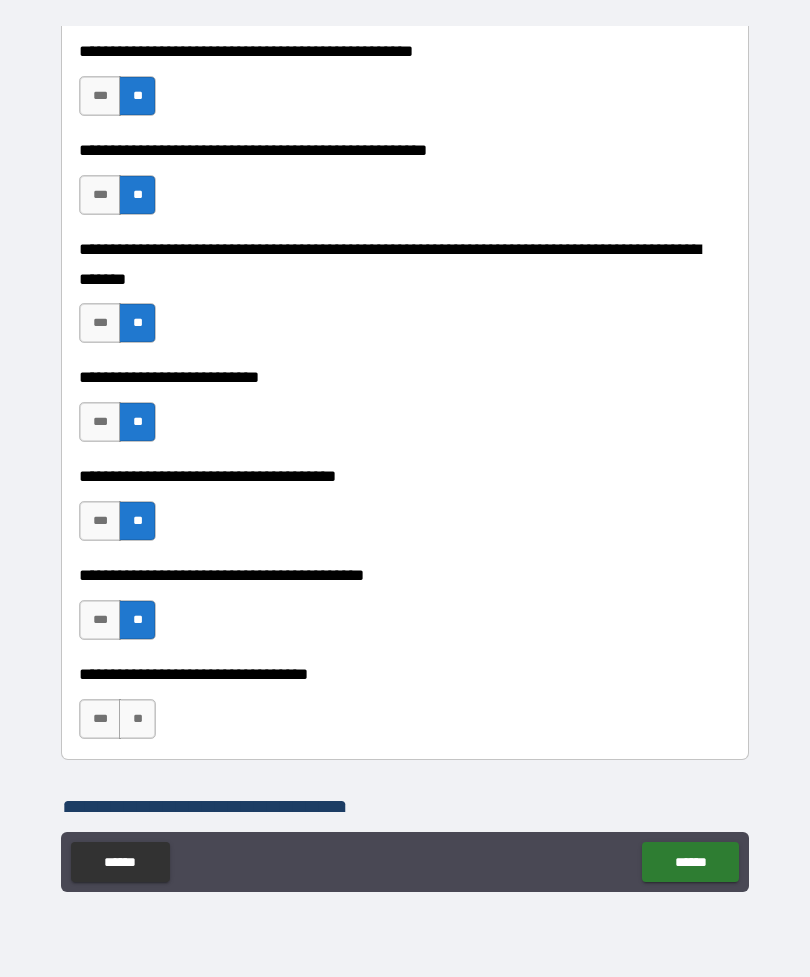click on "**" at bounding box center [137, 719] 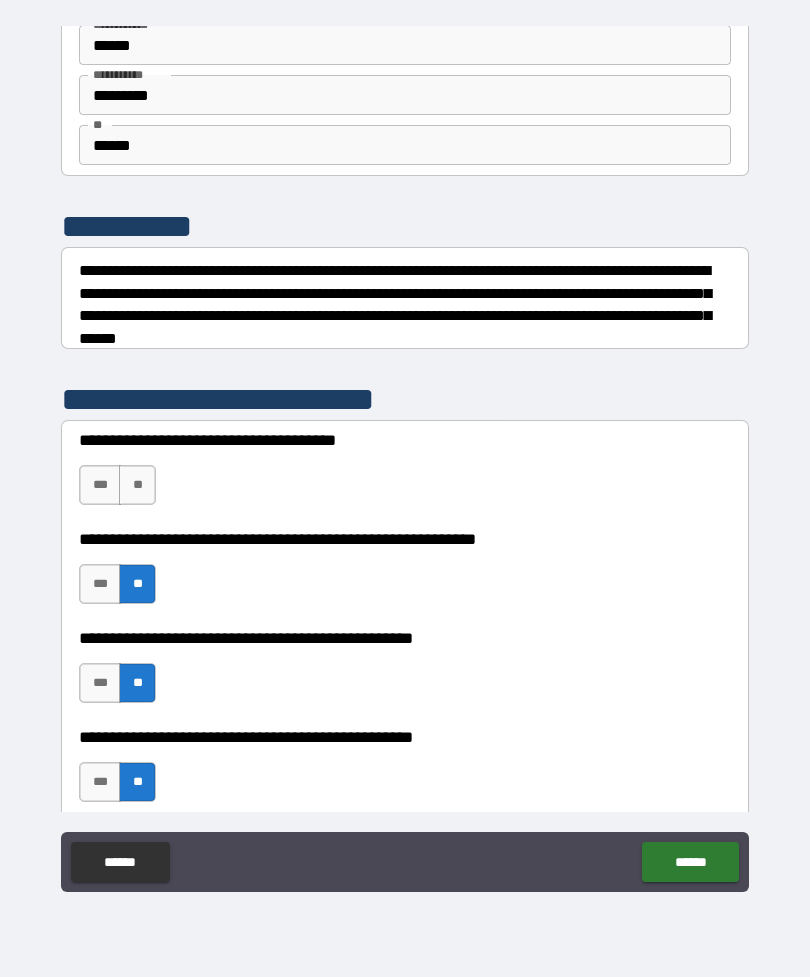 scroll, scrollTop: 89, scrollLeft: 0, axis: vertical 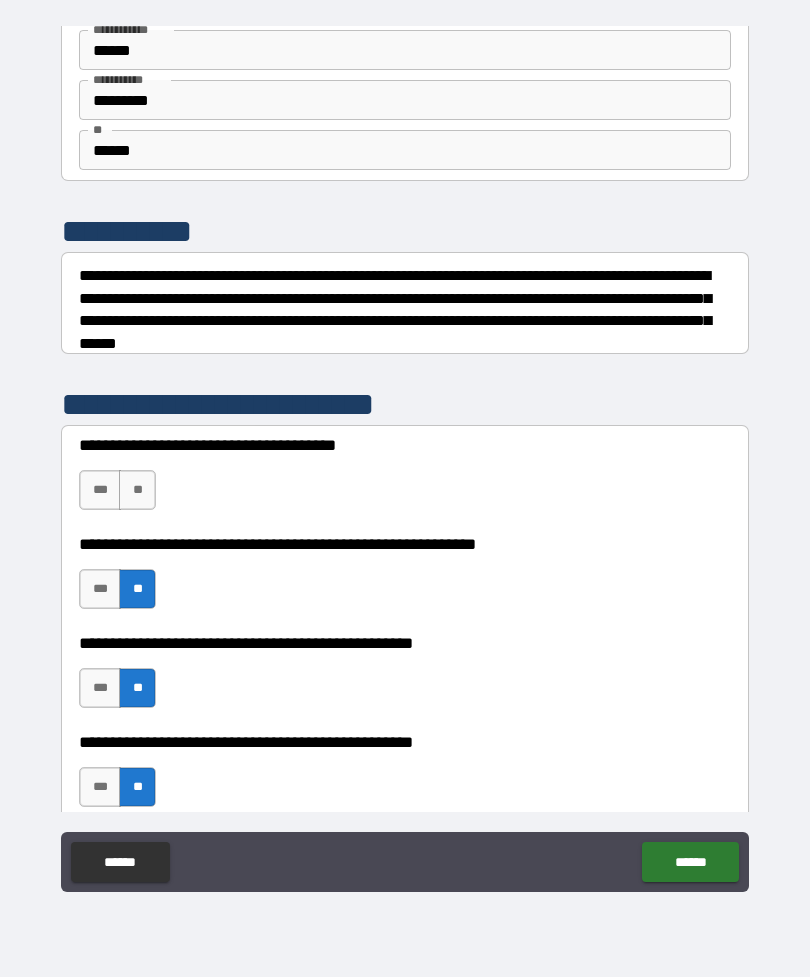 click on "***" at bounding box center (100, 490) 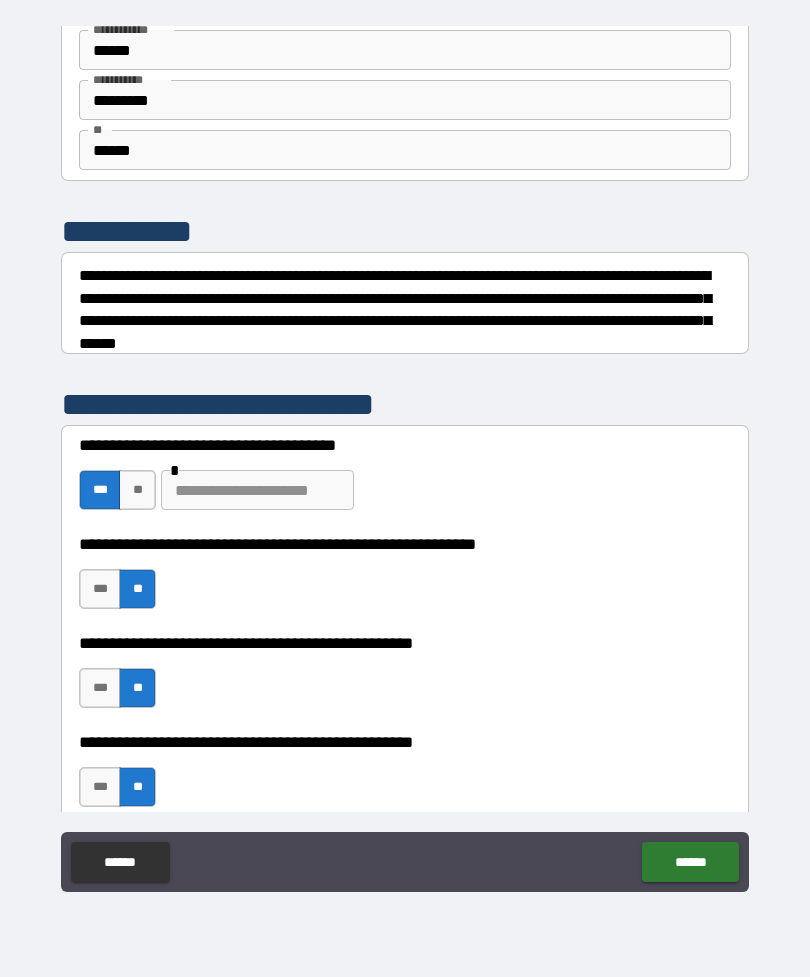 click on "**" at bounding box center (137, 490) 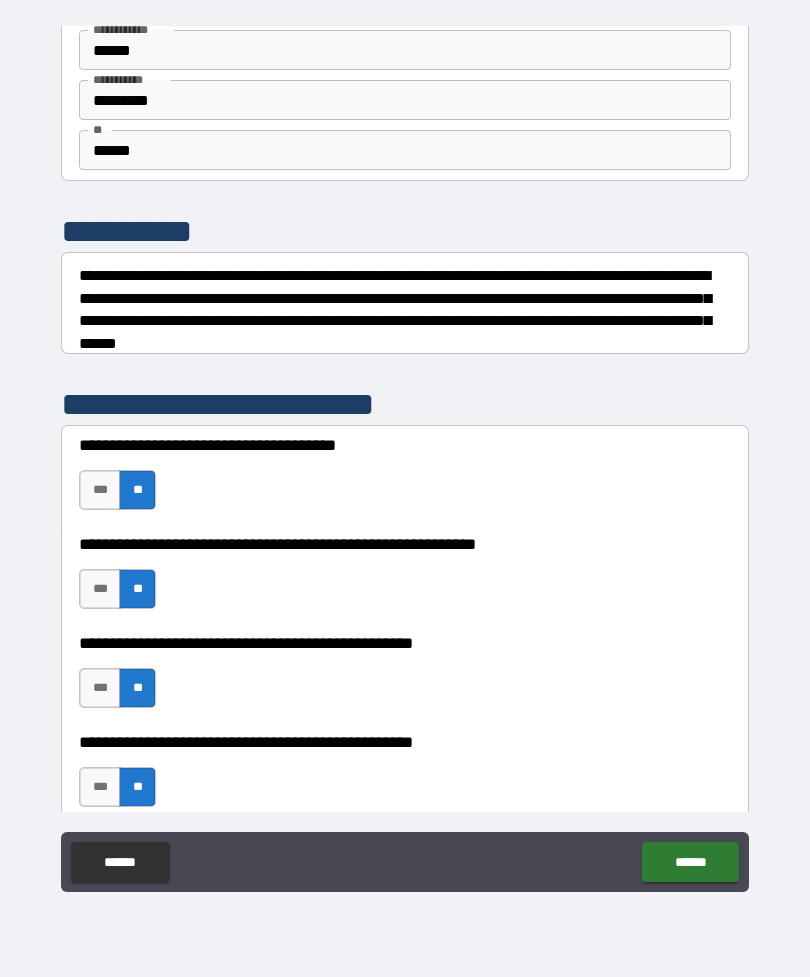 click on "**********" at bounding box center [405, 459] 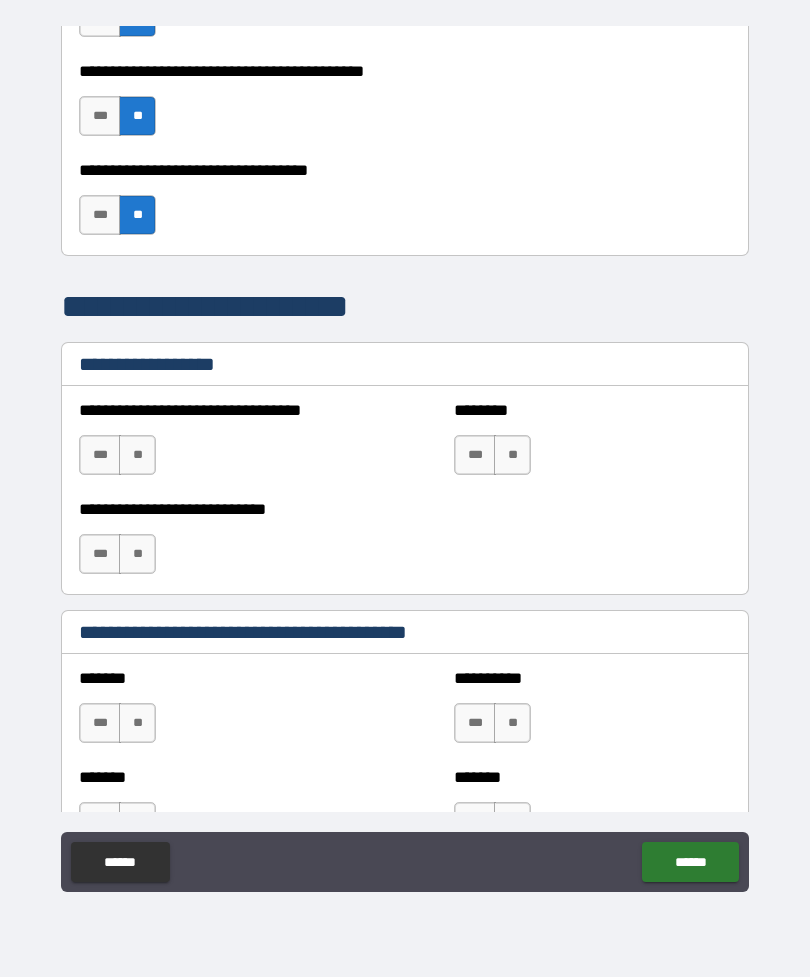 scroll, scrollTop: 1269, scrollLeft: 0, axis: vertical 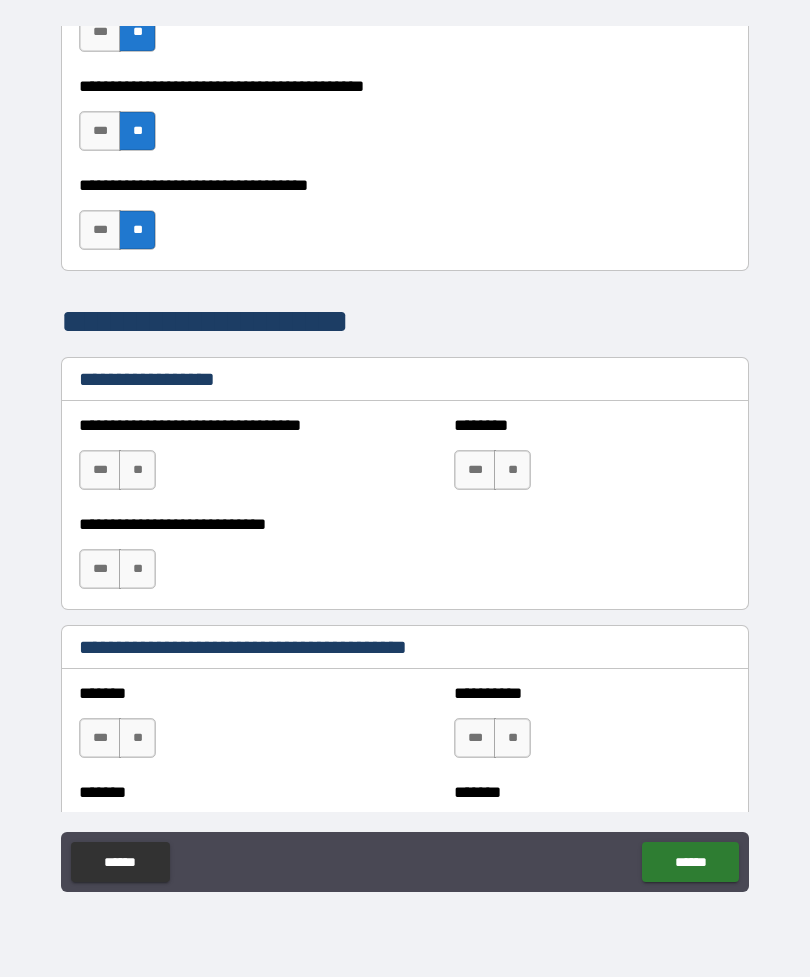 click on "**" at bounding box center [137, 470] 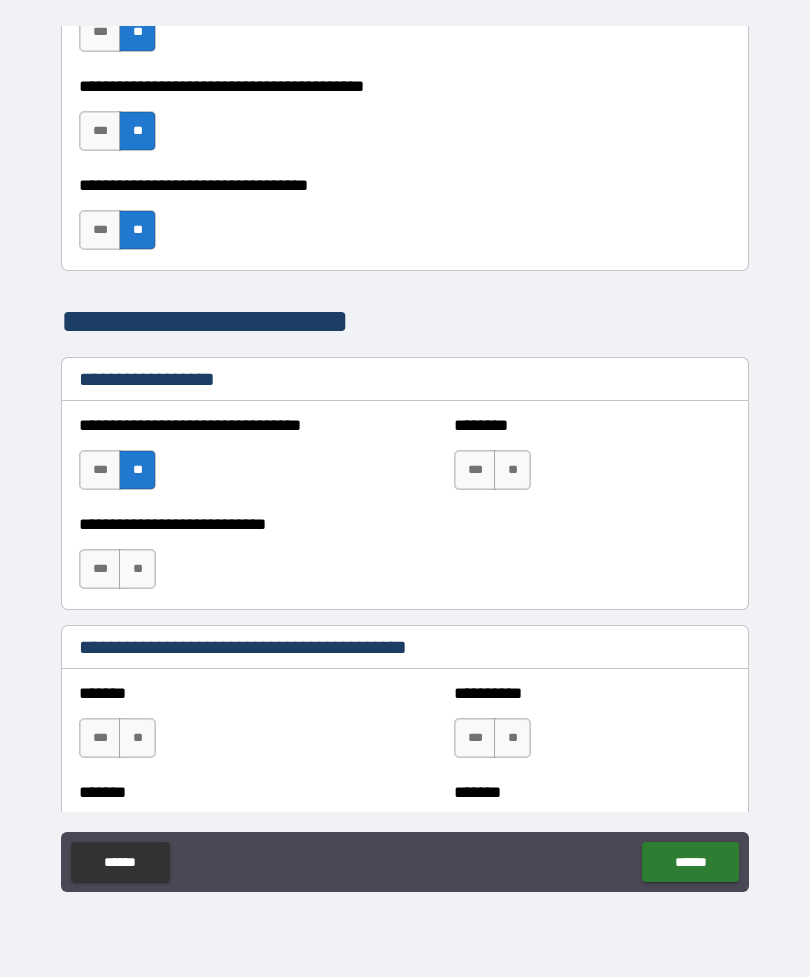 click on "**" at bounding box center (137, 569) 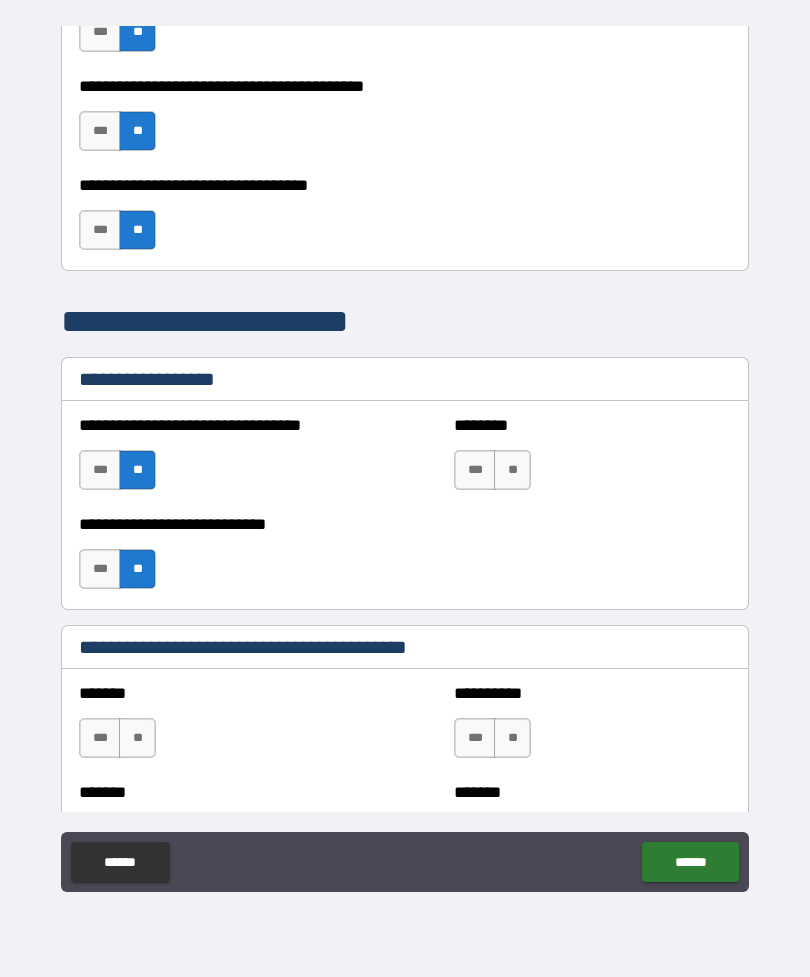 click on "**" at bounding box center (512, 470) 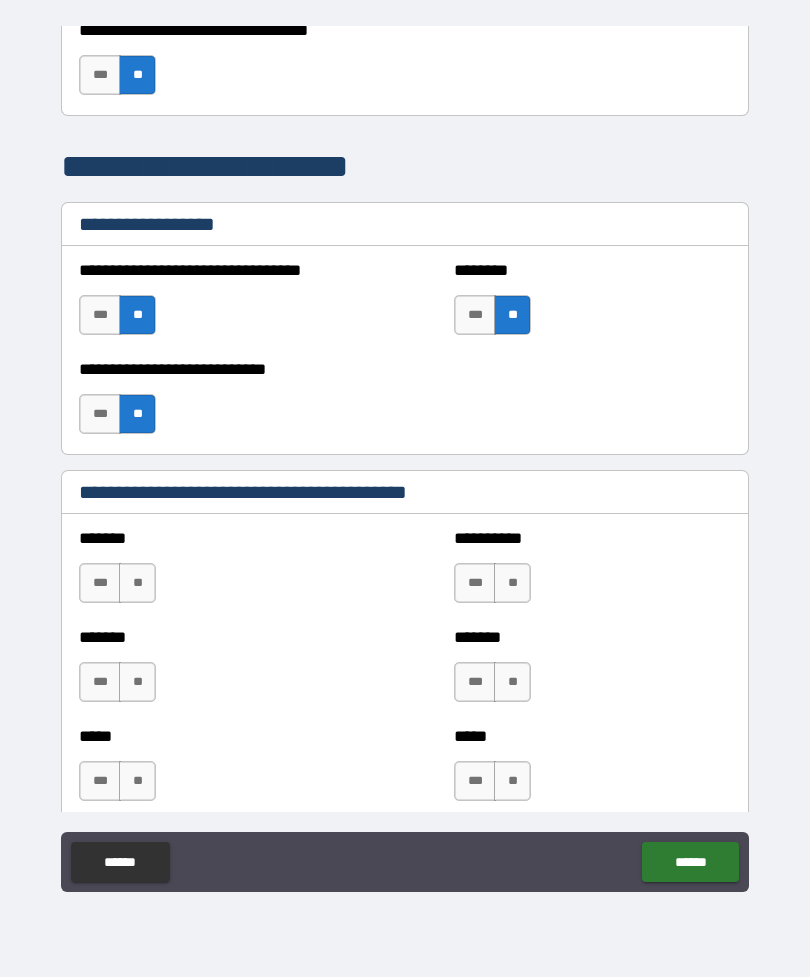 scroll, scrollTop: 1427, scrollLeft: 0, axis: vertical 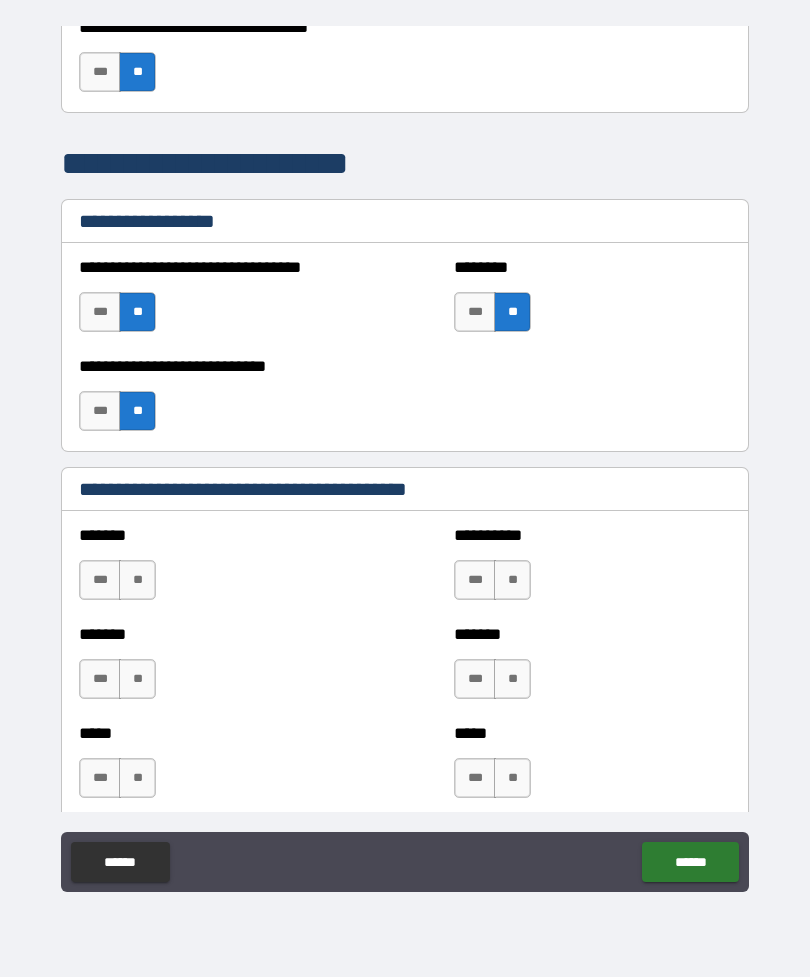 click on "**" at bounding box center (137, 580) 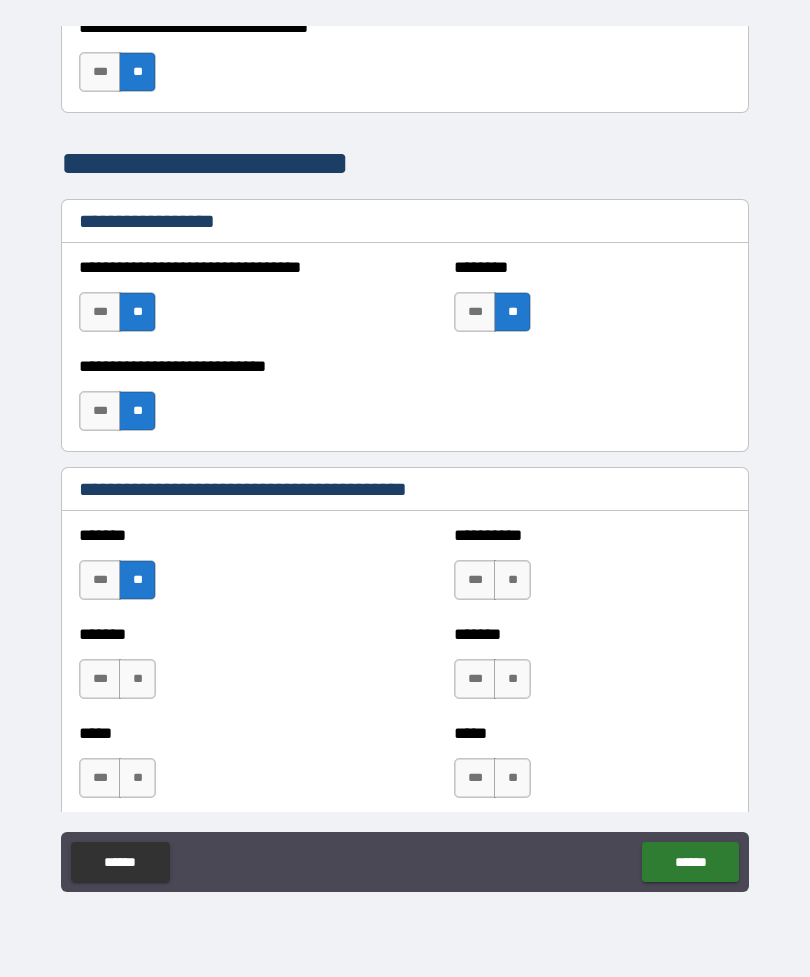 click on "**" at bounding box center [137, 679] 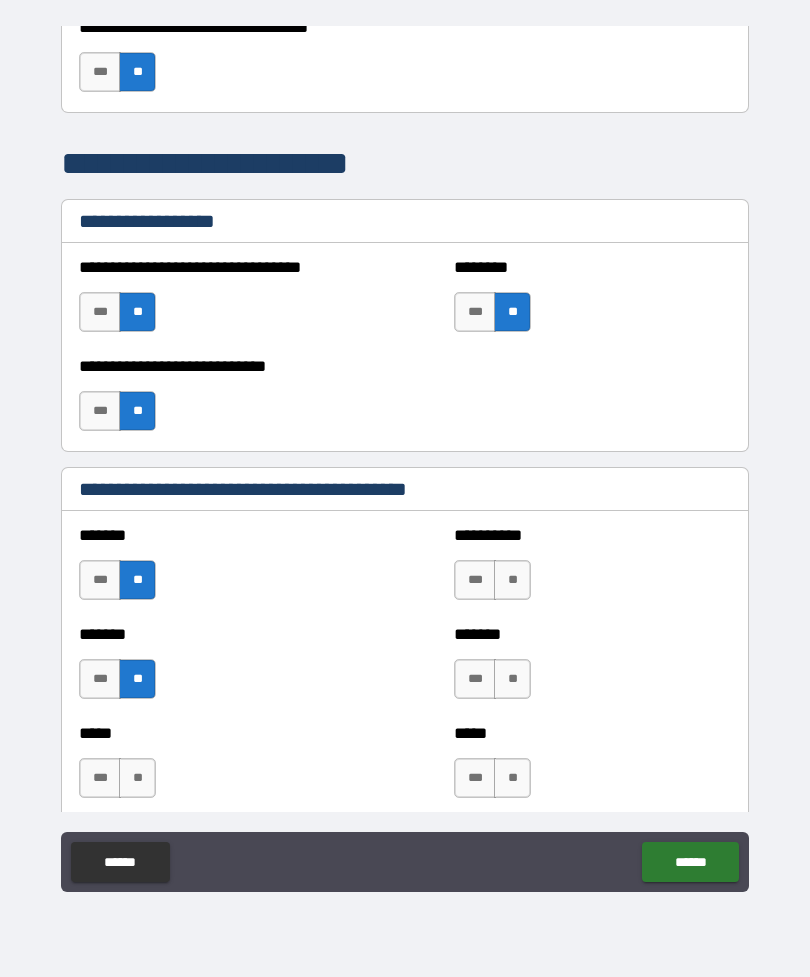 click on "**" at bounding box center (137, 778) 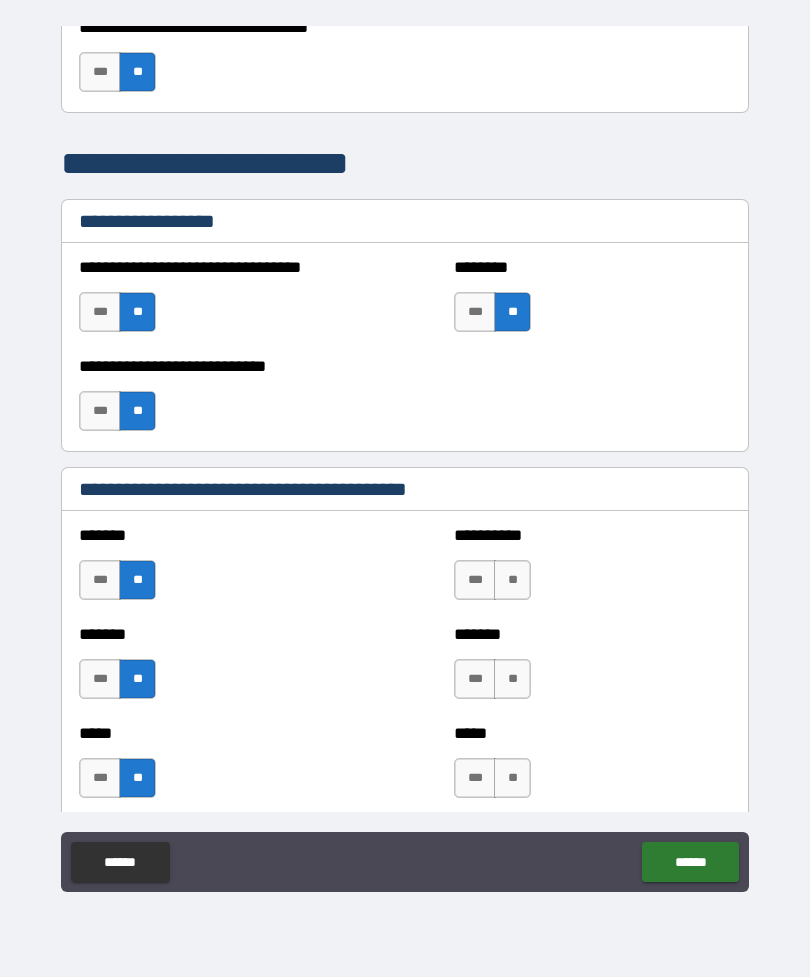 click on "**" at bounding box center [512, 679] 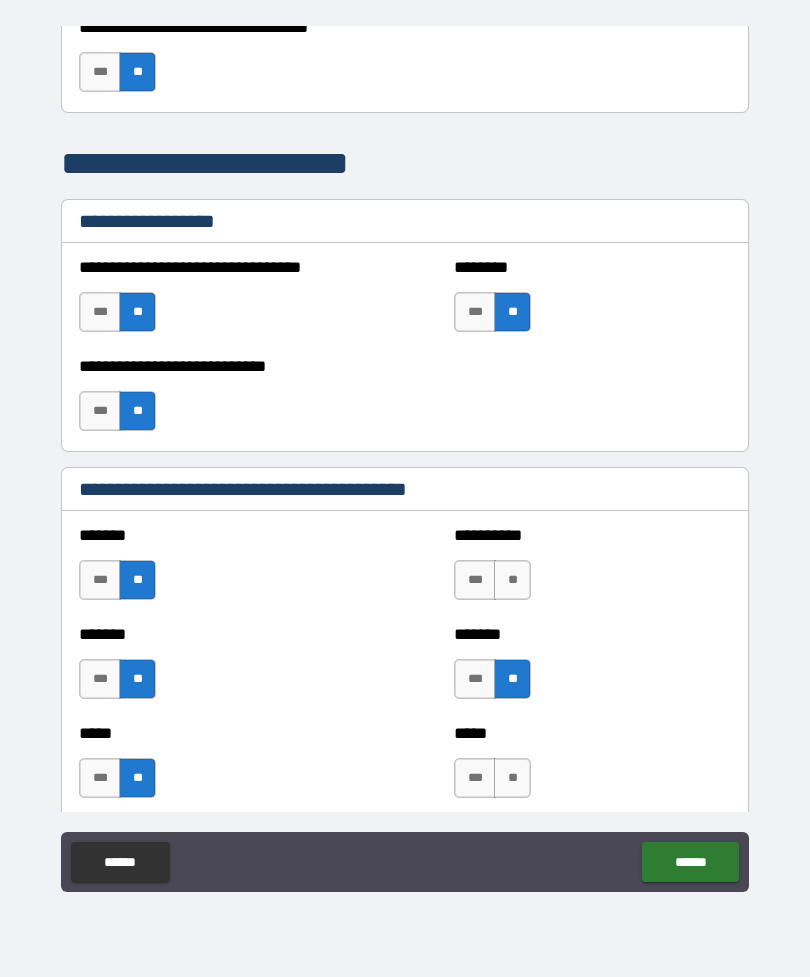 click on "**" at bounding box center (512, 778) 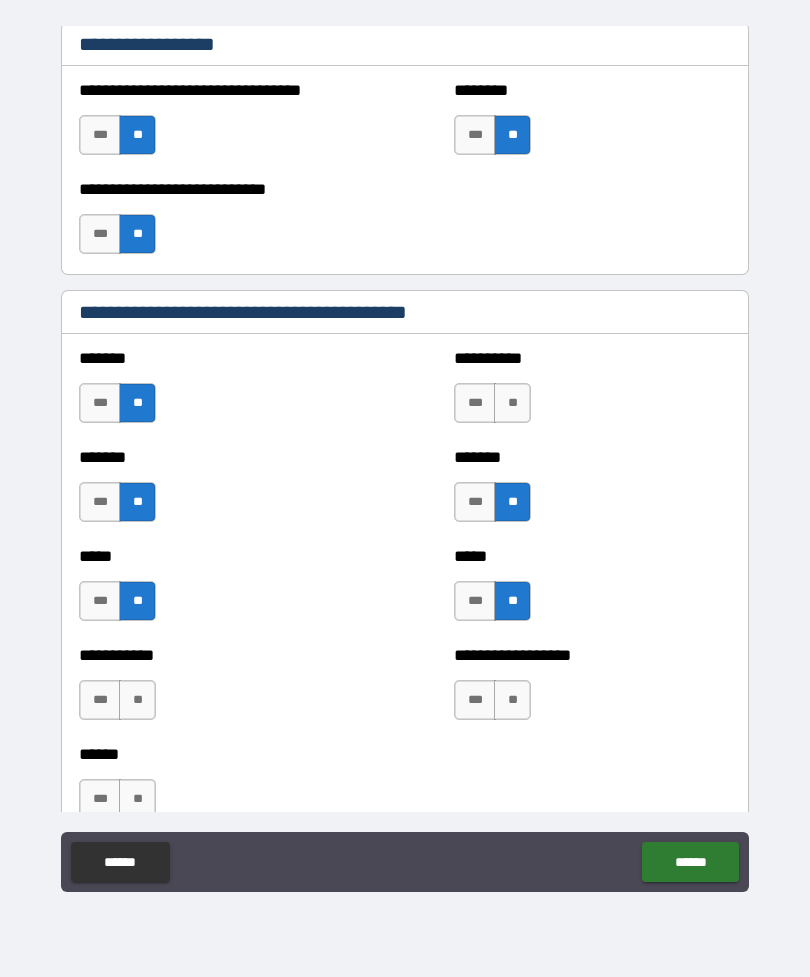 scroll, scrollTop: 1605, scrollLeft: 0, axis: vertical 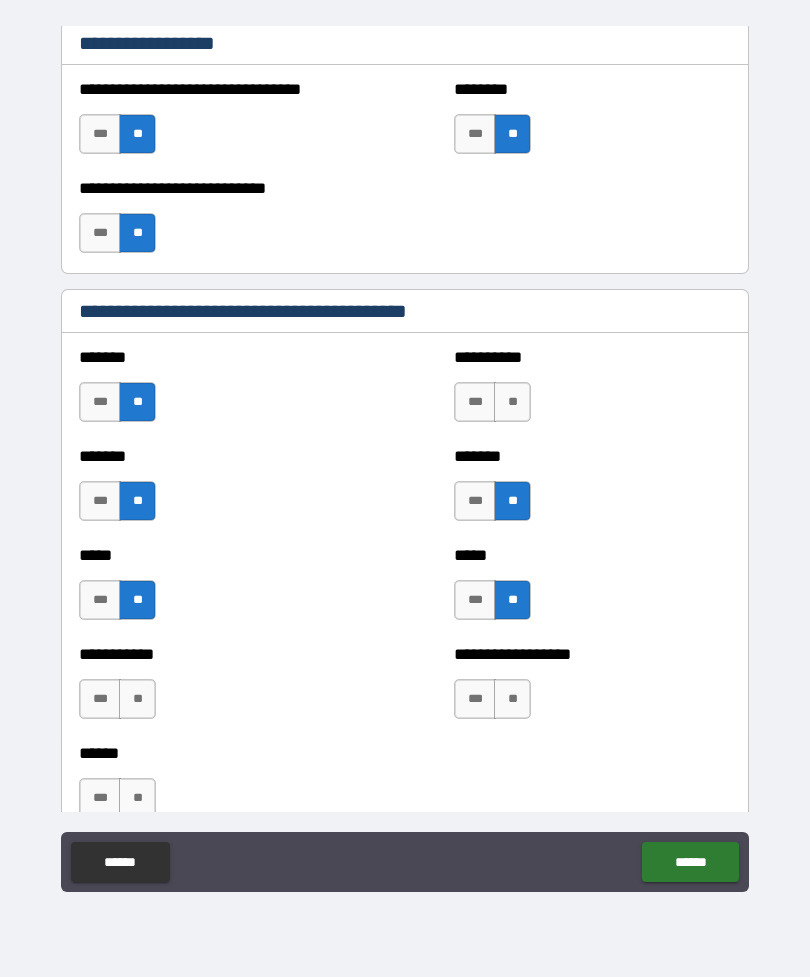 click on "**" at bounding box center [137, 699] 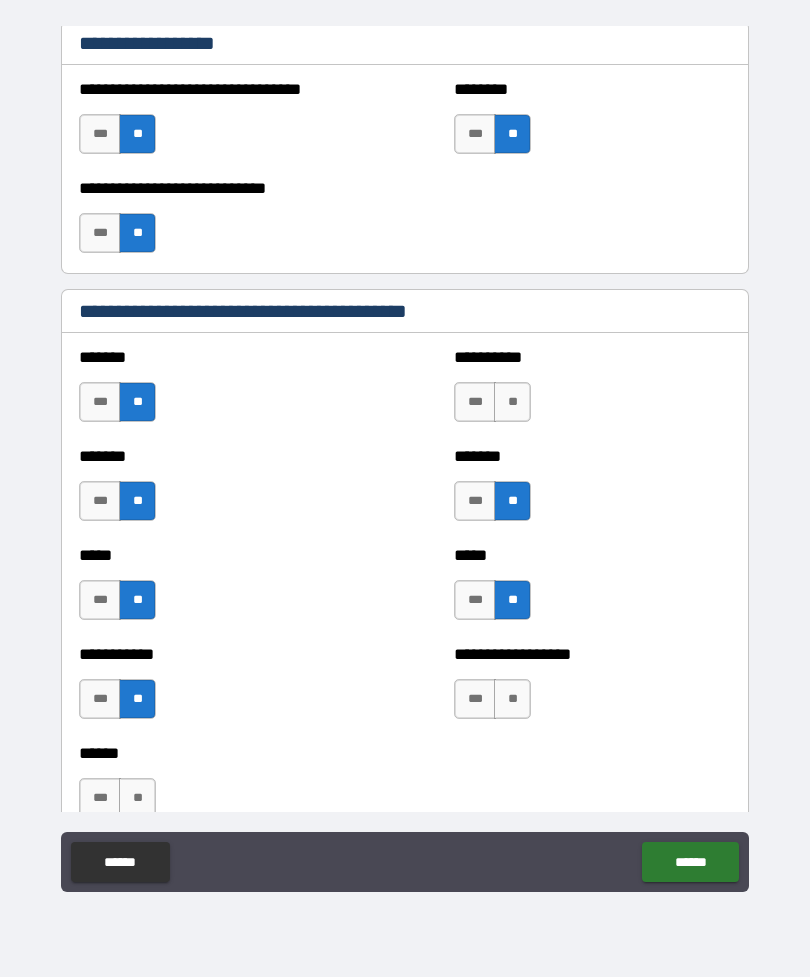 click on "**" at bounding box center (512, 699) 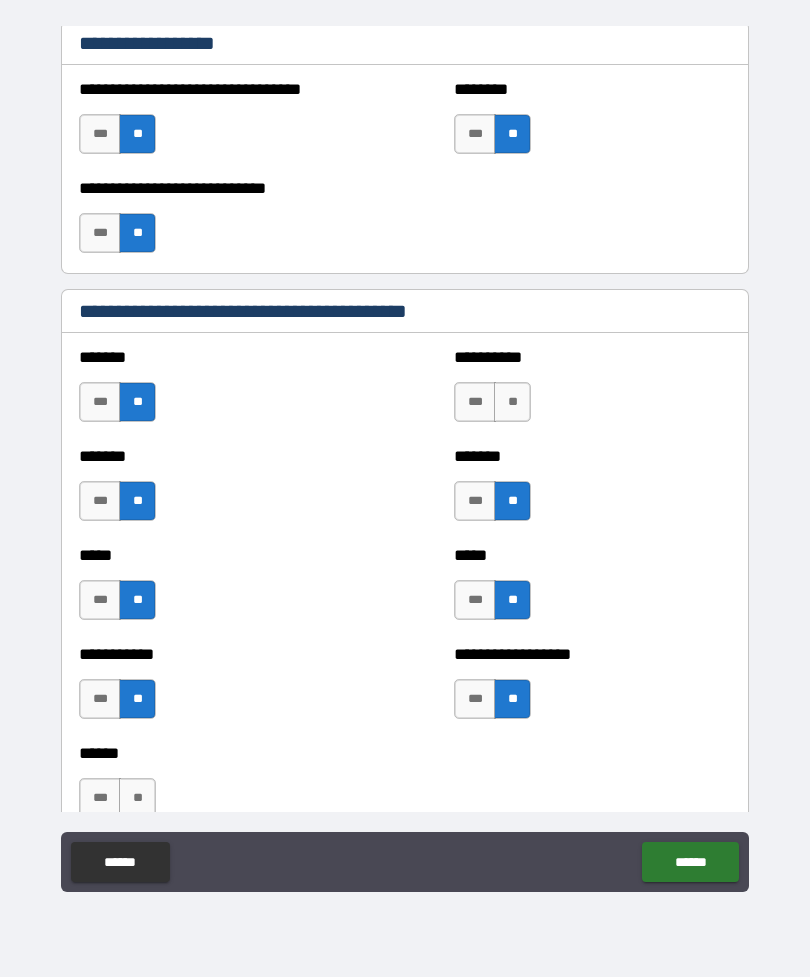 scroll, scrollTop: 1706, scrollLeft: 0, axis: vertical 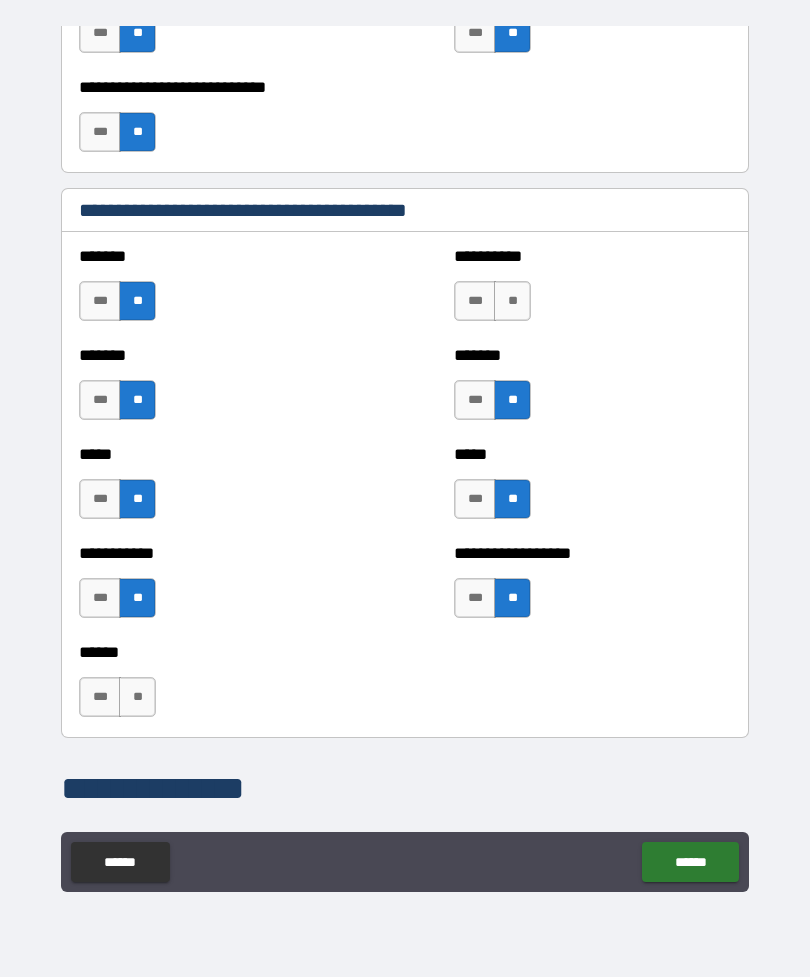 click on "****** *** **" at bounding box center [405, 687] 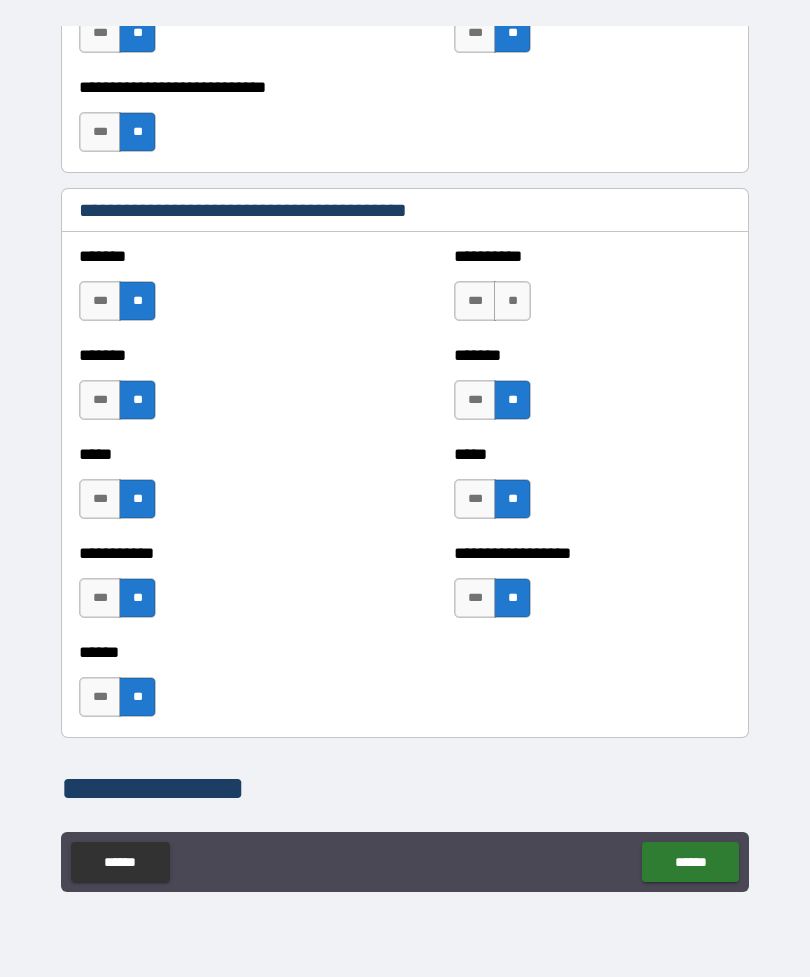 click on "**" at bounding box center (512, 301) 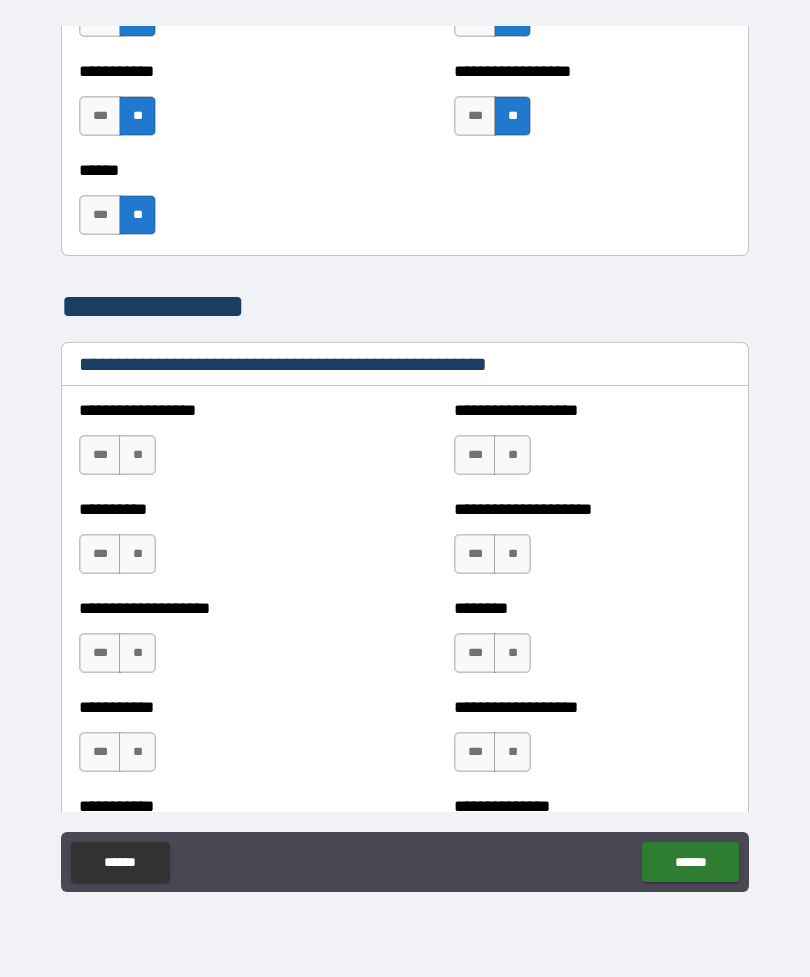 scroll, scrollTop: 2197, scrollLeft: 0, axis: vertical 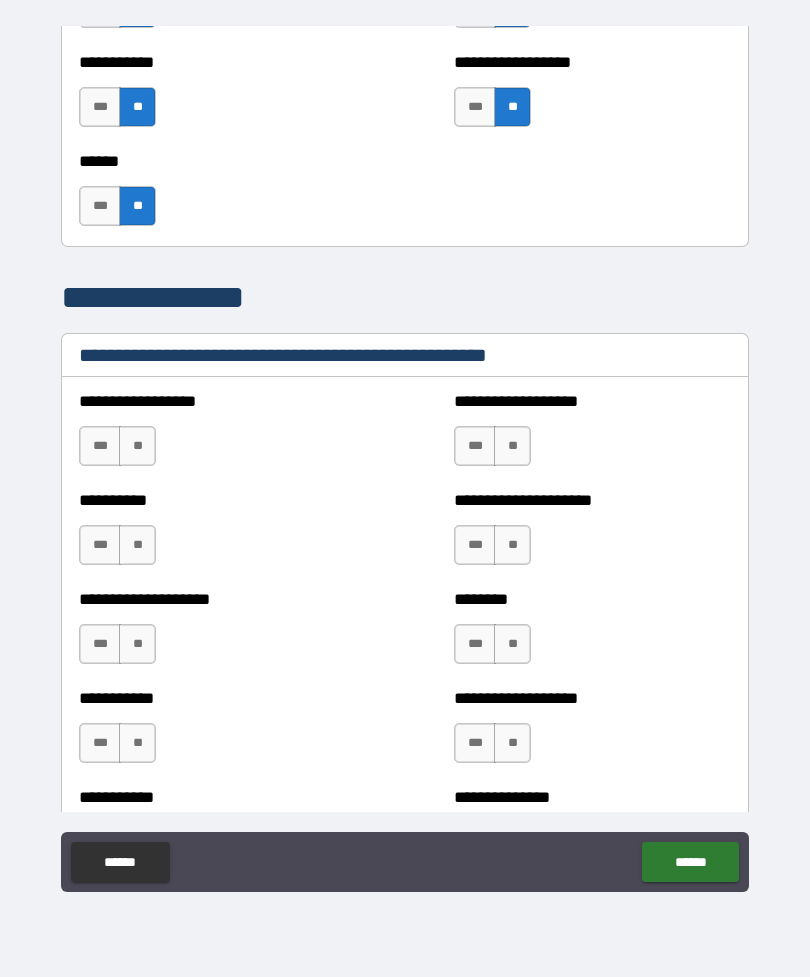 click on "**" at bounding box center (137, 446) 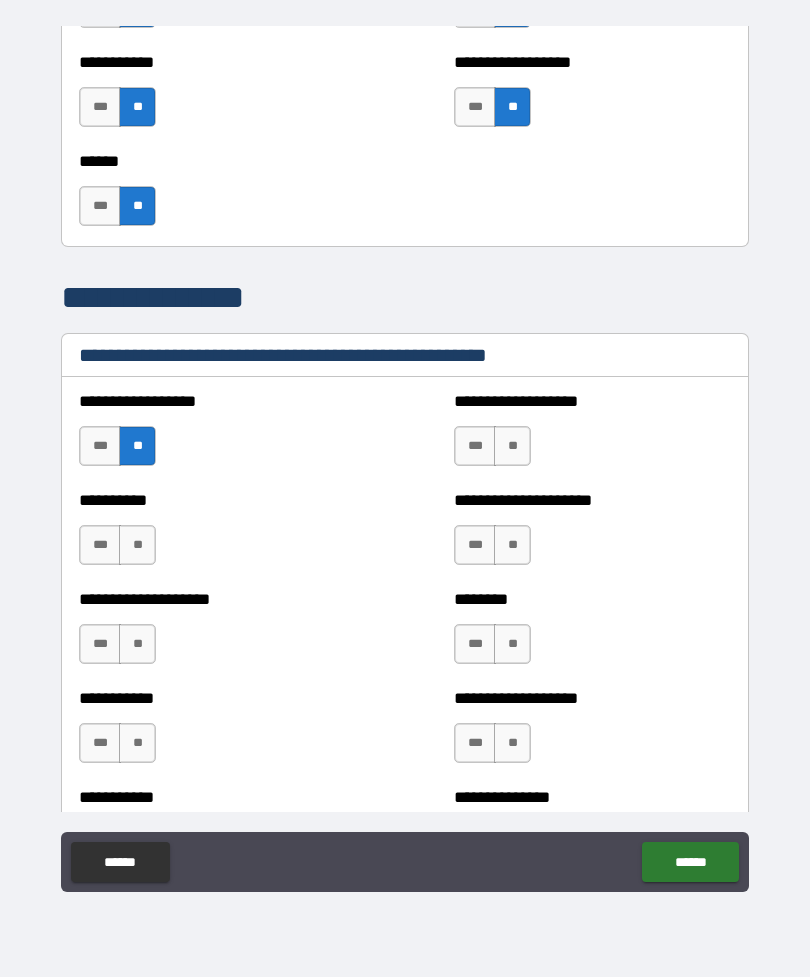 click on "**" at bounding box center (137, 545) 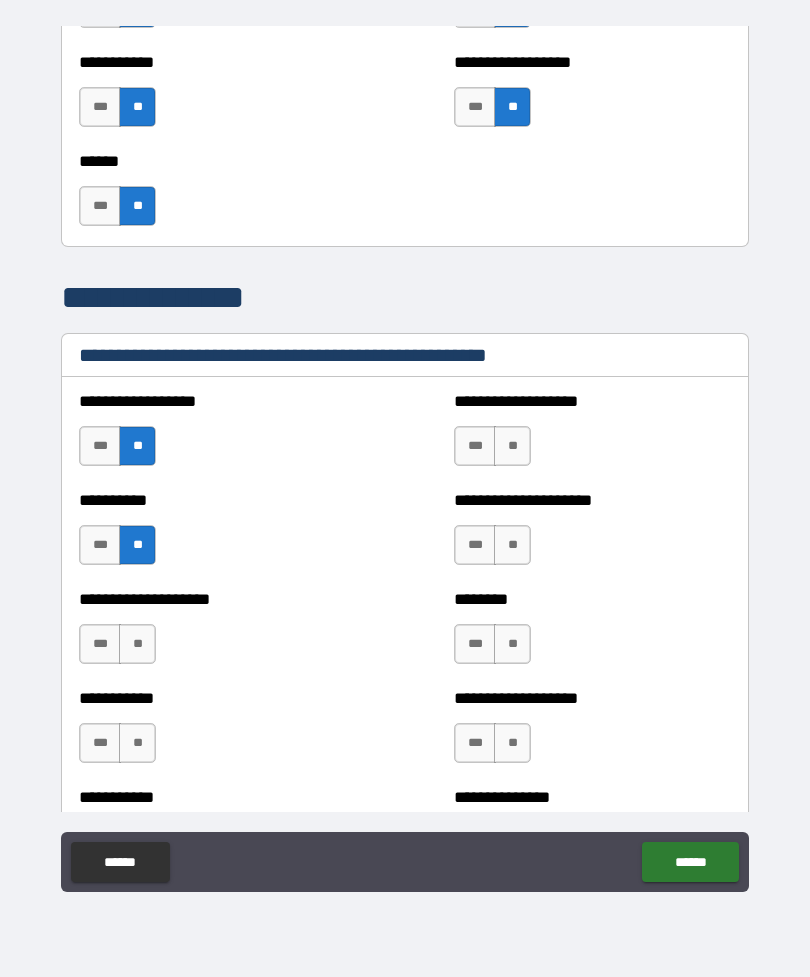 click on "**" at bounding box center [137, 644] 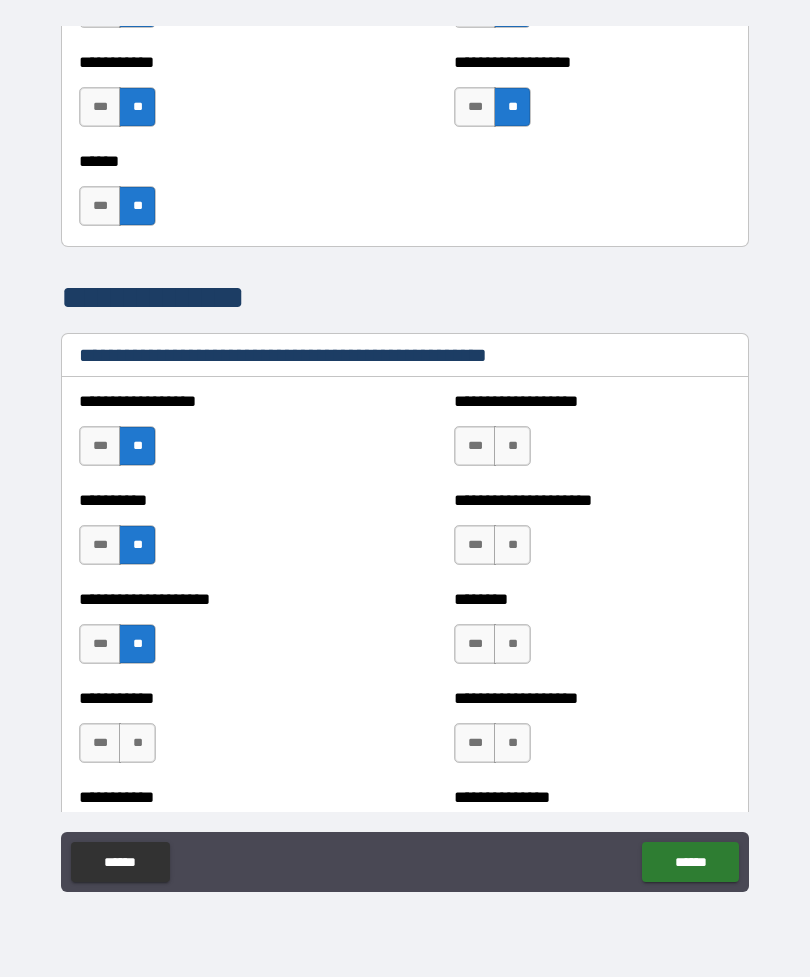 click on "**" at bounding box center [137, 743] 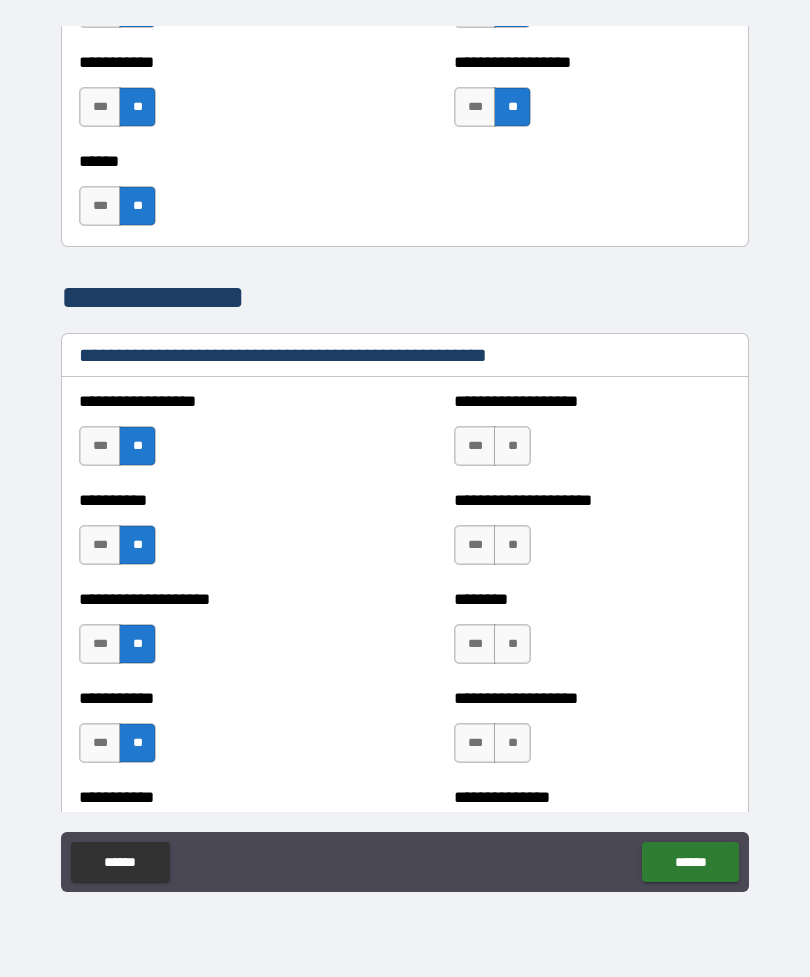 click on "**" at bounding box center [512, 644] 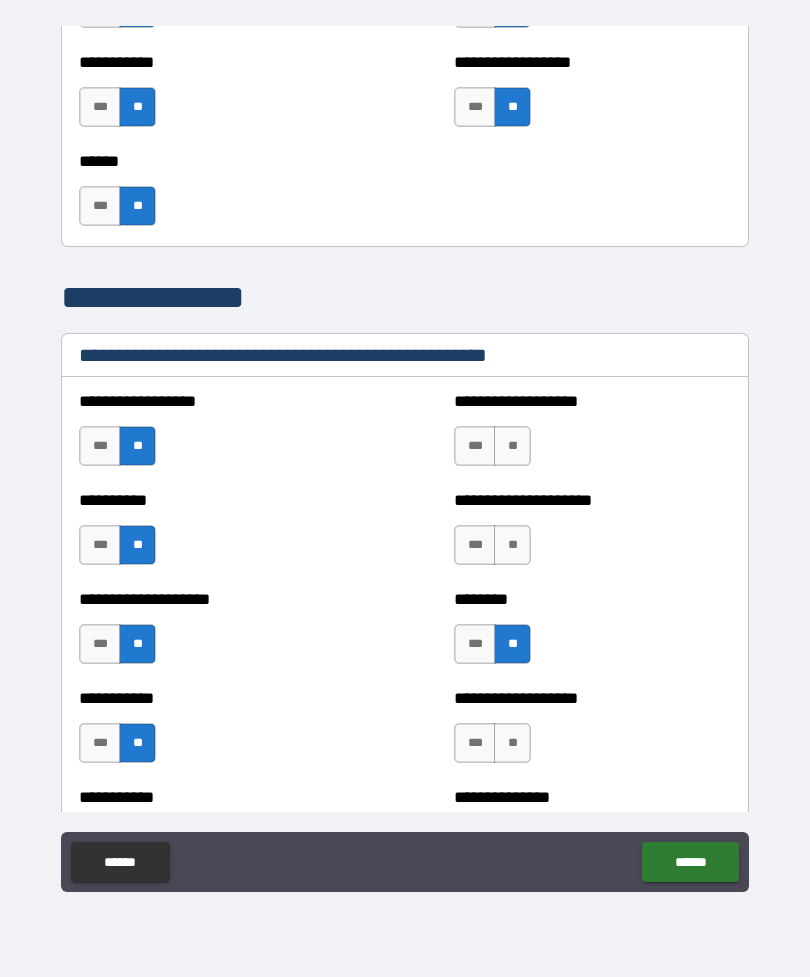 click on "**" at bounding box center [512, 545] 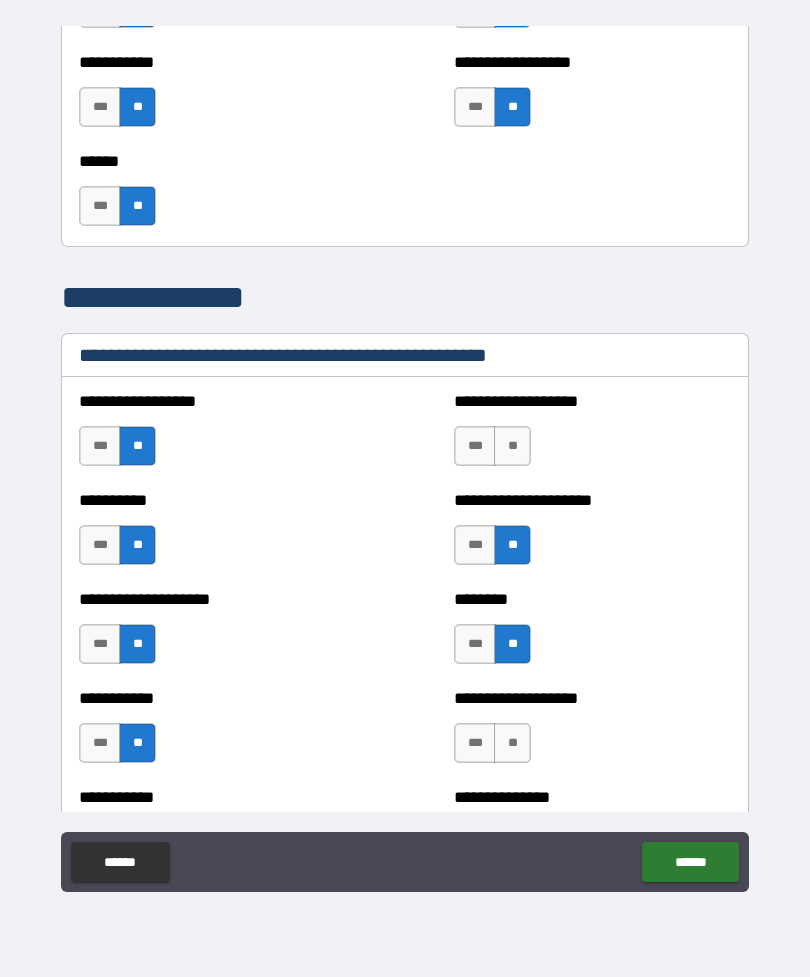 click on "**" at bounding box center (512, 446) 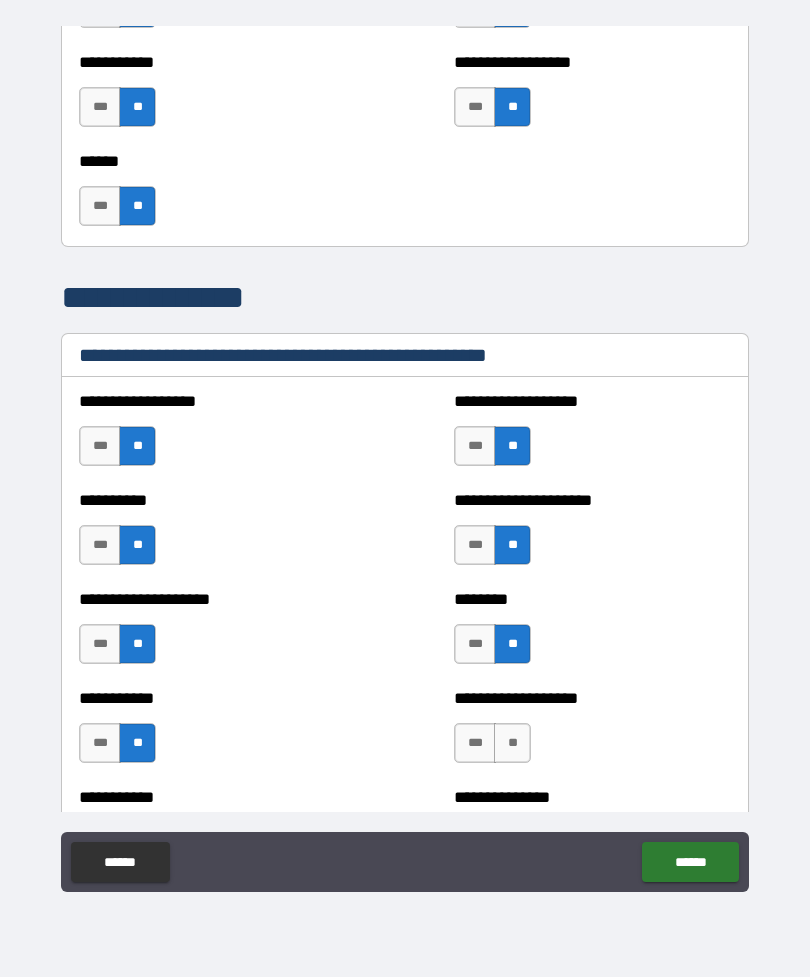 click on "**********" at bounding box center [592, 733] 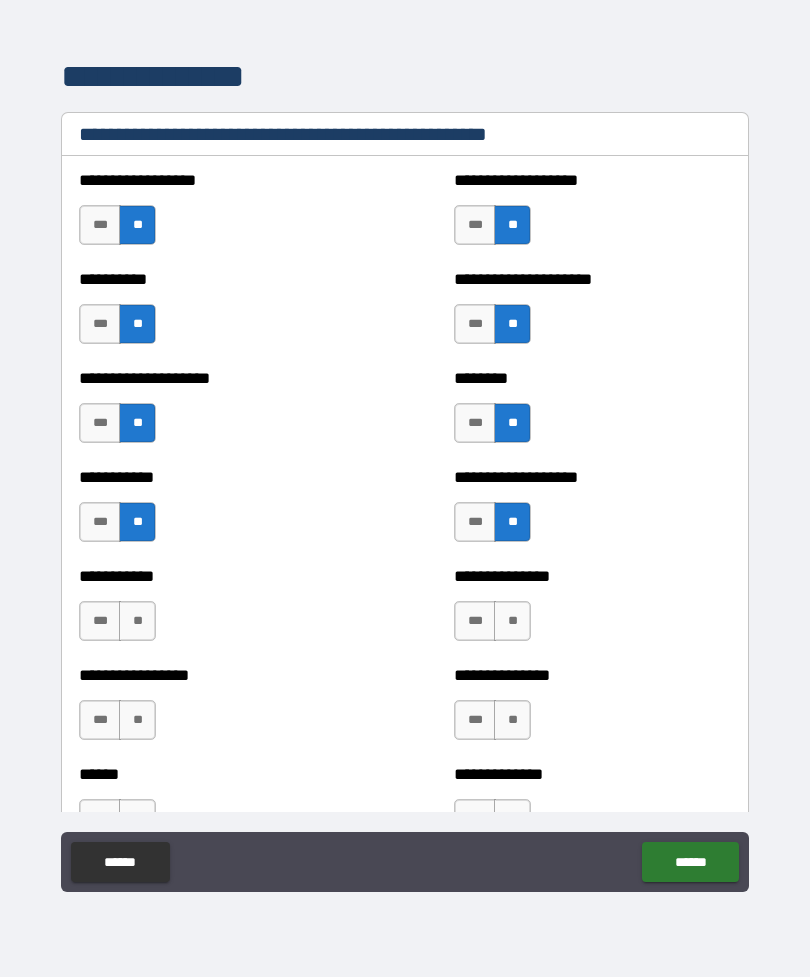scroll, scrollTop: 2430, scrollLeft: 0, axis: vertical 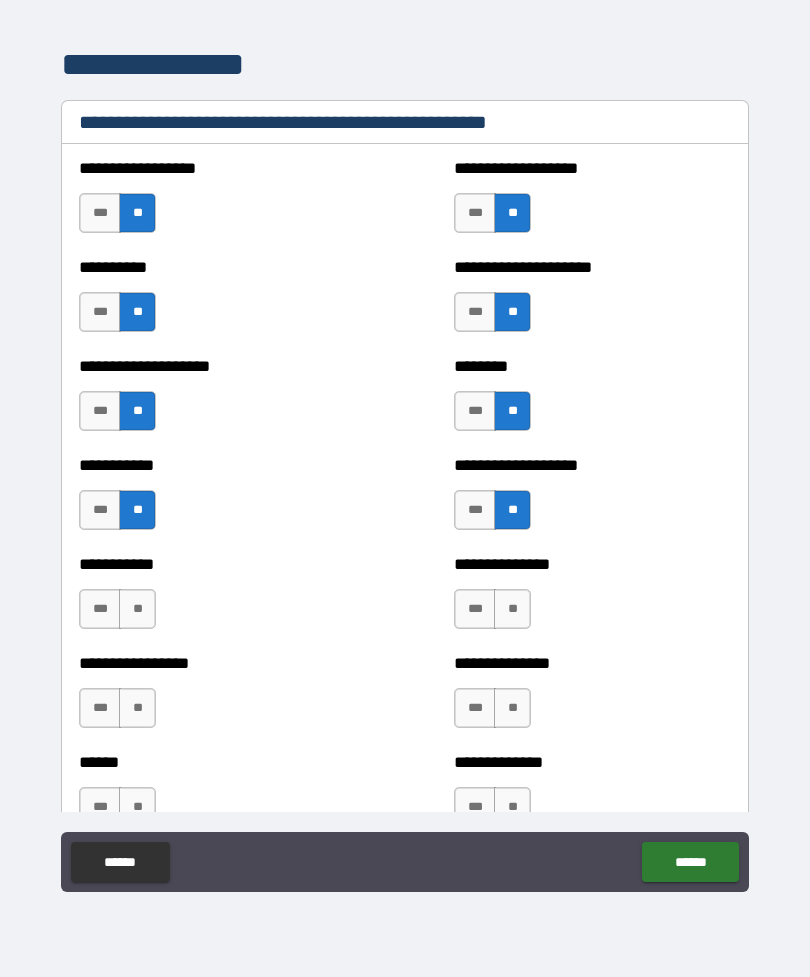 click on "**" at bounding box center [137, 609] 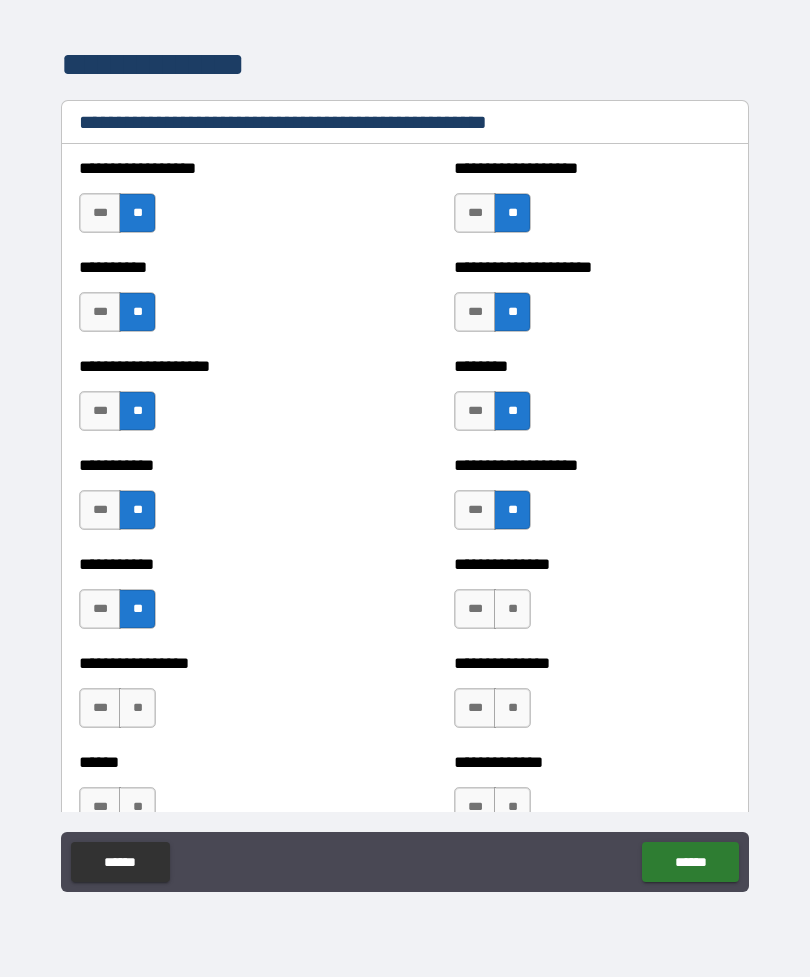 click on "**" at bounding box center (512, 609) 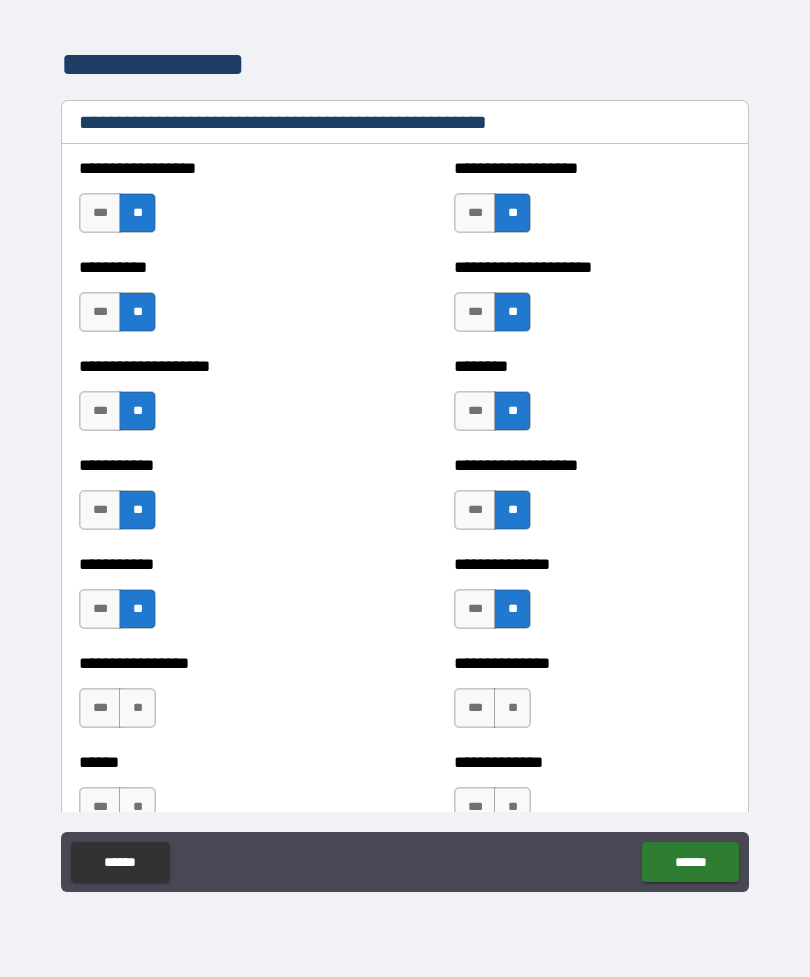 click on "**" at bounding box center [137, 708] 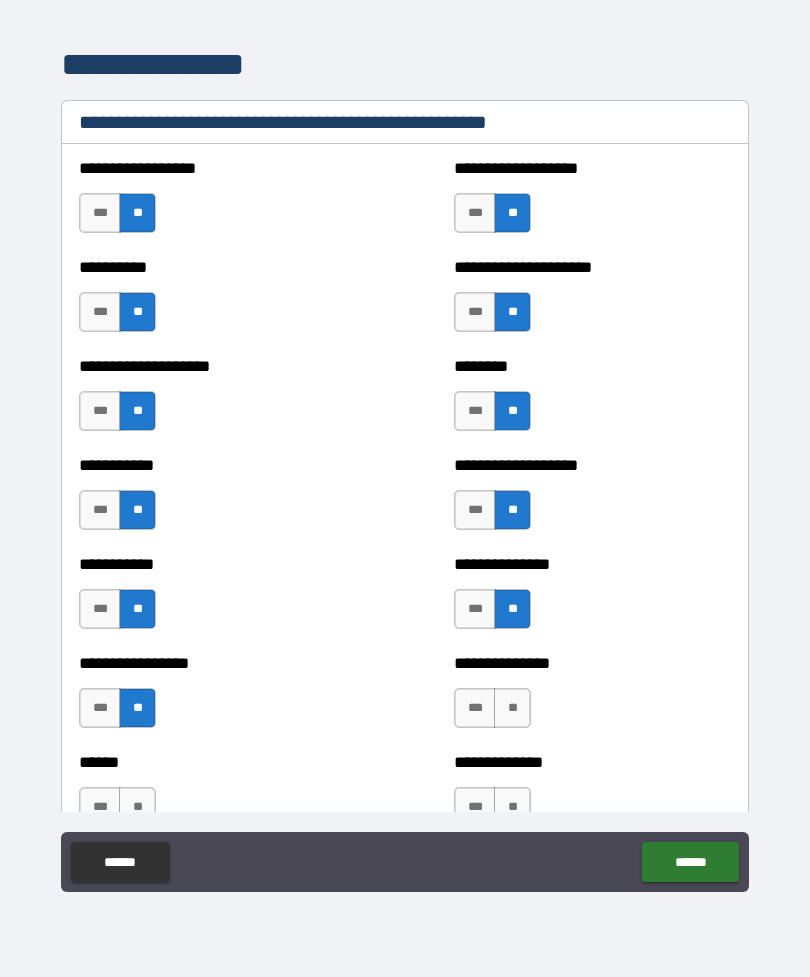 click on "**********" at bounding box center (592, 698) 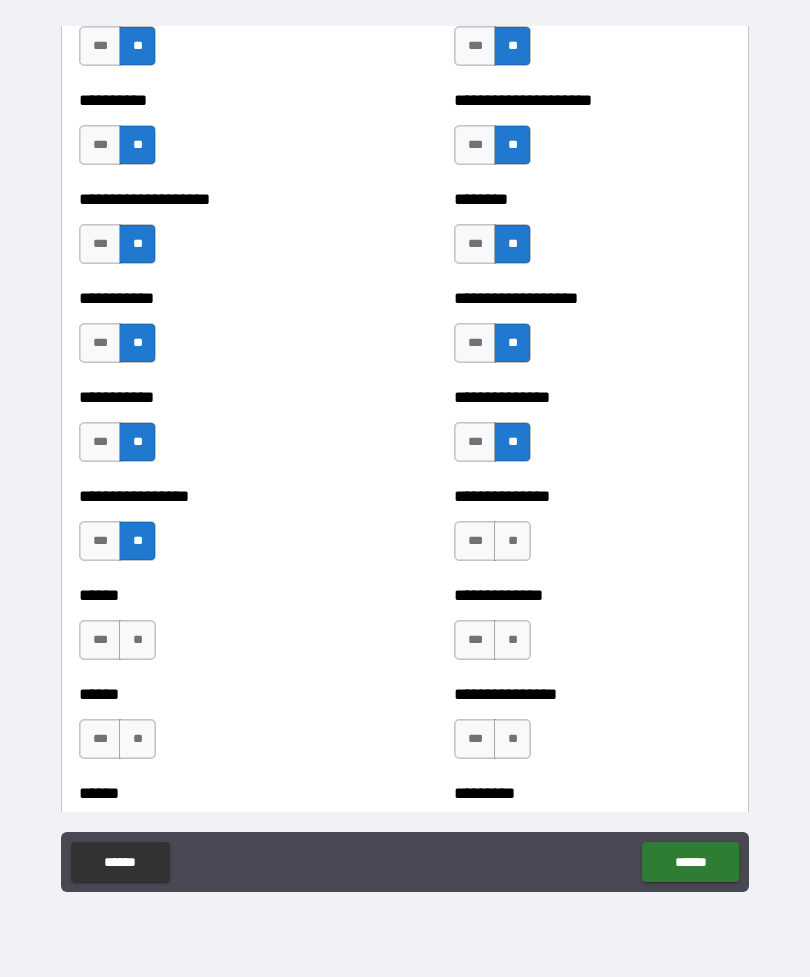 scroll, scrollTop: 2611, scrollLeft: 0, axis: vertical 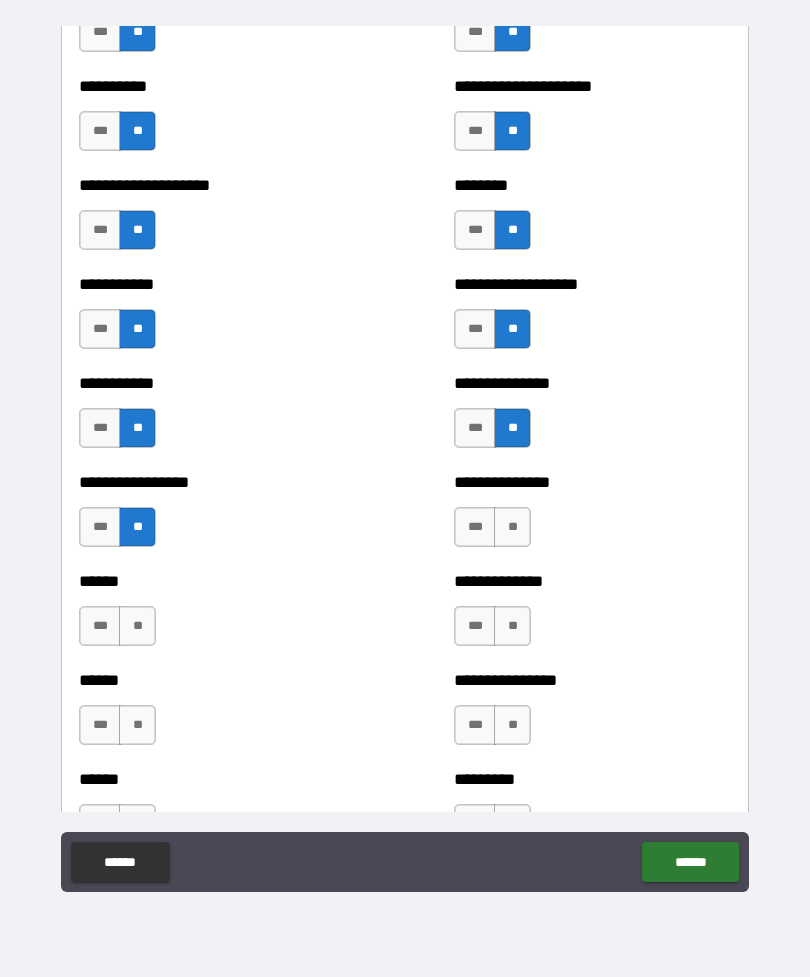 click on "**" at bounding box center [137, 626] 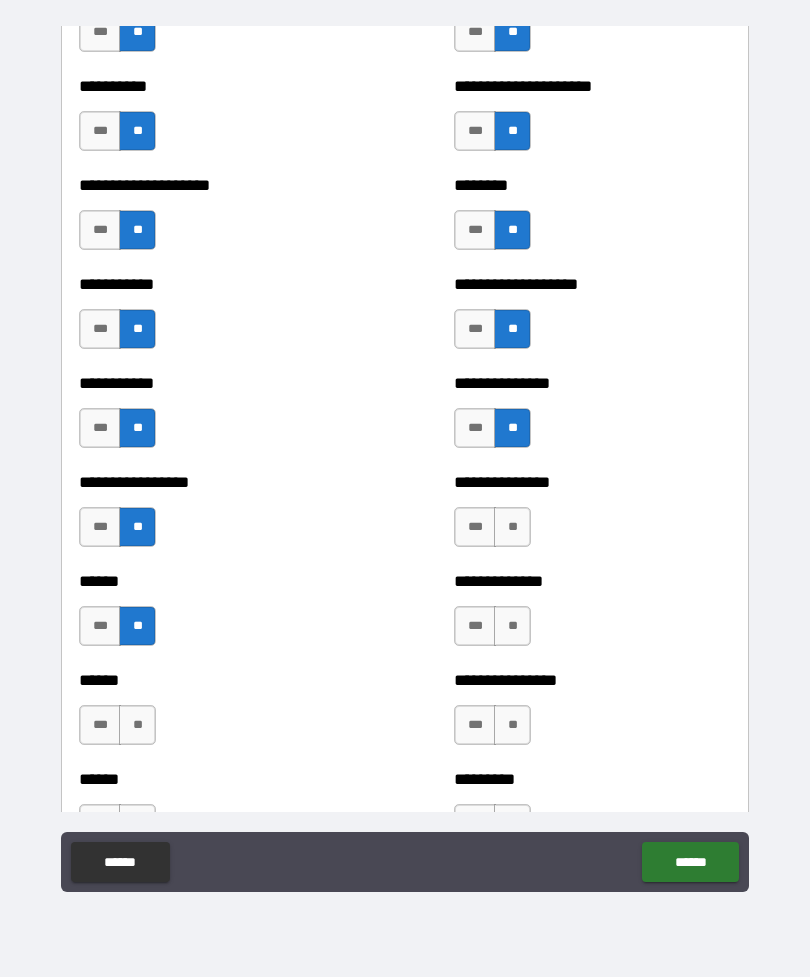 click on "**" at bounding box center [512, 626] 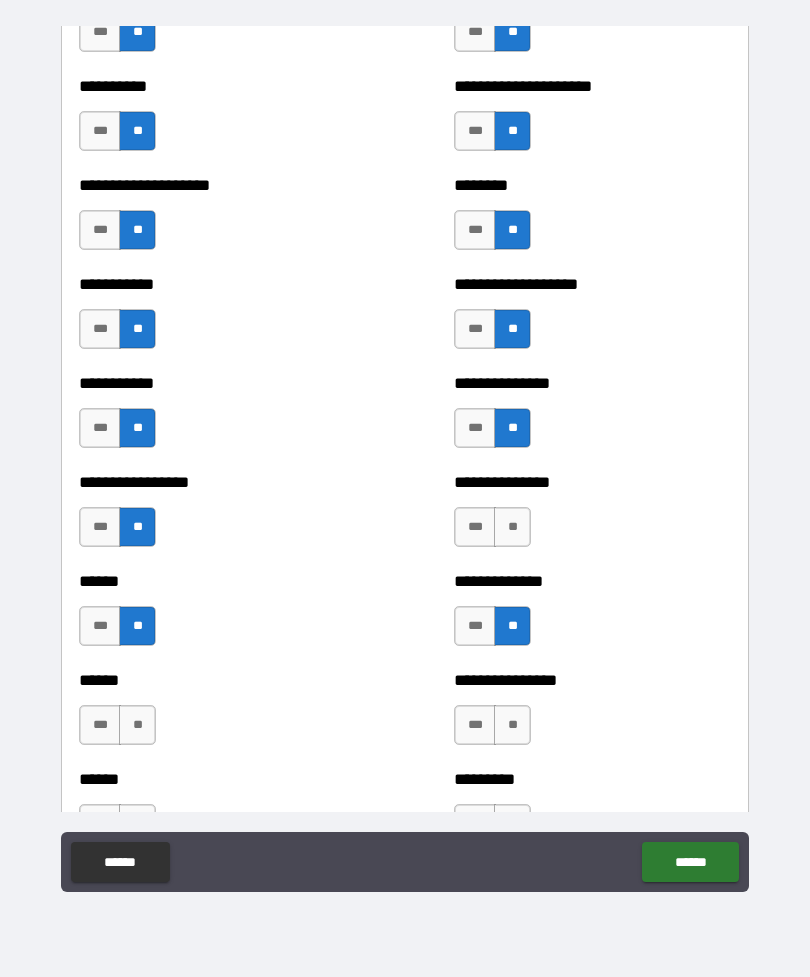 click on "**" at bounding box center (137, 725) 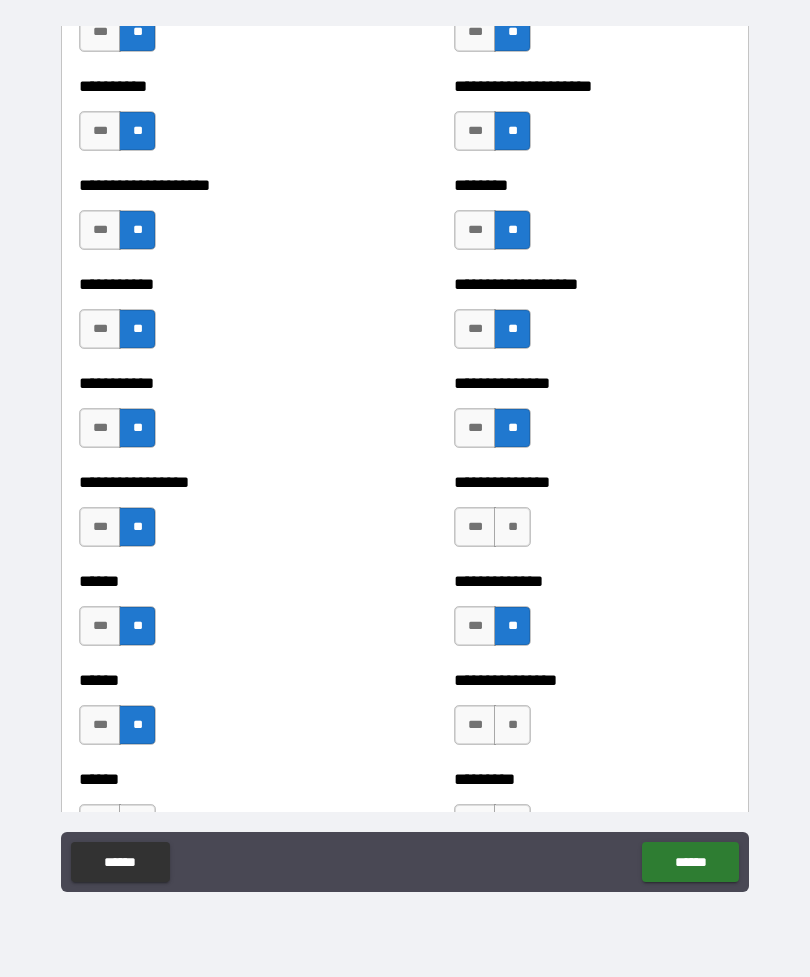 click on "**" at bounding box center (512, 725) 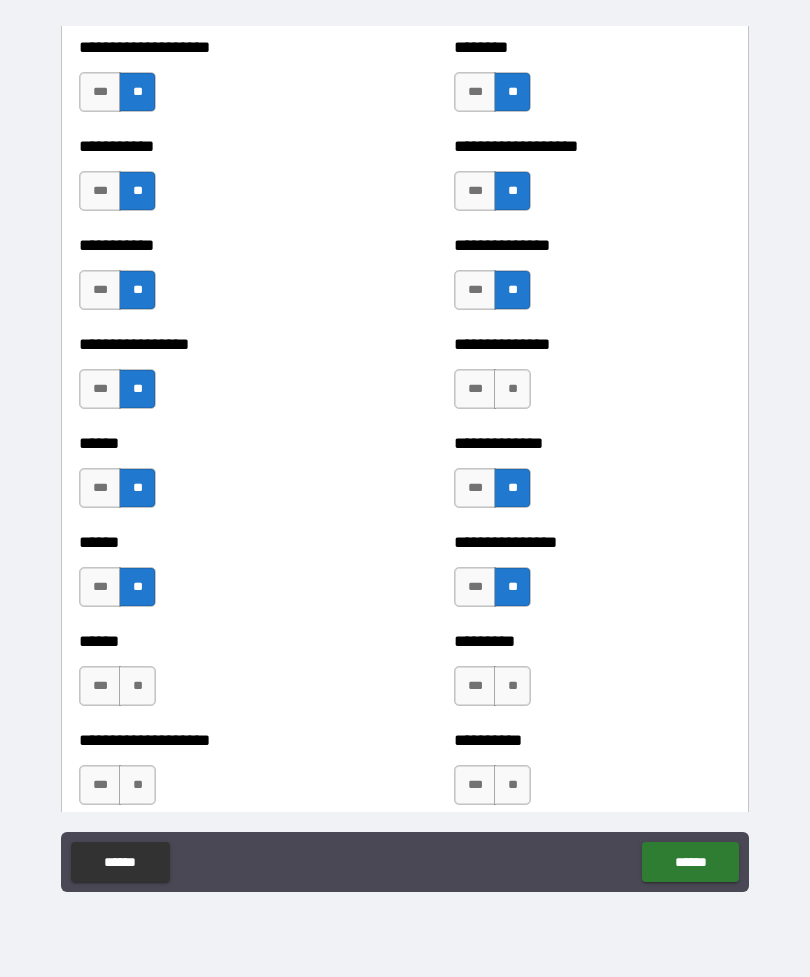 scroll, scrollTop: 2763, scrollLeft: 0, axis: vertical 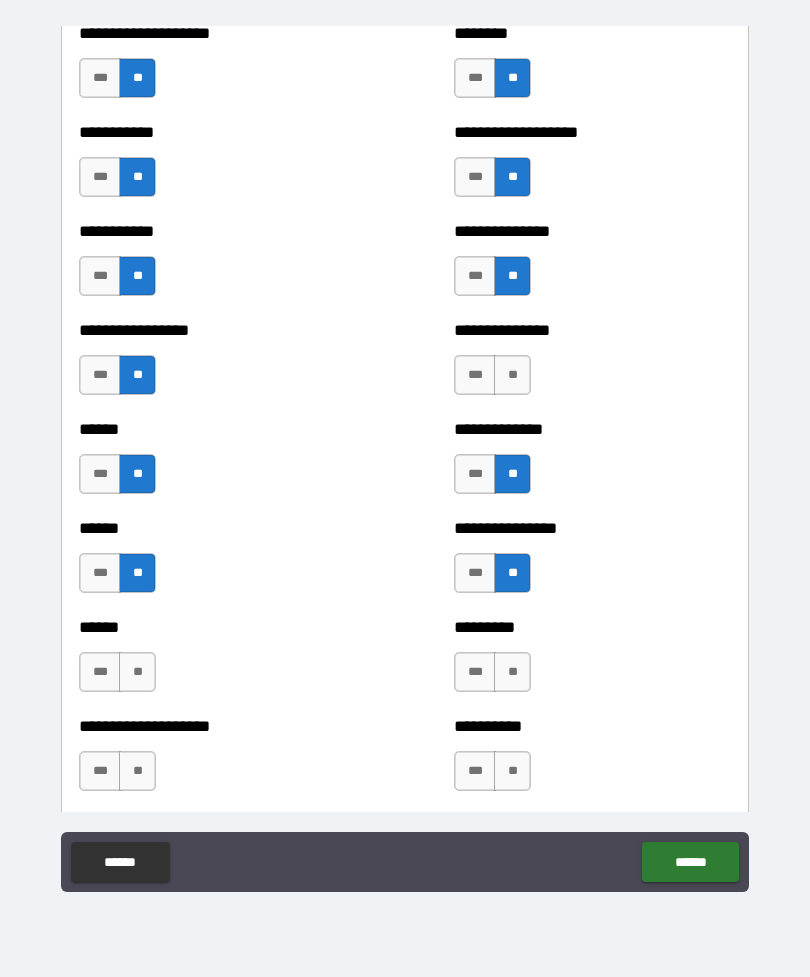 click on "**" at bounding box center (137, 672) 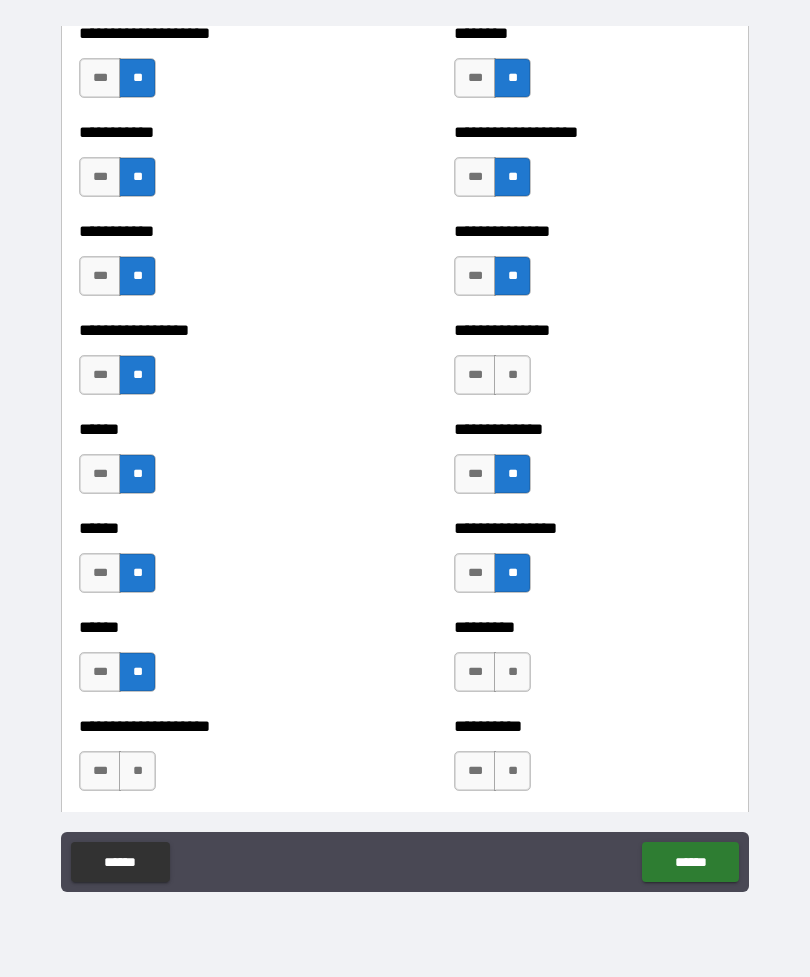 click on "**" at bounding box center (512, 672) 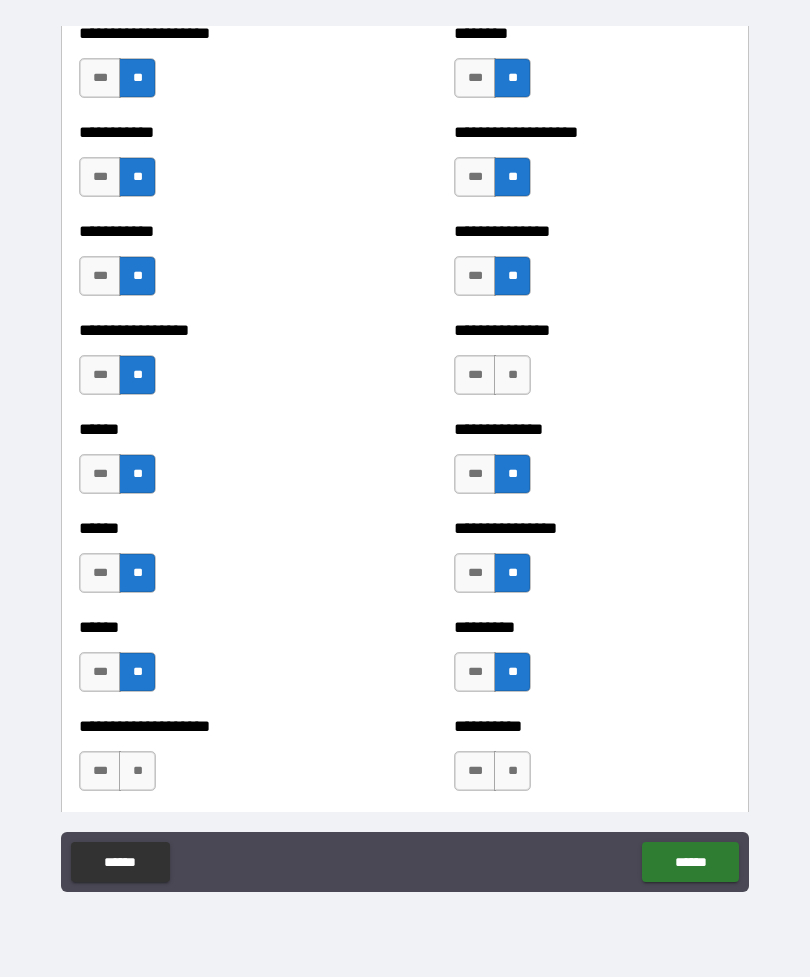 scroll, scrollTop: 2905, scrollLeft: 0, axis: vertical 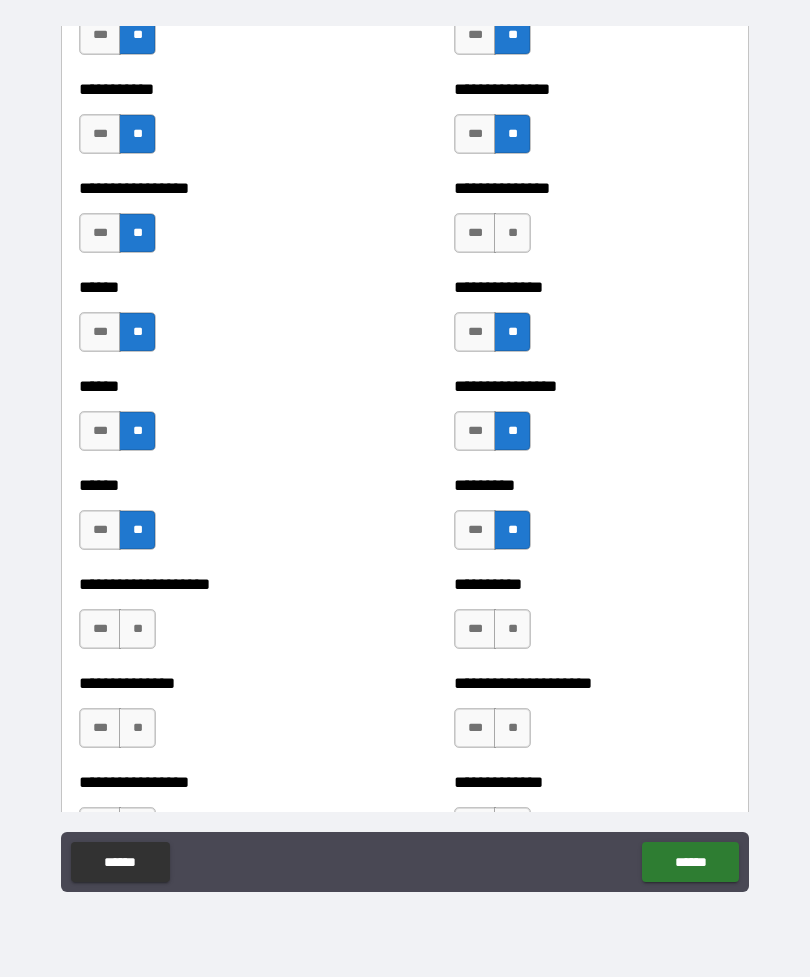 click on "**" at bounding box center (137, 629) 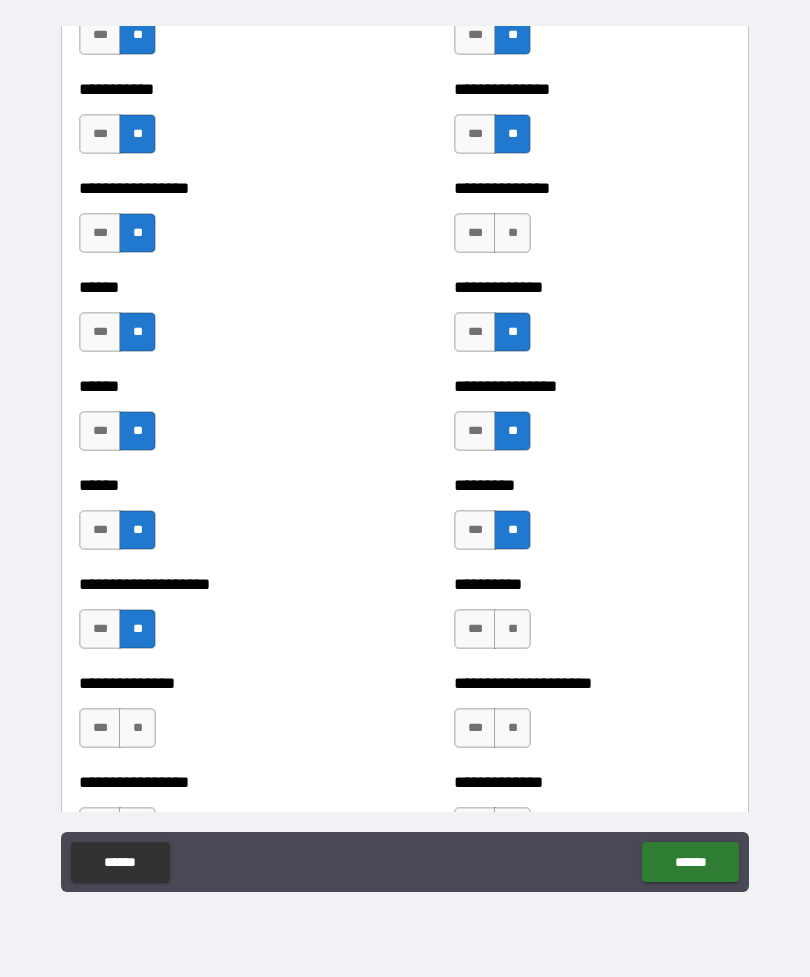 click on "**" at bounding box center [512, 629] 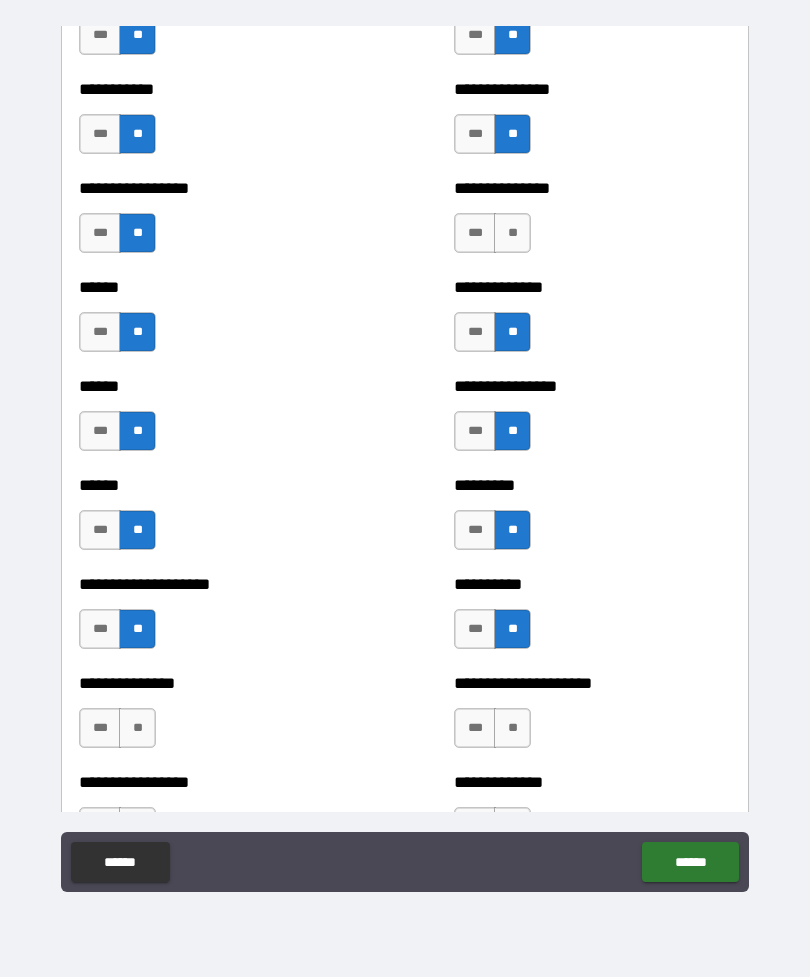 click on "**" at bounding box center (137, 728) 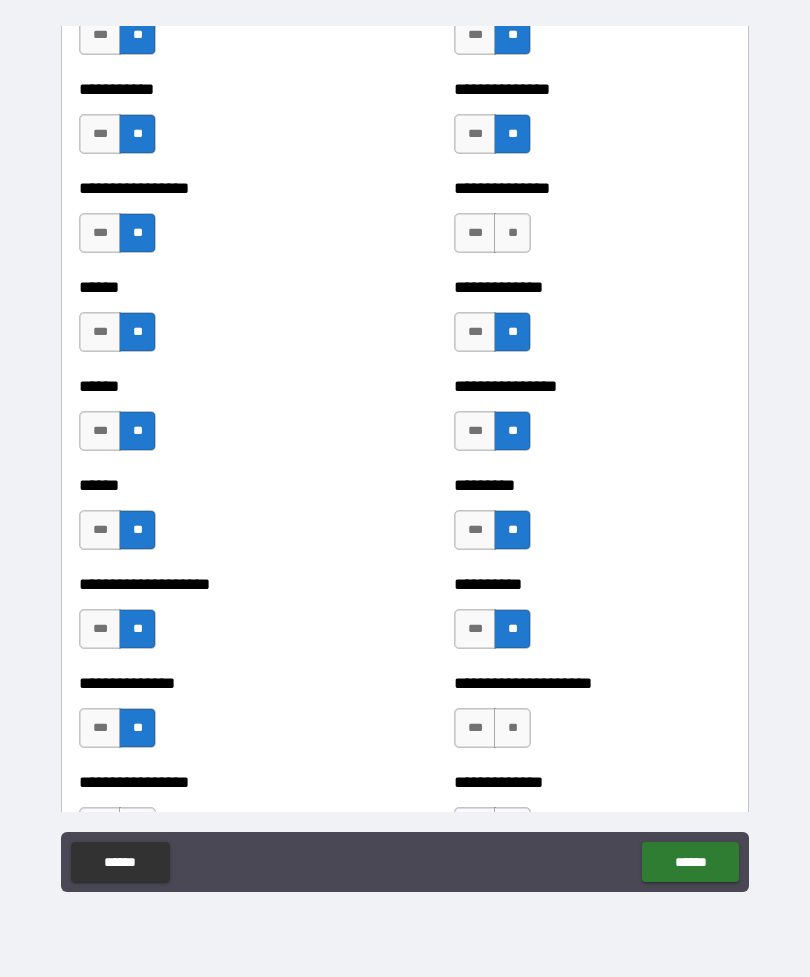 click on "**" at bounding box center [512, 728] 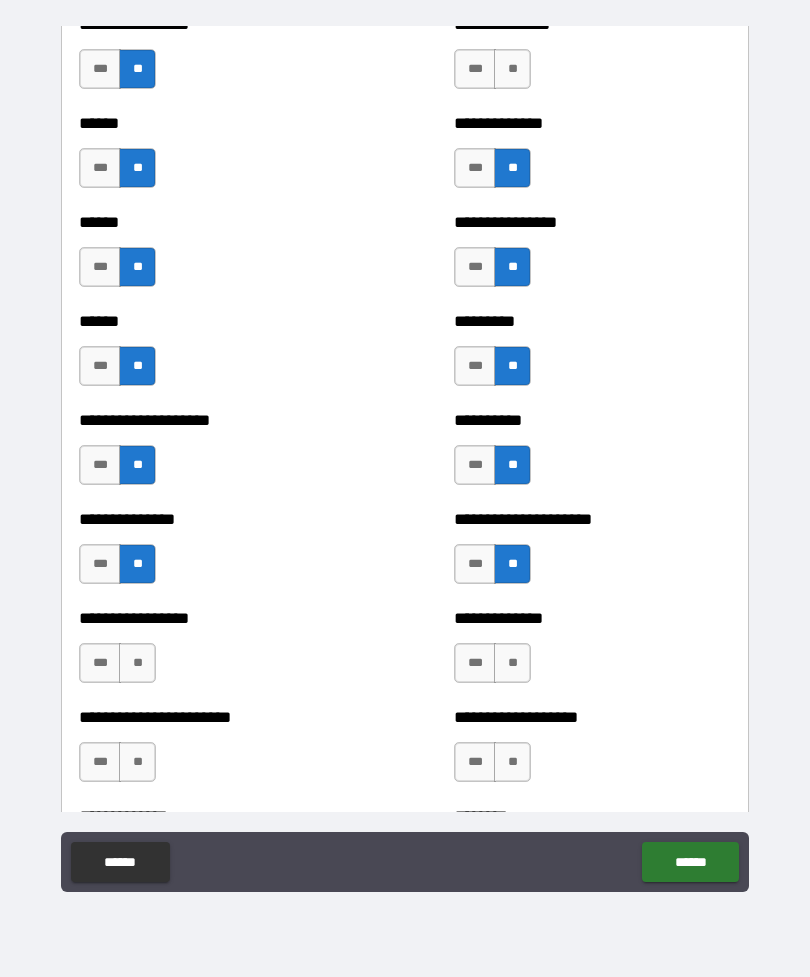 scroll, scrollTop: 3082, scrollLeft: 0, axis: vertical 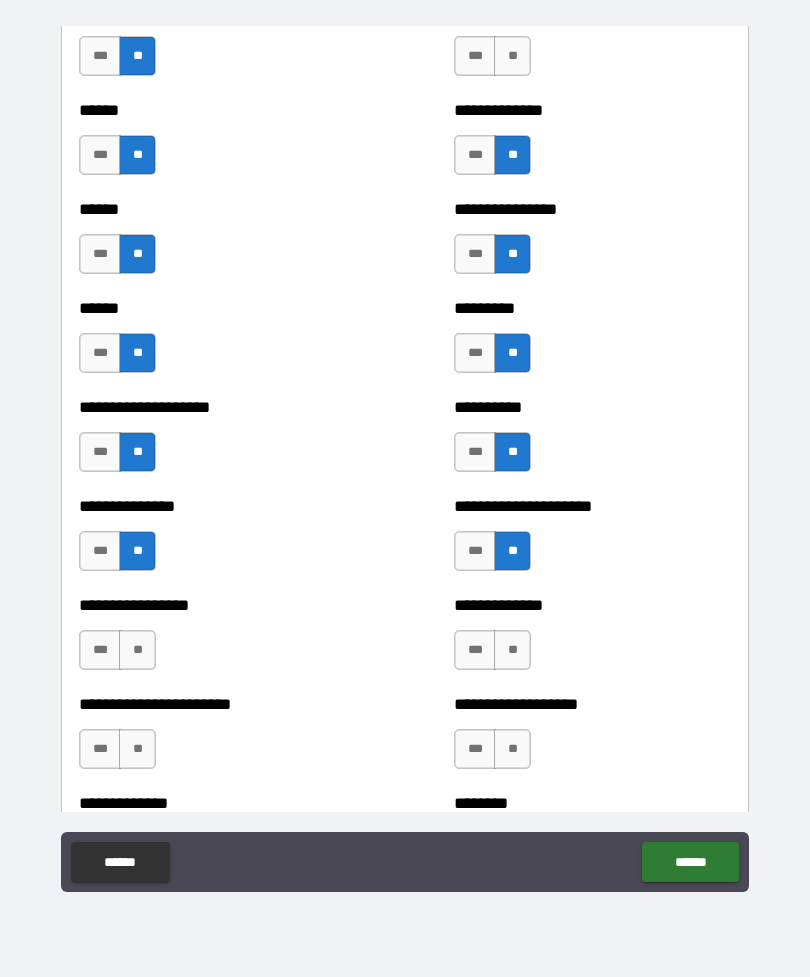 click on "**" at bounding box center [137, 650] 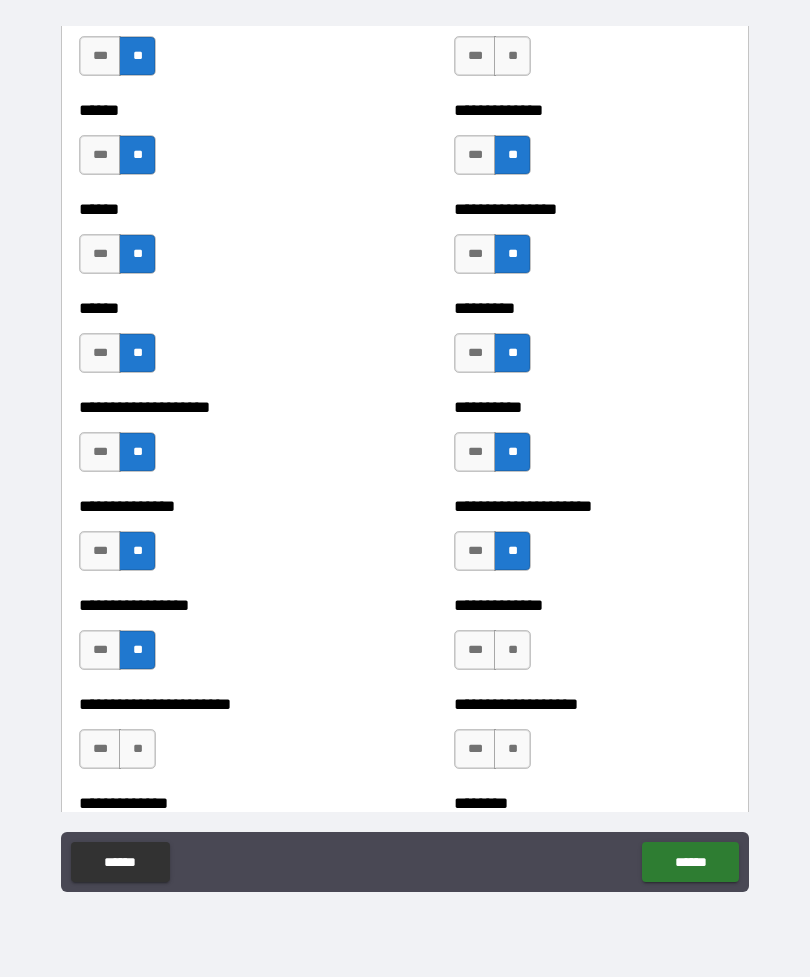 click on "**" at bounding box center [512, 650] 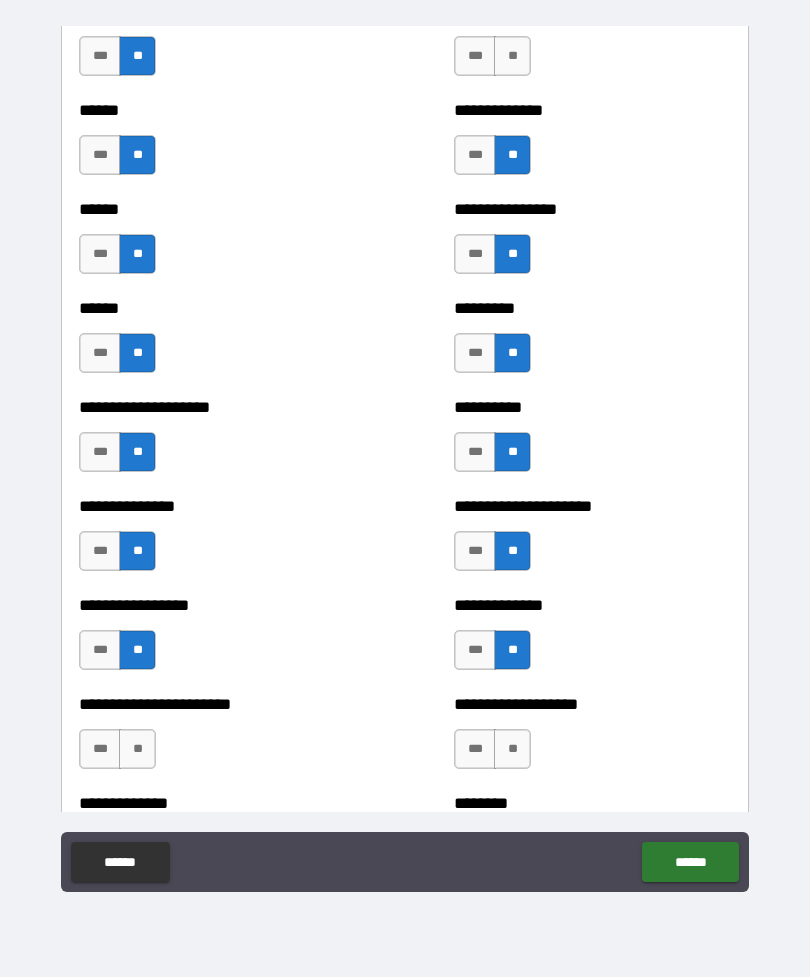 click on "**" at bounding box center (137, 749) 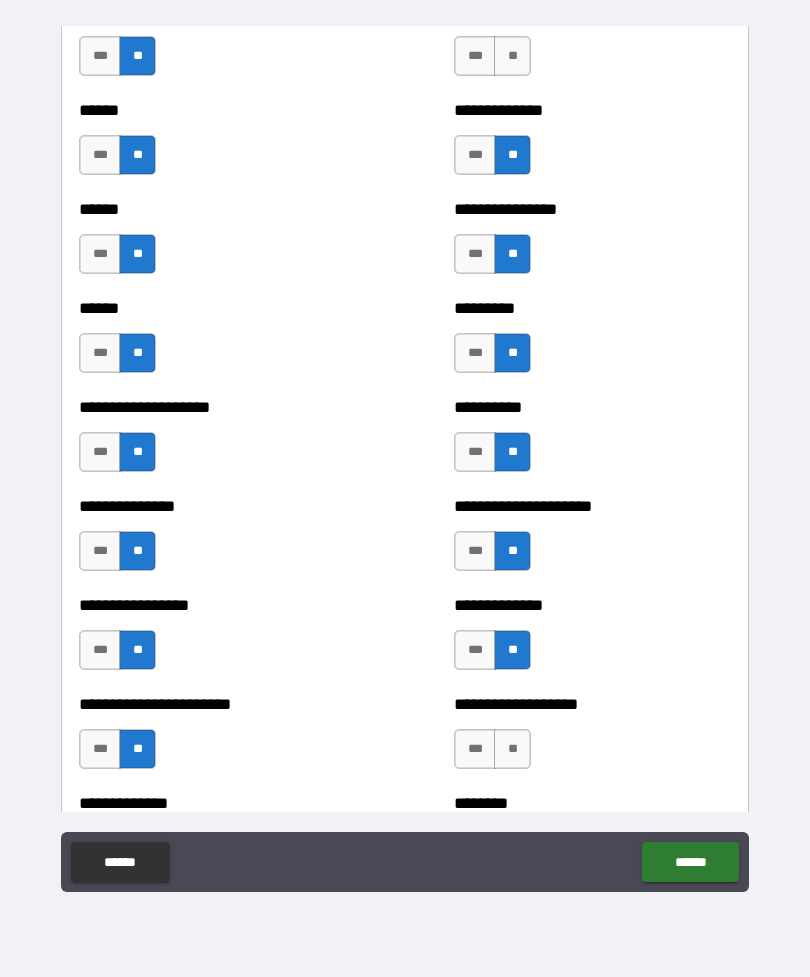click on "**" at bounding box center (512, 749) 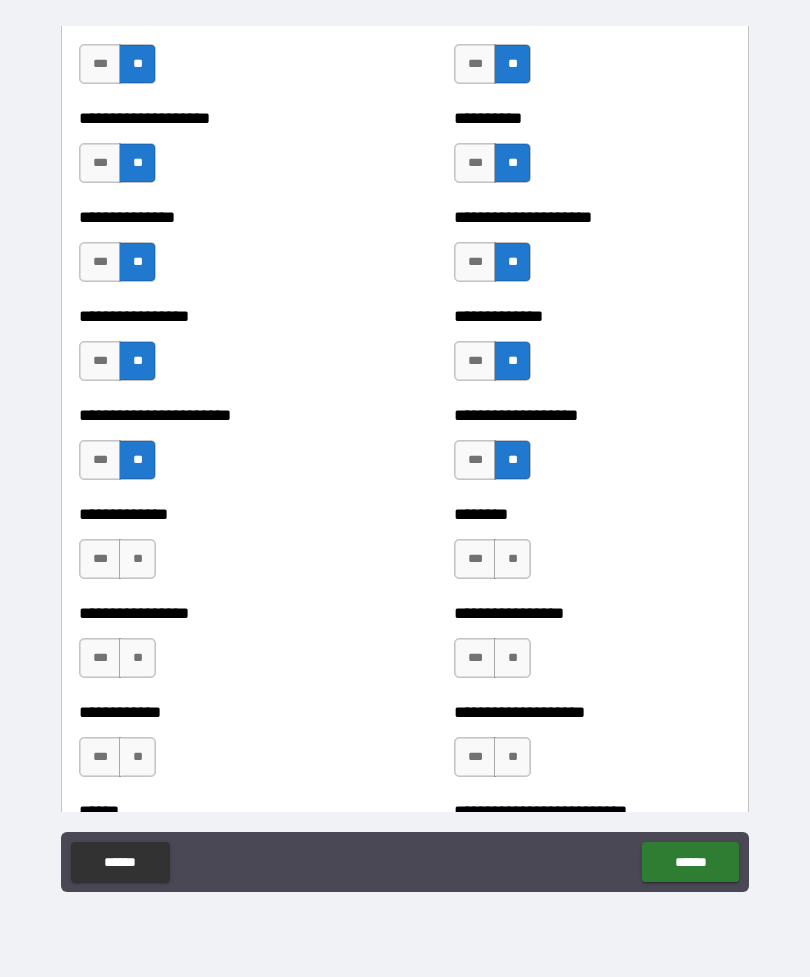 scroll, scrollTop: 3399, scrollLeft: 0, axis: vertical 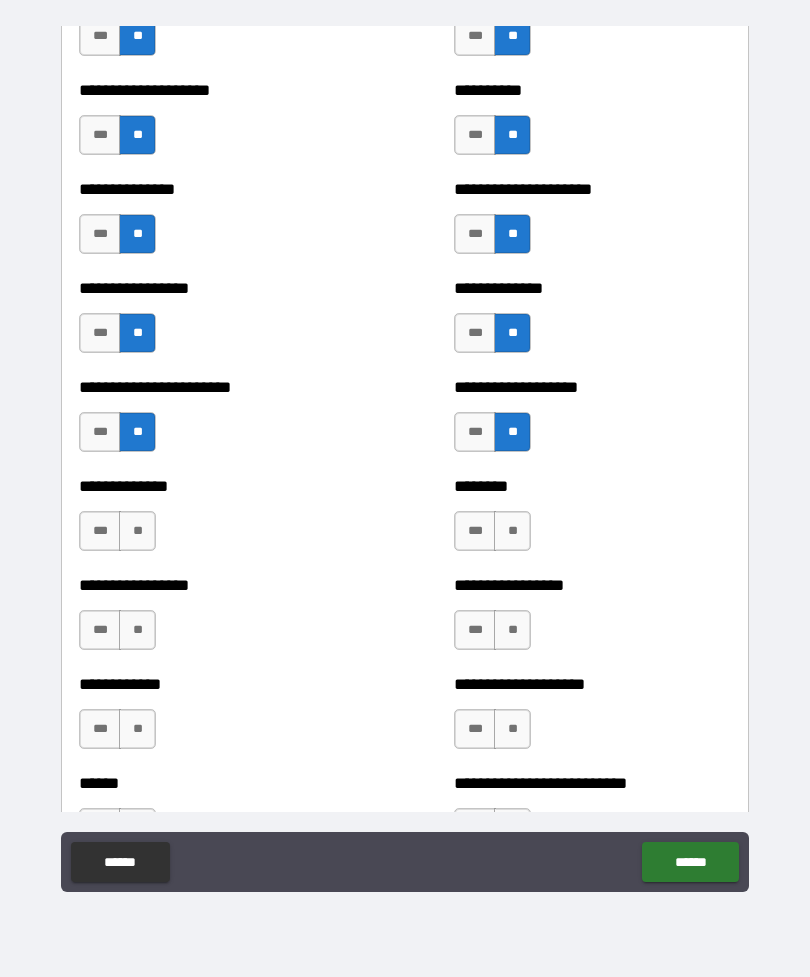 click on "**" at bounding box center (137, 531) 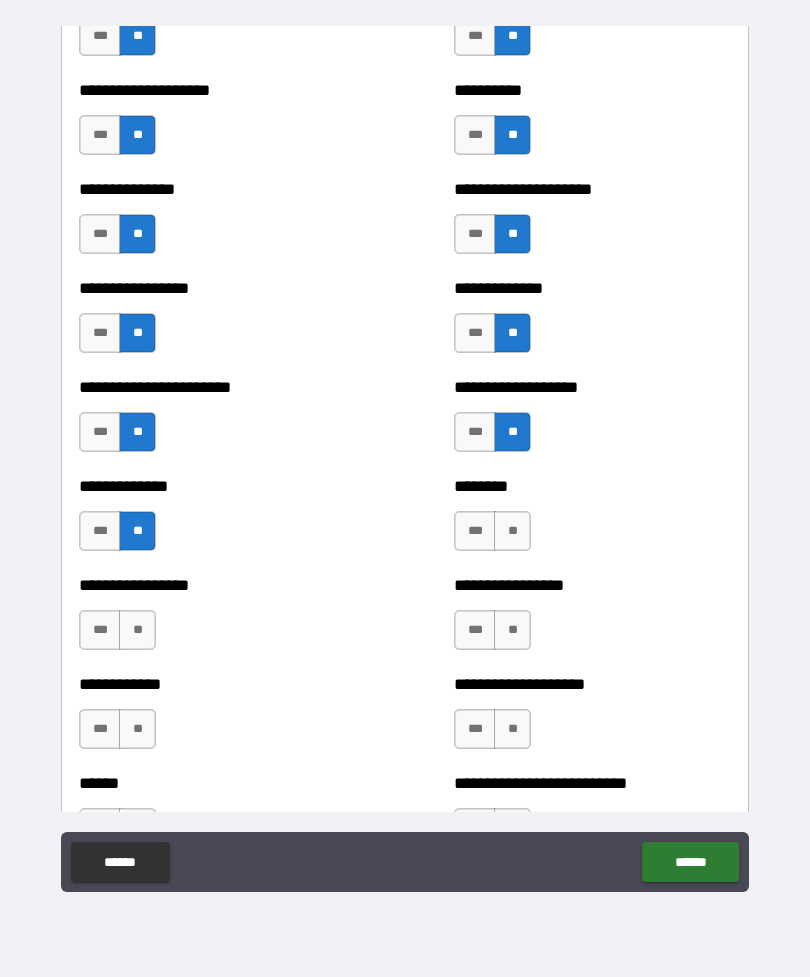 click on "**" at bounding box center (512, 531) 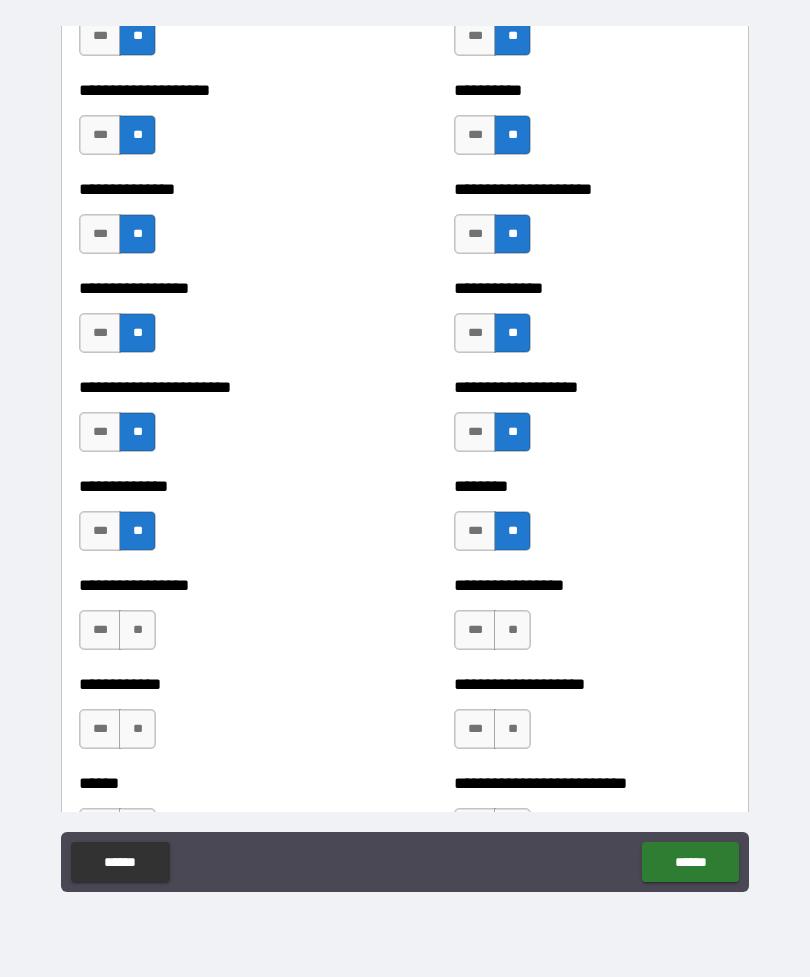 click on "**********" at bounding box center [217, 620] 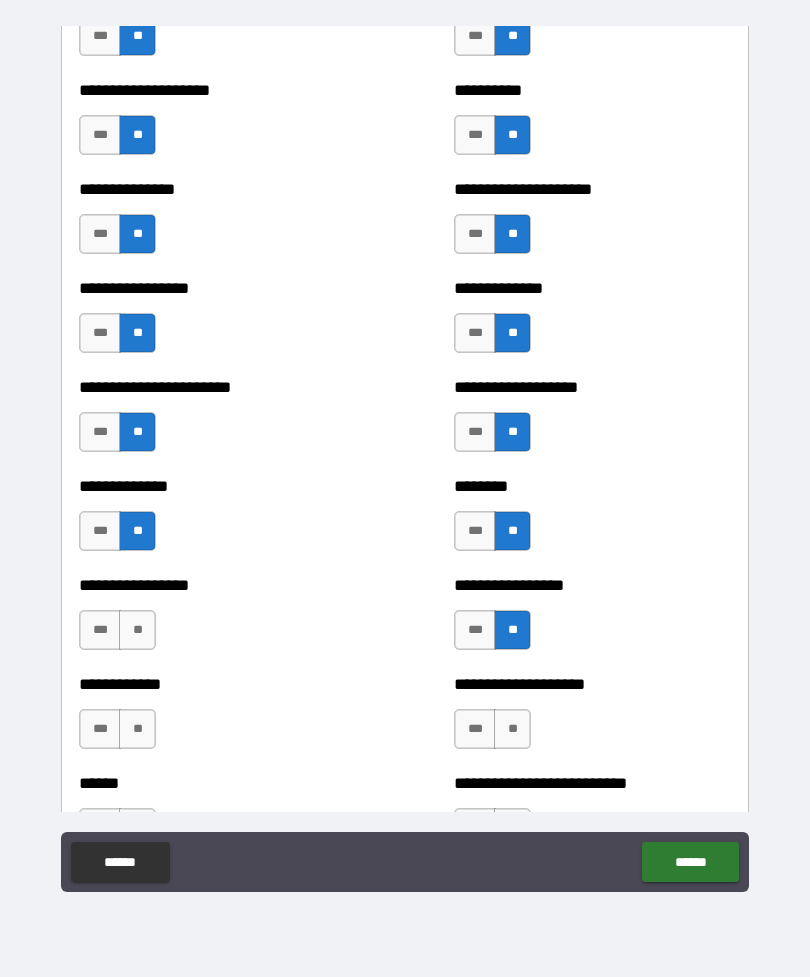 click on "**" at bounding box center [137, 729] 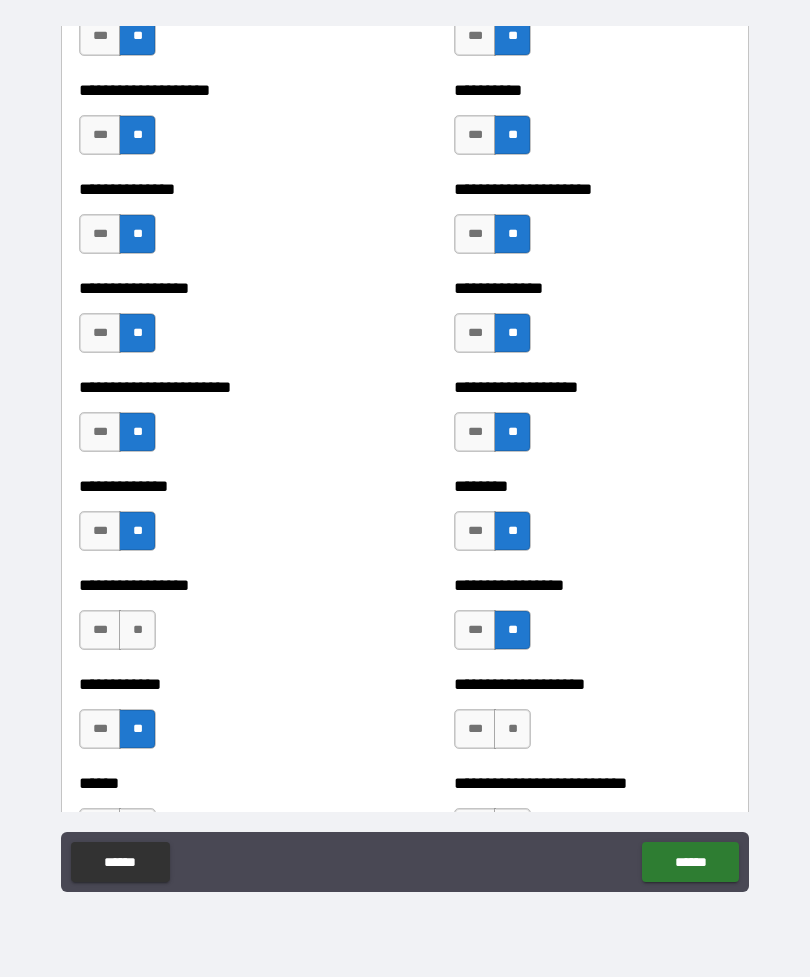 click on "**" at bounding box center [137, 630] 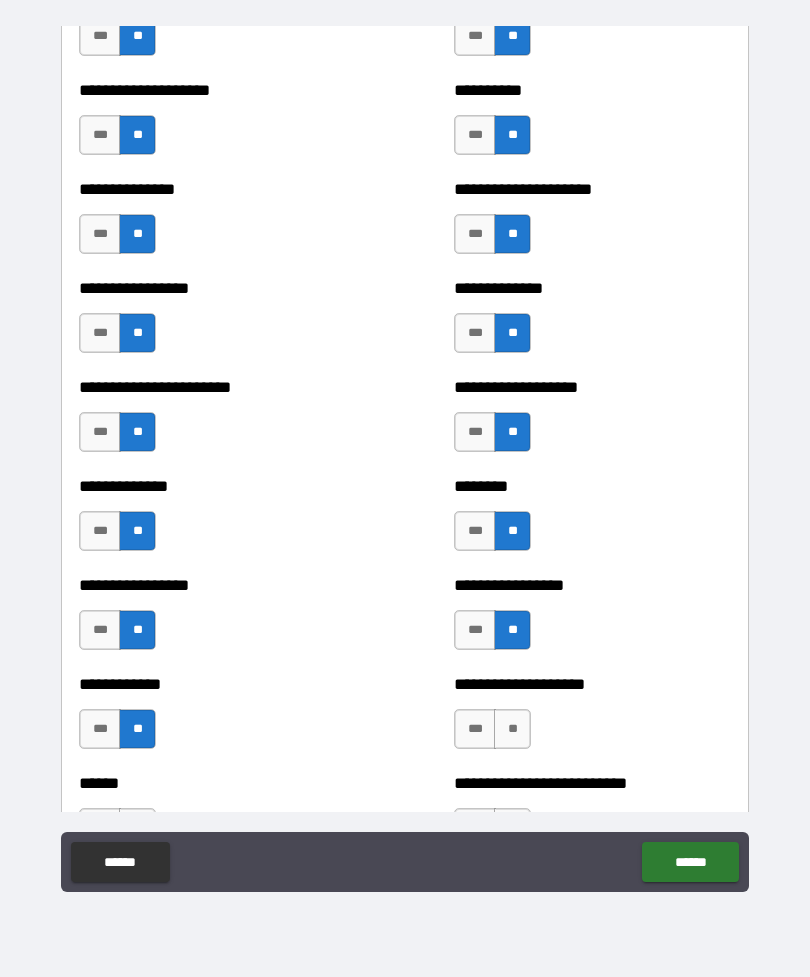 click on "**" at bounding box center [512, 729] 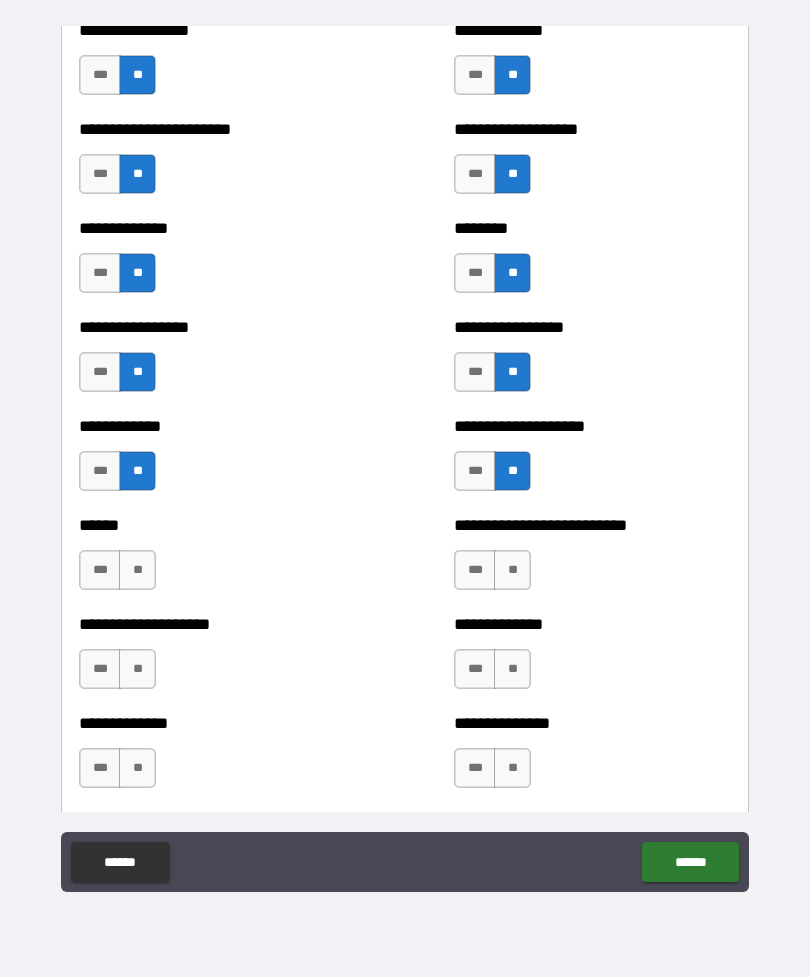 scroll, scrollTop: 3660, scrollLeft: 0, axis: vertical 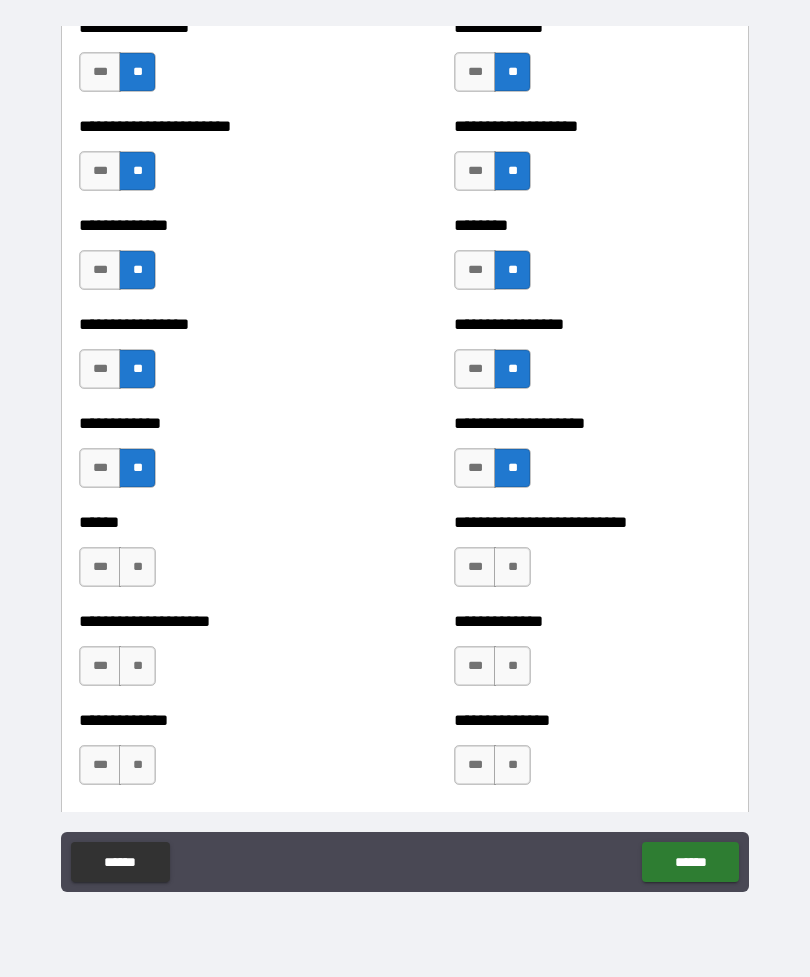 click on "**" at bounding box center (137, 567) 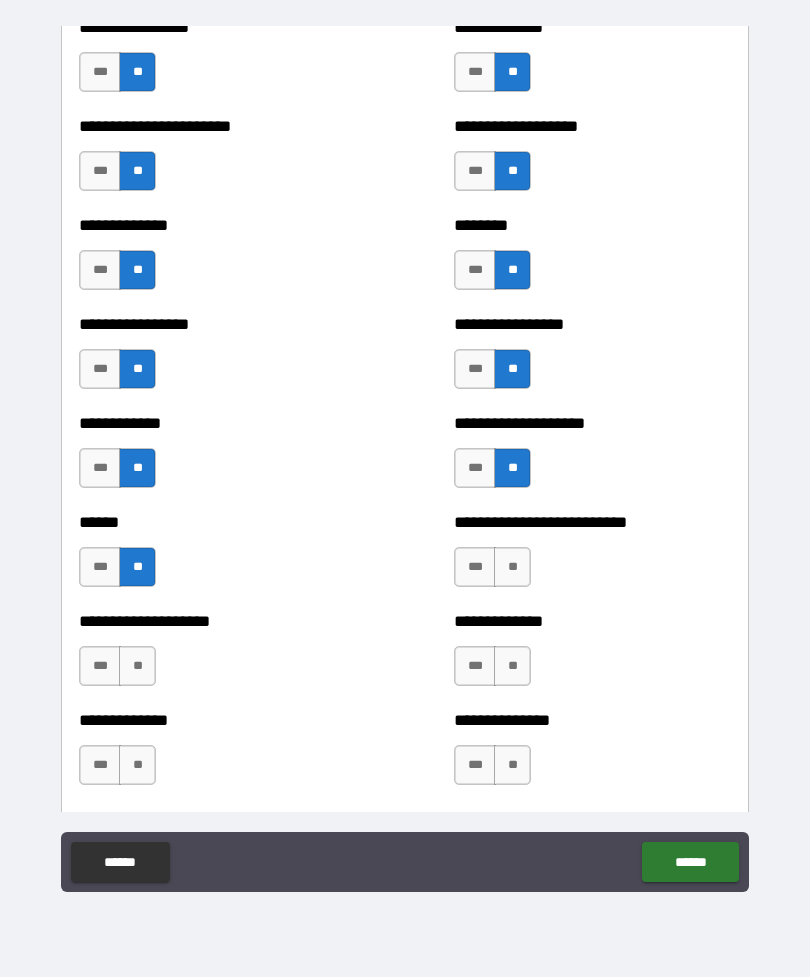 click on "**" at bounding box center (512, 567) 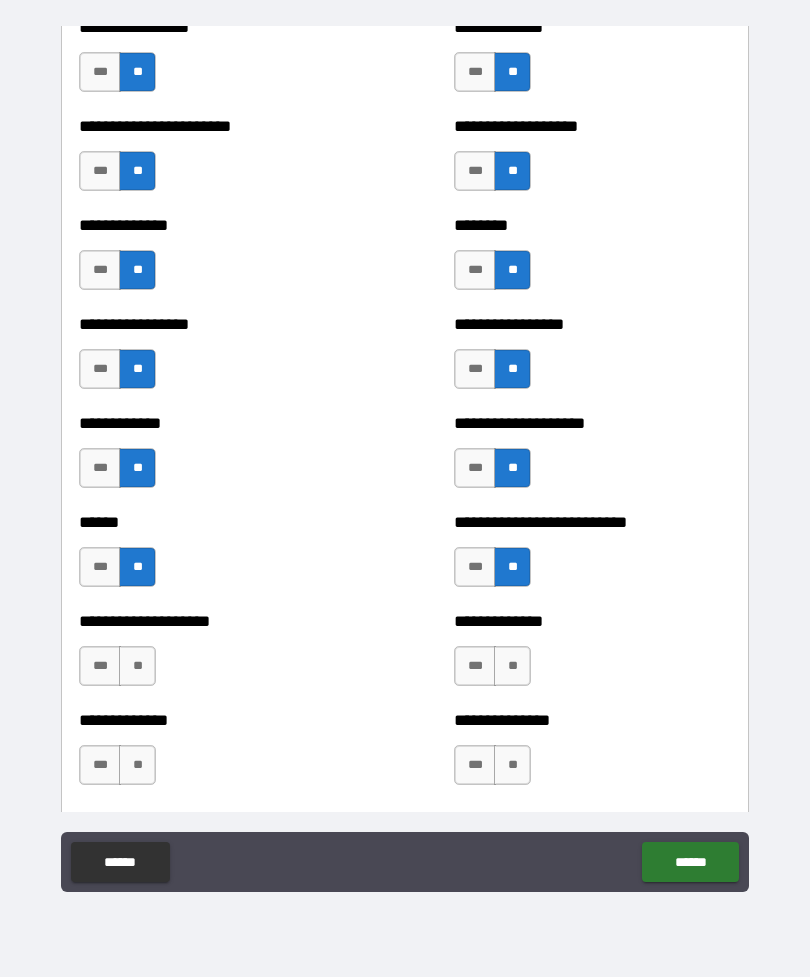 click on "**" at bounding box center (137, 666) 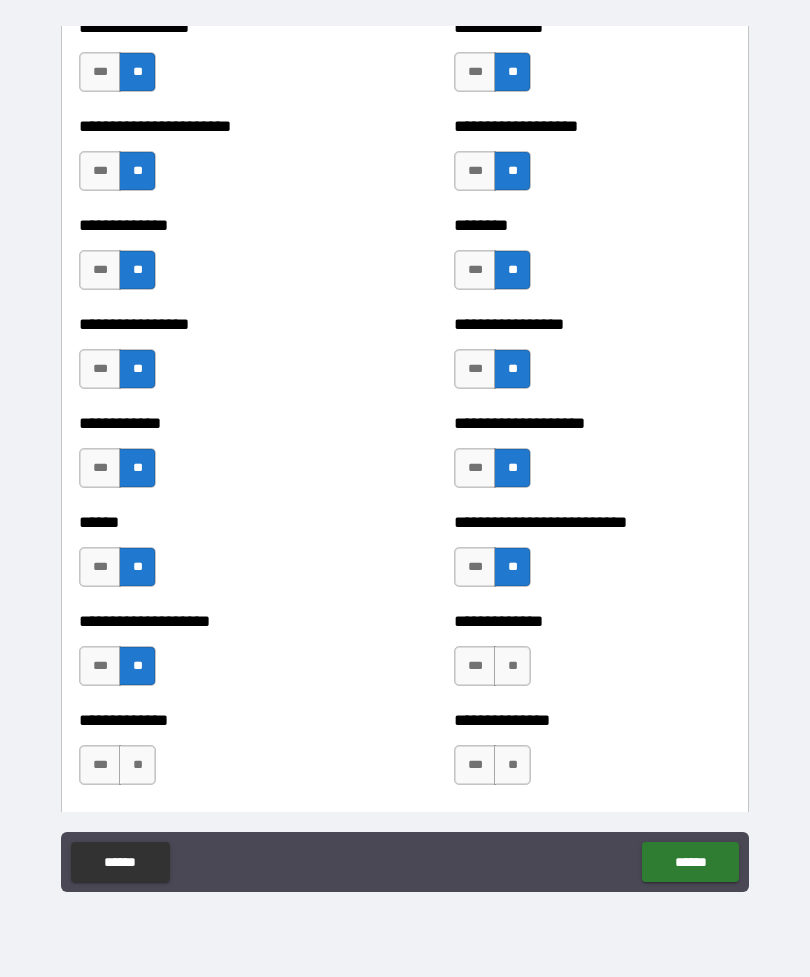 click on "**" at bounding box center [512, 666] 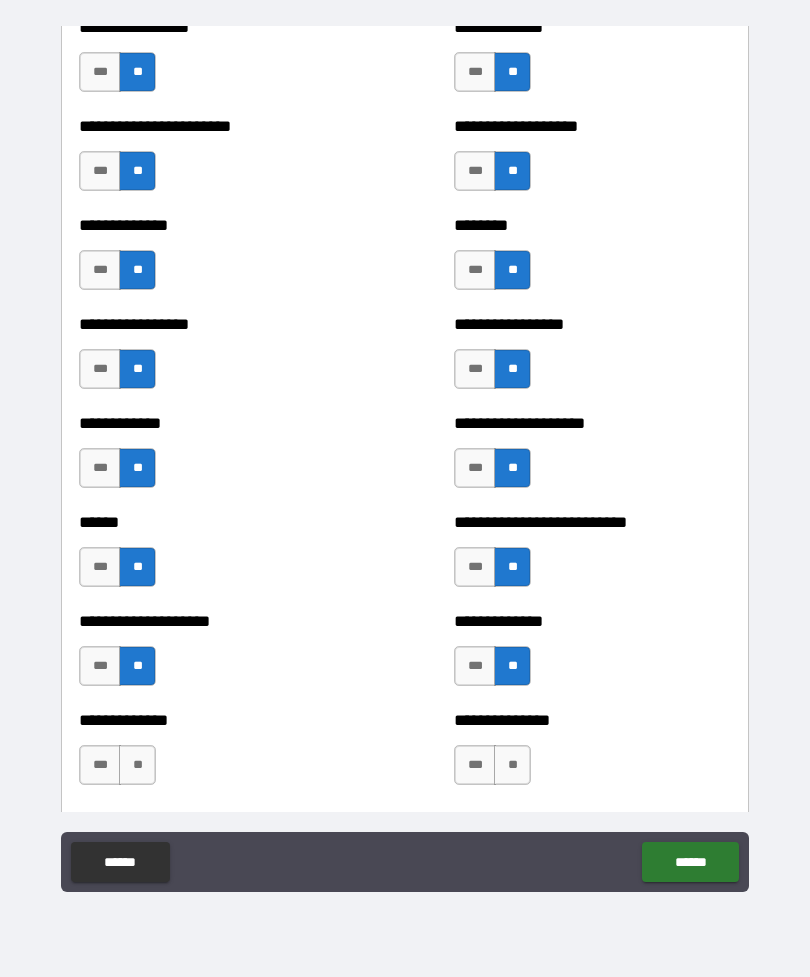 click on "**" at bounding box center [137, 765] 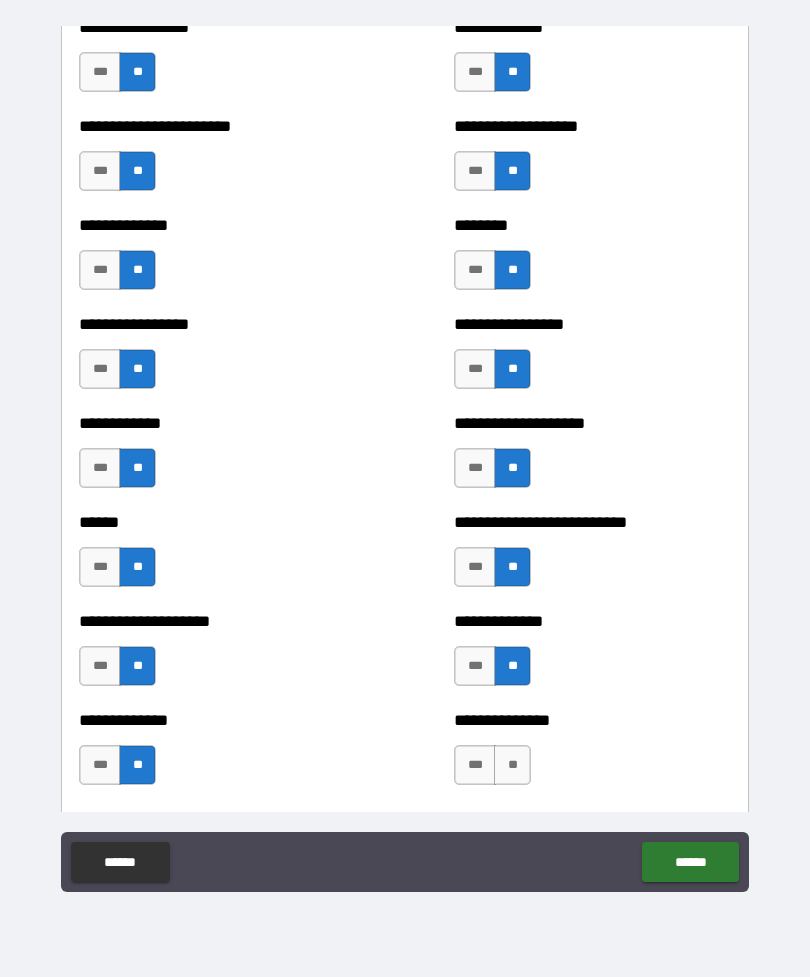 click on "**" at bounding box center [512, 765] 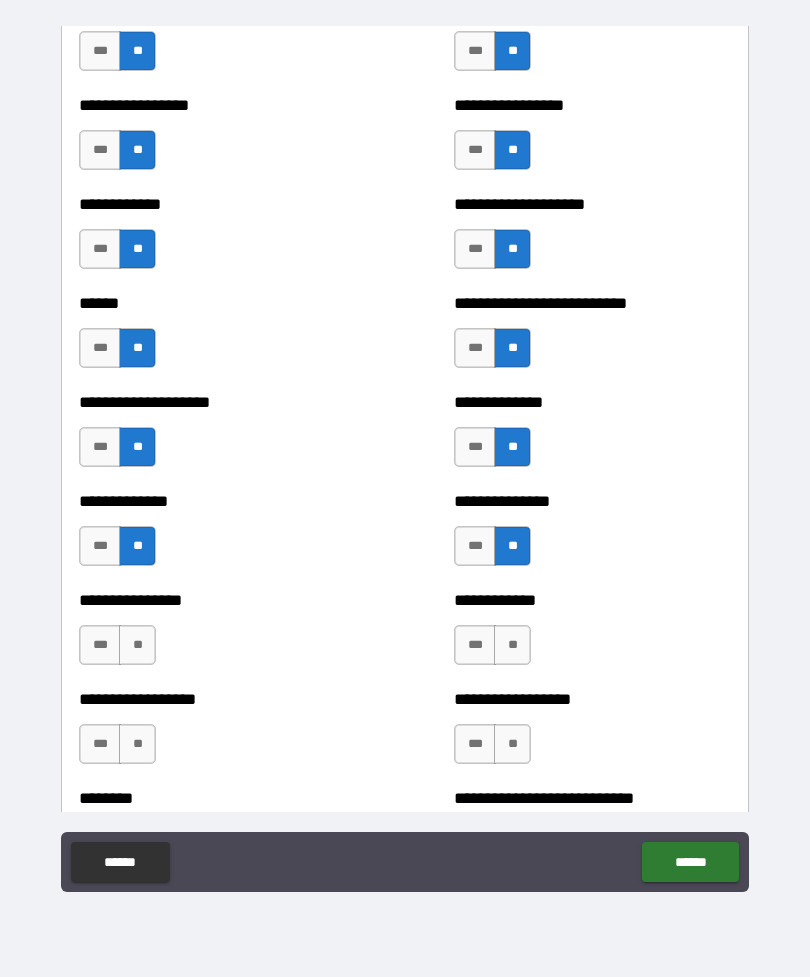 scroll, scrollTop: 3899, scrollLeft: 0, axis: vertical 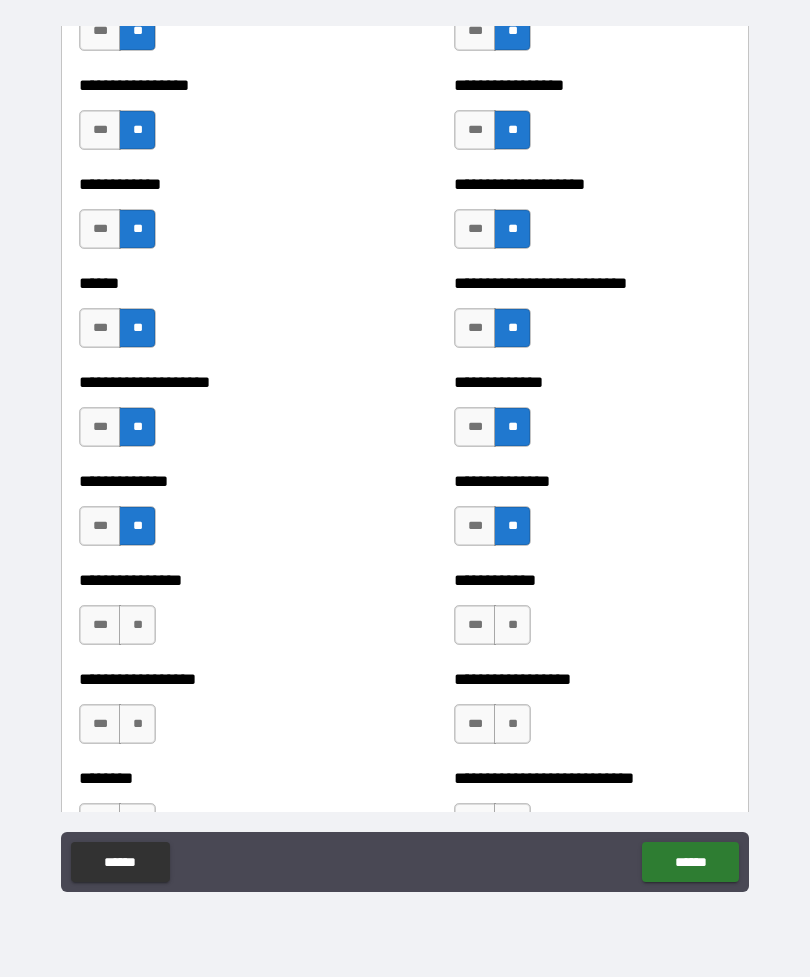 click on "**" at bounding box center (512, 625) 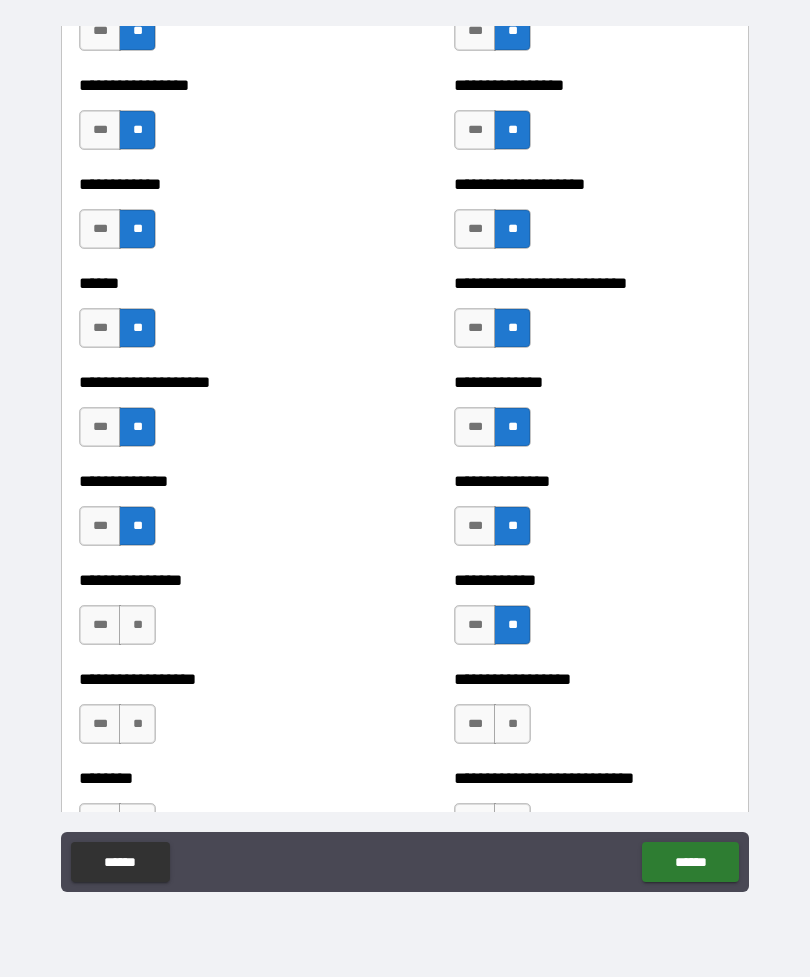 click on "**" at bounding box center (137, 625) 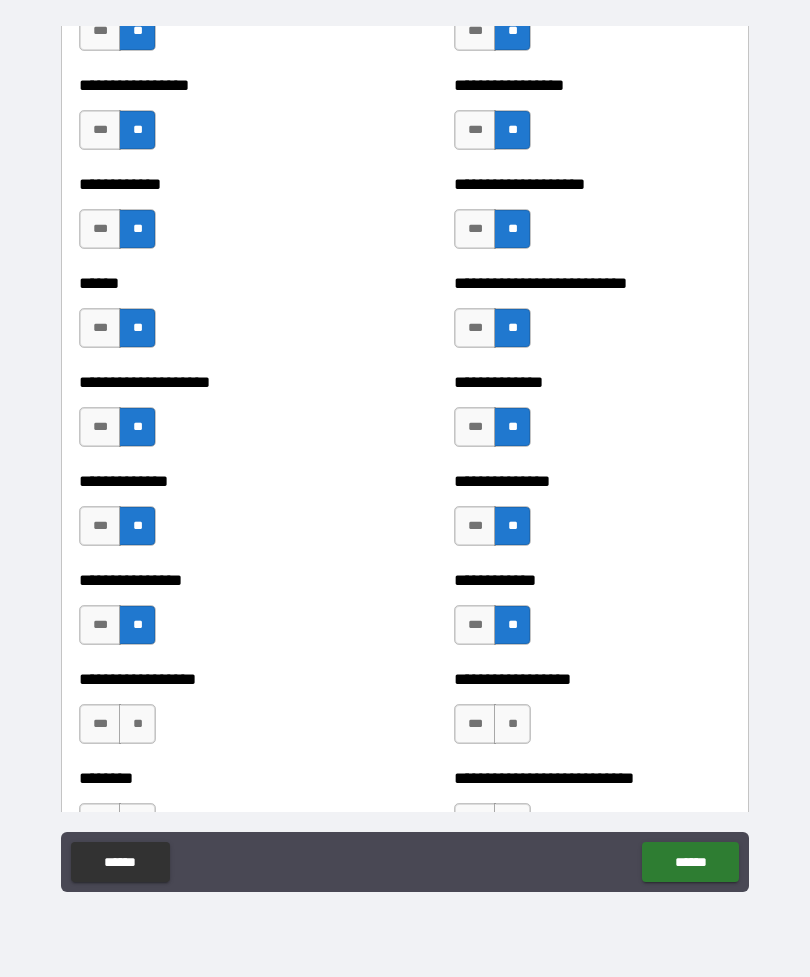 click on "**********" at bounding box center [592, 714] 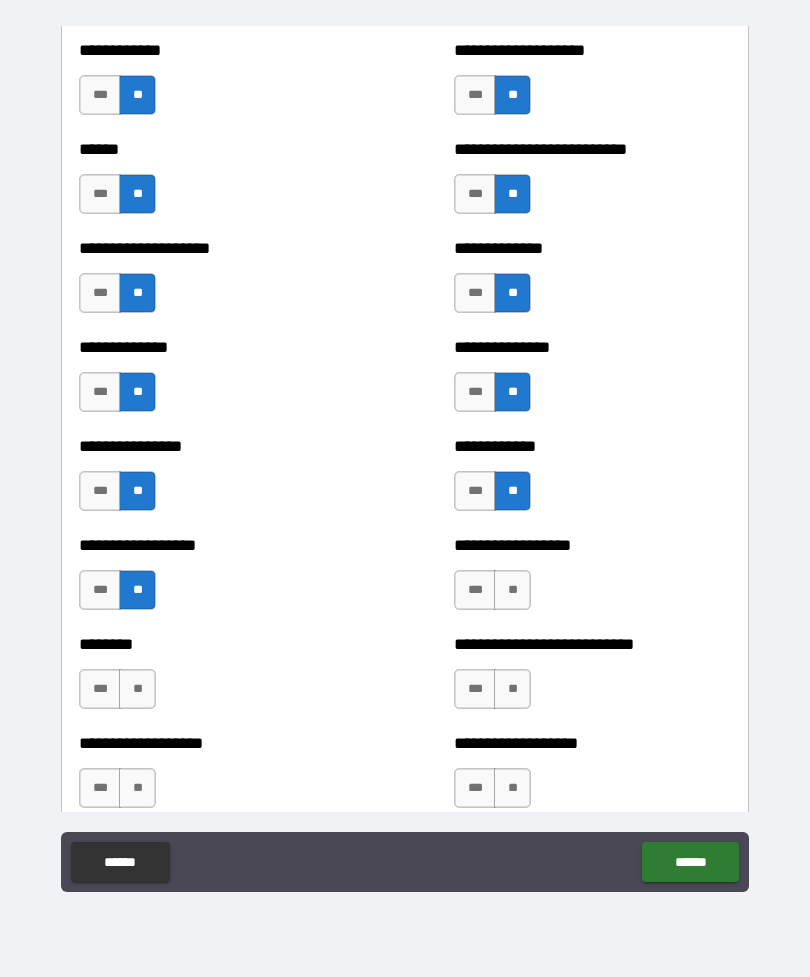 scroll, scrollTop: 4034, scrollLeft: 0, axis: vertical 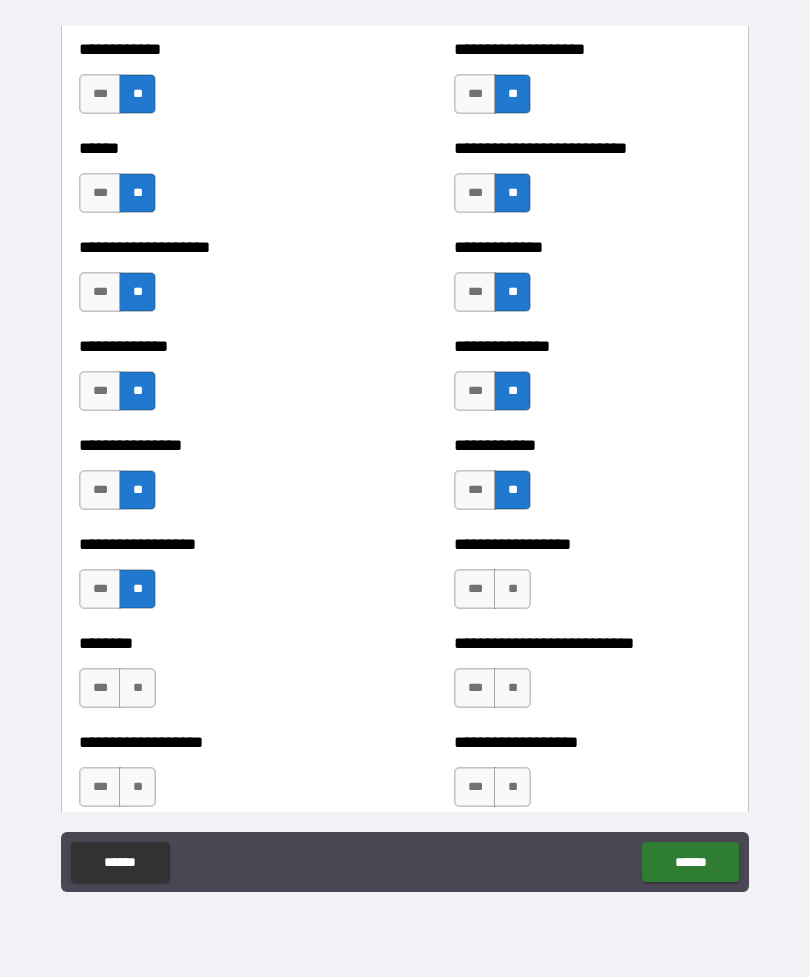 click on "**" at bounding box center [512, 589] 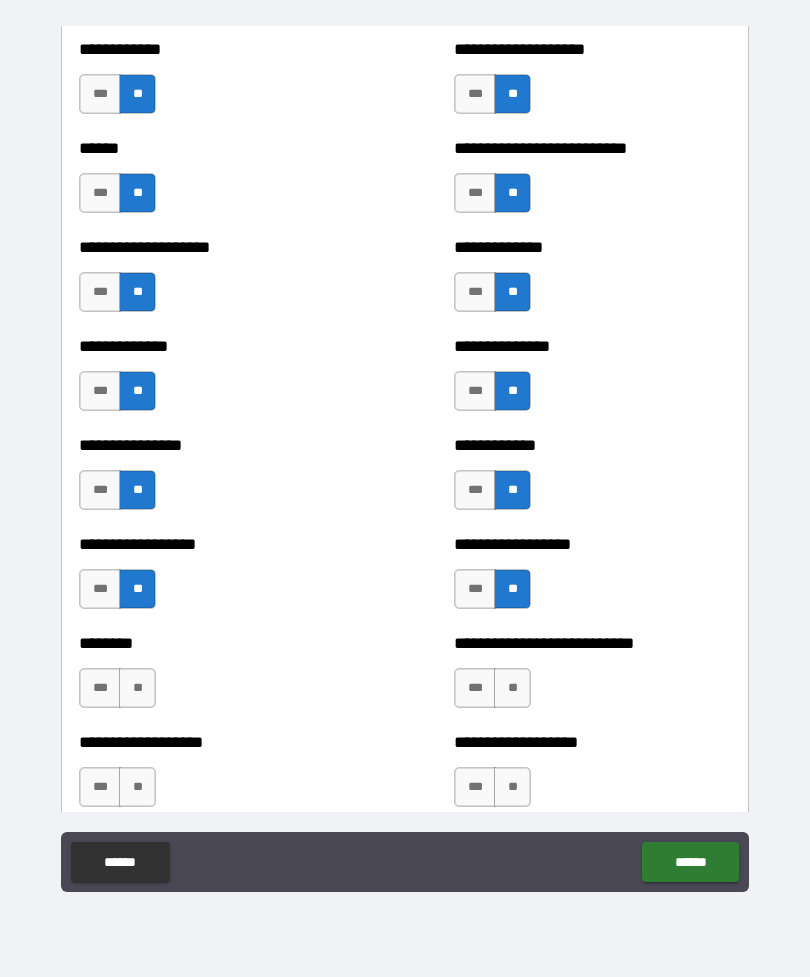 click on "**" at bounding box center [512, 688] 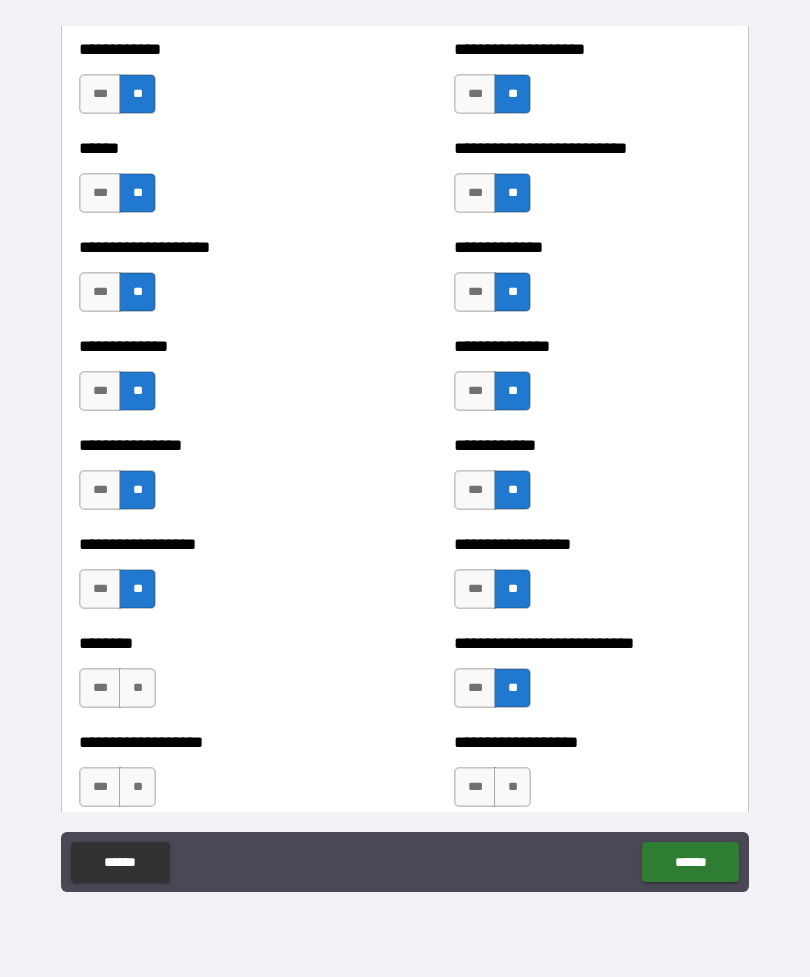 click on "**" at bounding box center [137, 688] 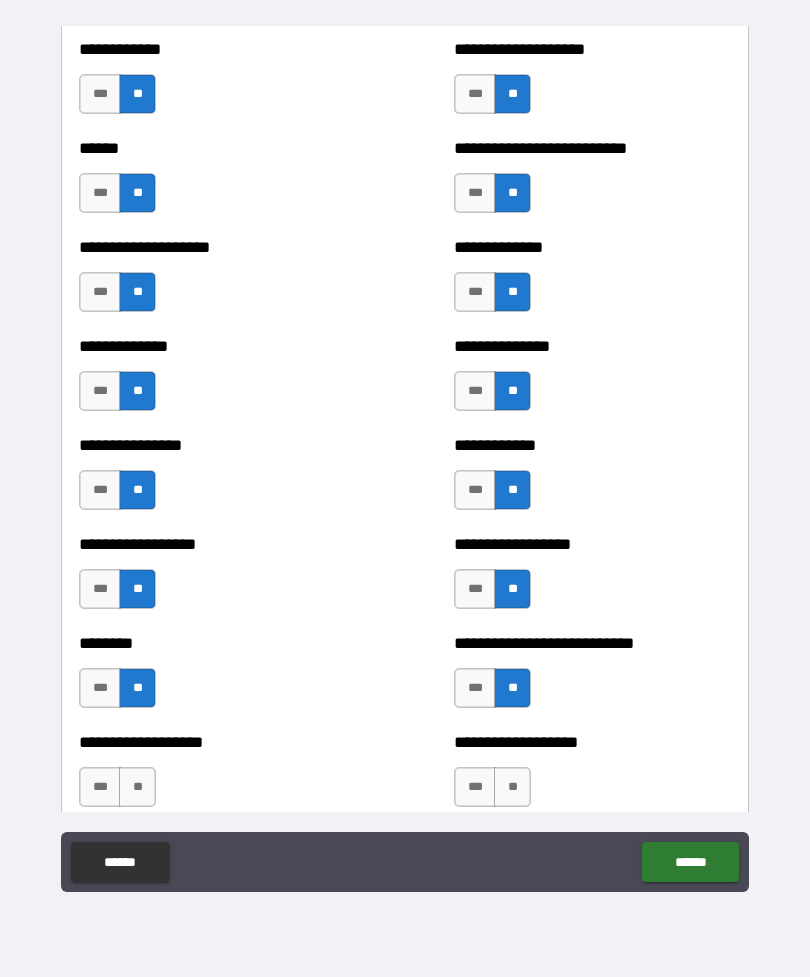 click on "**" at bounding box center [512, 787] 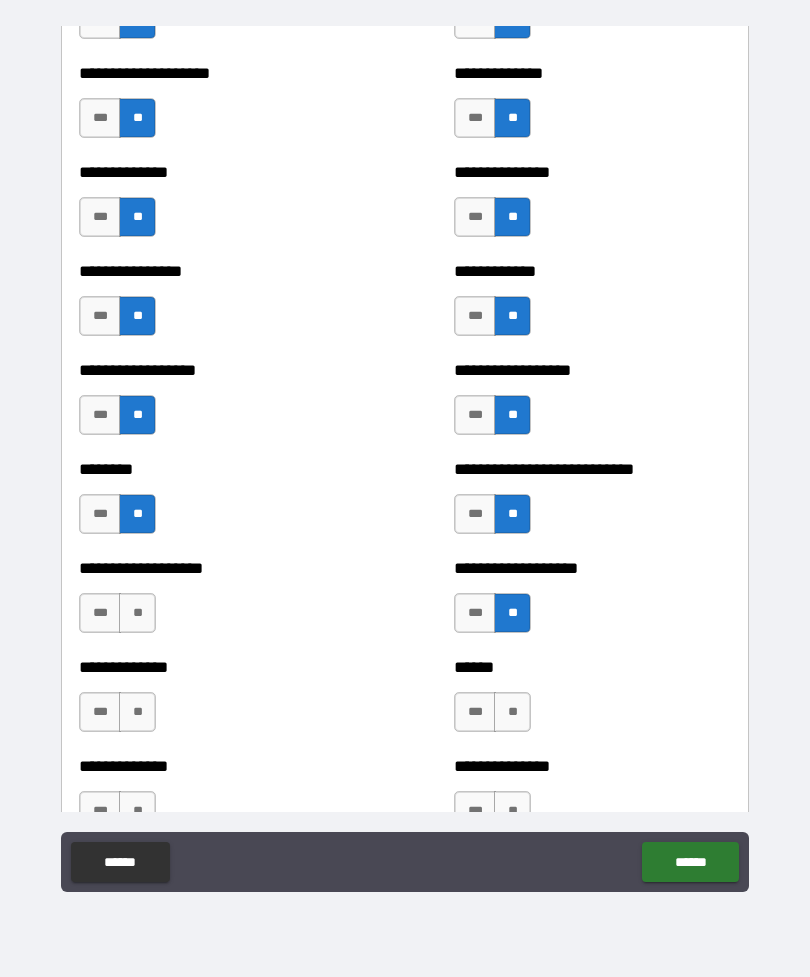 scroll, scrollTop: 4213, scrollLeft: 0, axis: vertical 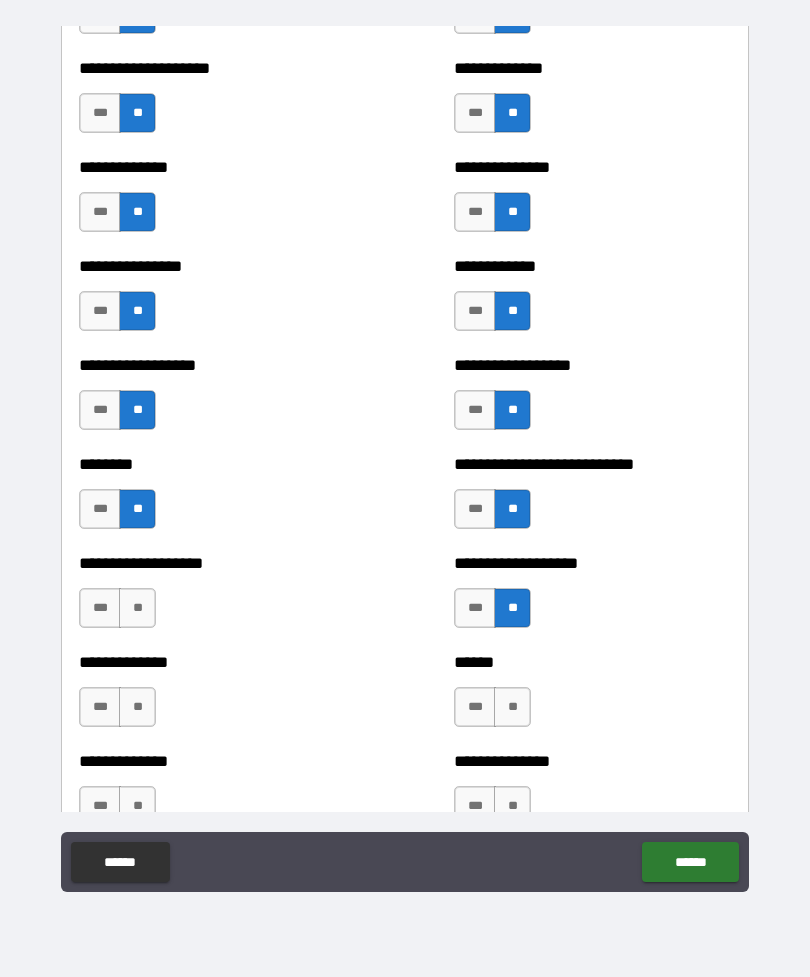 click on "**" at bounding box center (137, 608) 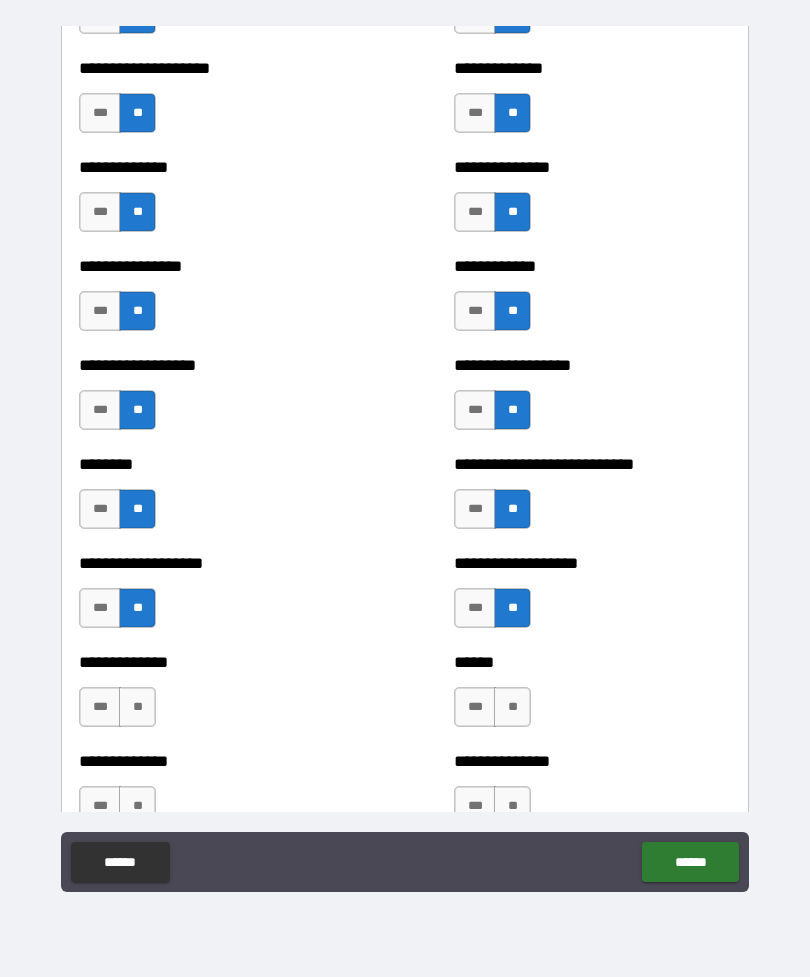 click on "**" at bounding box center [512, 707] 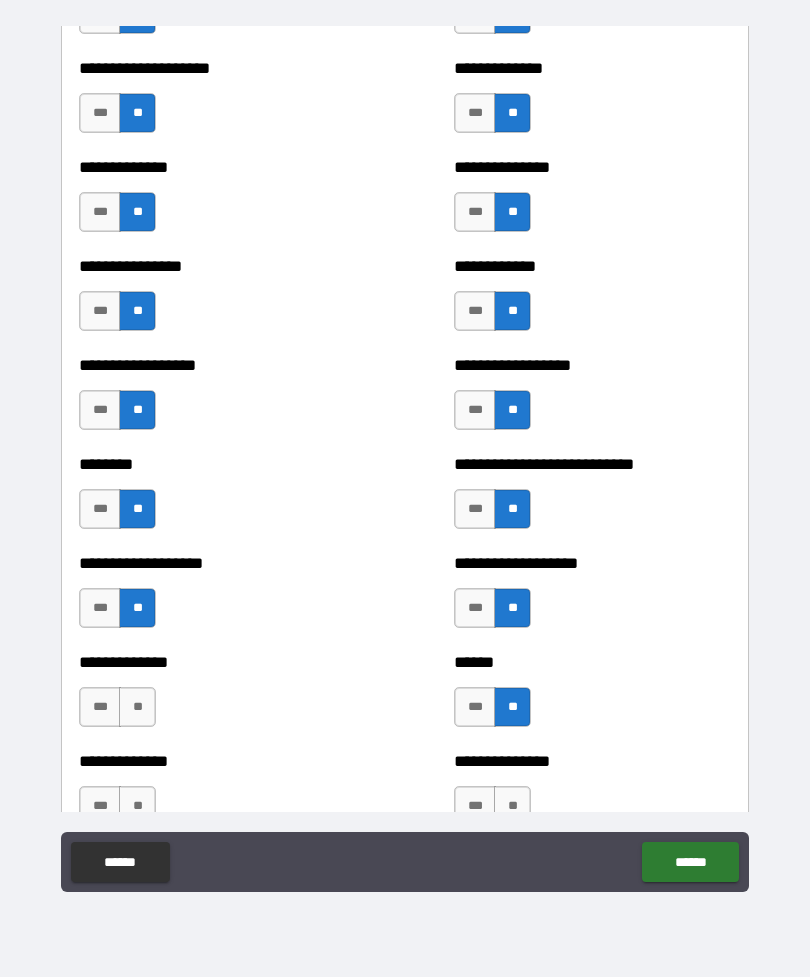 click on "**********" at bounding box center (217, 697) 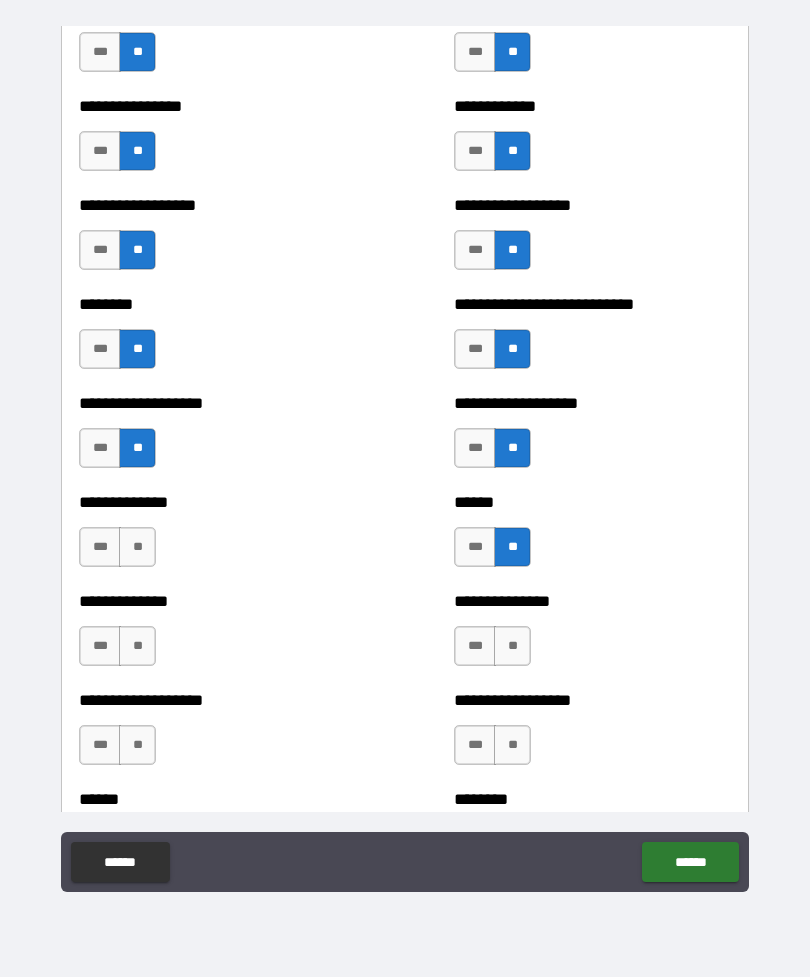 scroll, scrollTop: 4375, scrollLeft: 0, axis: vertical 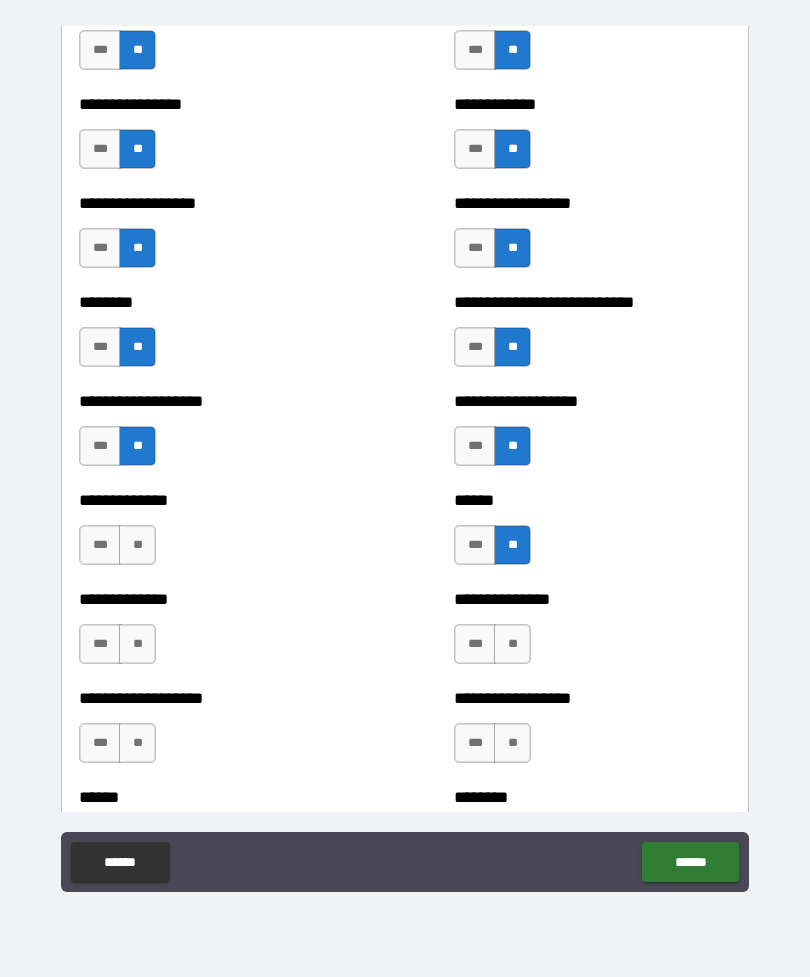 click on "**" at bounding box center [512, 644] 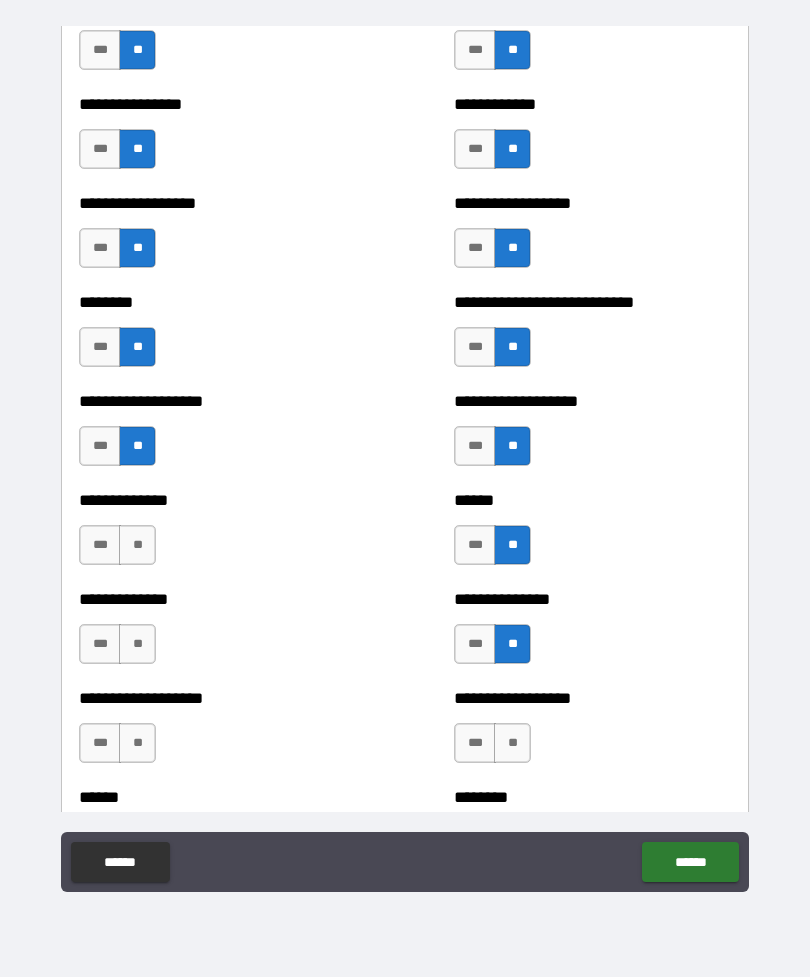 click on "**" at bounding box center (137, 644) 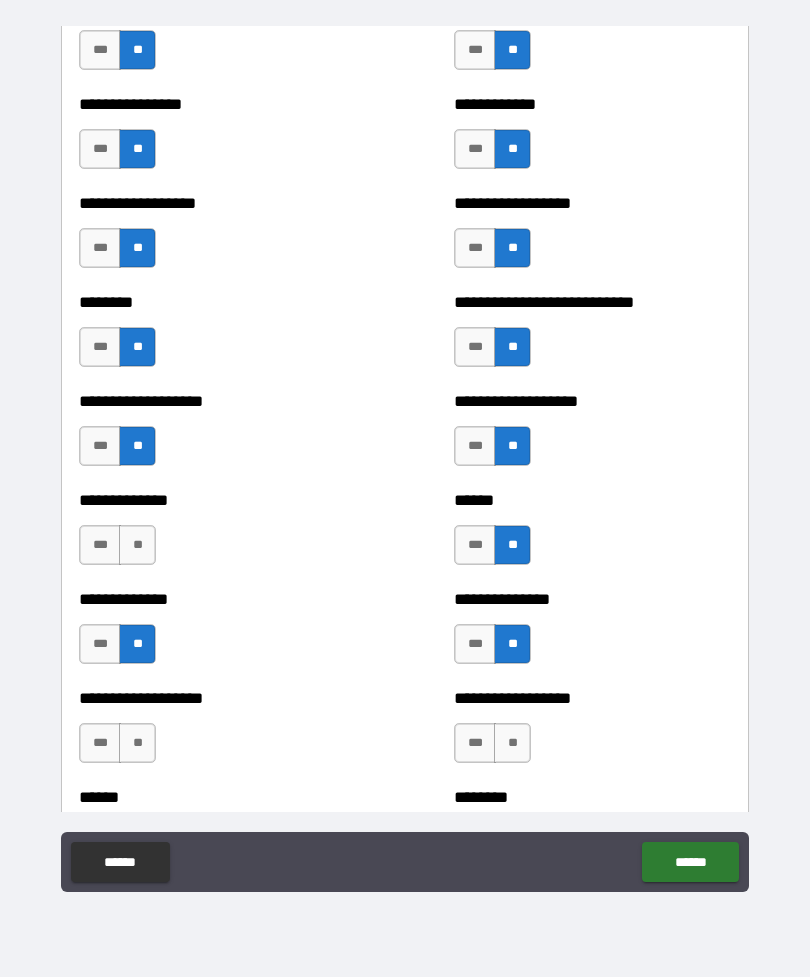 click on "**" at bounding box center [512, 743] 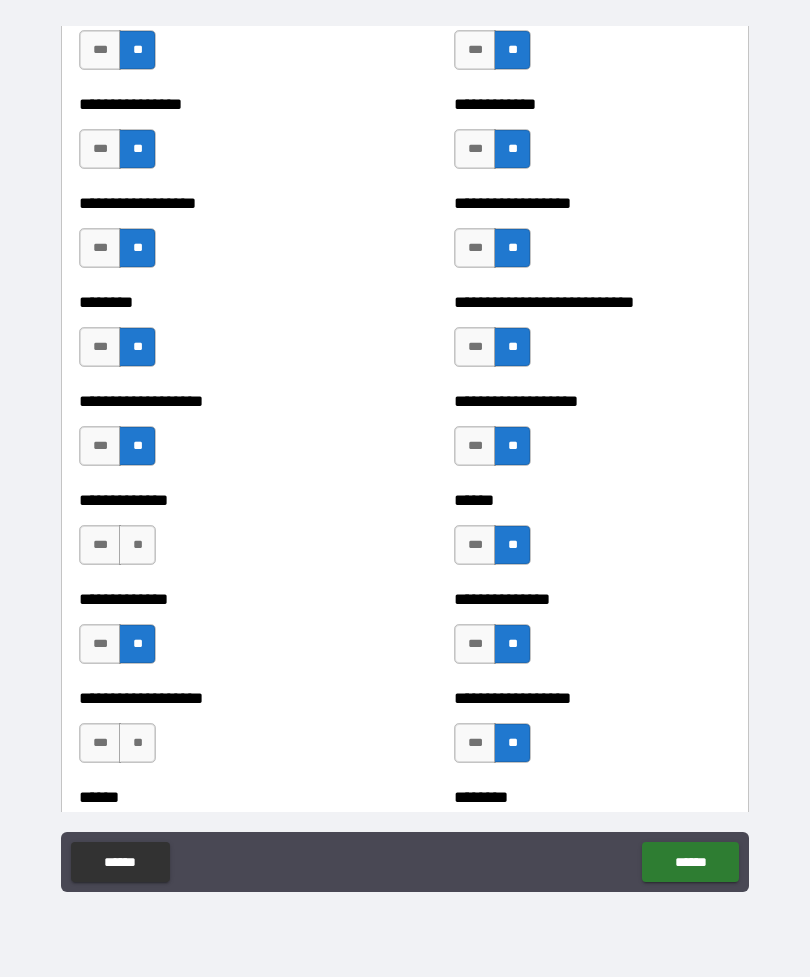 click on "**" at bounding box center (137, 743) 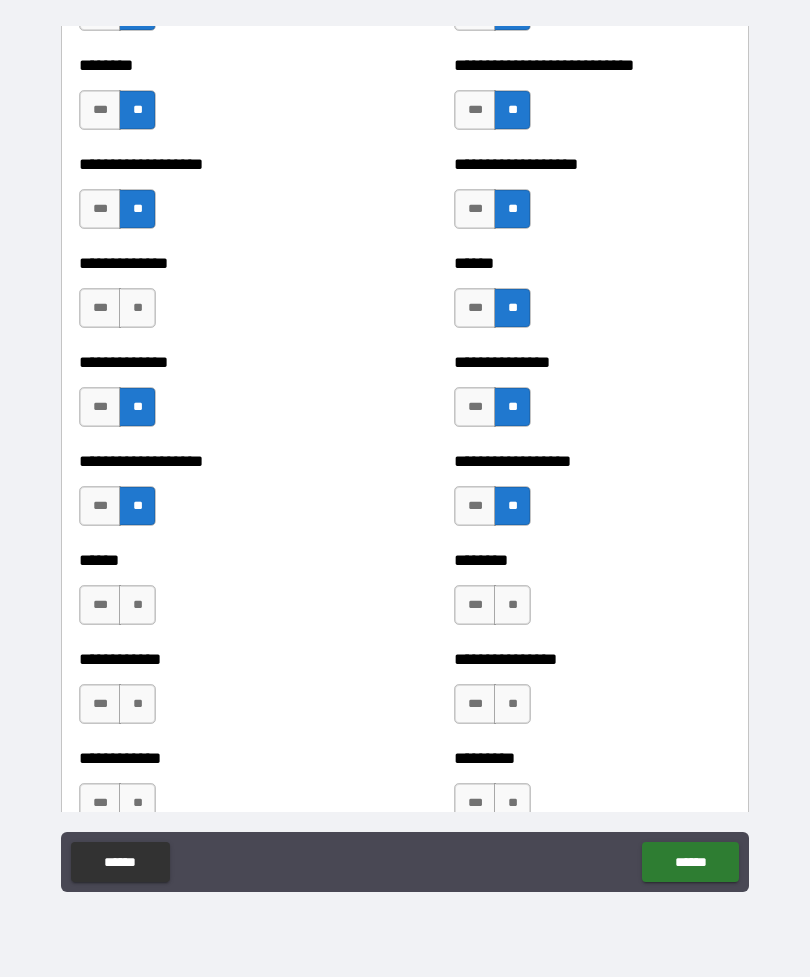 scroll, scrollTop: 4613, scrollLeft: 0, axis: vertical 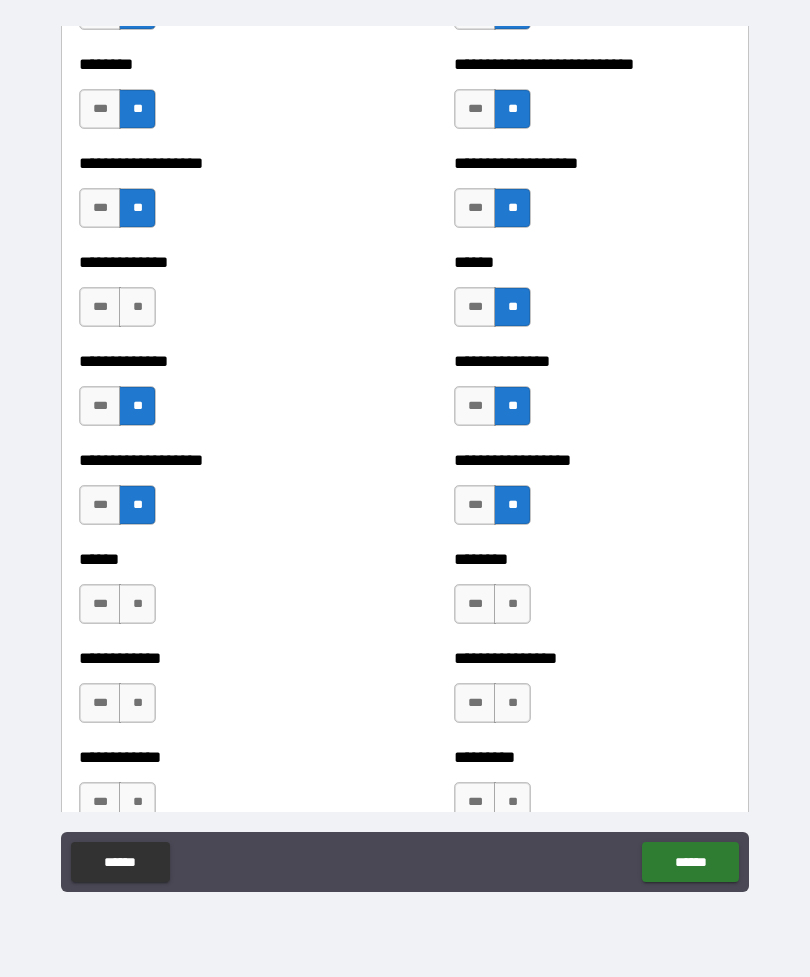 click on "**" at bounding box center (137, 604) 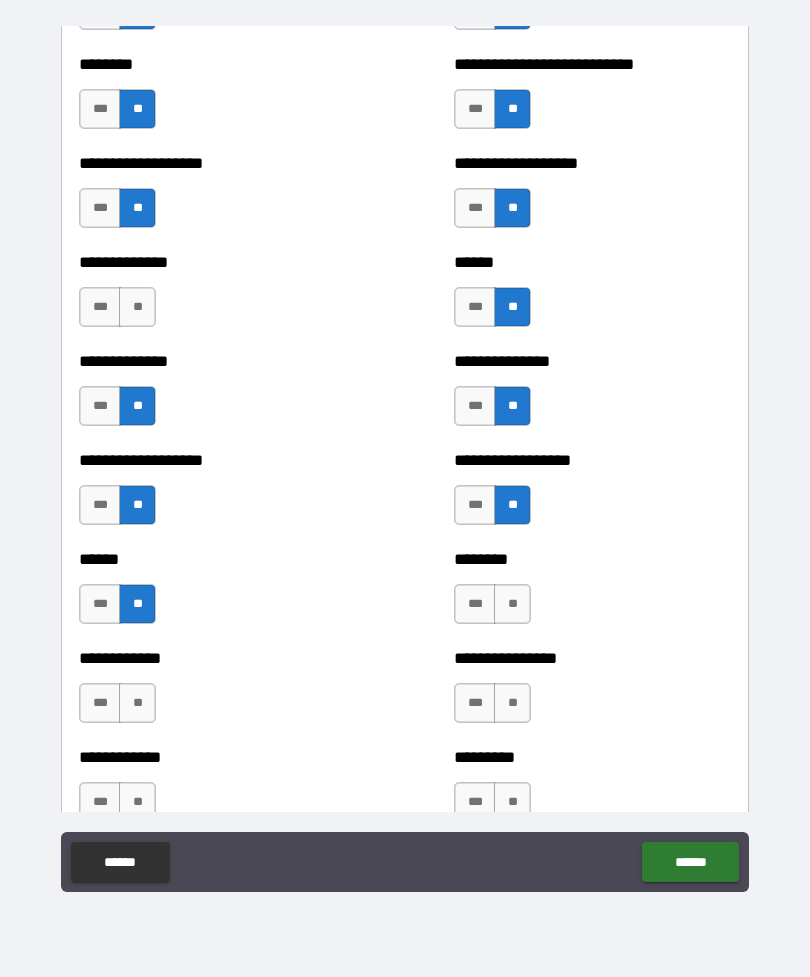 click on "**" at bounding box center (512, 604) 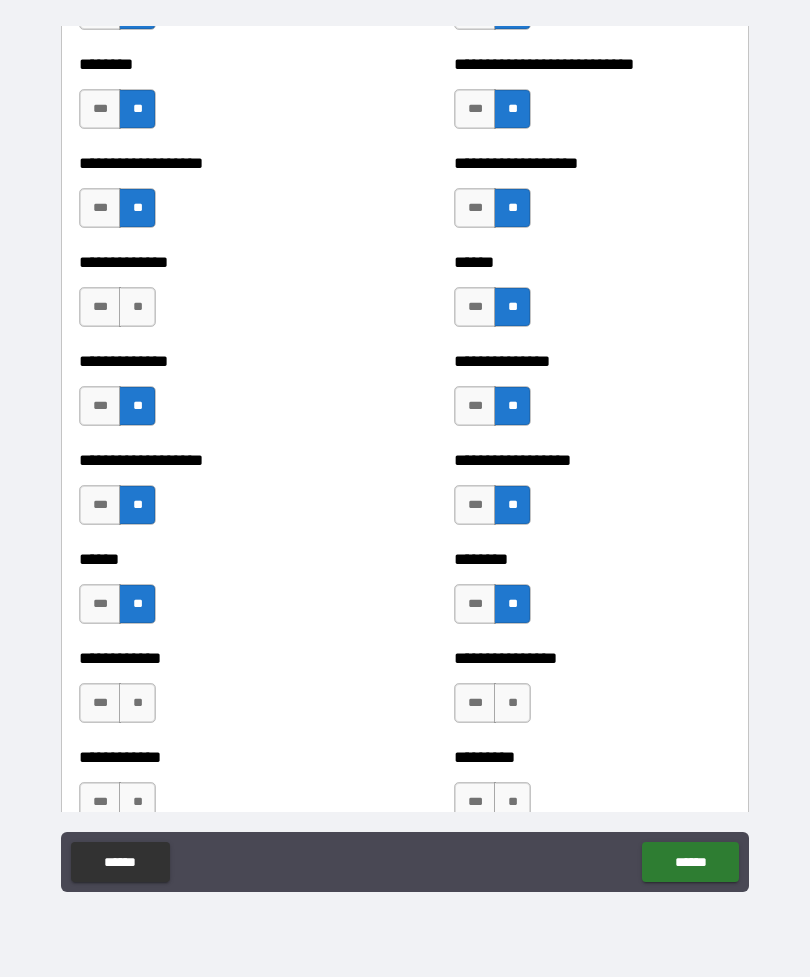 click on "**" at bounding box center [137, 703] 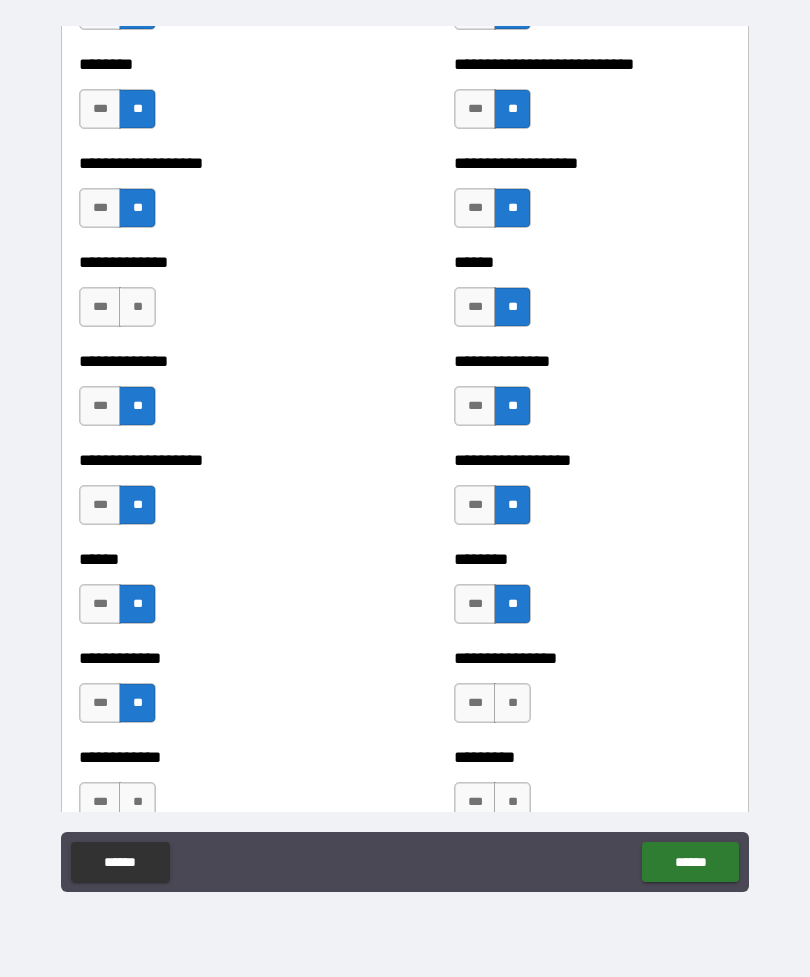 click on "**" at bounding box center [512, 703] 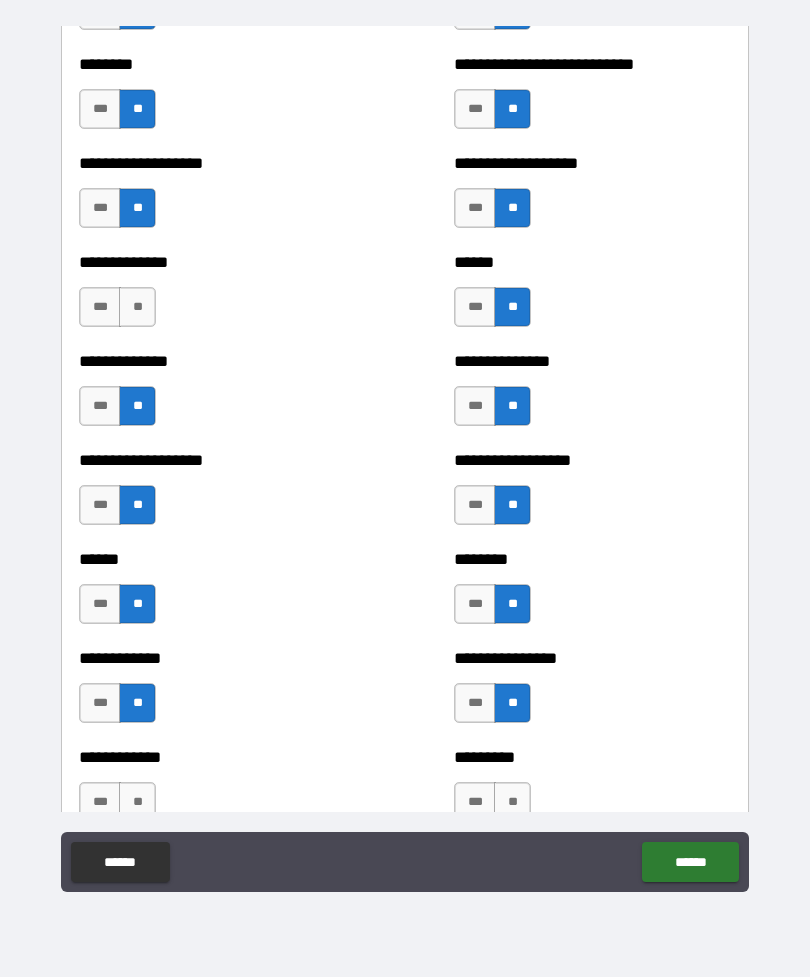click on "**********" at bounding box center [217, 757] 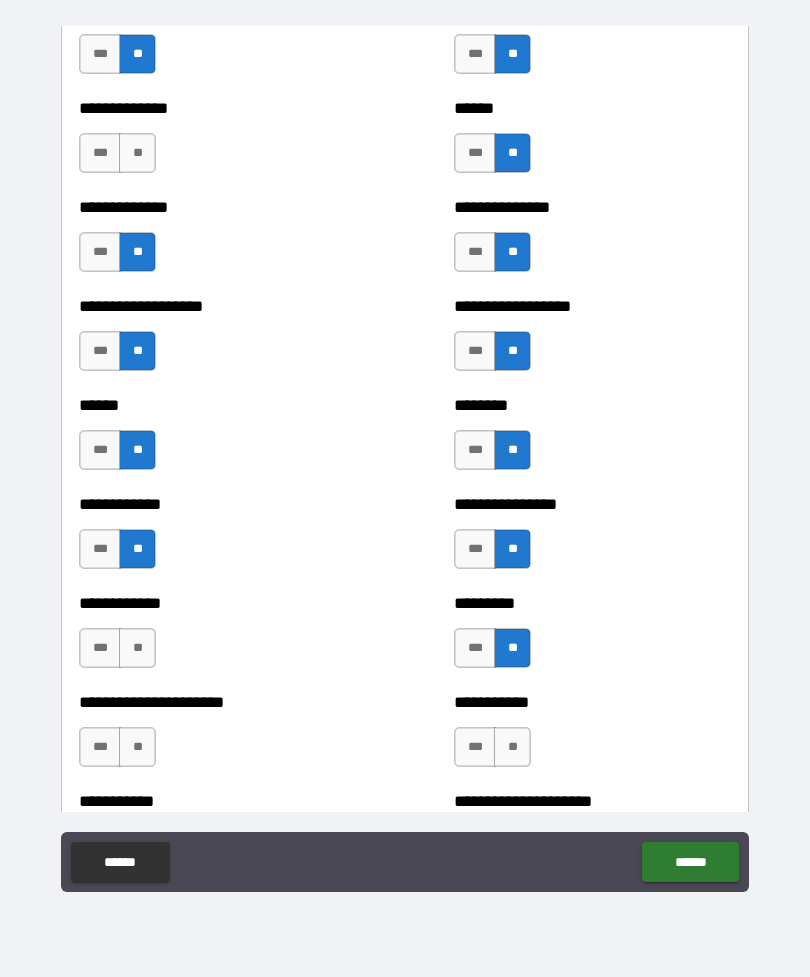 scroll, scrollTop: 4773, scrollLeft: 0, axis: vertical 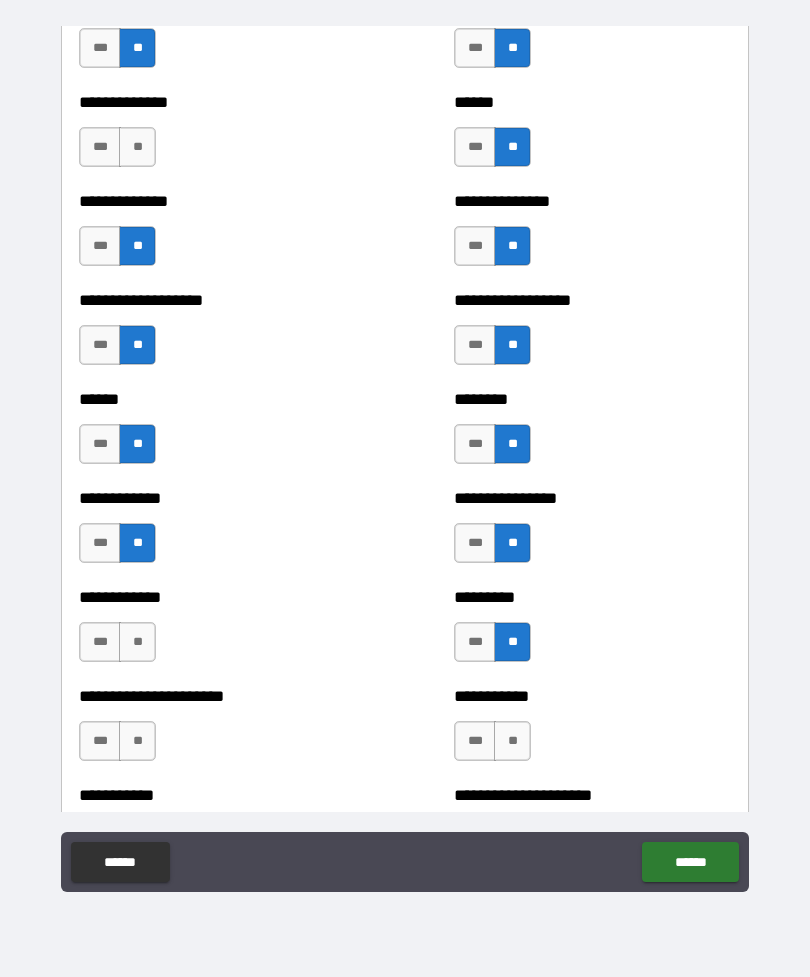 click on "**" at bounding box center (137, 642) 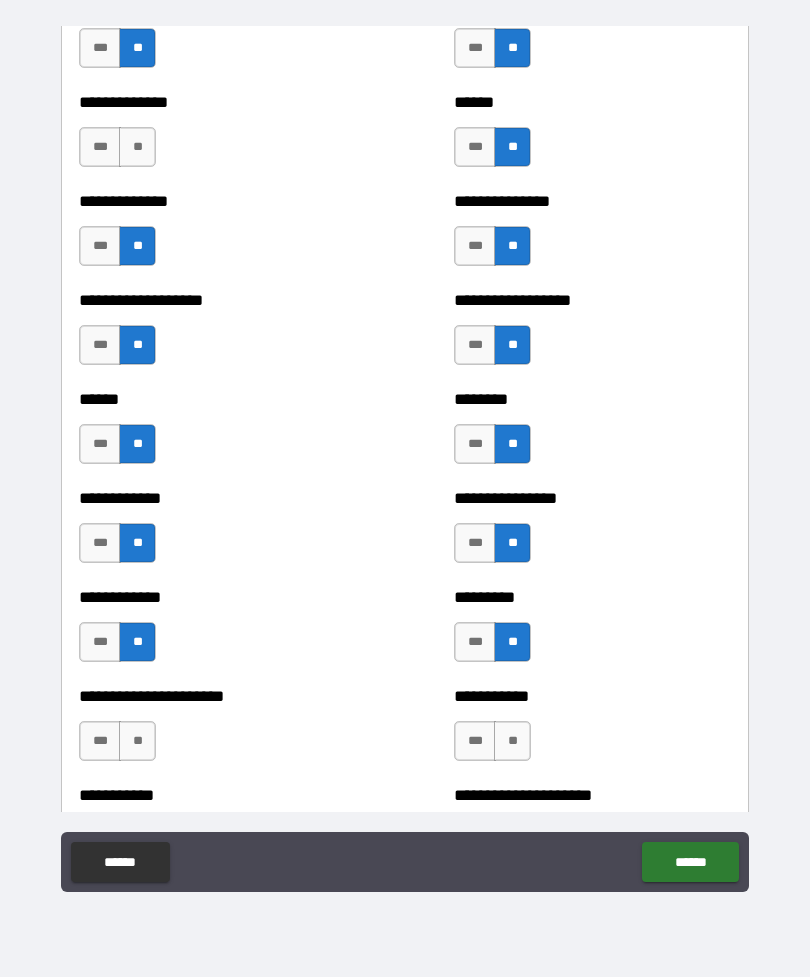 click on "**" at bounding box center (512, 741) 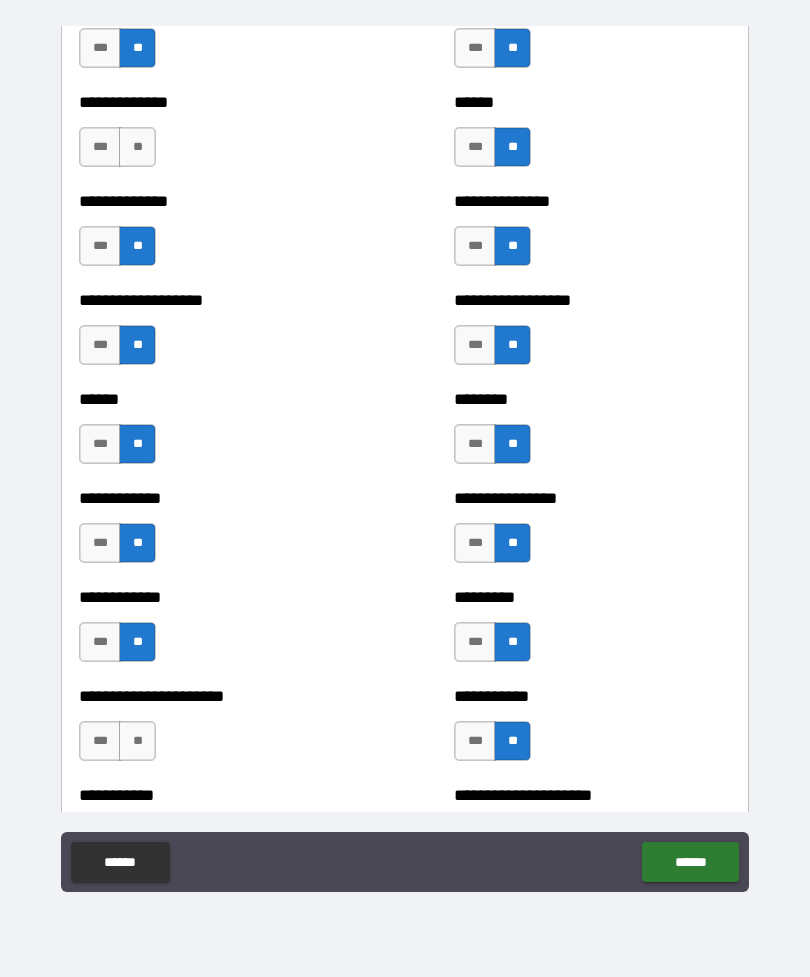 click on "**********" at bounding box center (217, 731) 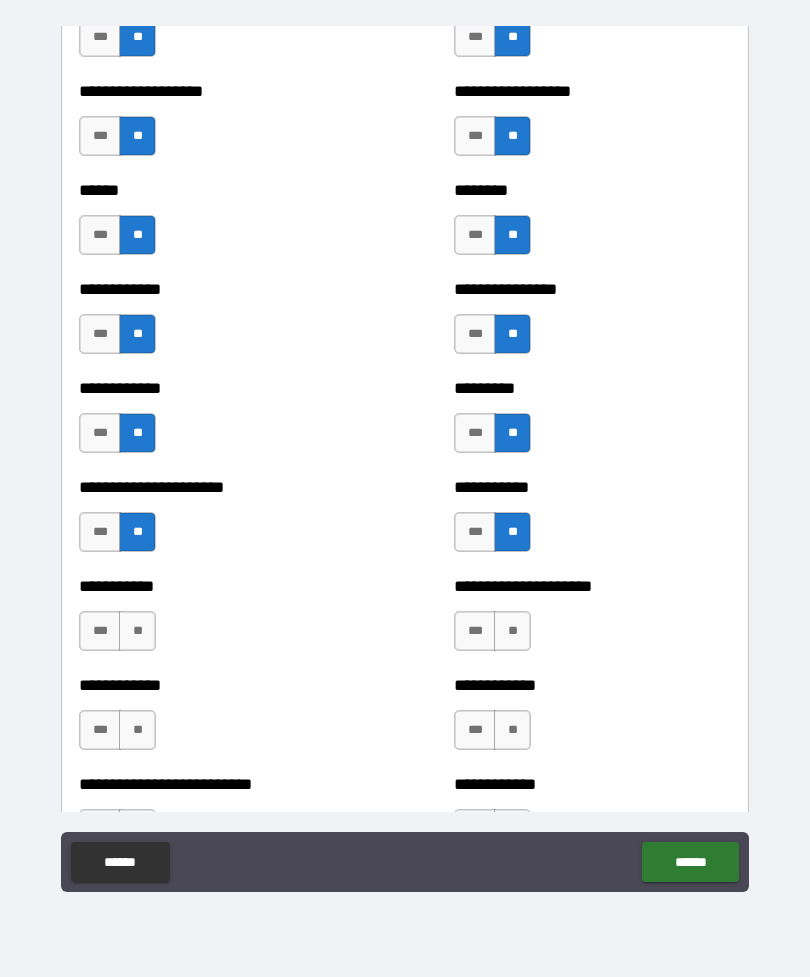 scroll, scrollTop: 5148, scrollLeft: 0, axis: vertical 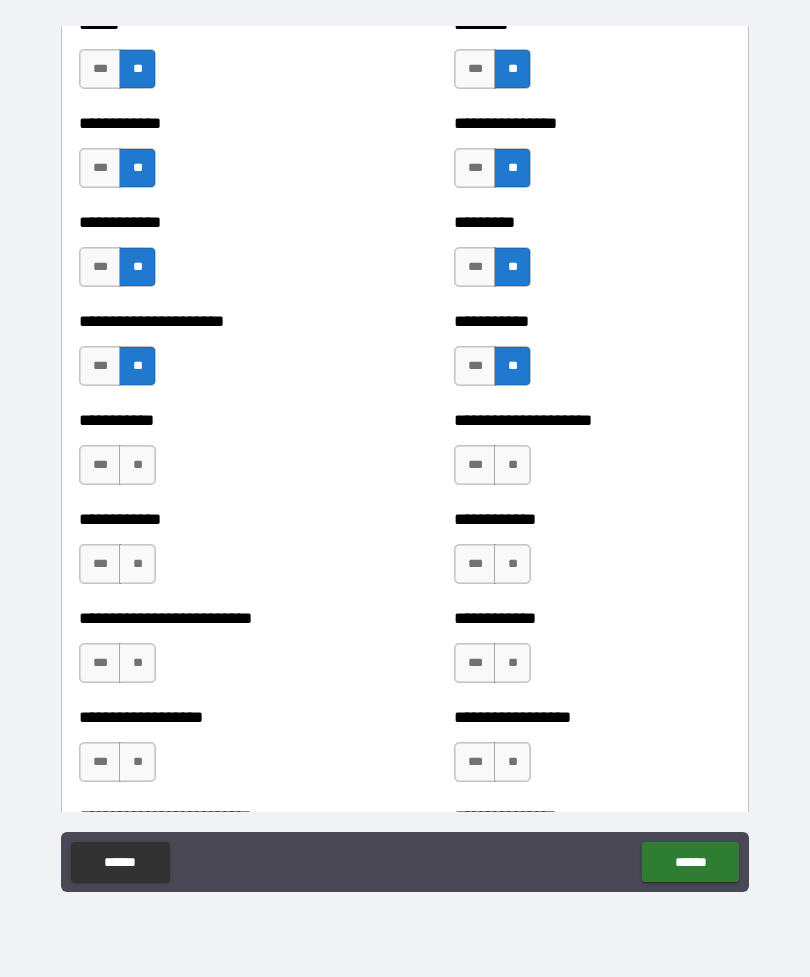 click on "**" at bounding box center (137, 465) 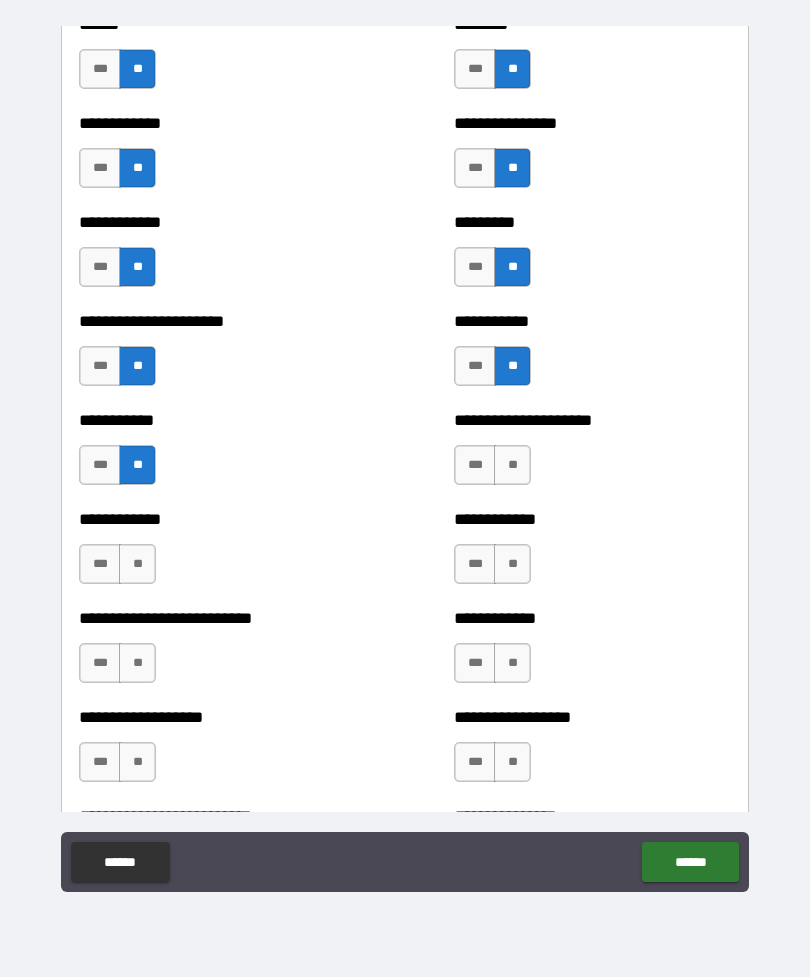 click on "**" at bounding box center [512, 465] 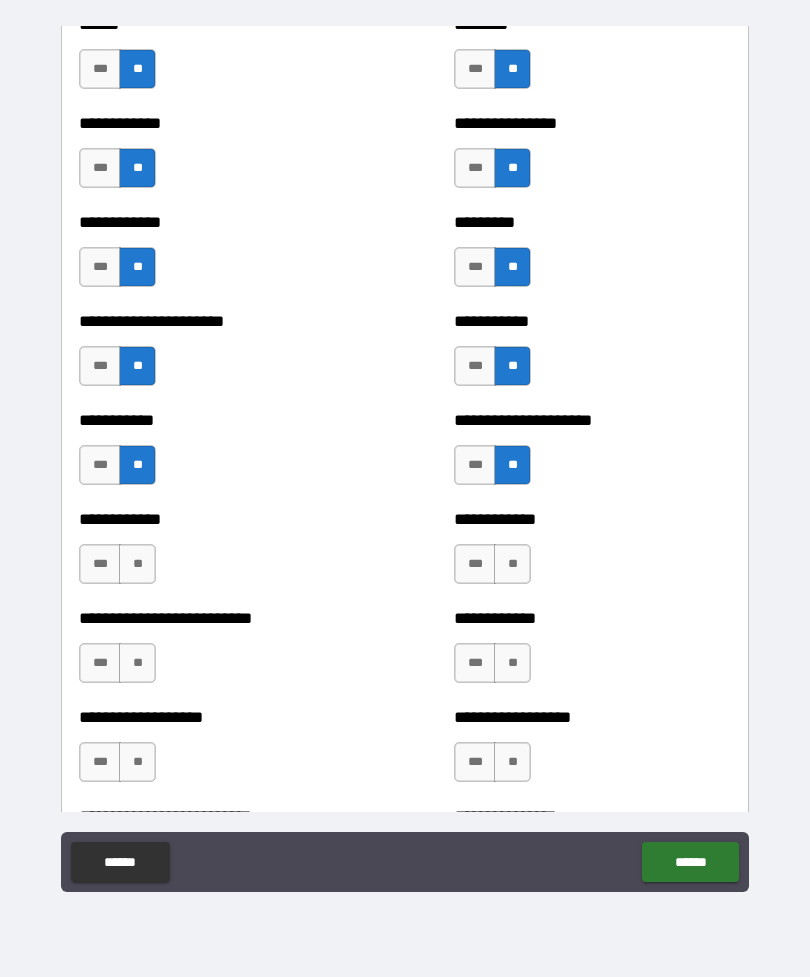 click on "**" at bounding box center (137, 564) 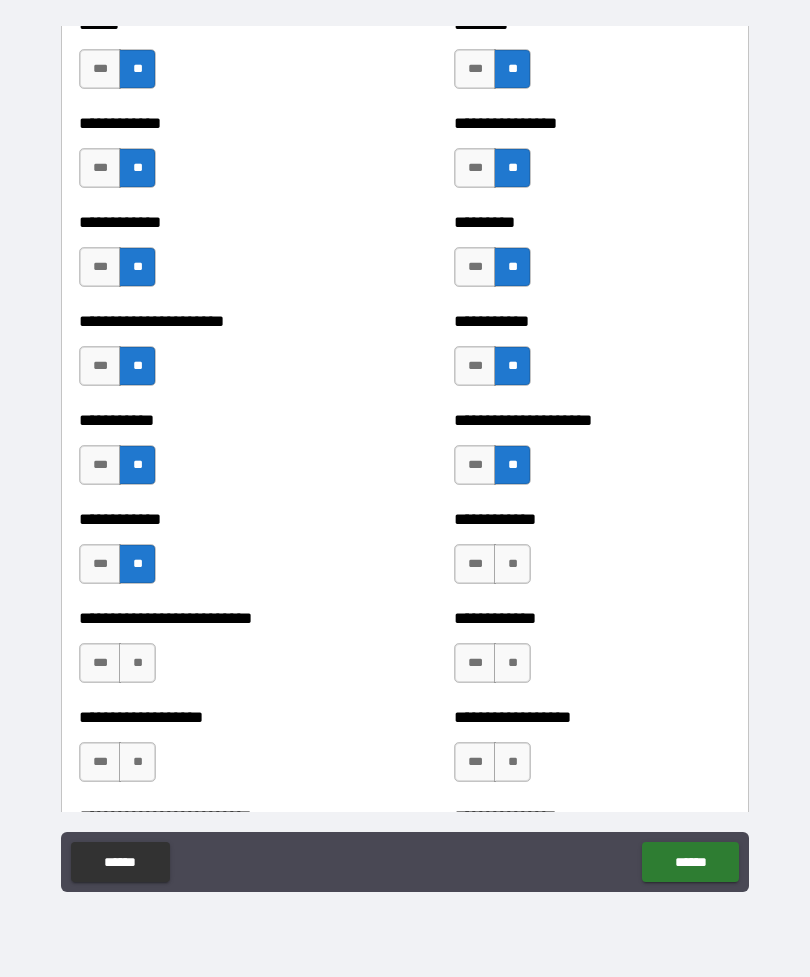 click on "**" at bounding box center [512, 564] 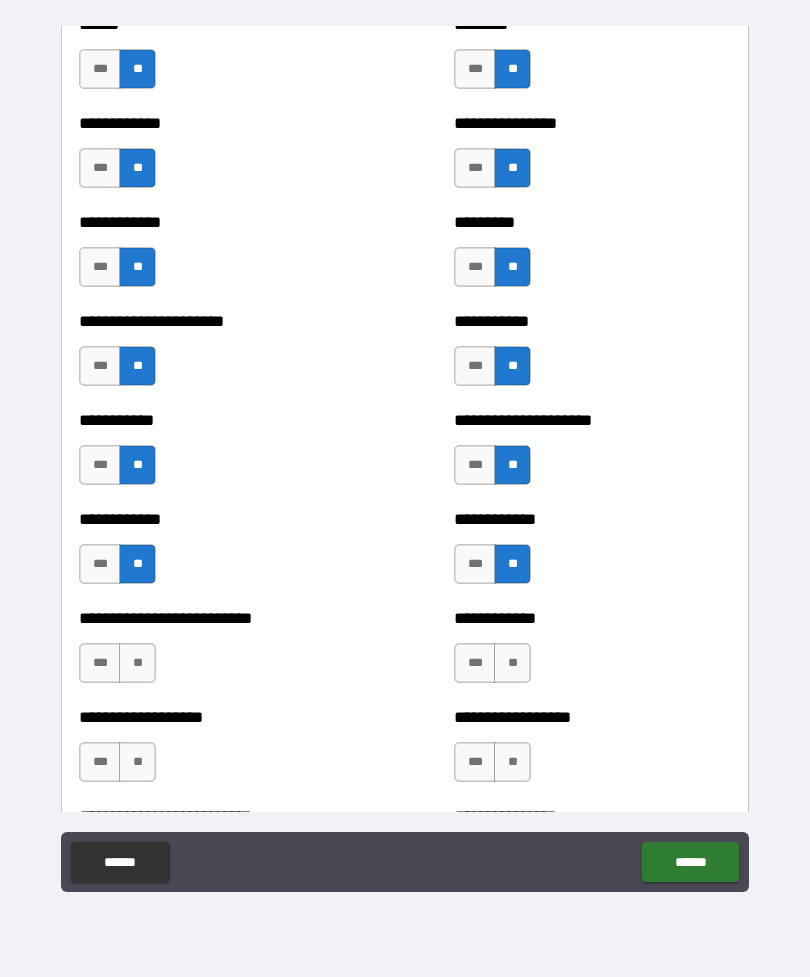 click on "**" at bounding box center (137, 663) 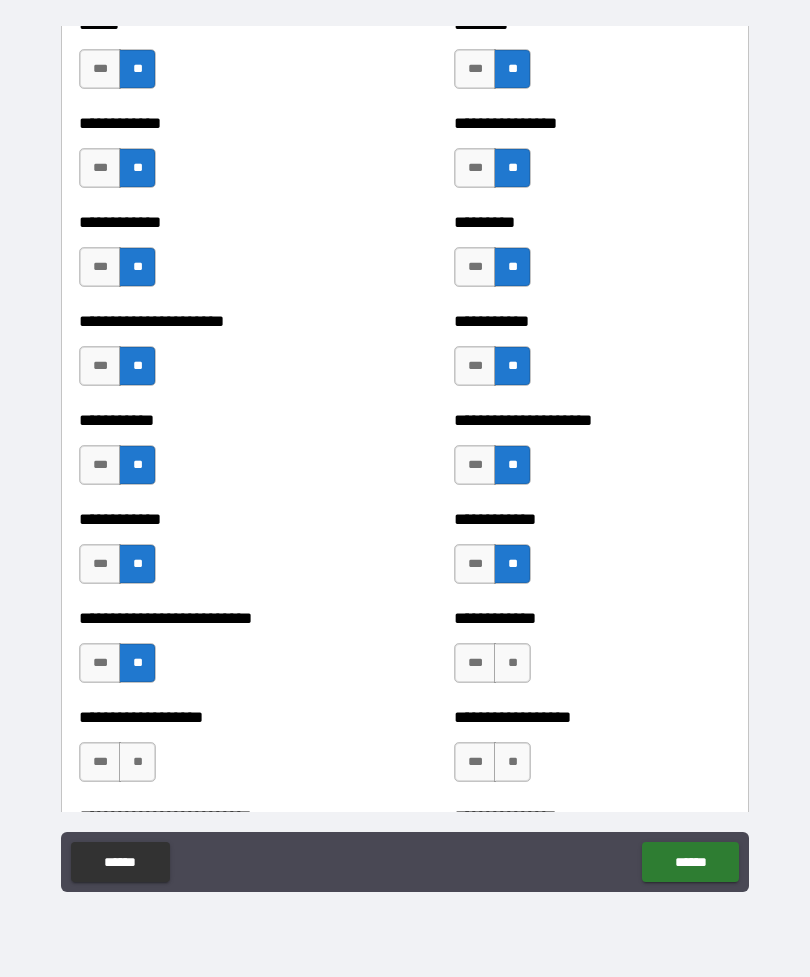 click on "**" at bounding box center (512, 663) 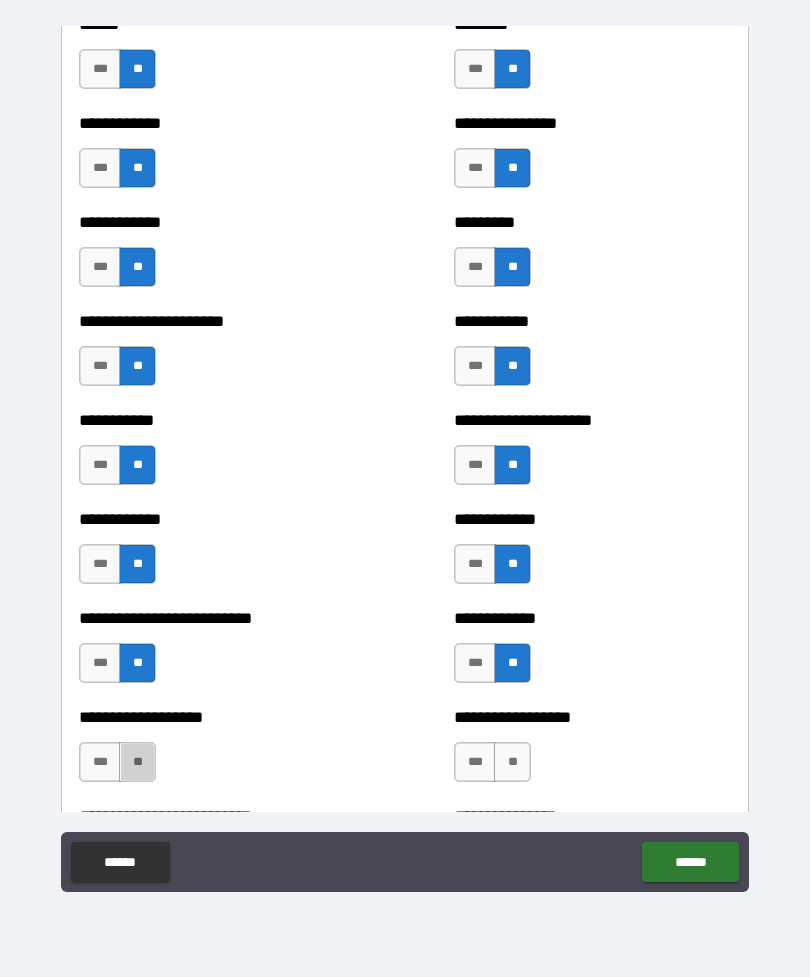 click on "**" at bounding box center [137, 762] 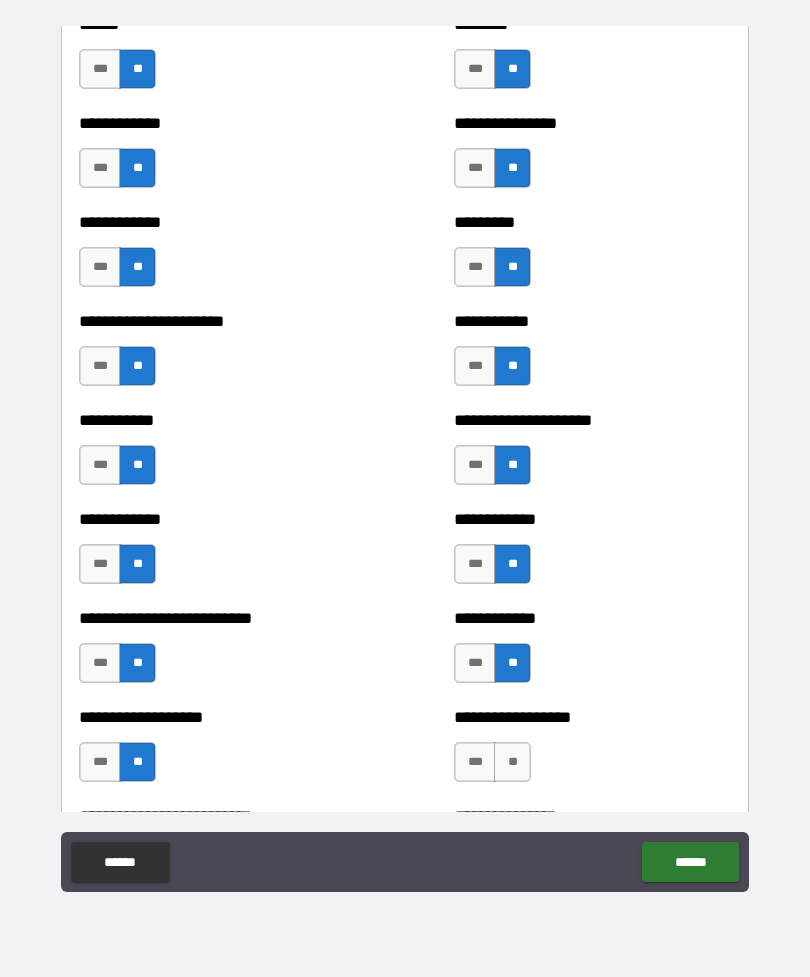 click on "**" at bounding box center [512, 762] 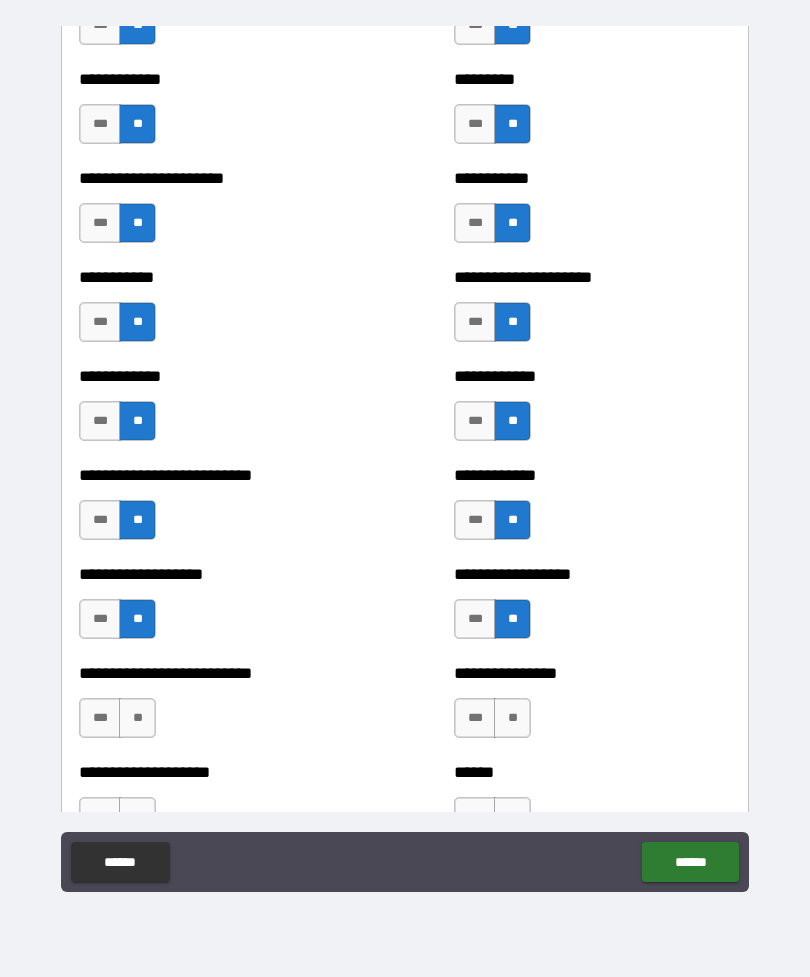 scroll, scrollTop: 5309, scrollLeft: 0, axis: vertical 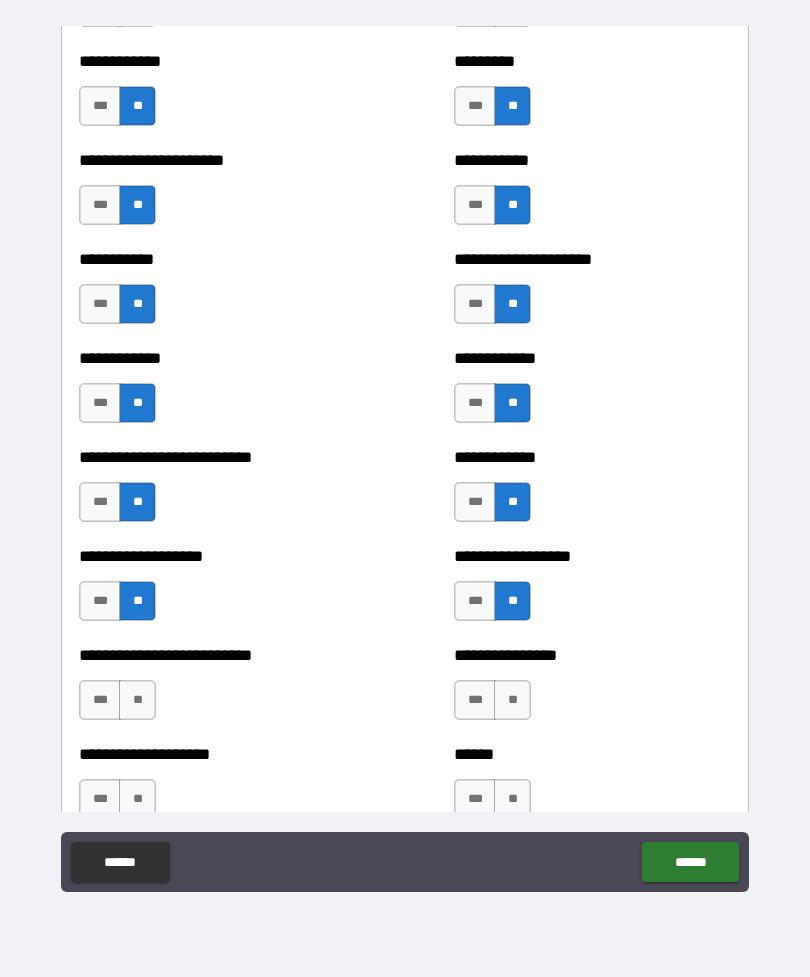 click on "**********" at bounding box center (217, 690) 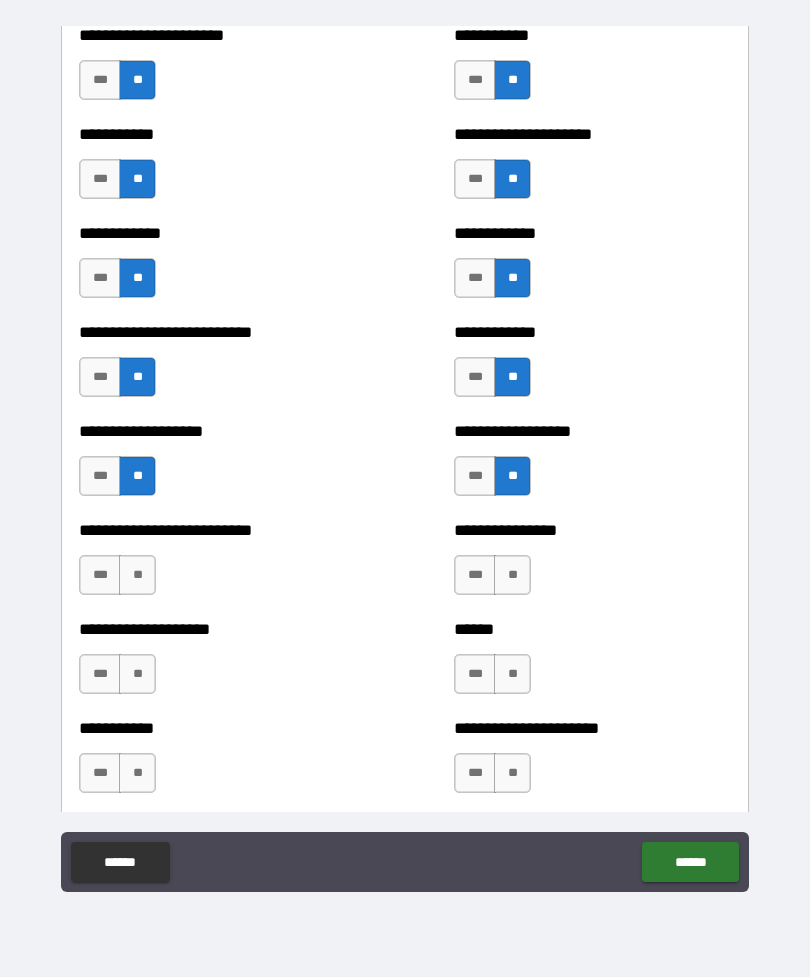 scroll, scrollTop: 5440, scrollLeft: 0, axis: vertical 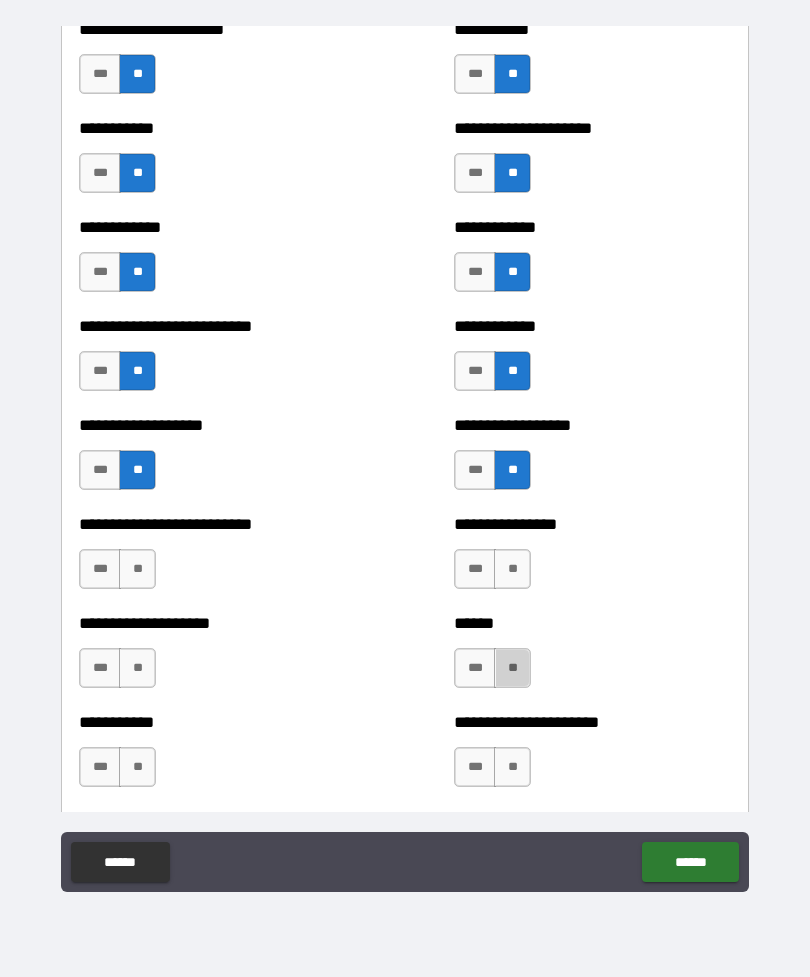click on "**" at bounding box center [512, 668] 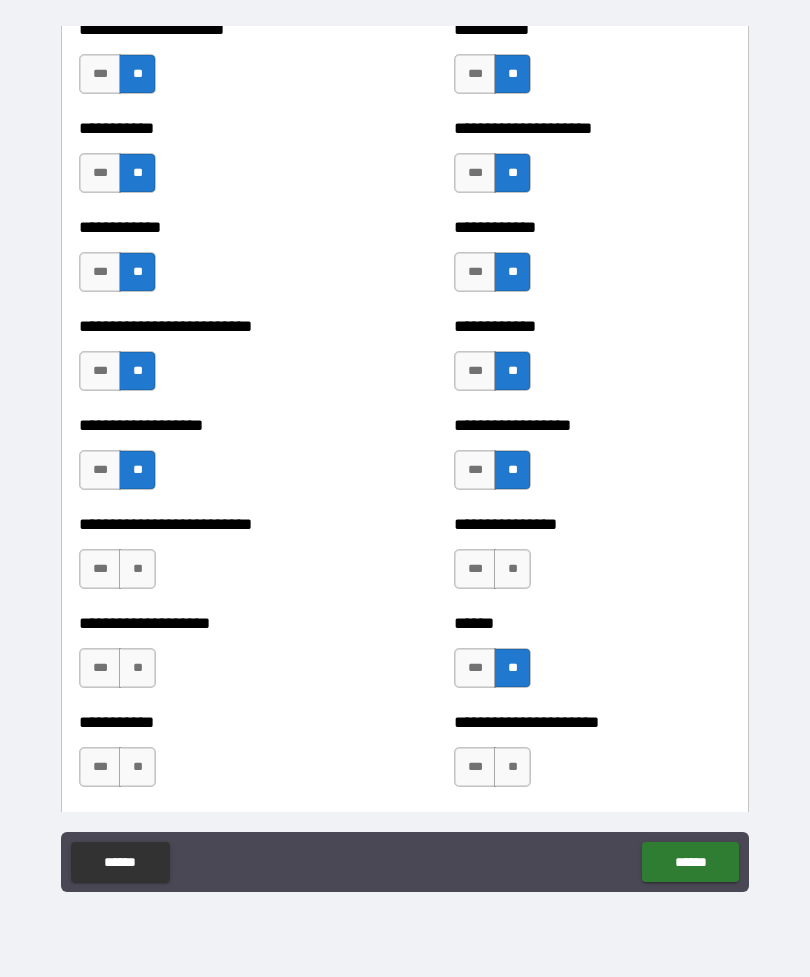 click on "**" at bounding box center [512, 569] 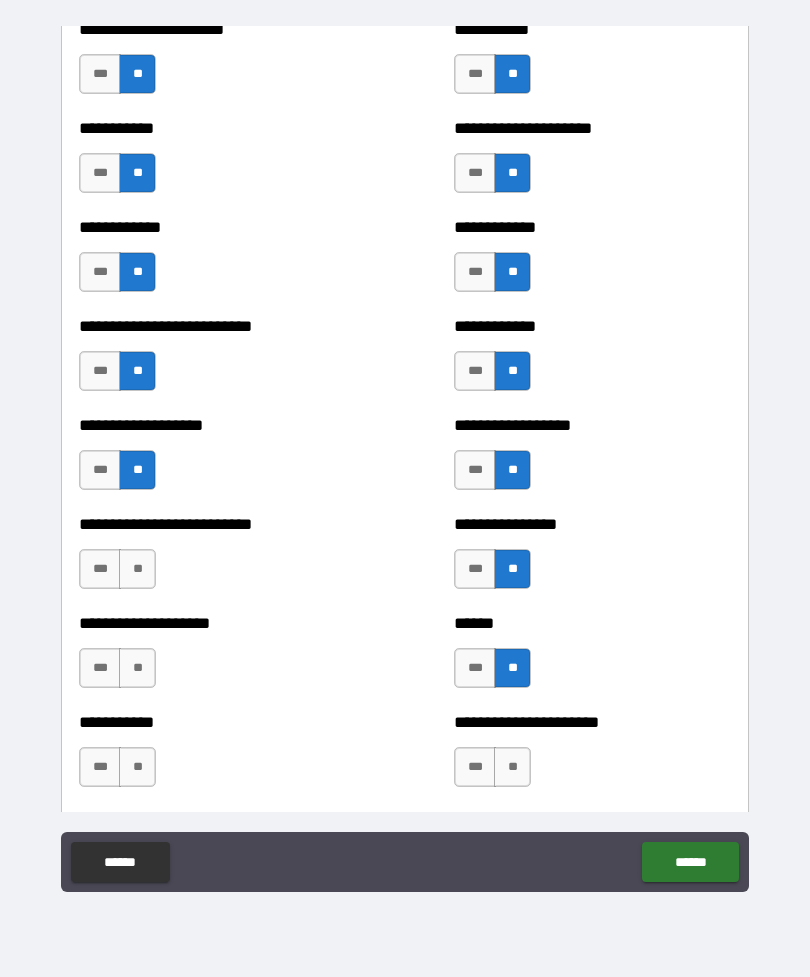 click on "**" at bounding box center [137, 569] 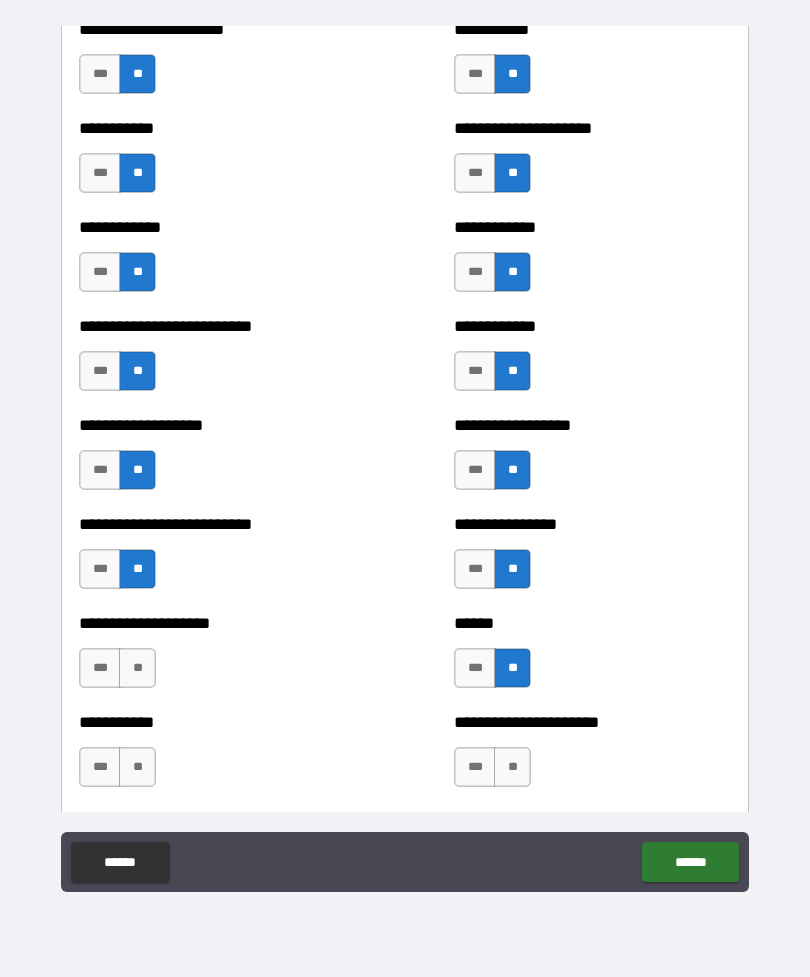 click on "**********" at bounding box center [217, 658] 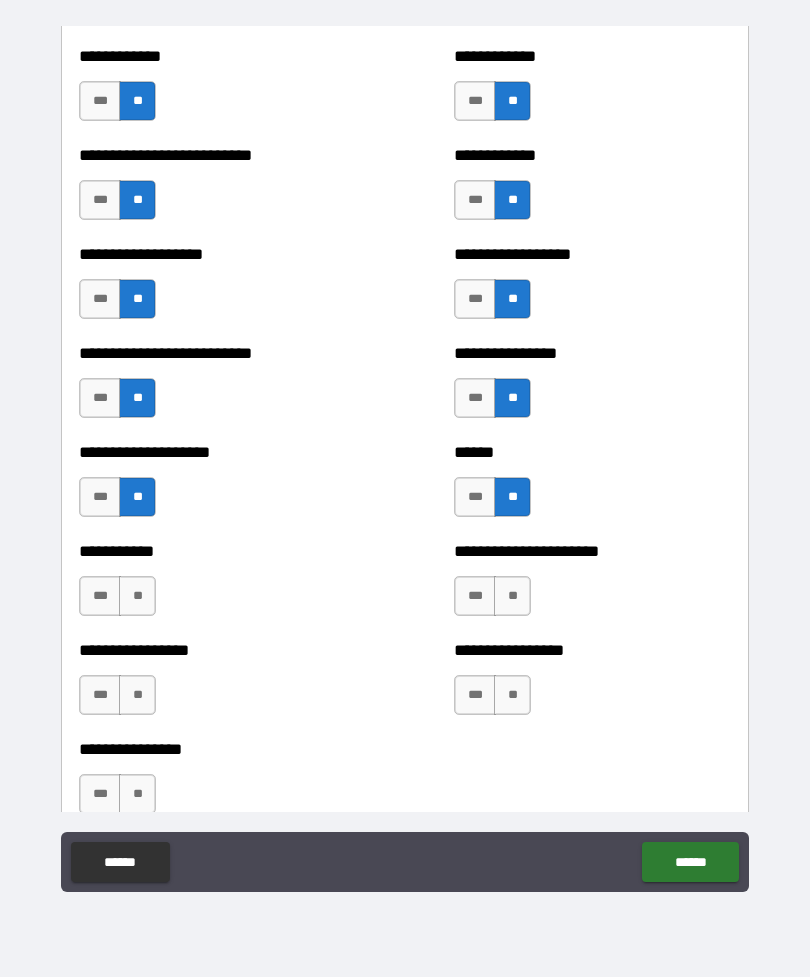 scroll, scrollTop: 5612, scrollLeft: 0, axis: vertical 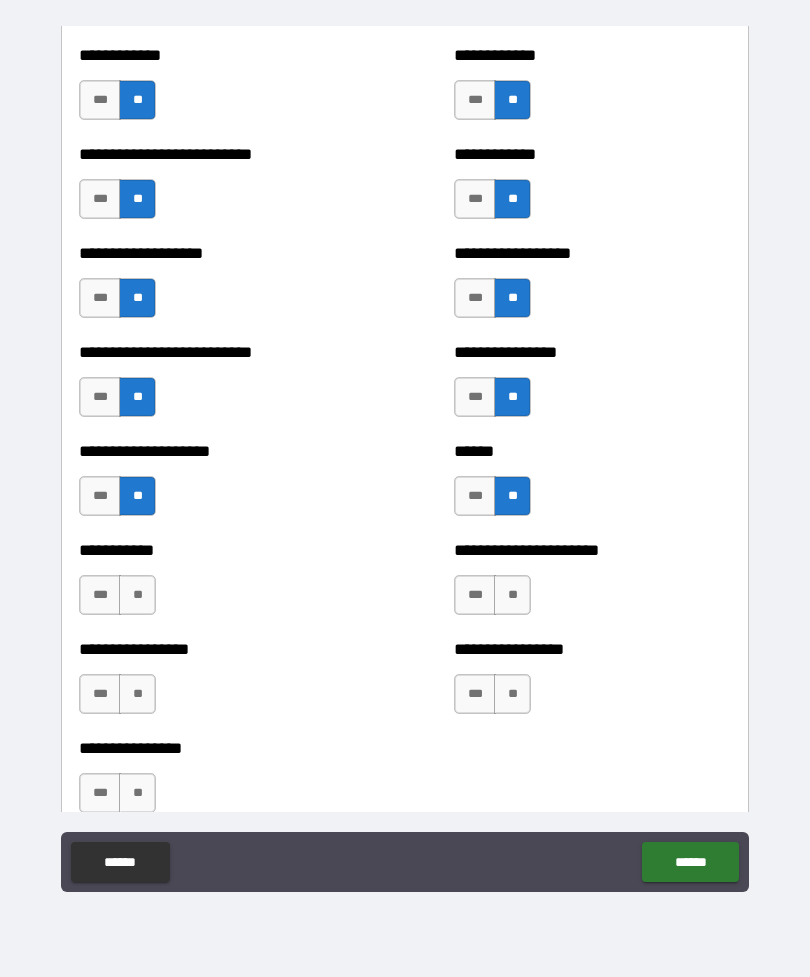 click on "**" at bounding box center (137, 595) 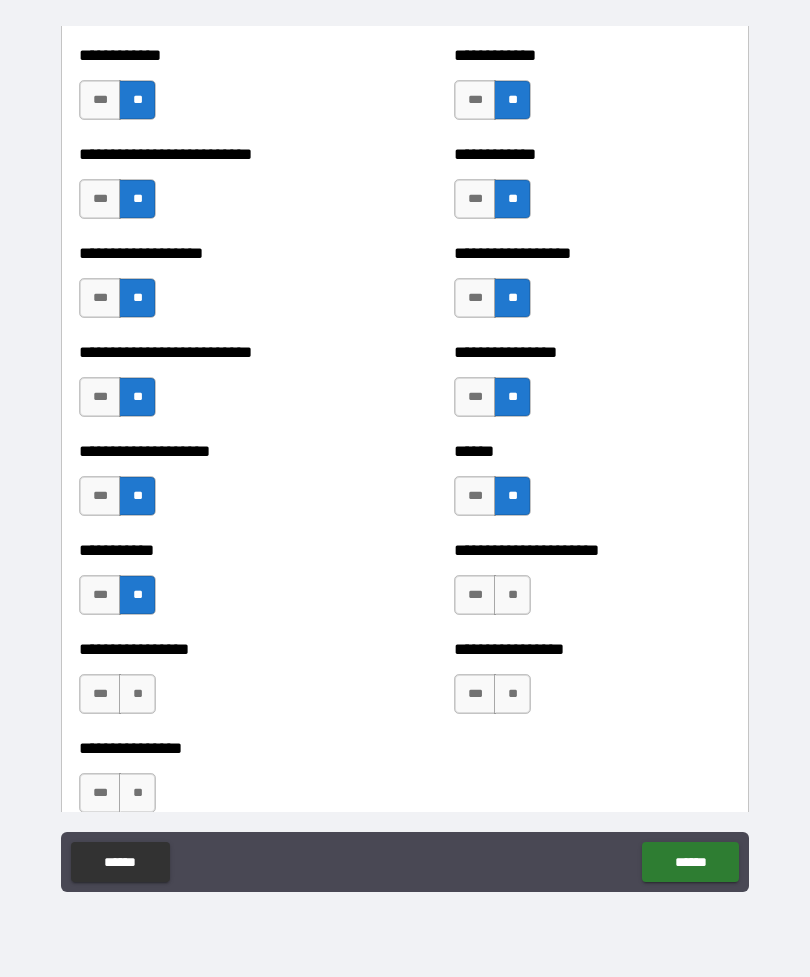 click on "**" at bounding box center (512, 595) 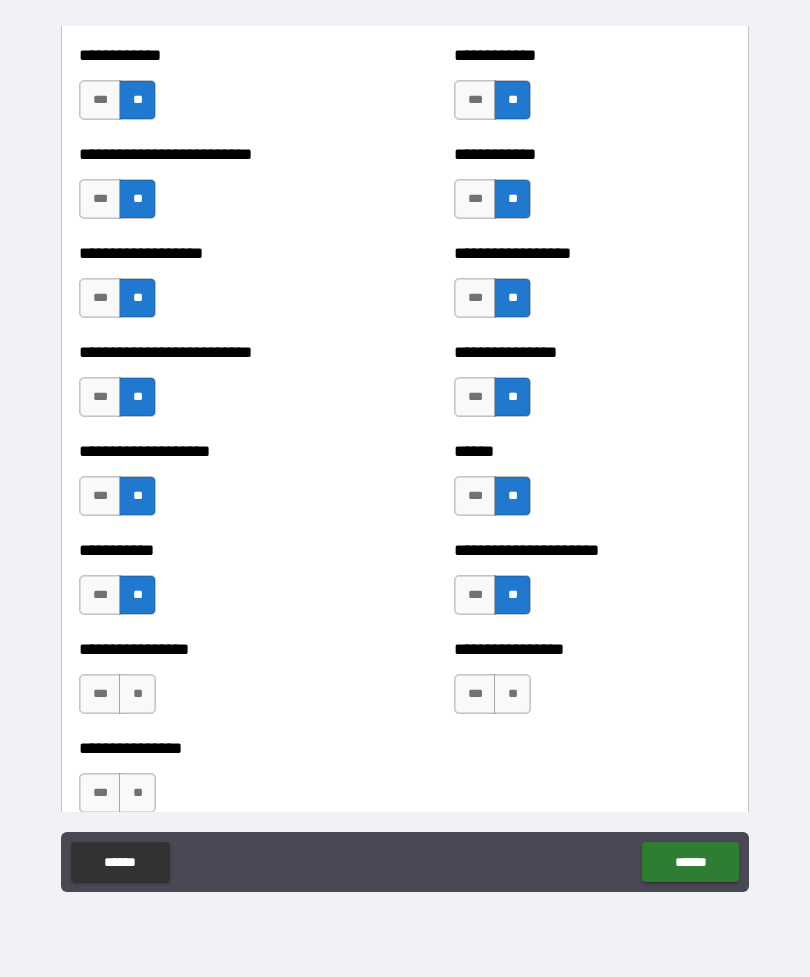 click on "**" at bounding box center [512, 694] 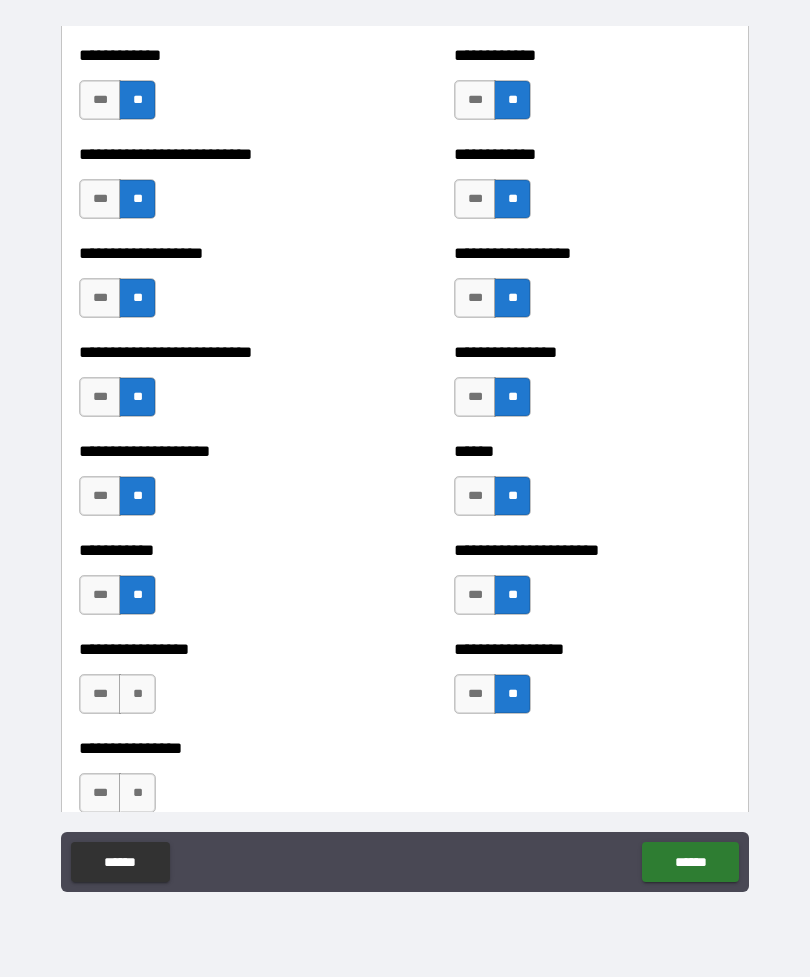click on "**********" at bounding box center [217, 684] 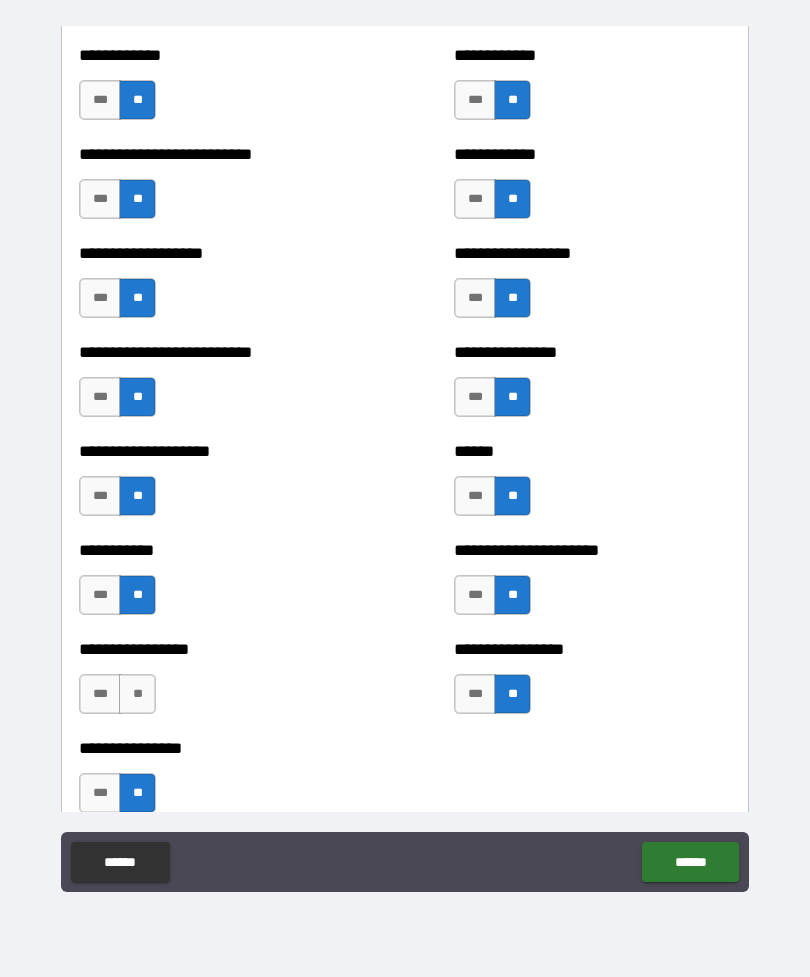click on "**" at bounding box center [137, 694] 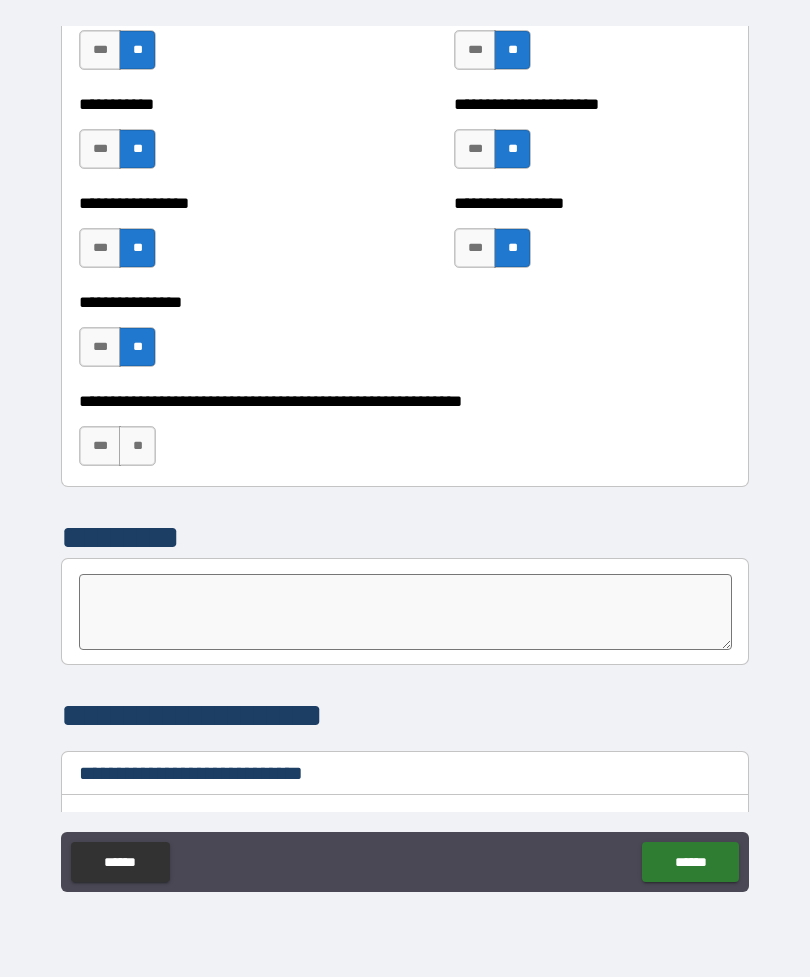 scroll, scrollTop: 6060, scrollLeft: 0, axis: vertical 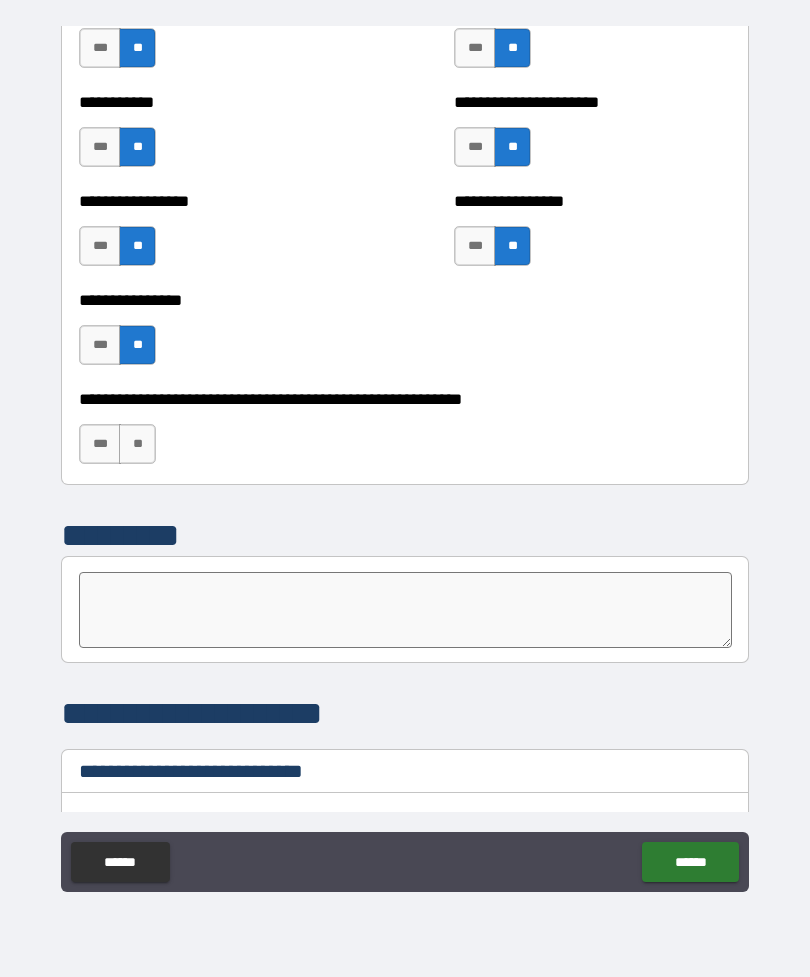 click on "**" at bounding box center [137, 444] 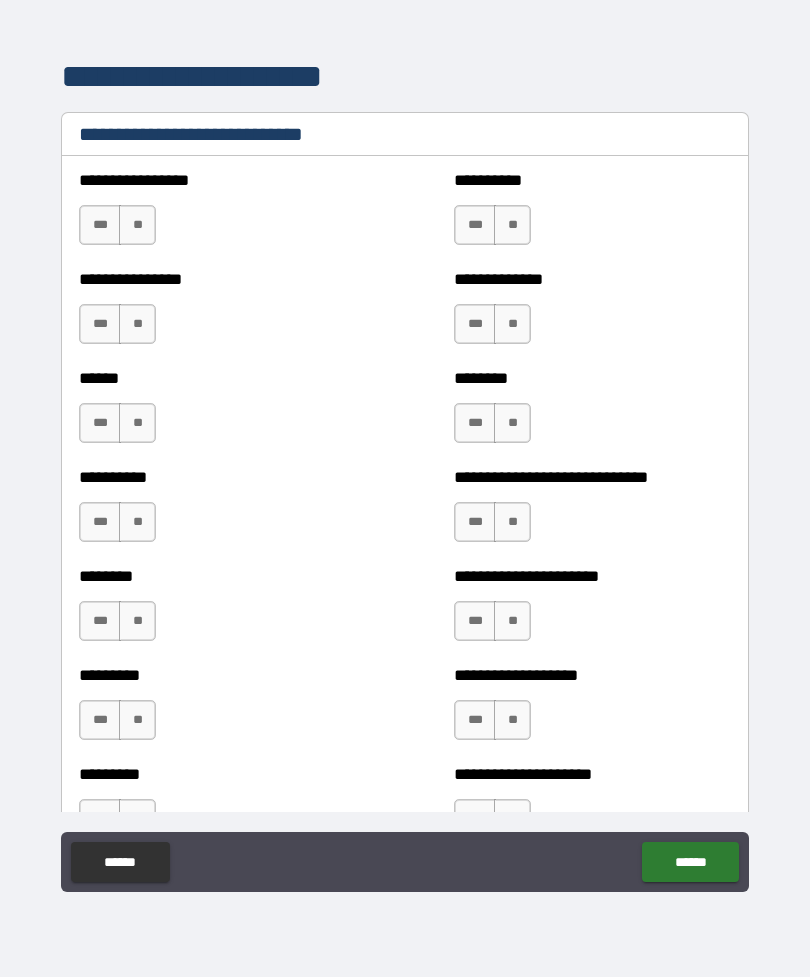 scroll, scrollTop: 6699, scrollLeft: 0, axis: vertical 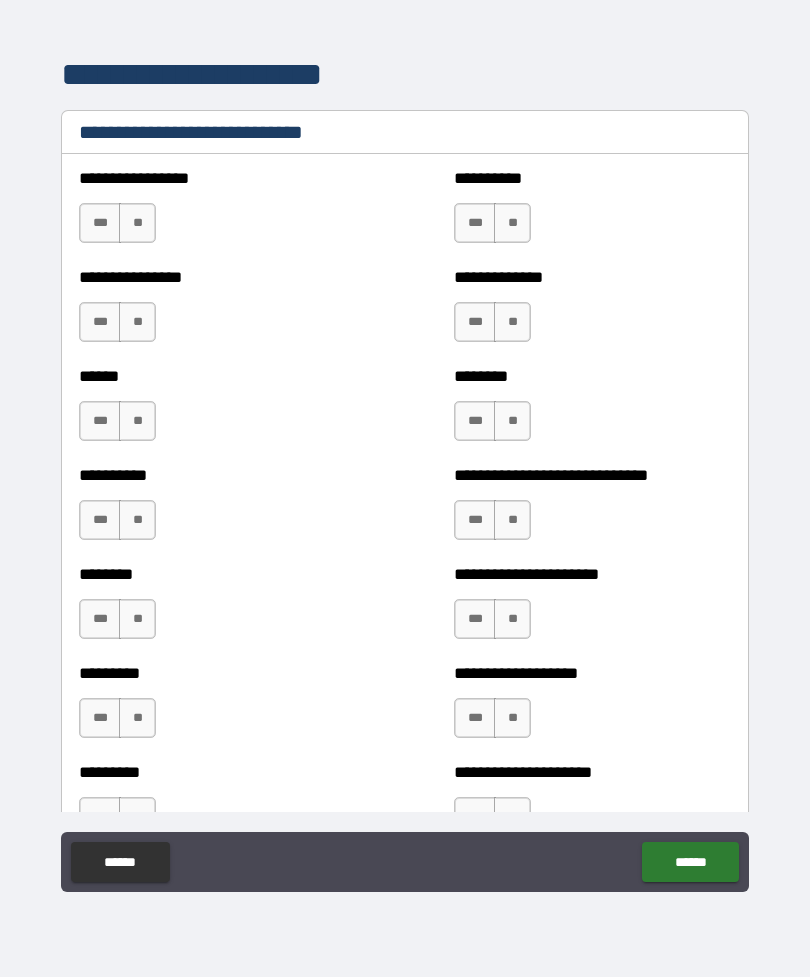 click on "**" at bounding box center [137, 718] 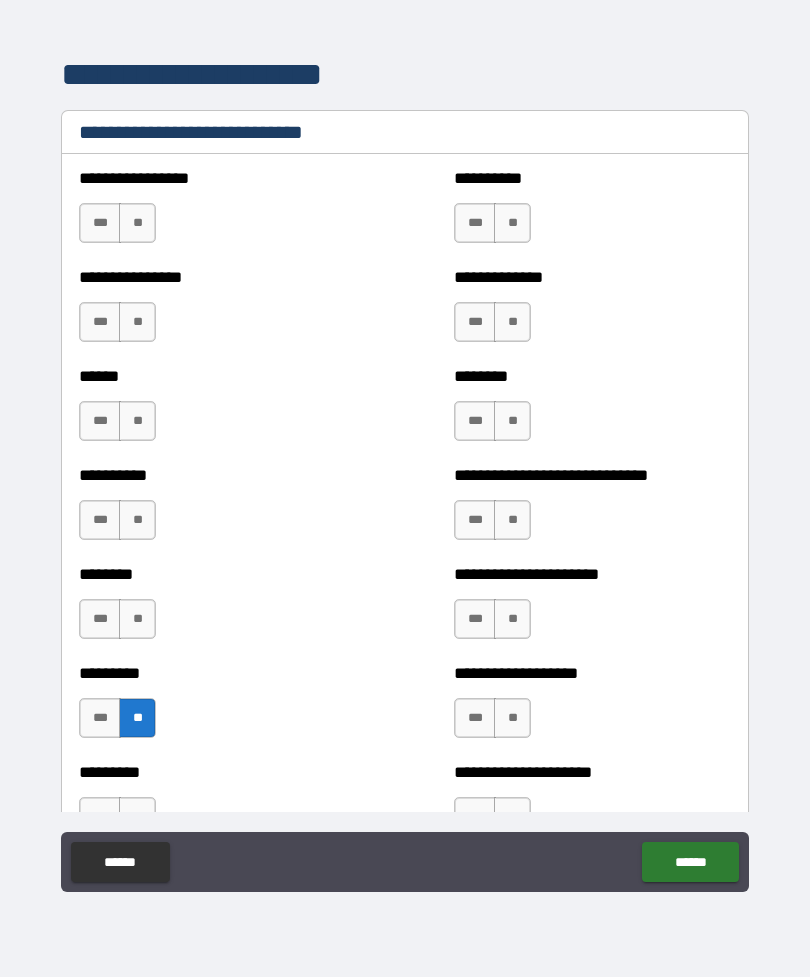 click on "**" at bounding box center (137, 619) 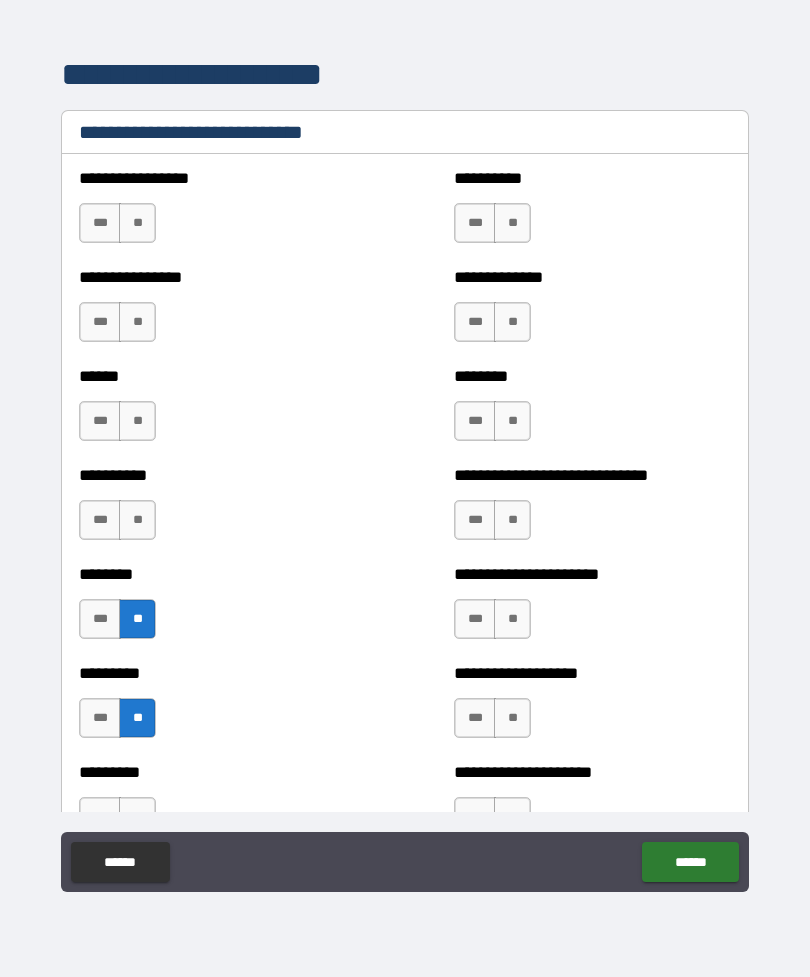 click on "**" at bounding box center (137, 520) 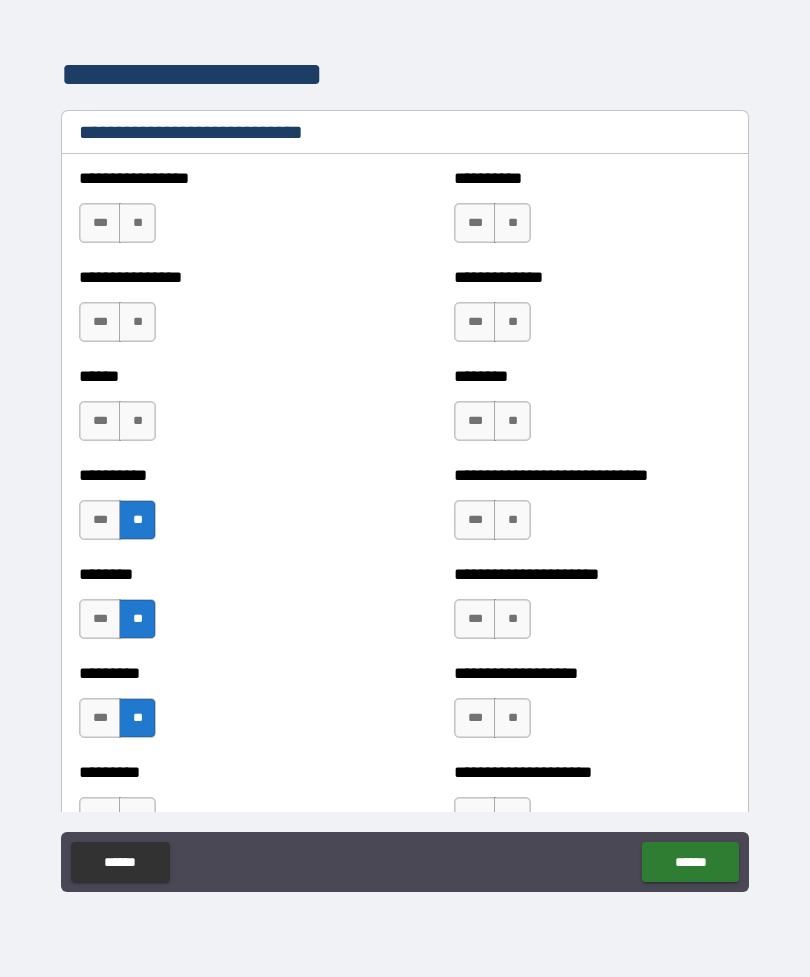 click on "**" at bounding box center (137, 421) 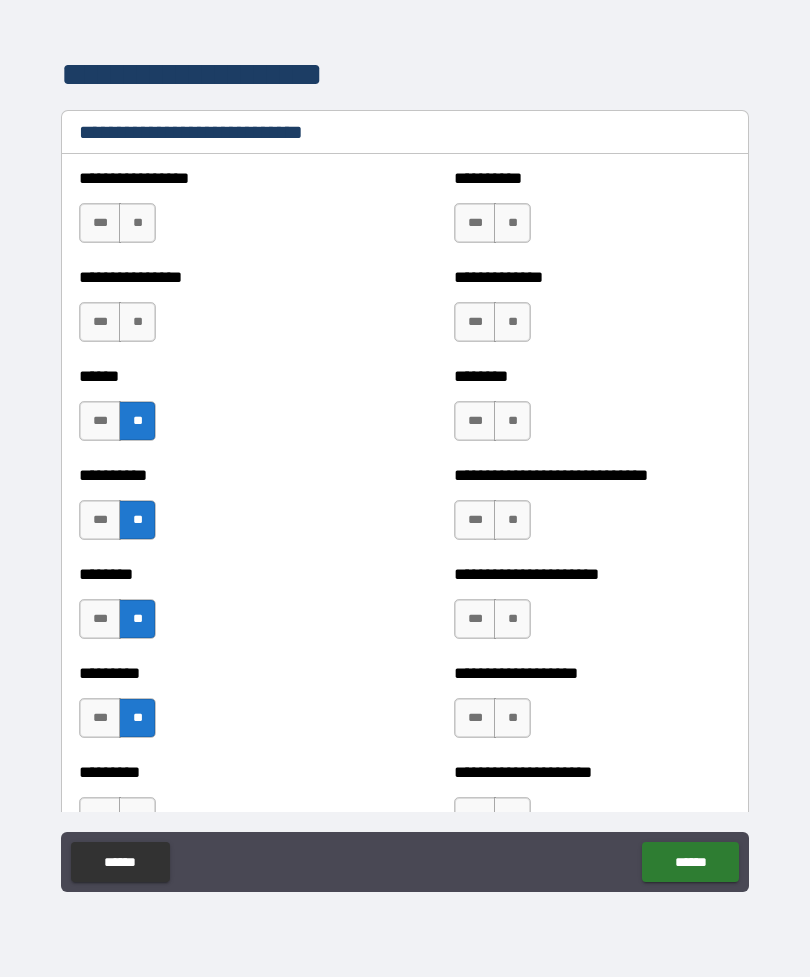 click on "**" at bounding box center [137, 322] 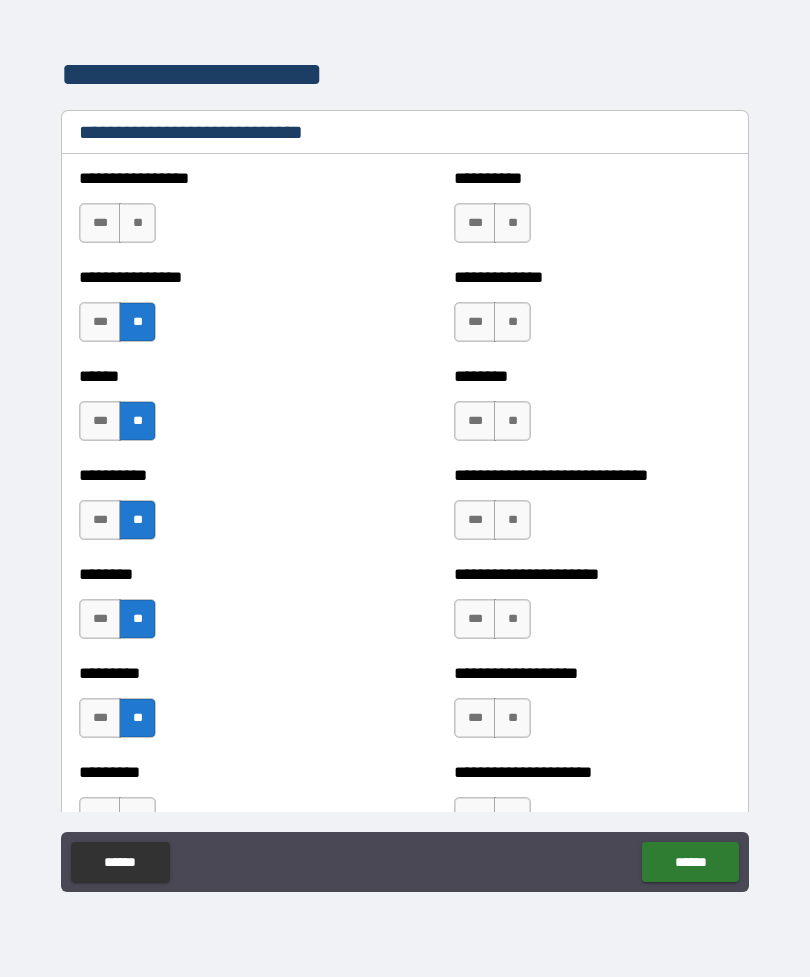 click on "**" at bounding box center (137, 223) 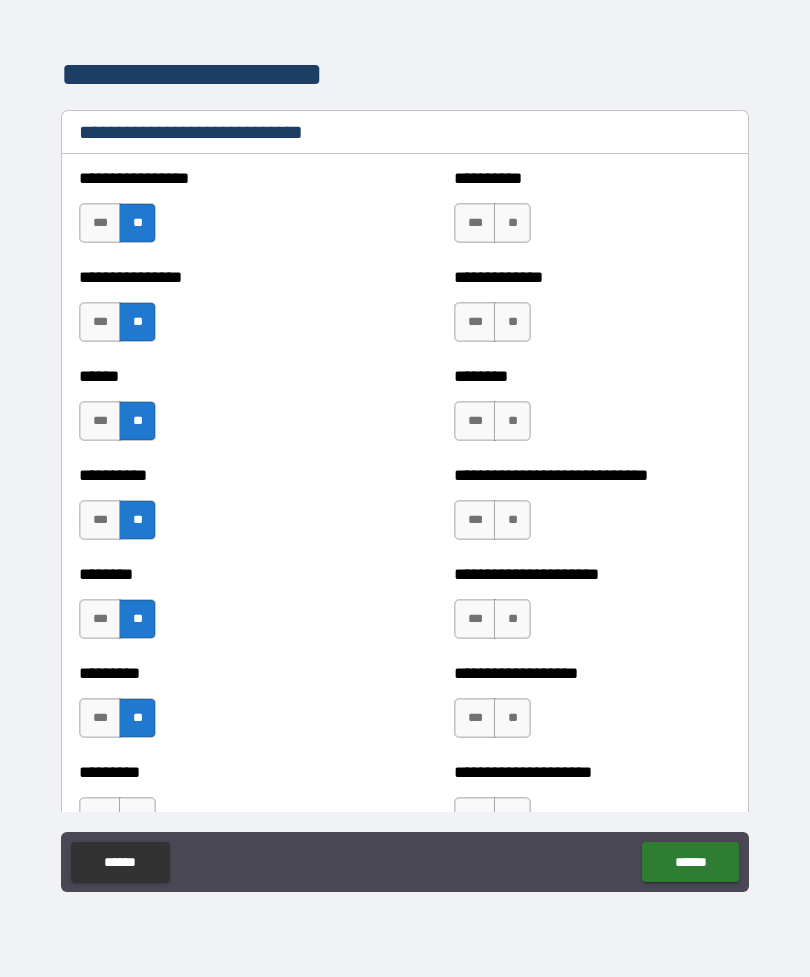 scroll, scrollTop: 6700, scrollLeft: 0, axis: vertical 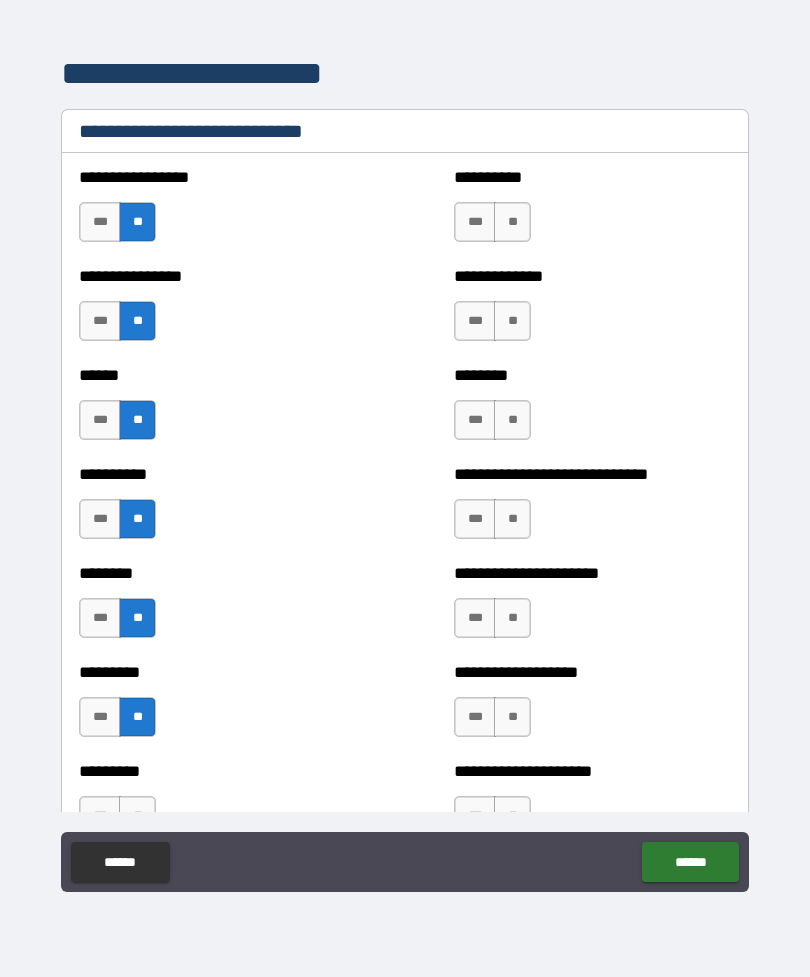 click on "**" at bounding box center (512, 321) 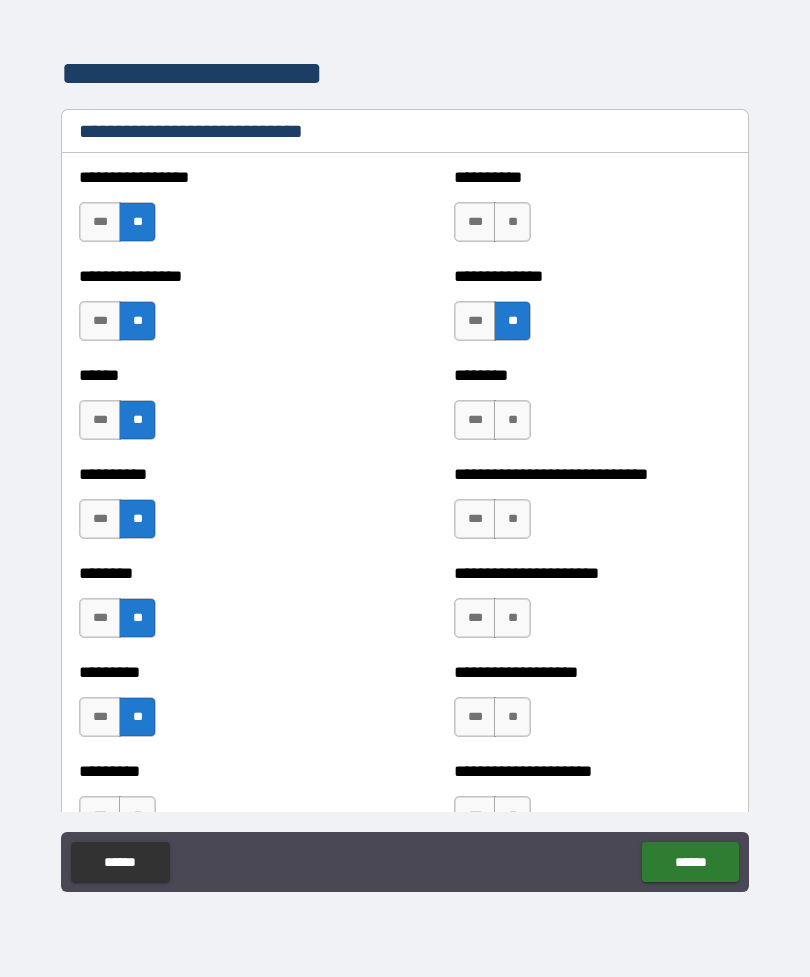 click on "**" at bounding box center [512, 519] 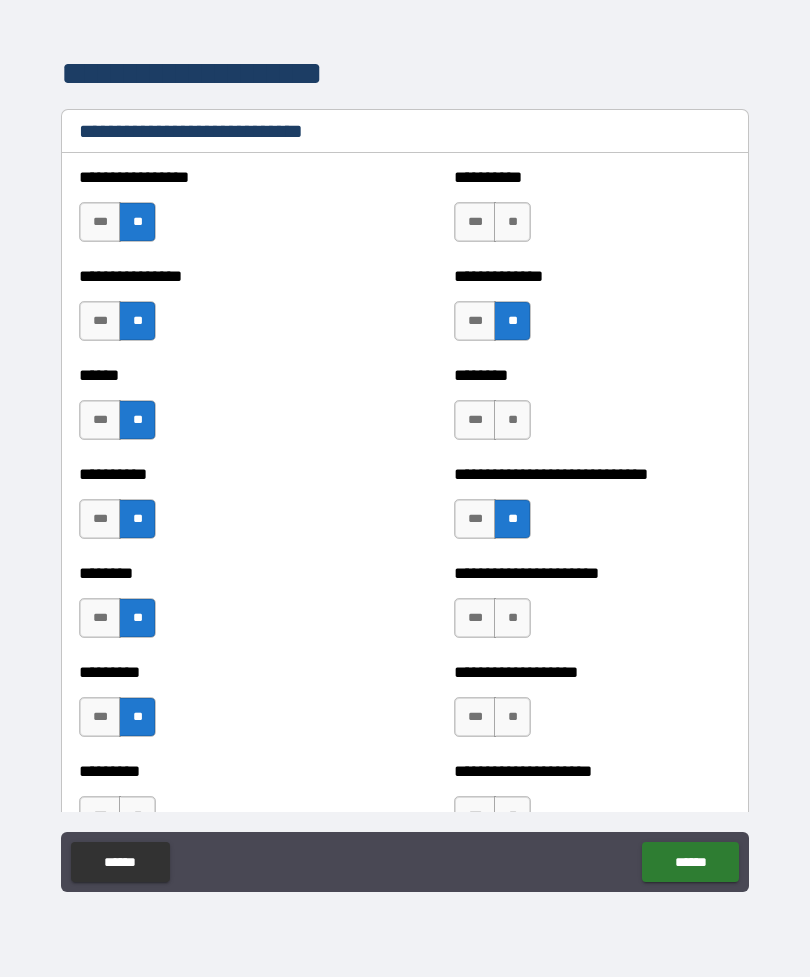 click on "**" at bounding box center (512, 420) 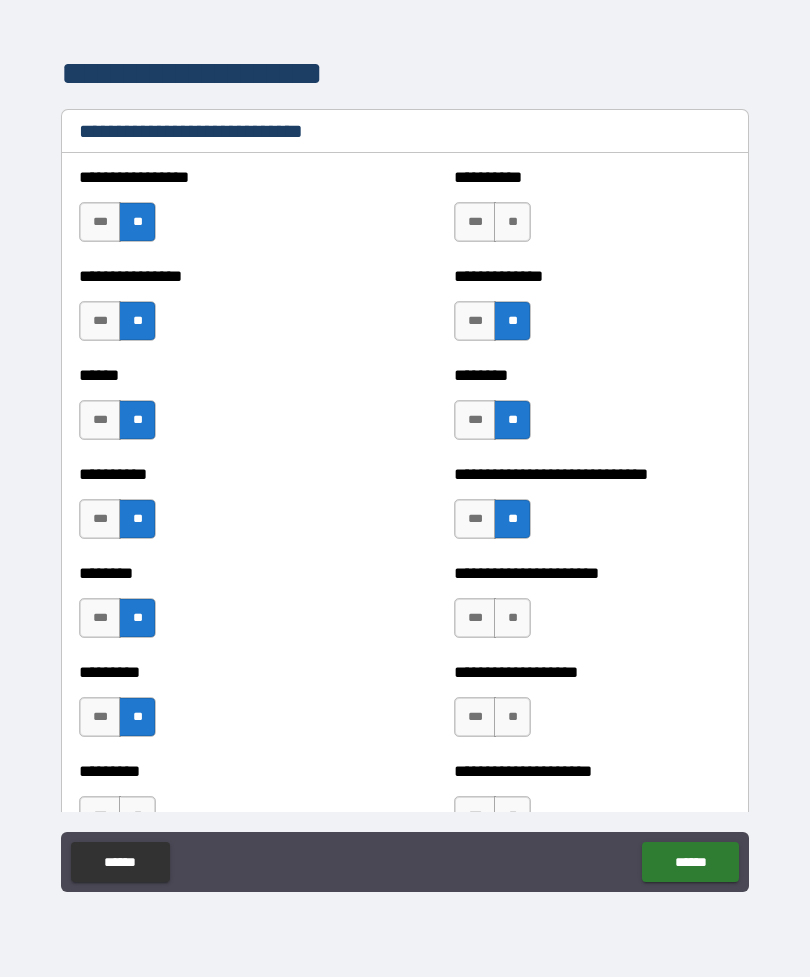 click on "**********" at bounding box center (592, 707) 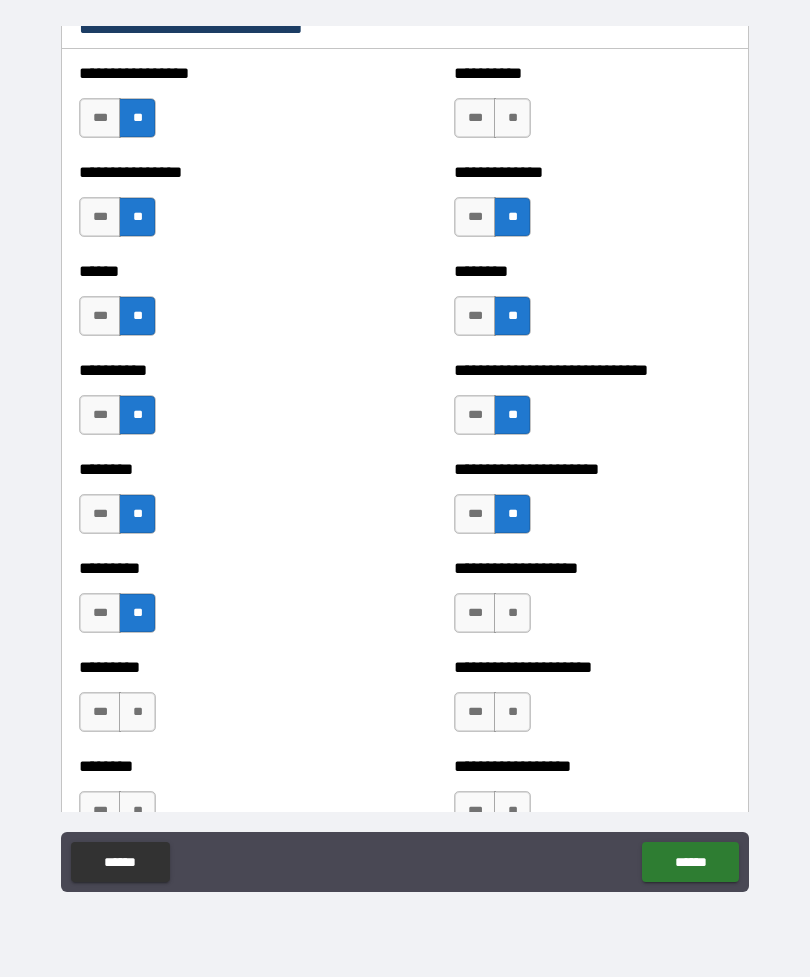 scroll, scrollTop: 6805, scrollLeft: 0, axis: vertical 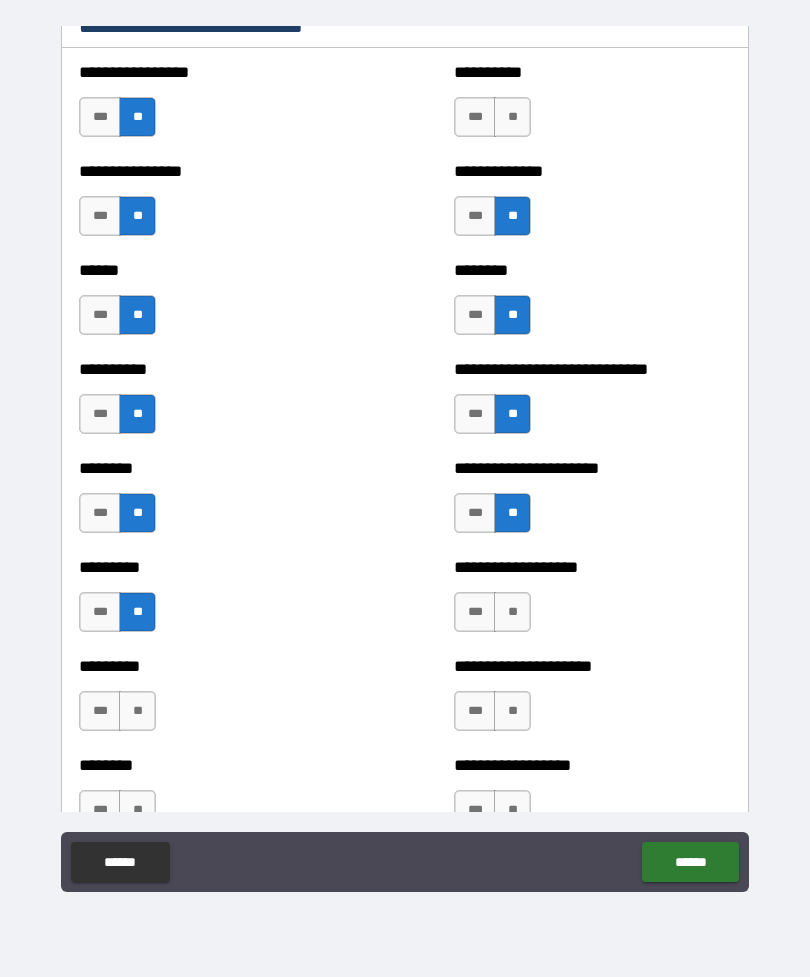 click on "**" at bounding box center (512, 612) 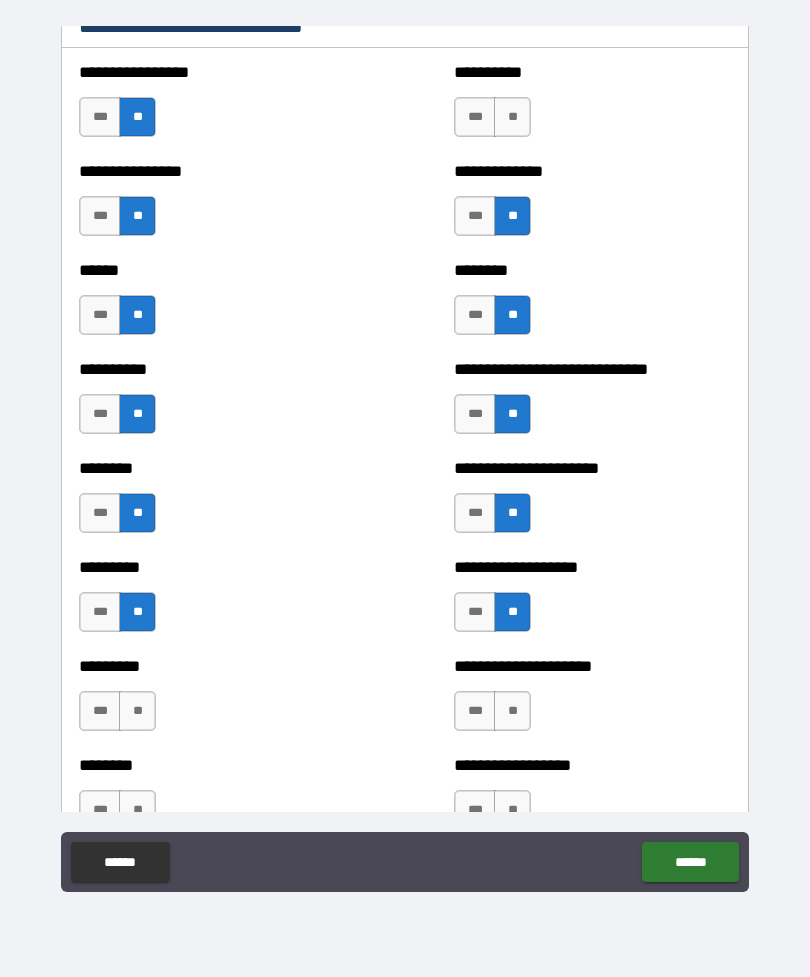 click on "**" at bounding box center [137, 711] 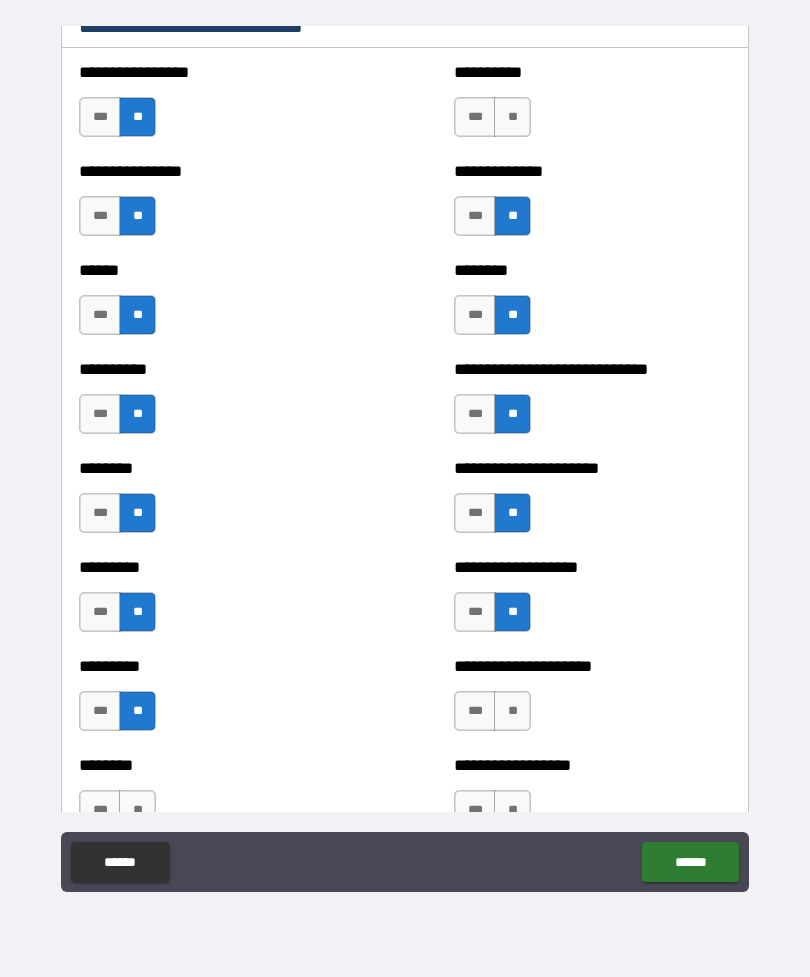 click on "**" at bounding box center (512, 711) 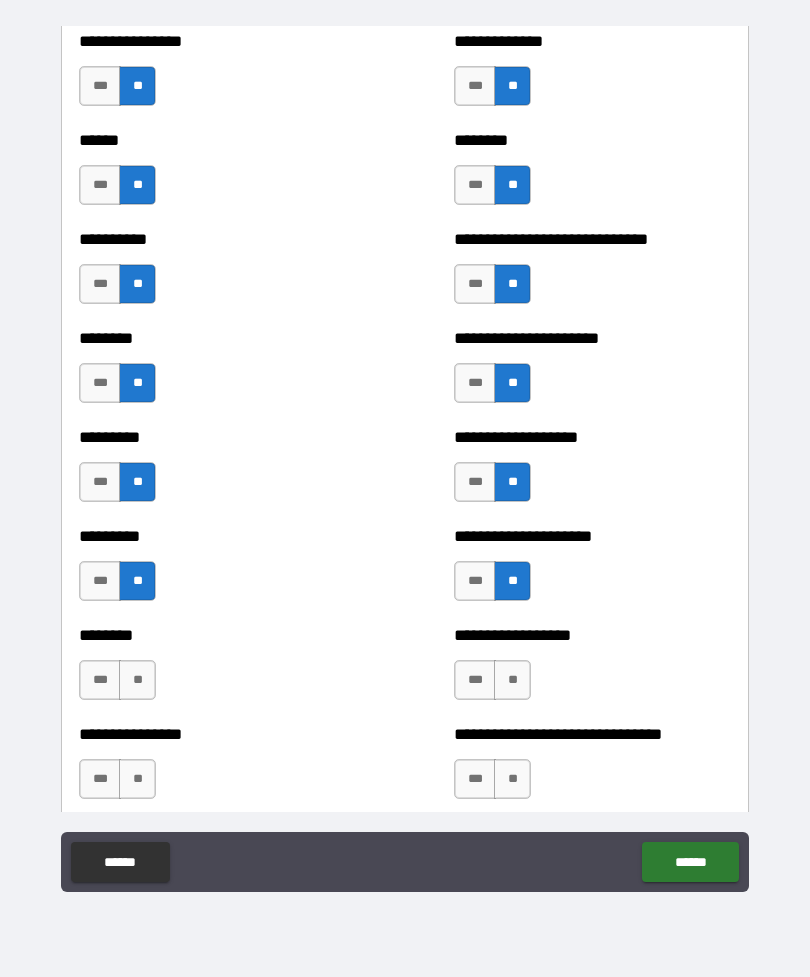 scroll, scrollTop: 6938, scrollLeft: 0, axis: vertical 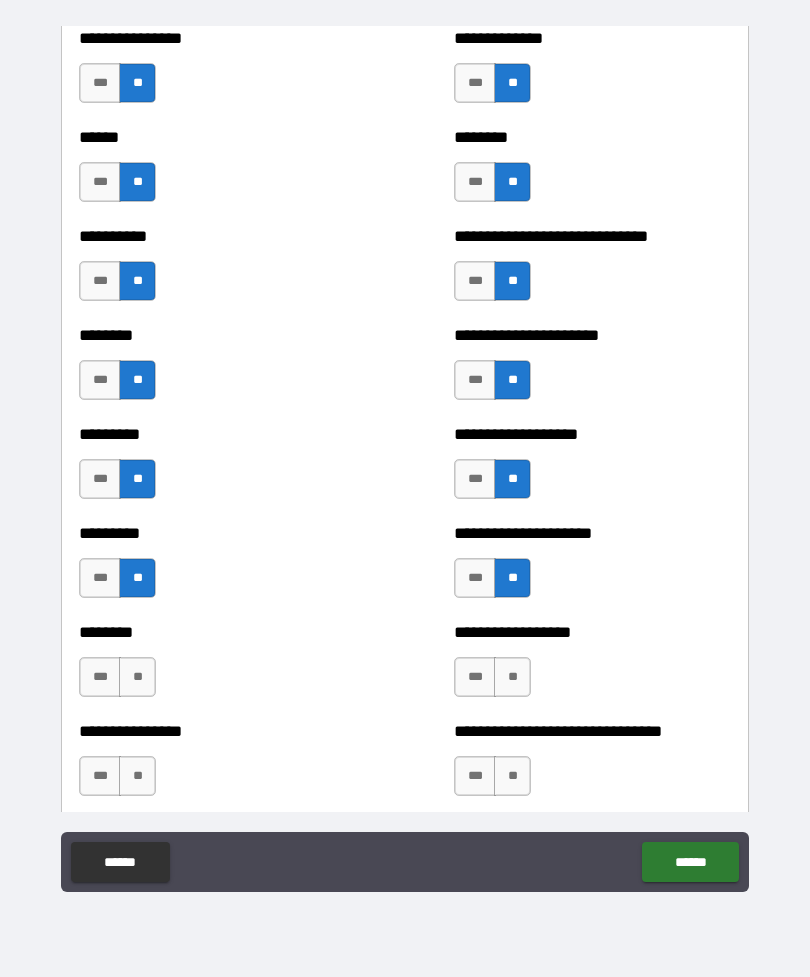 click on "**" at bounding box center [512, 677] 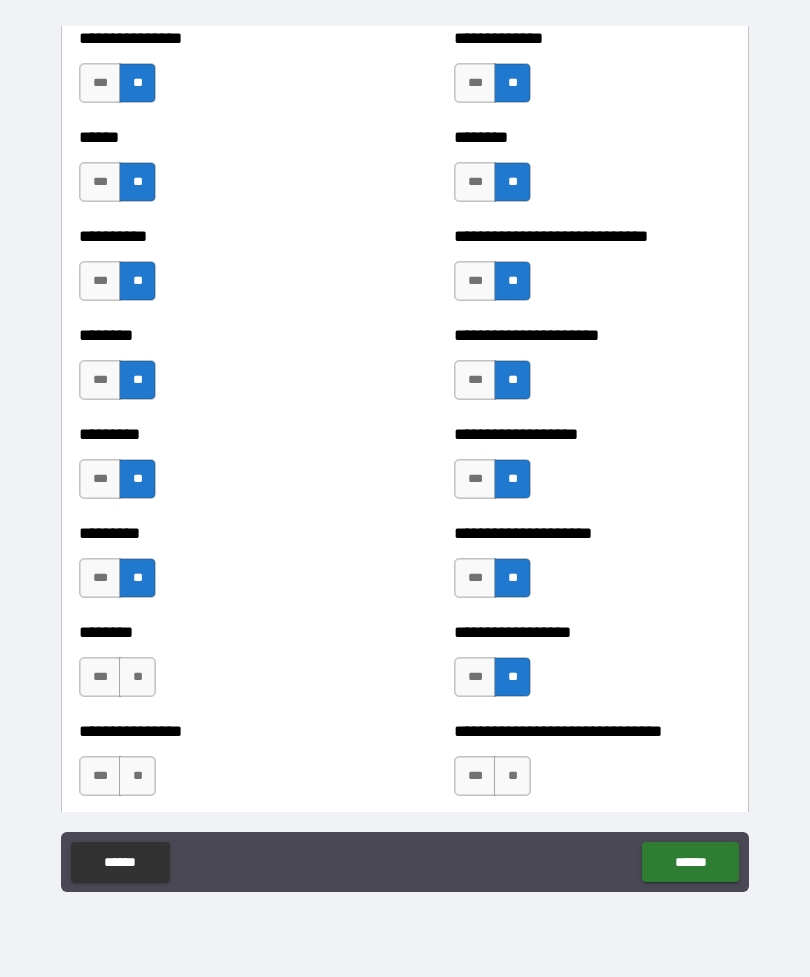 click on "**" at bounding box center (137, 677) 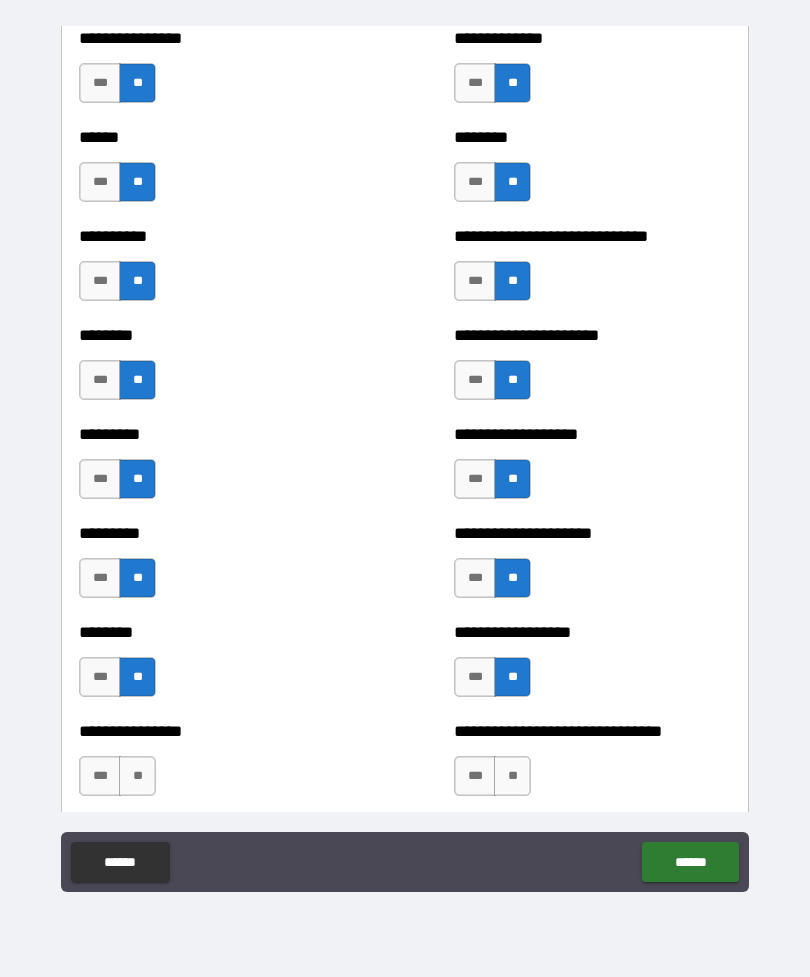 click on "**" at bounding box center [512, 776] 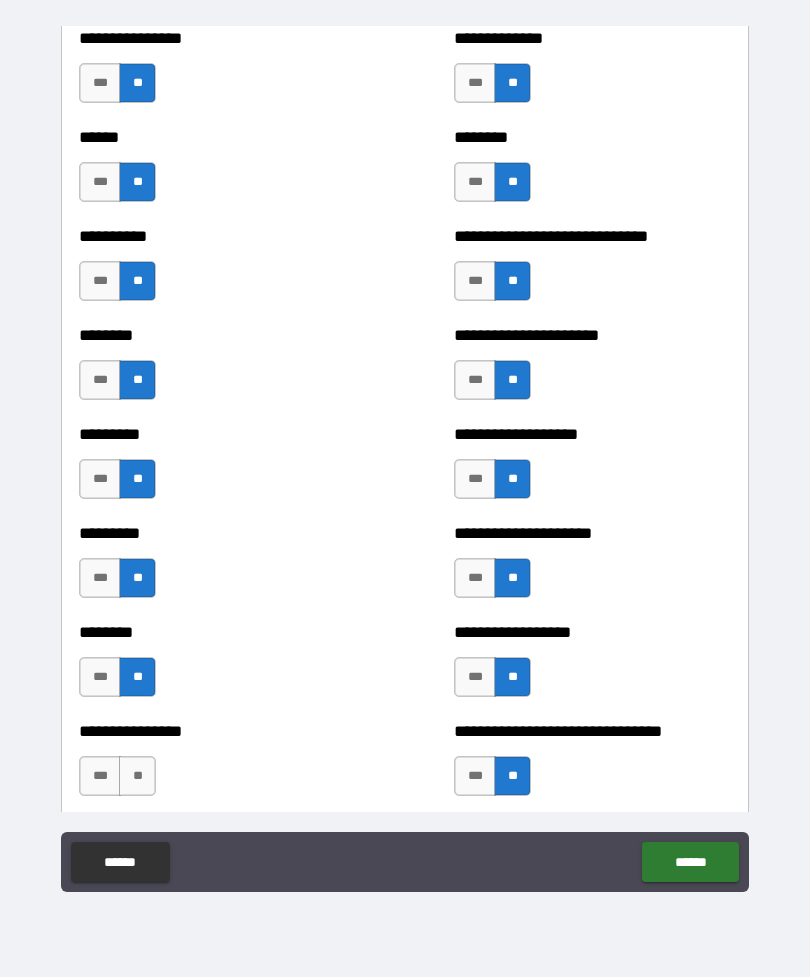 click on "**" at bounding box center (137, 776) 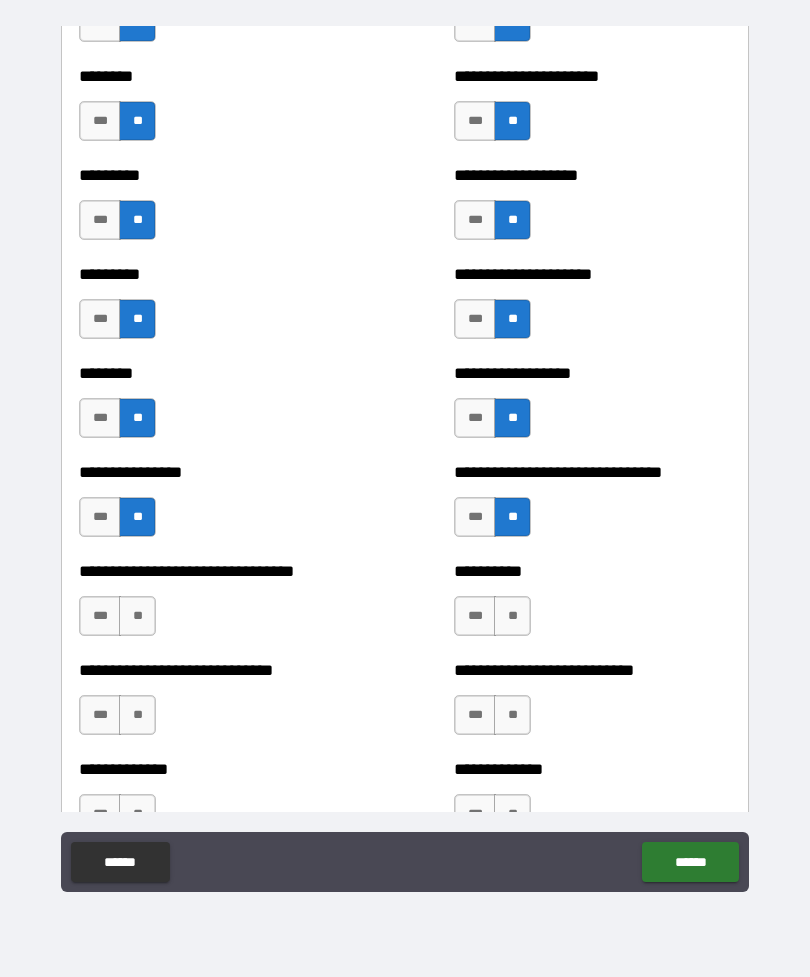 scroll, scrollTop: 7199, scrollLeft: 0, axis: vertical 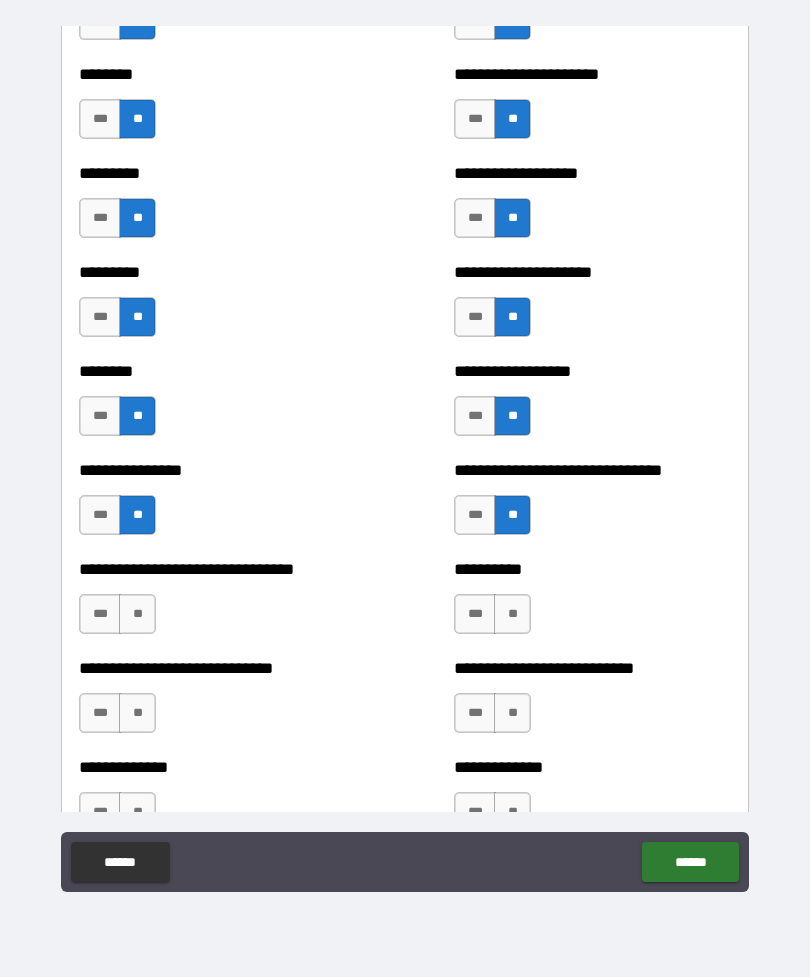 click on "**" at bounding box center (137, 614) 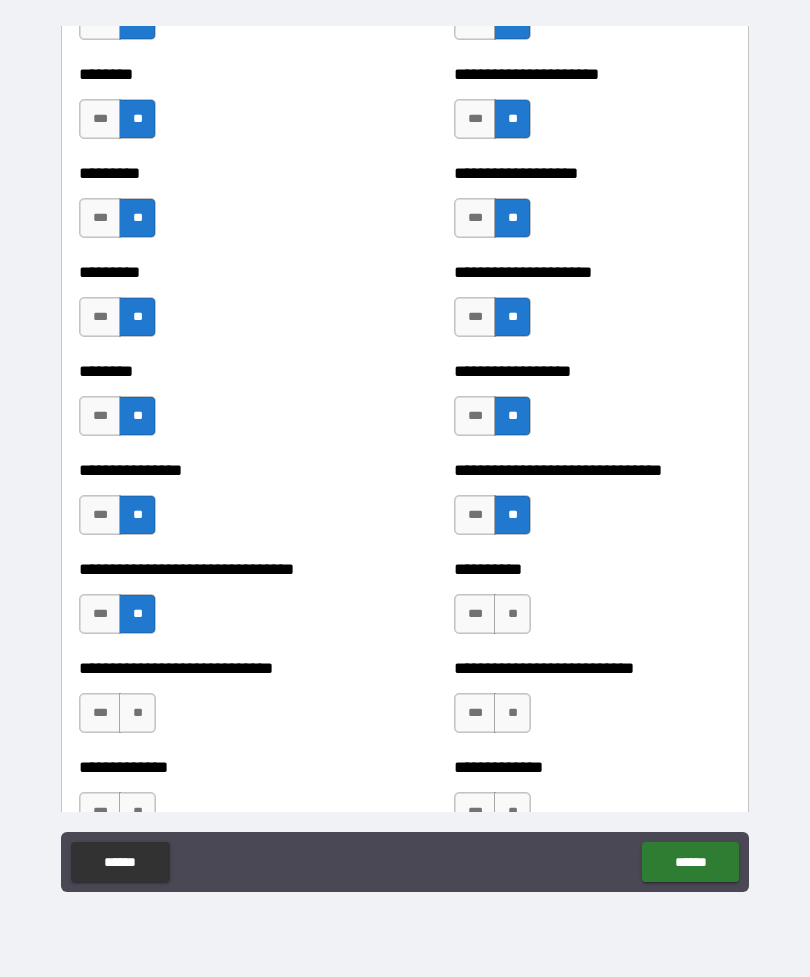 click on "**" at bounding box center (512, 614) 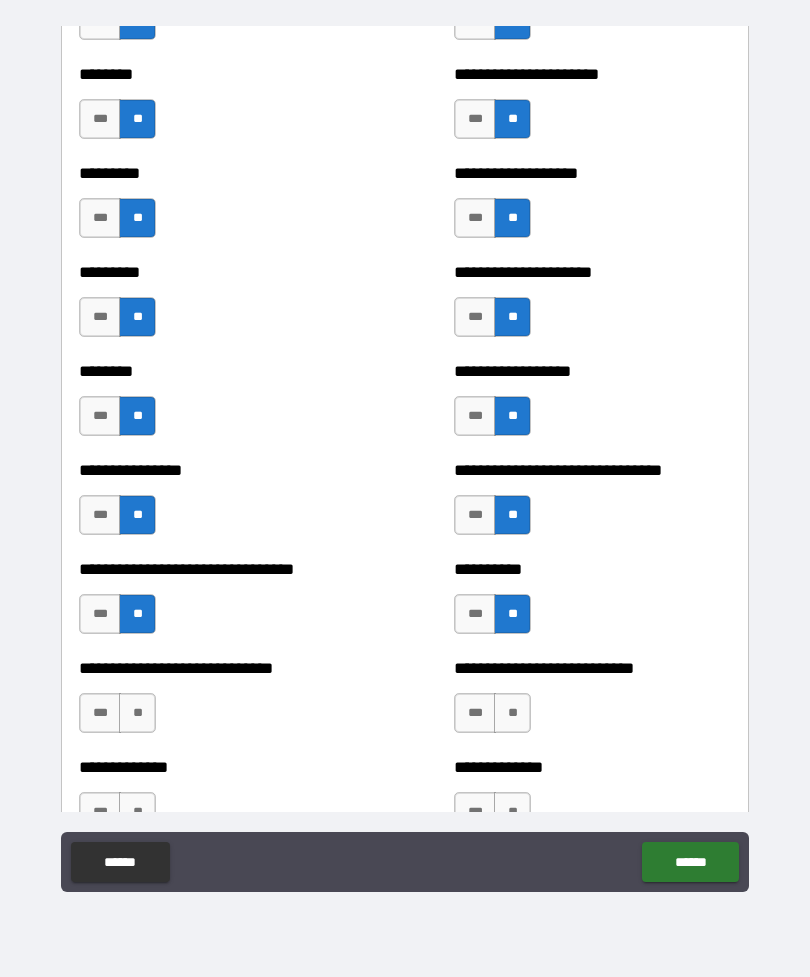 click on "**" at bounding box center [137, 713] 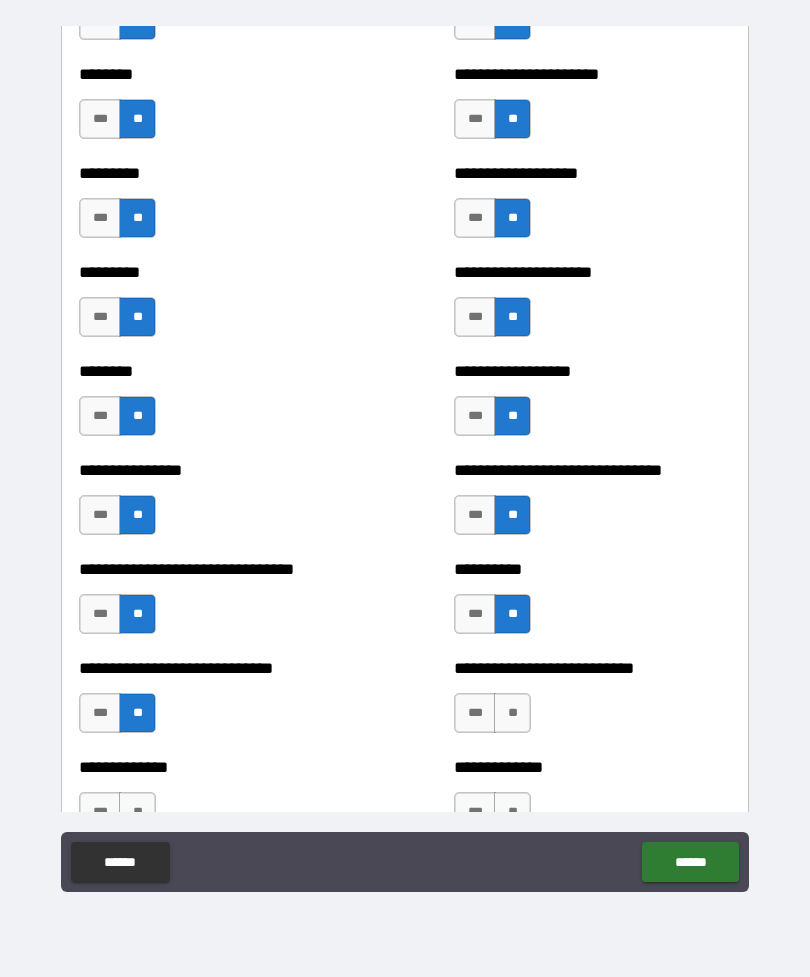 click on "**" at bounding box center (512, 713) 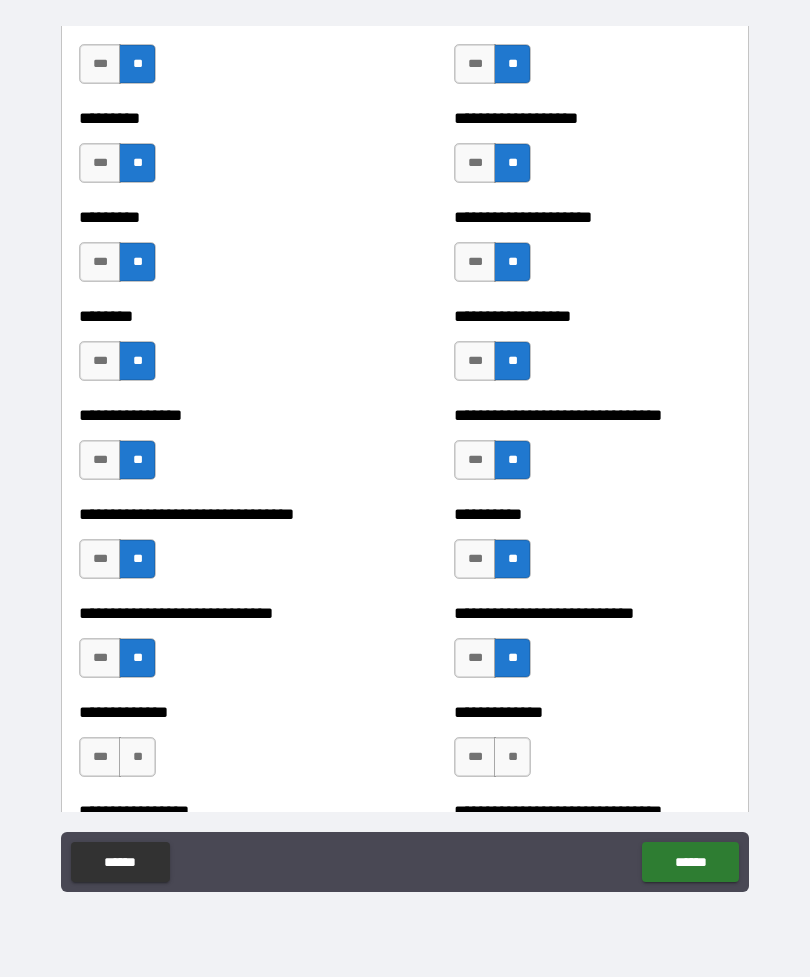 scroll, scrollTop: 7331, scrollLeft: 0, axis: vertical 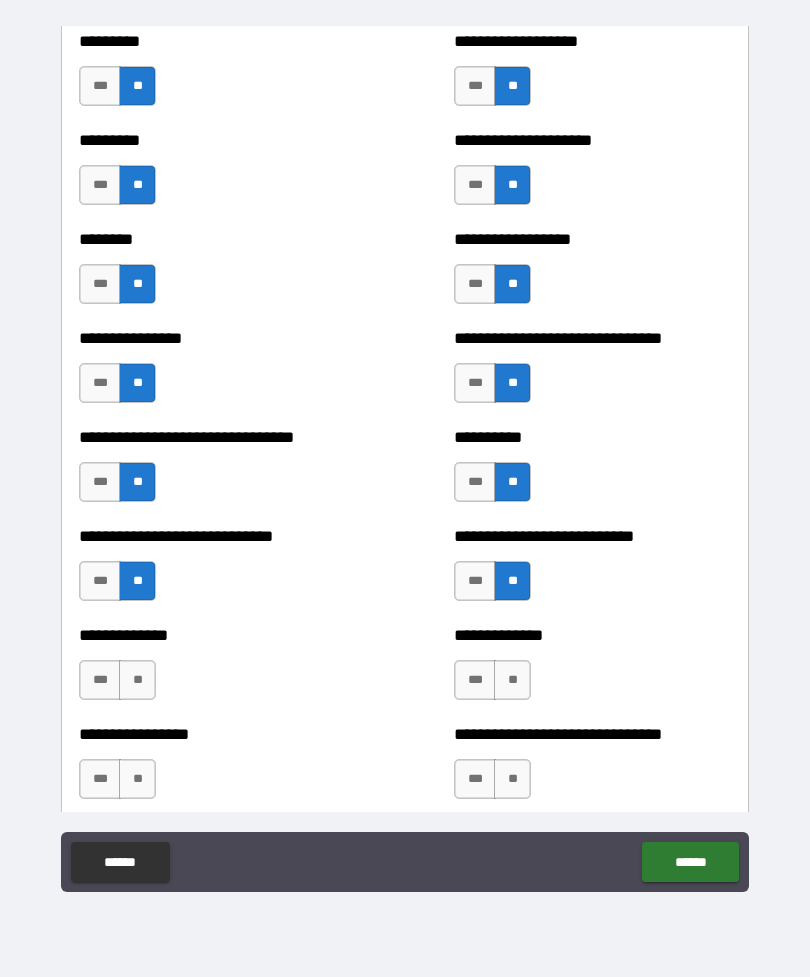 click on "**" at bounding box center [512, 680] 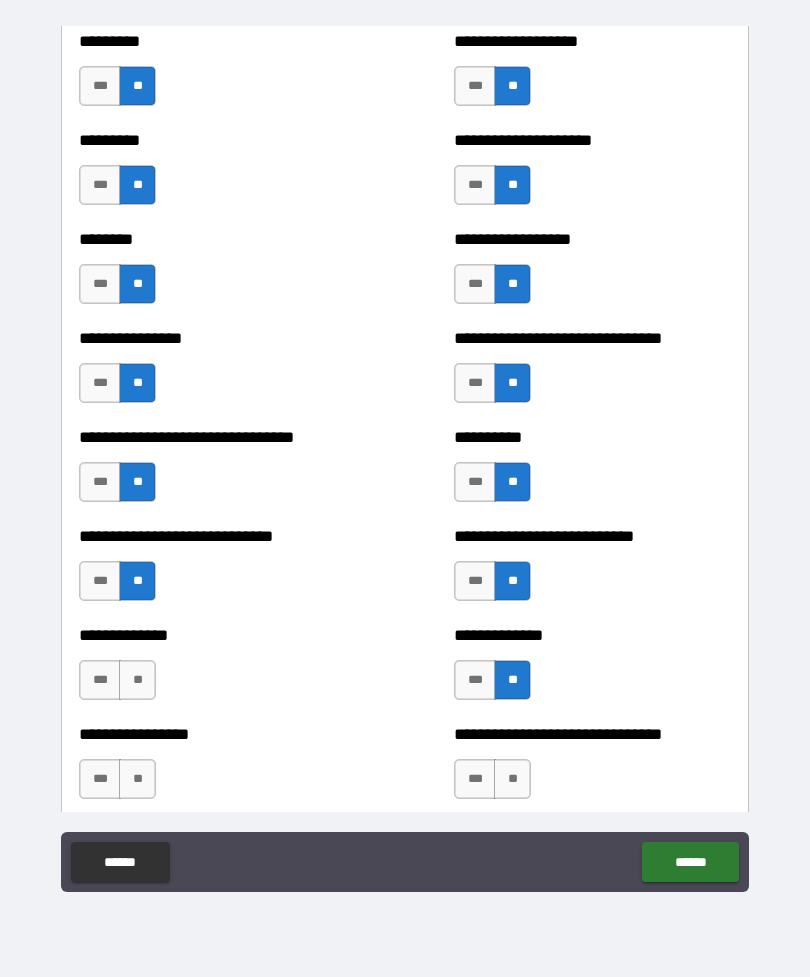 click on "**" at bounding box center (137, 680) 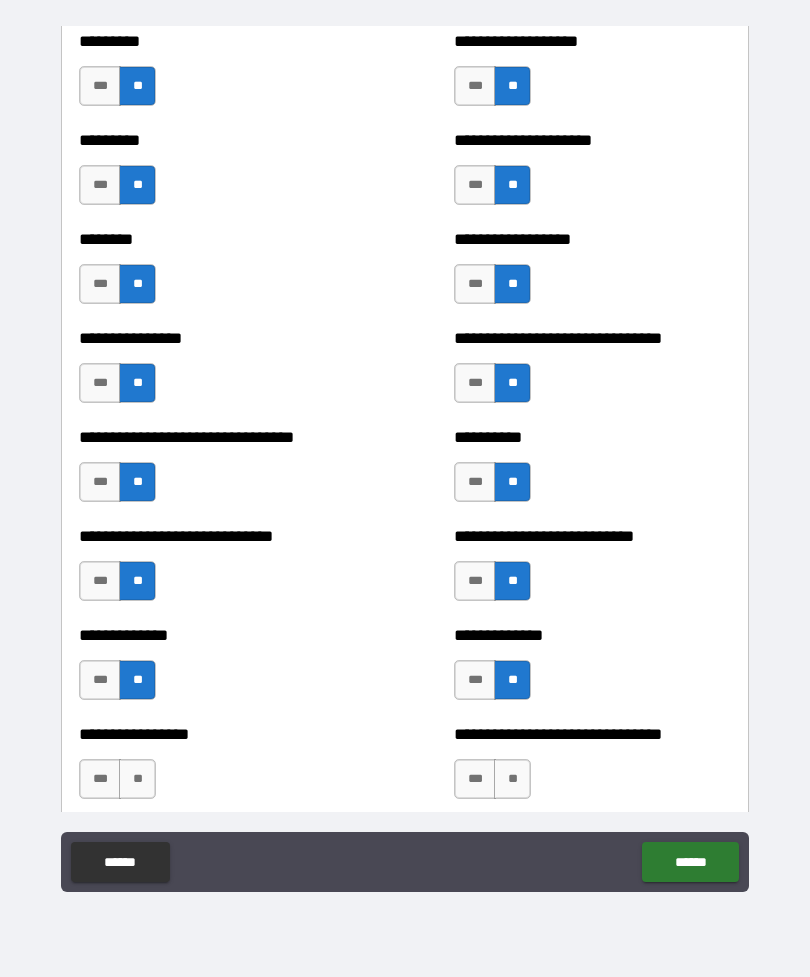 click on "**" at bounding box center [512, 779] 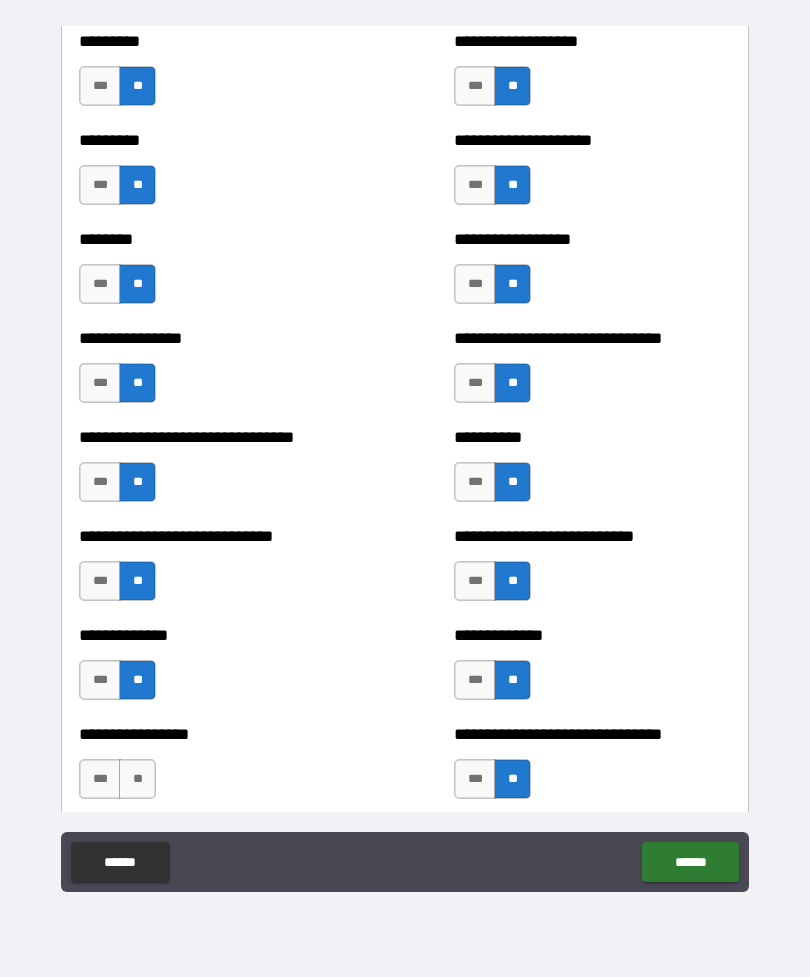 click on "**" at bounding box center [137, 779] 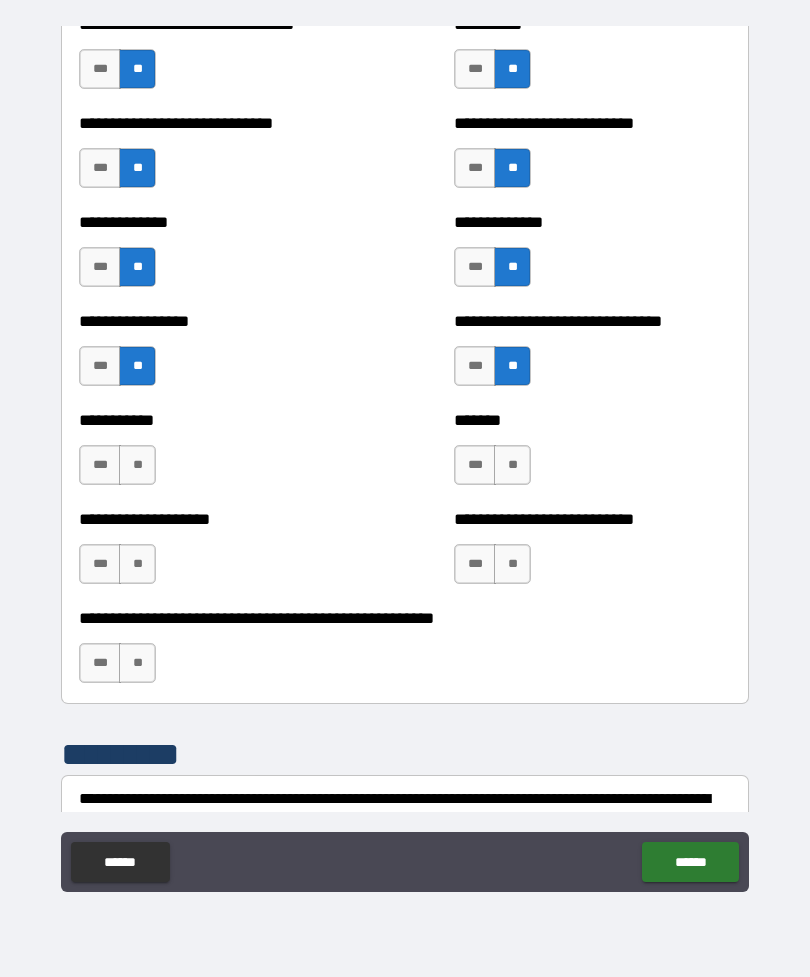 scroll, scrollTop: 7745, scrollLeft: 0, axis: vertical 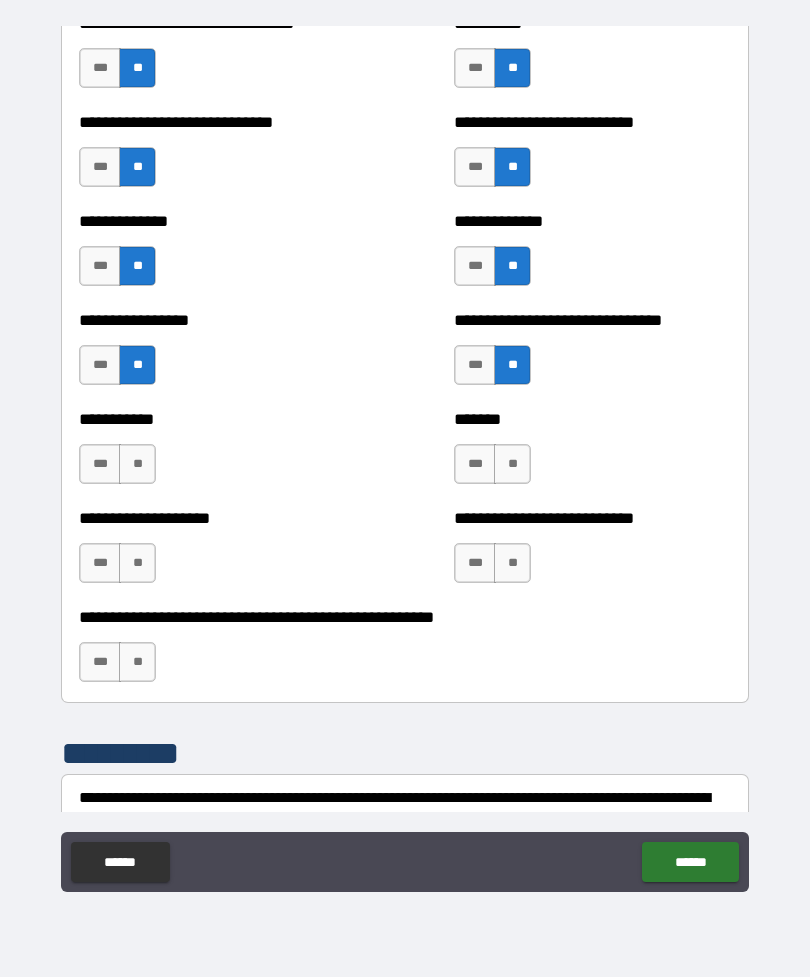 click on "**" at bounding box center [137, 464] 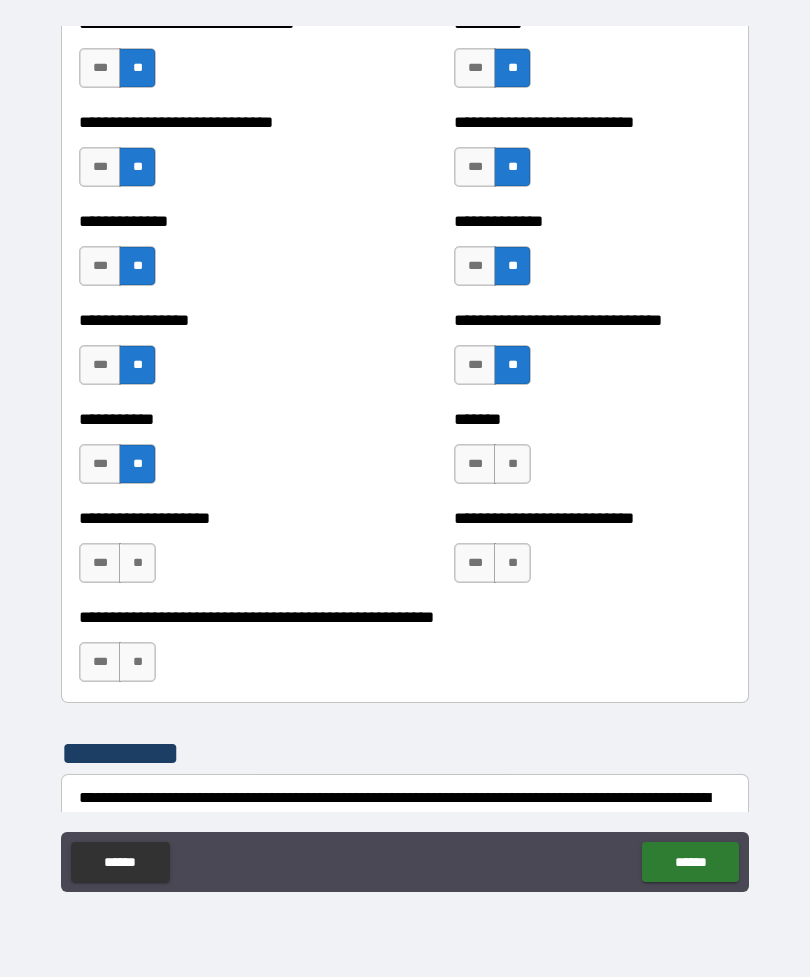 click on "**" at bounding box center [512, 464] 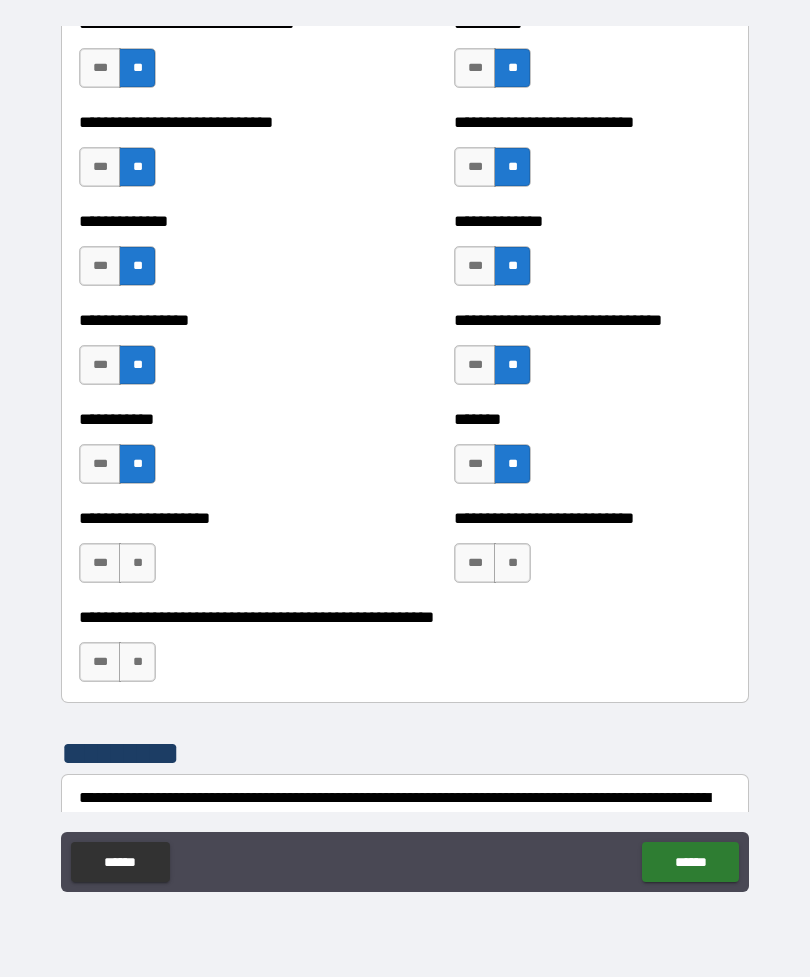 click on "**" at bounding box center (137, 563) 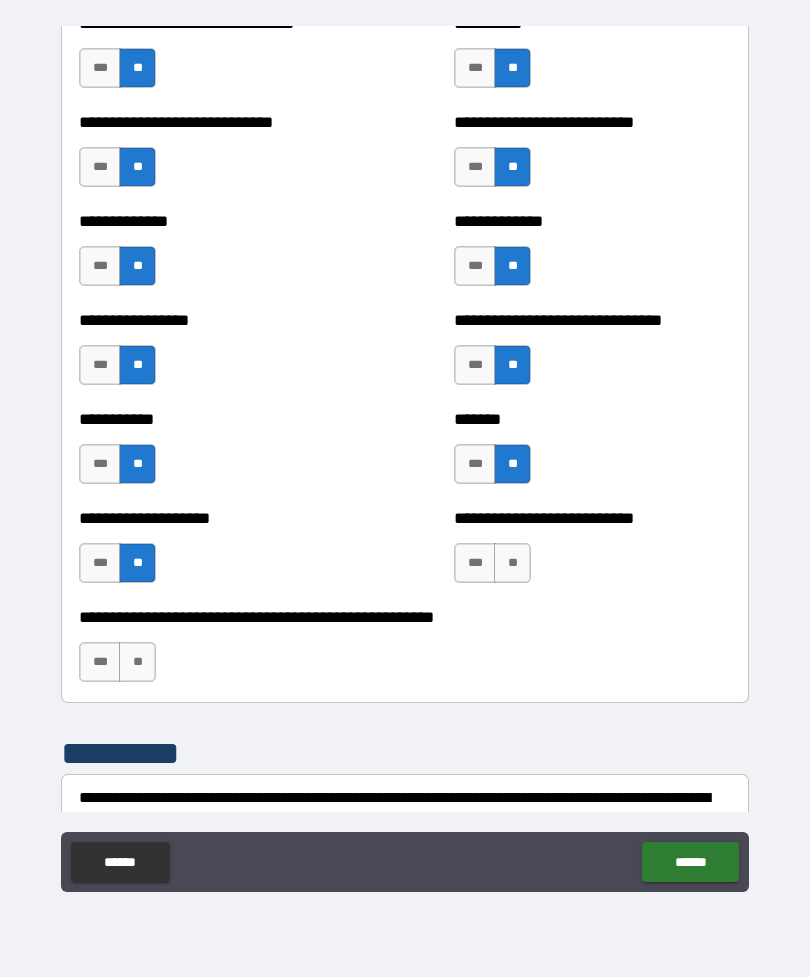 click on "**" at bounding box center [512, 563] 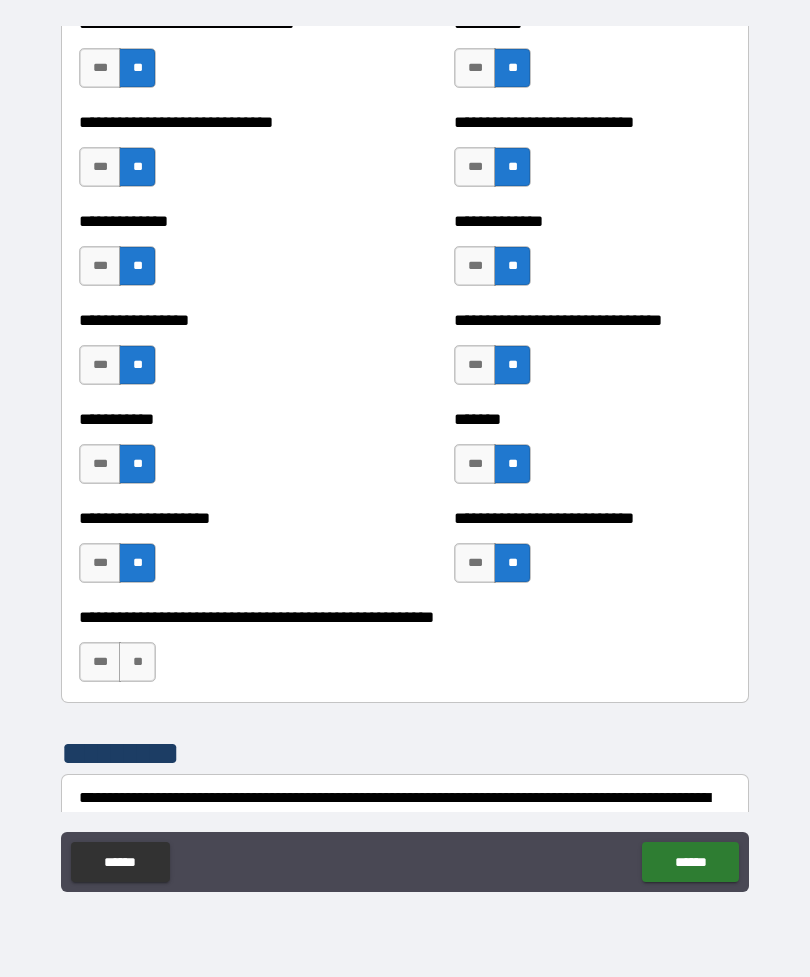 click on "**" at bounding box center (137, 662) 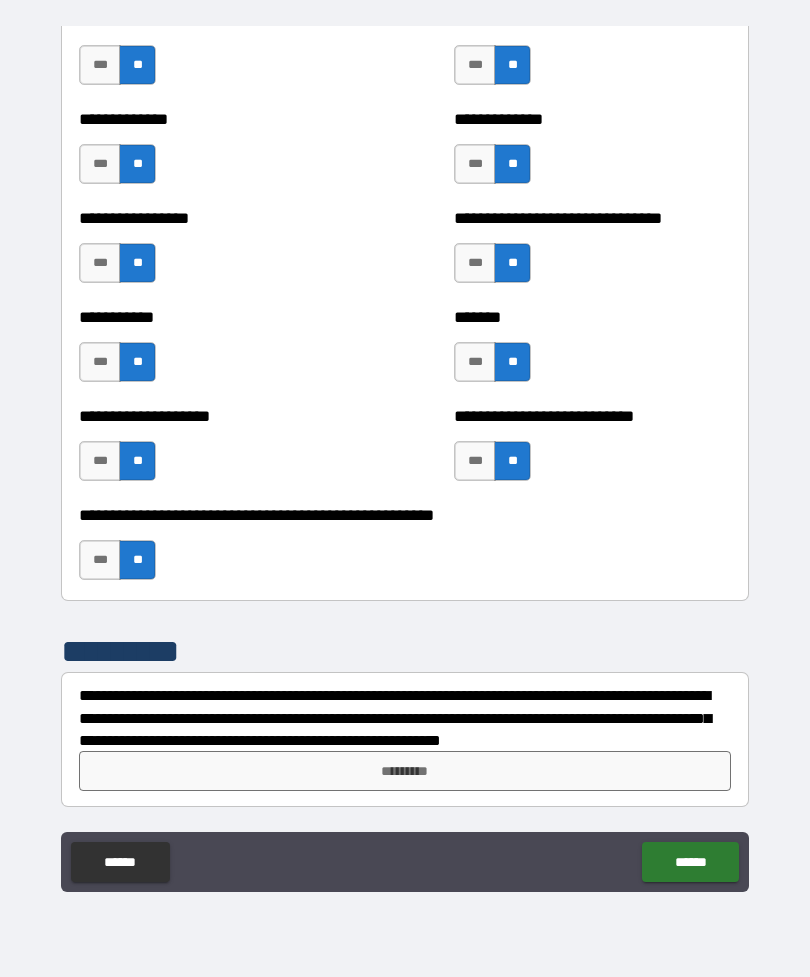 scroll, scrollTop: 7847, scrollLeft: 0, axis: vertical 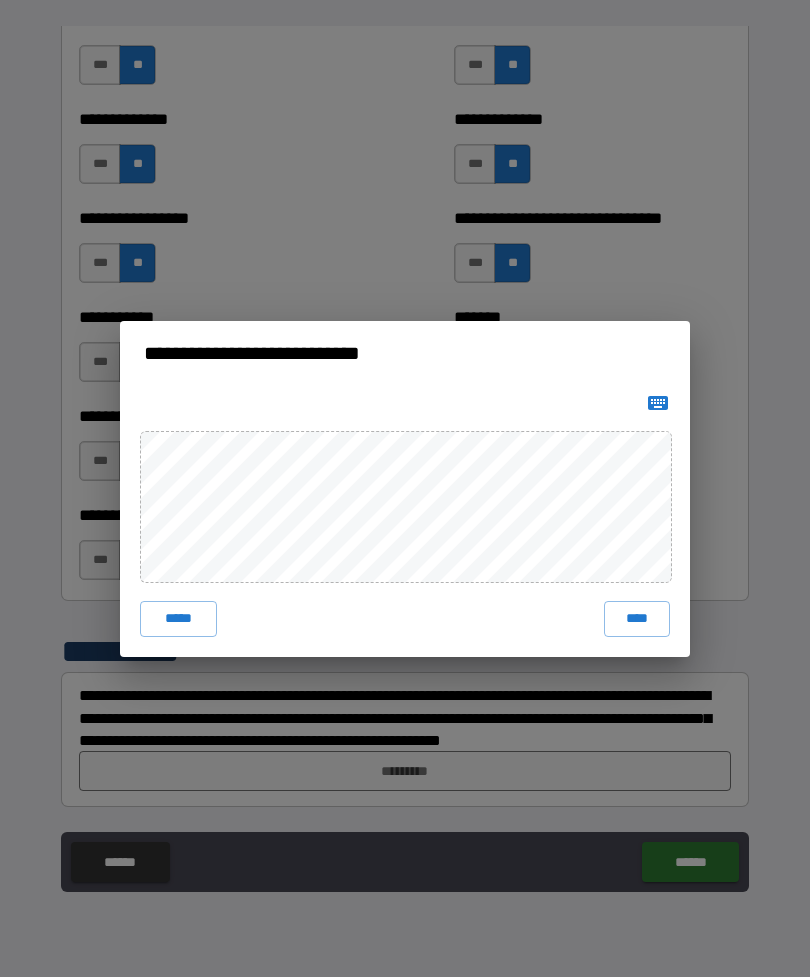 click on "****" at bounding box center (637, 619) 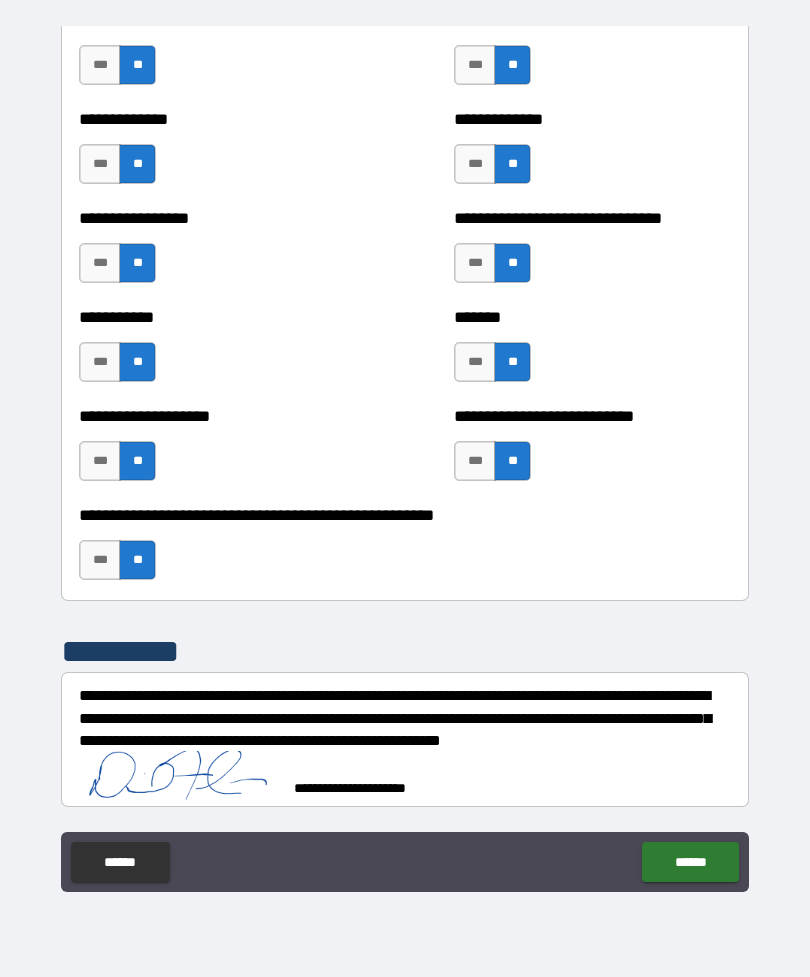 scroll, scrollTop: 7837, scrollLeft: 0, axis: vertical 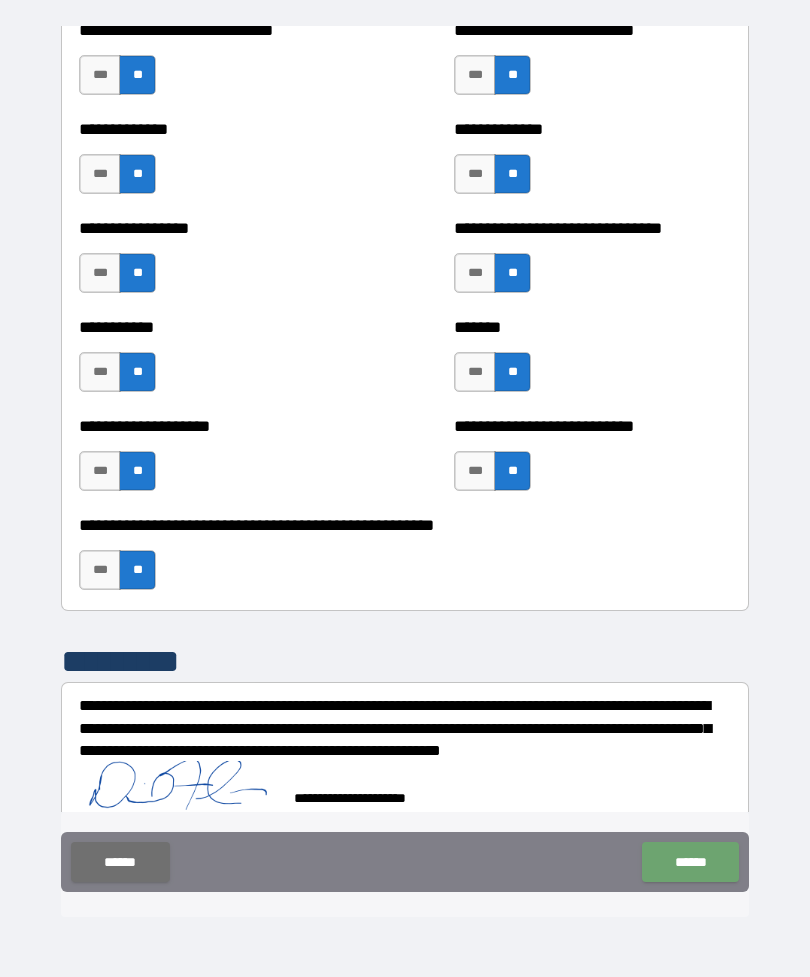click on "******" at bounding box center [690, 862] 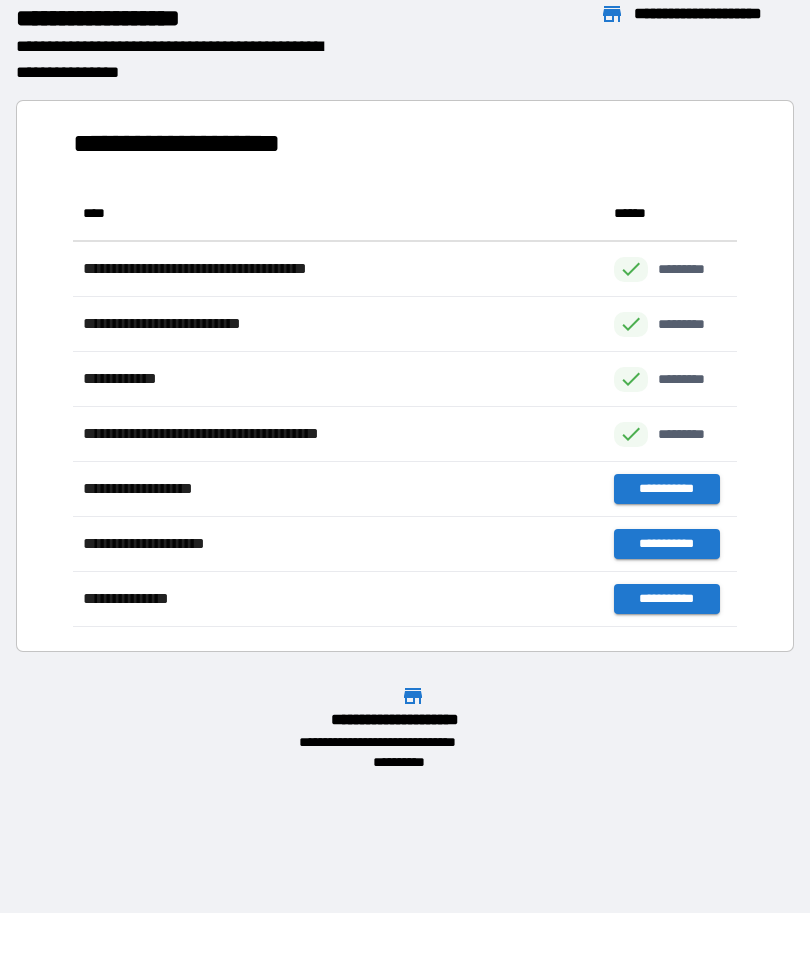 scroll, scrollTop: 1, scrollLeft: 1, axis: both 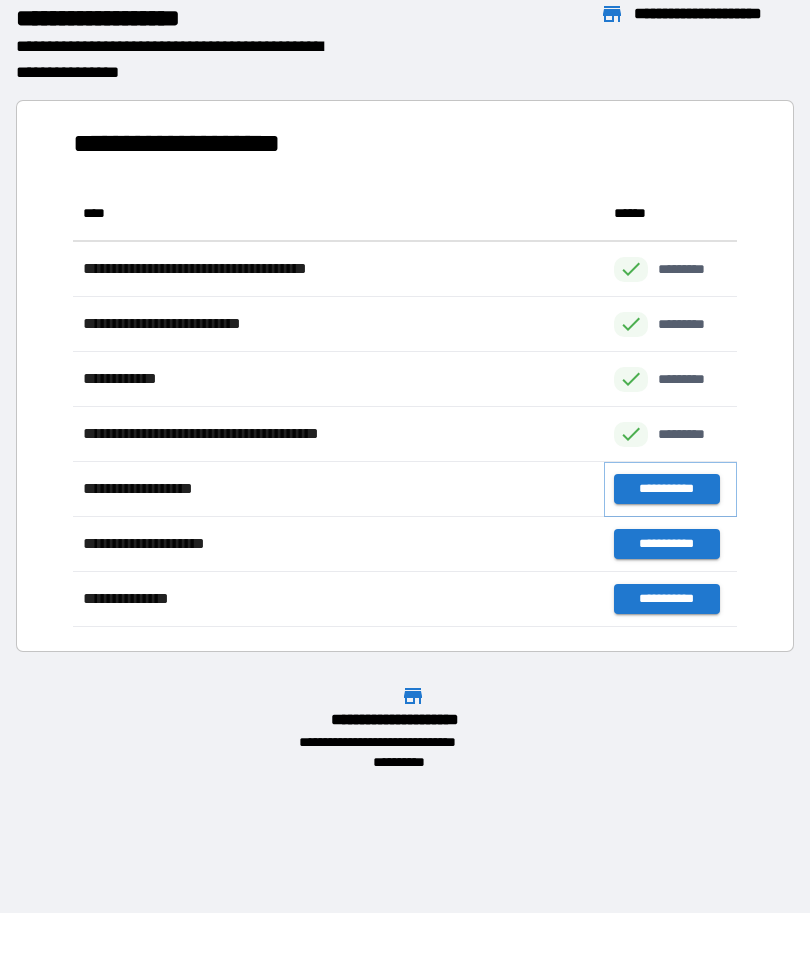 click on "**********" at bounding box center [666, 489] 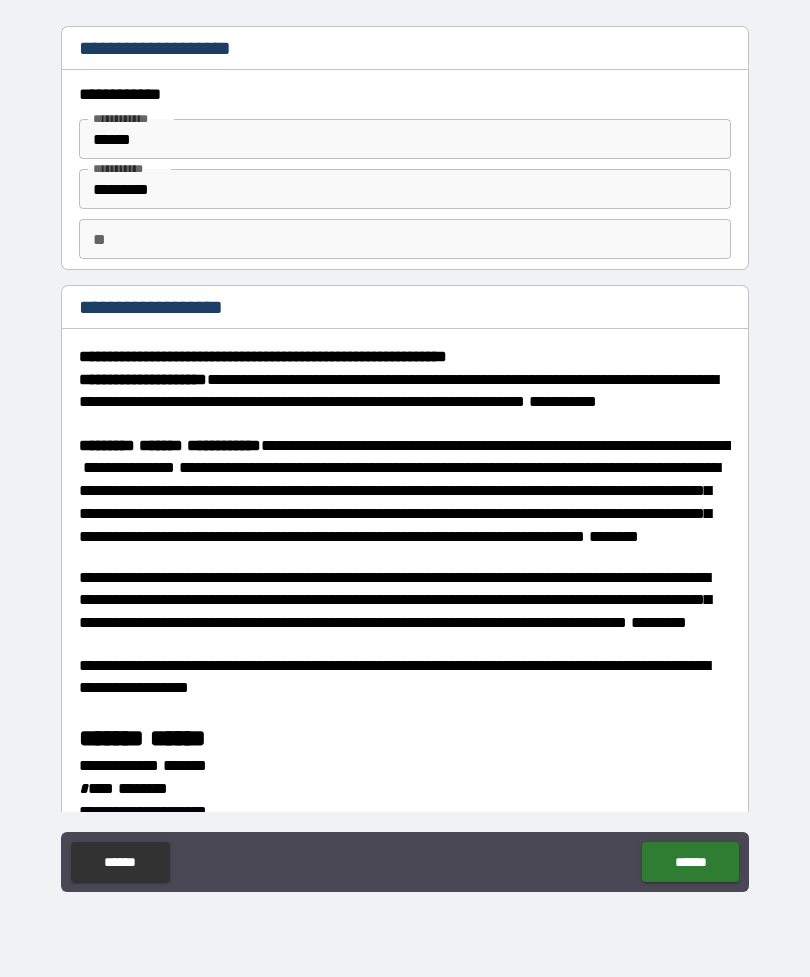 click on "** **" at bounding box center (405, 239) 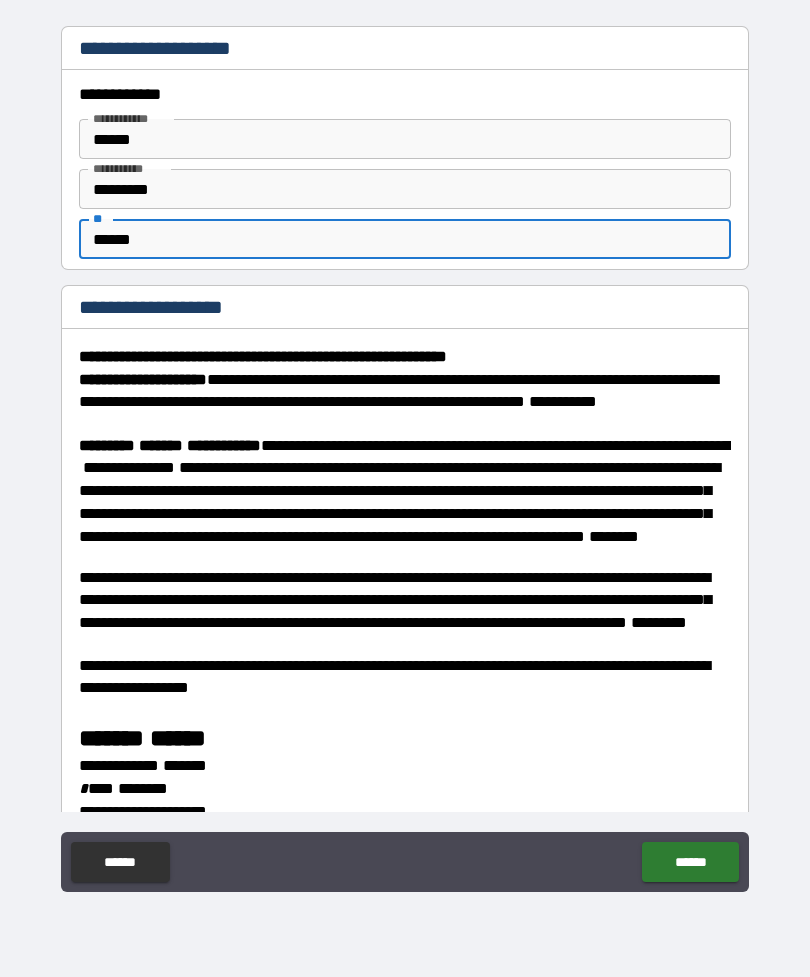 type on "*****" 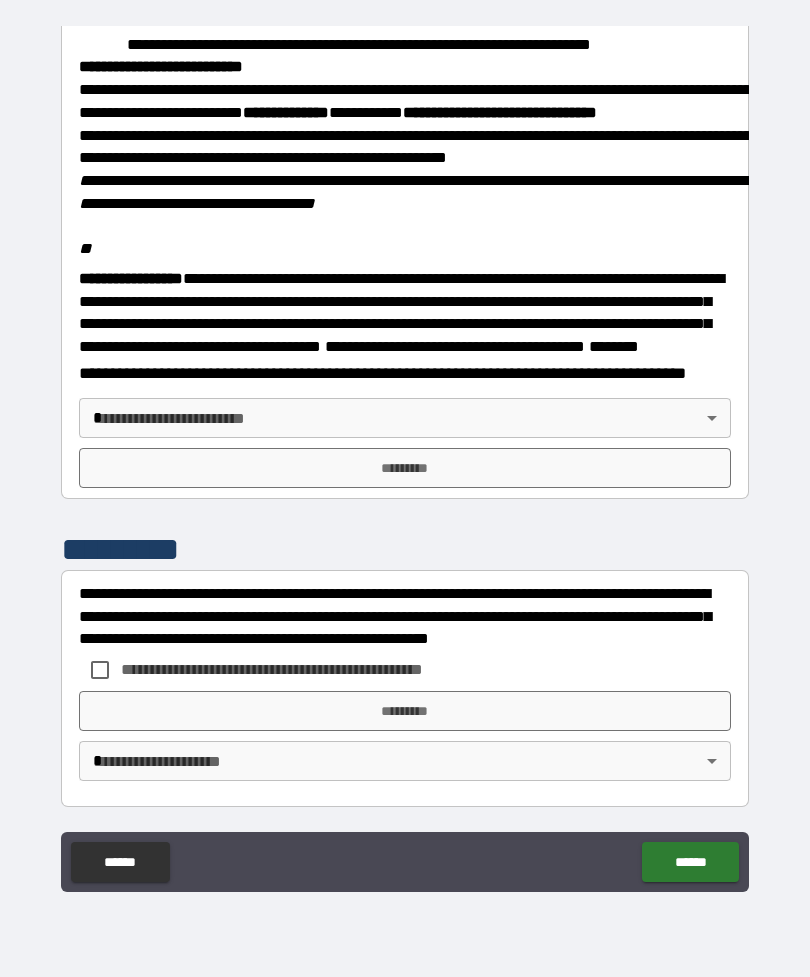scroll, scrollTop: 2323, scrollLeft: 0, axis: vertical 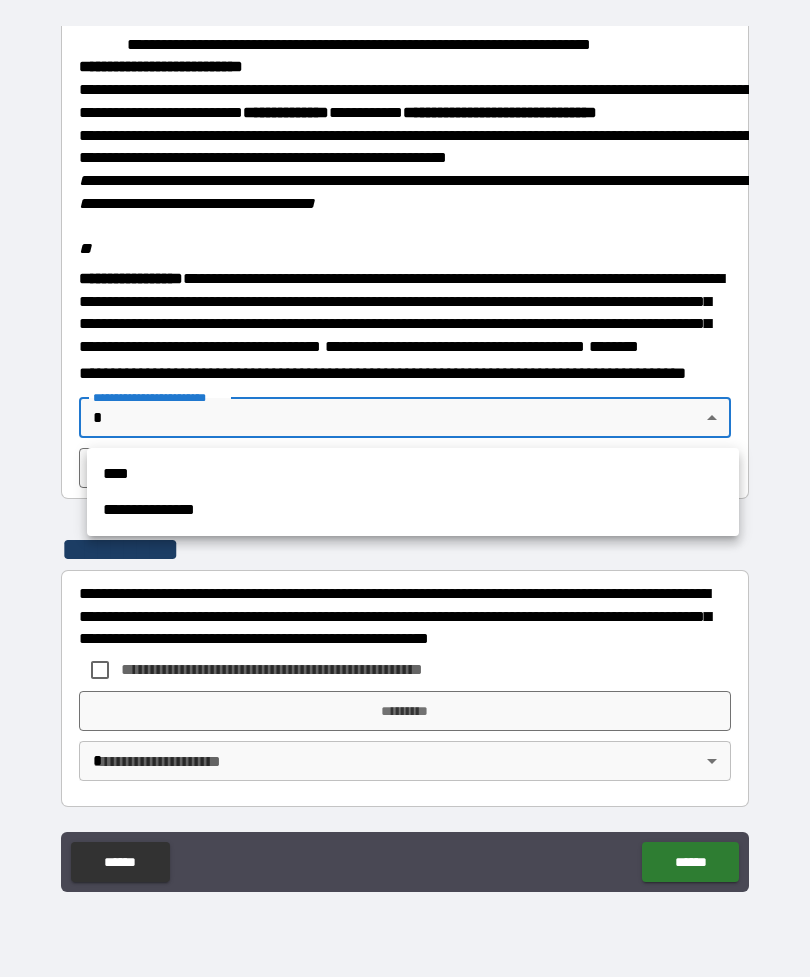 click on "**********" at bounding box center (413, 510) 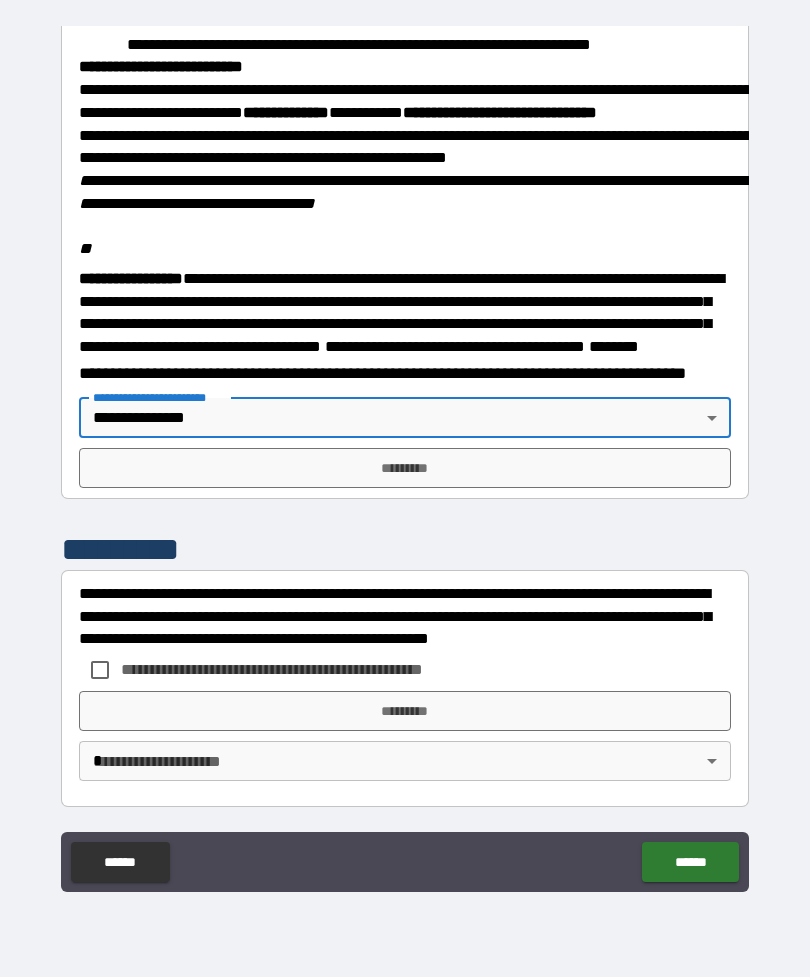 click on "*********" at bounding box center (405, 468) 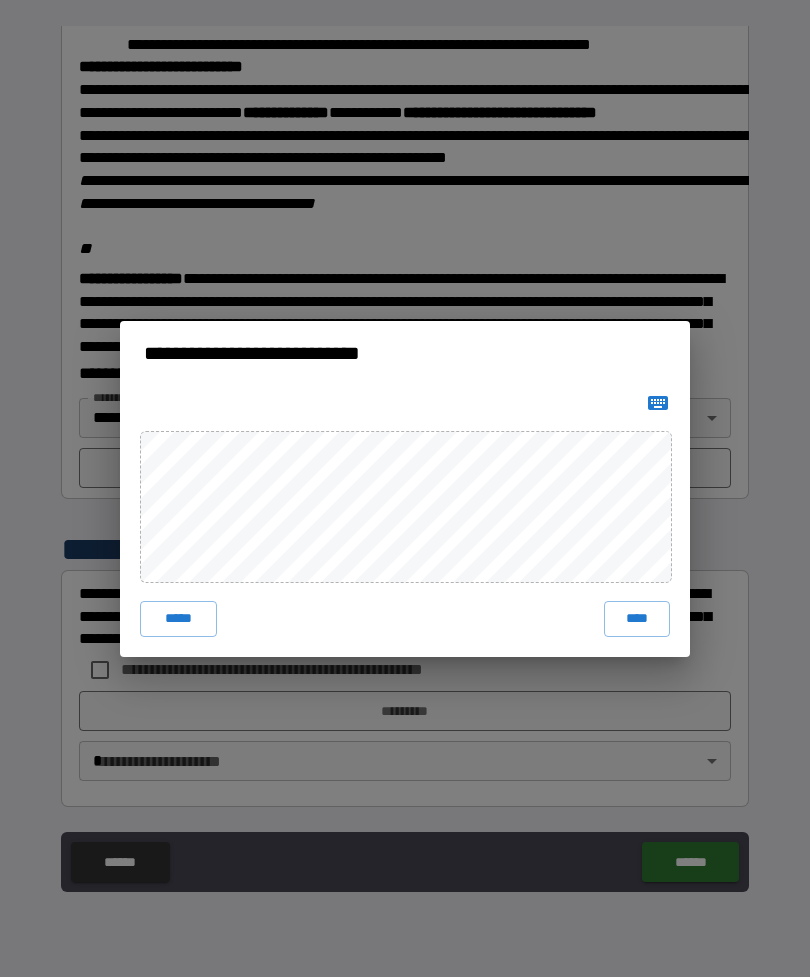 click on "****" at bounding box center [637, 619] 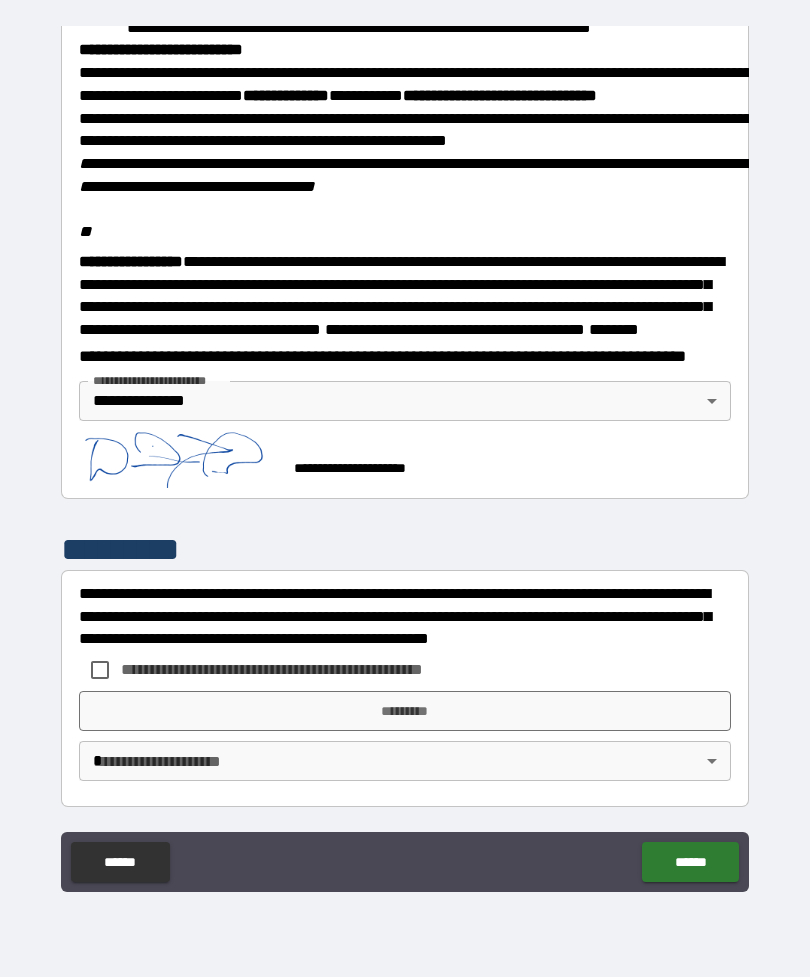 scroll, scrollTop: 2340, scrollLeft: 0, axis: vertical 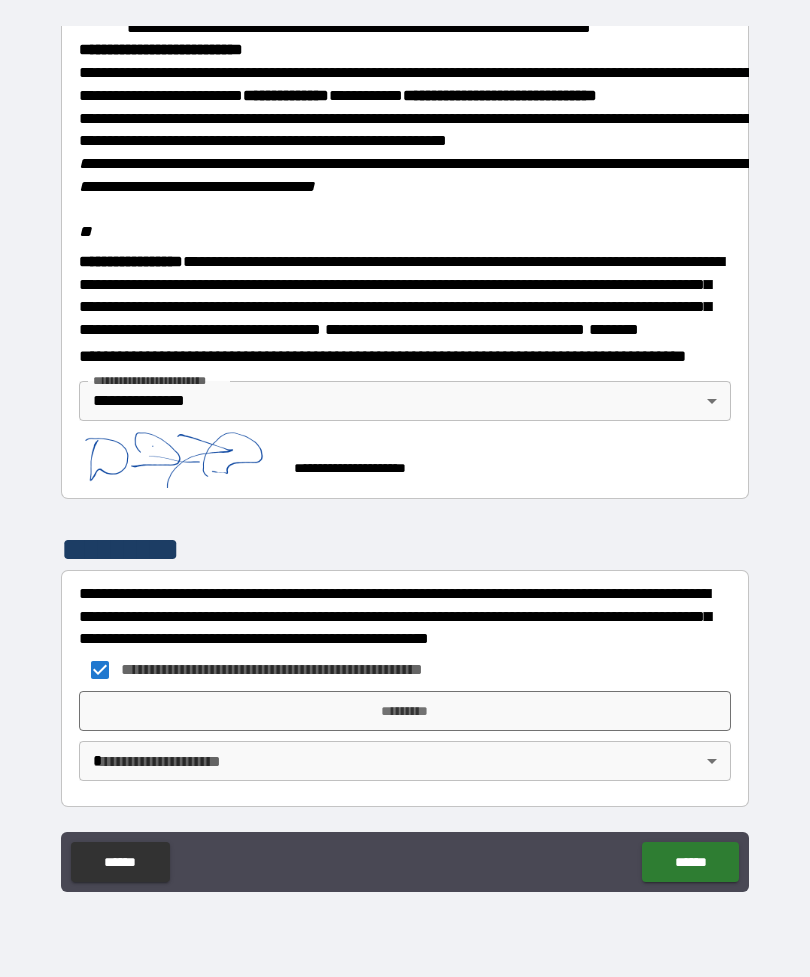 click on "*********" at bounding box center [405, 711] 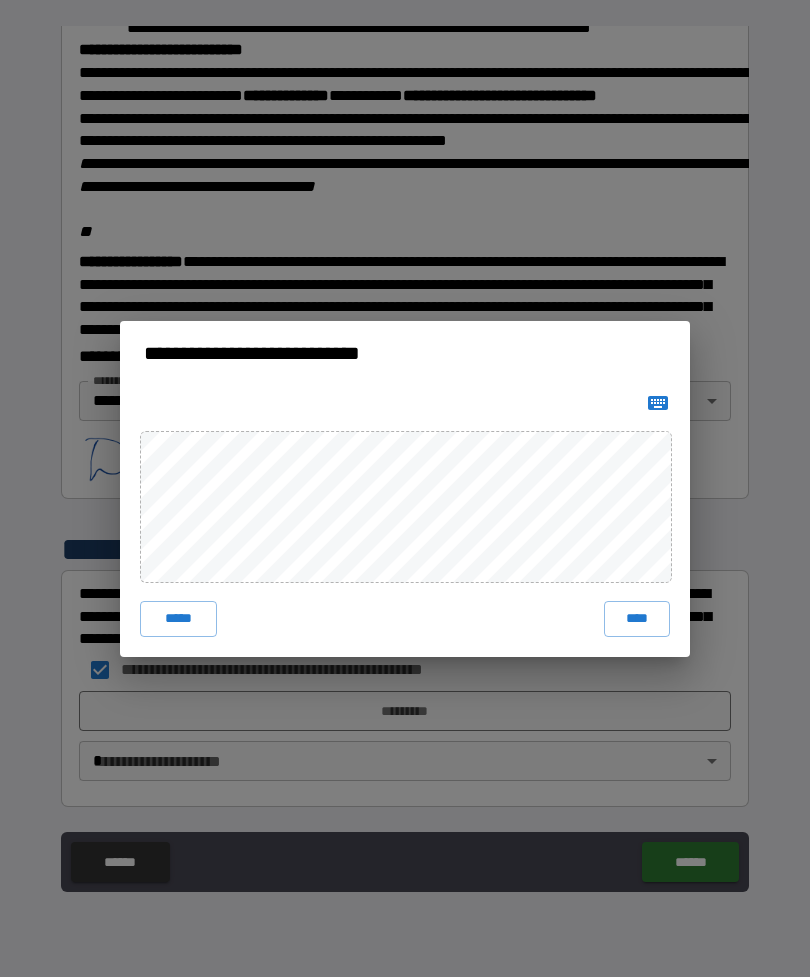 click on "****" at bounding box center [637, 619] 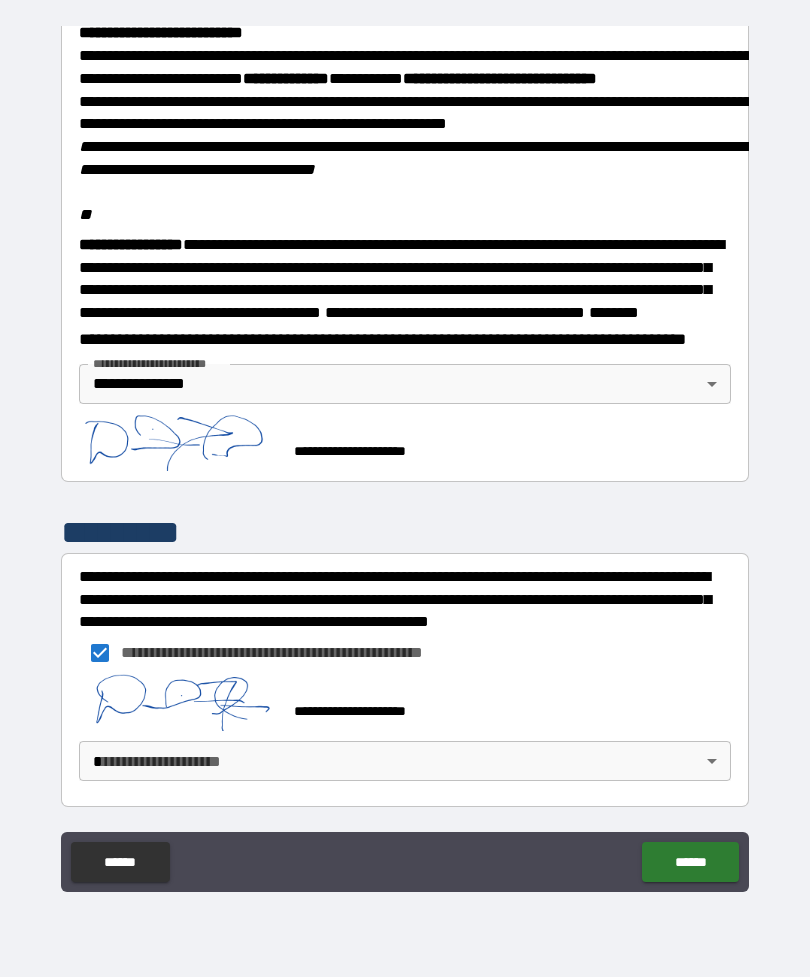 click on "**********" at bounding box center [405, 456] 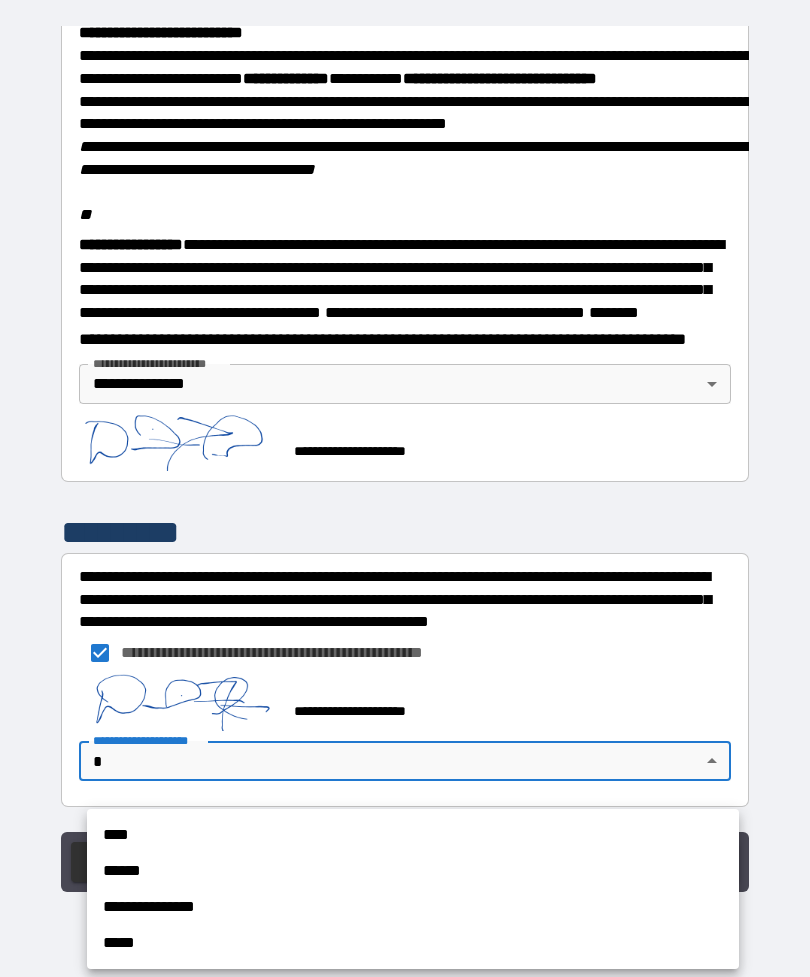 click on "**********" at bounding box center (413, 907) 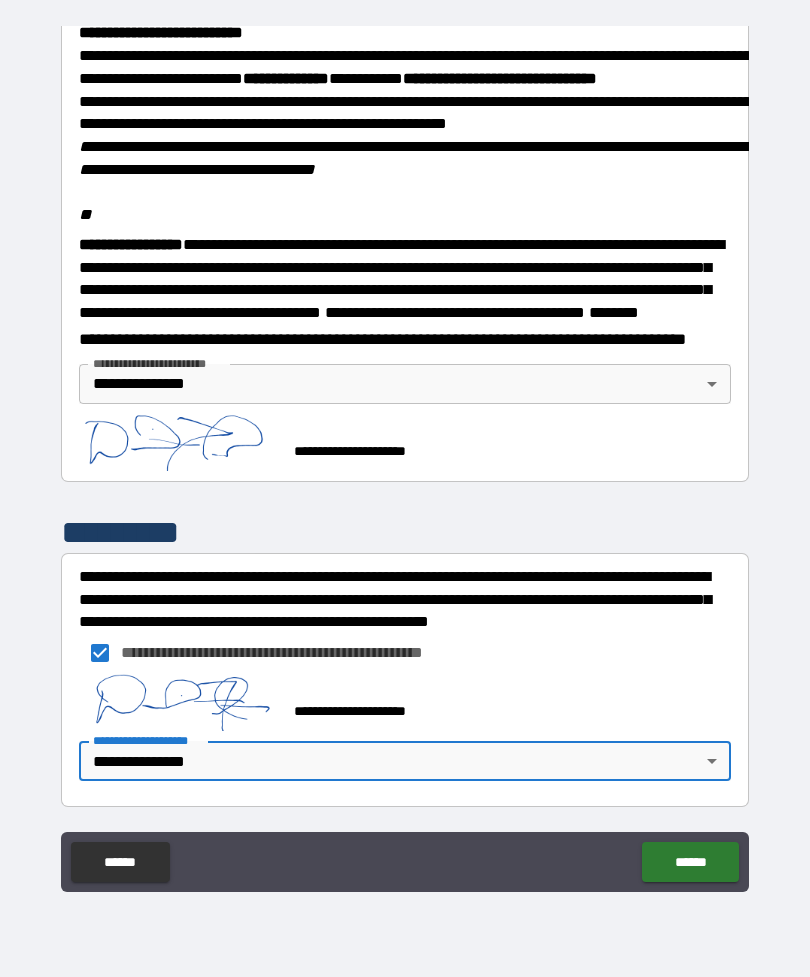 scroll, scrollTop: 2357, scrollLeft: 0, axis: vertical 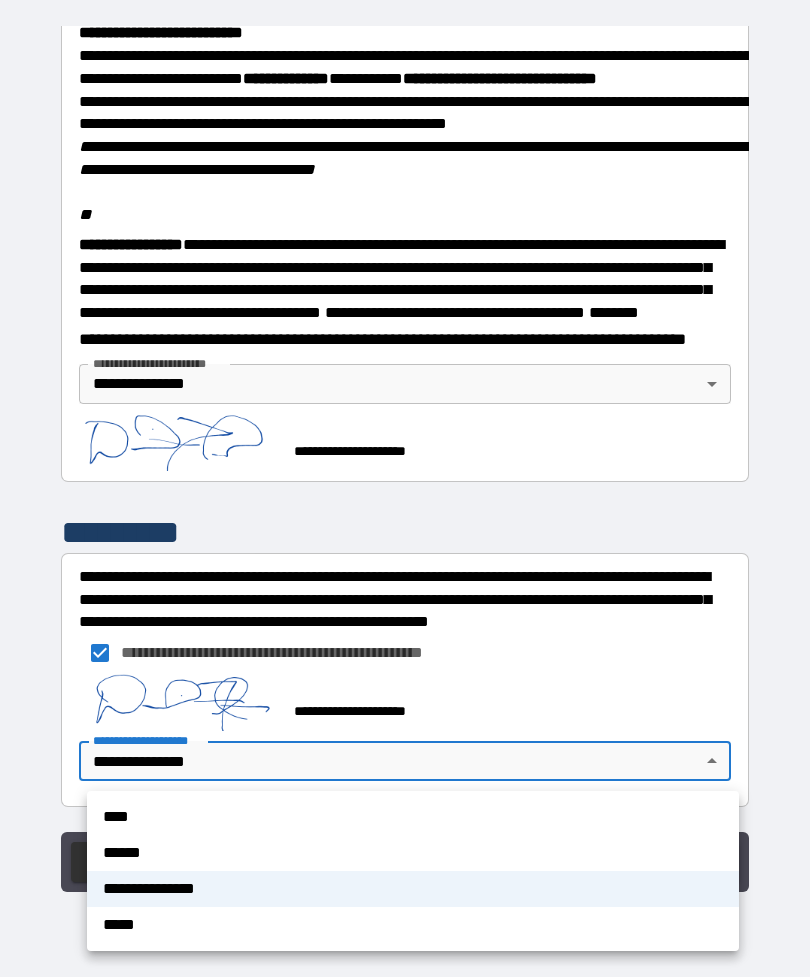 click at bounding box center (405, 488) 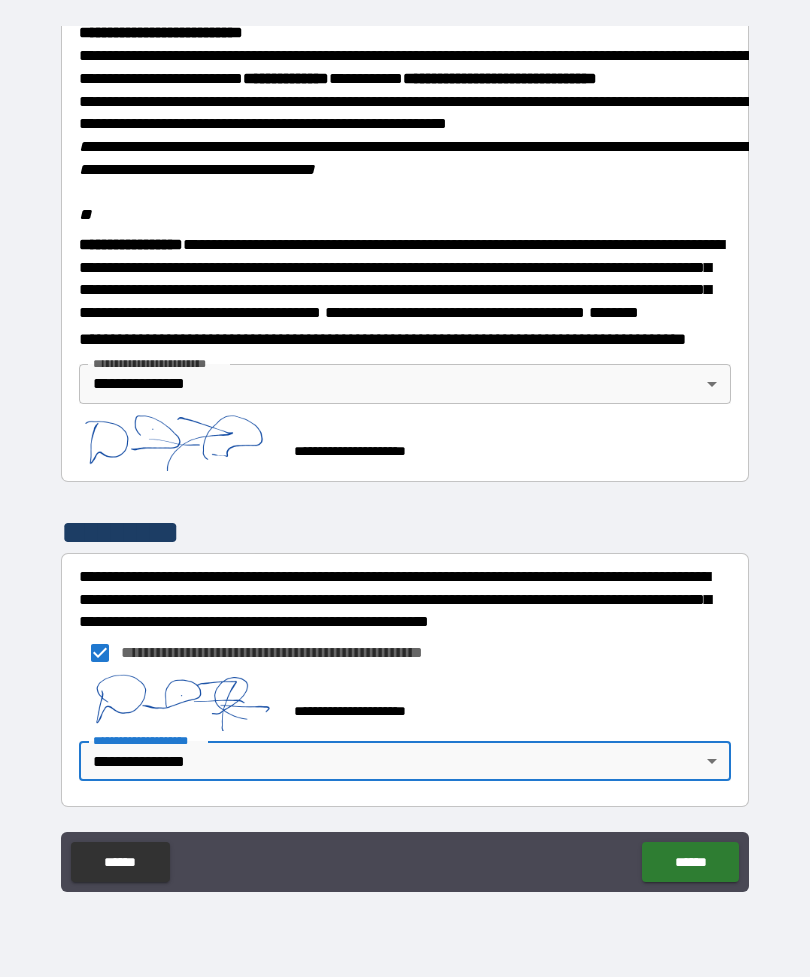scroll, scrollTop: 2360, scrollLeft: 0, axis: vertical 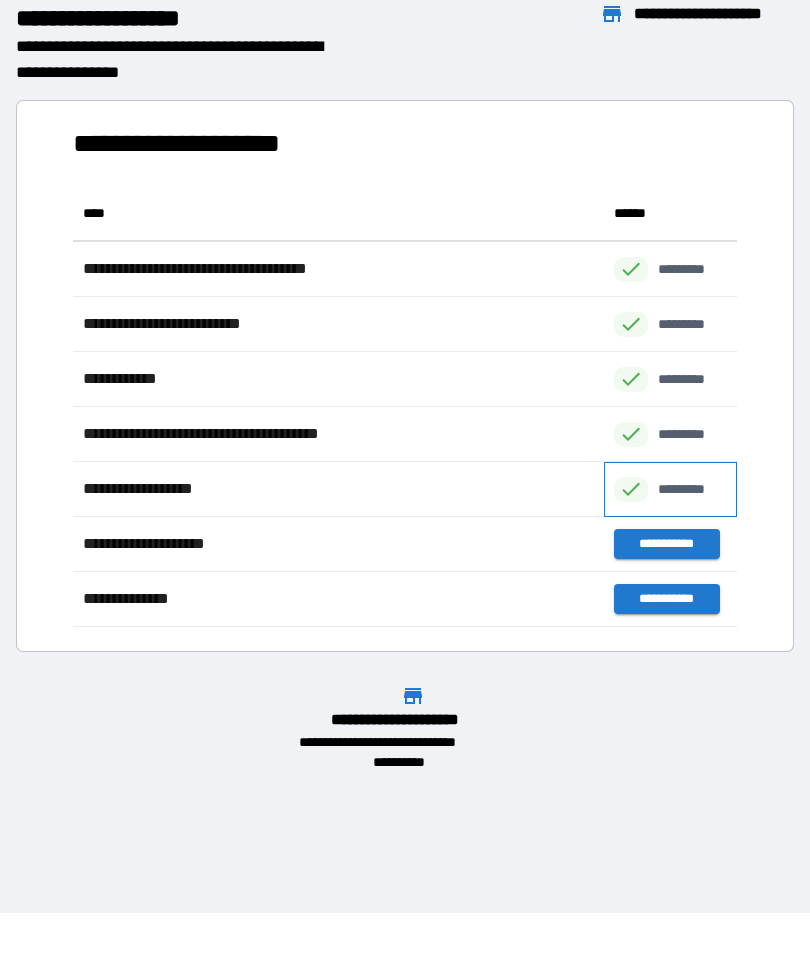 click on "*********" at bounding box center [670, 489] 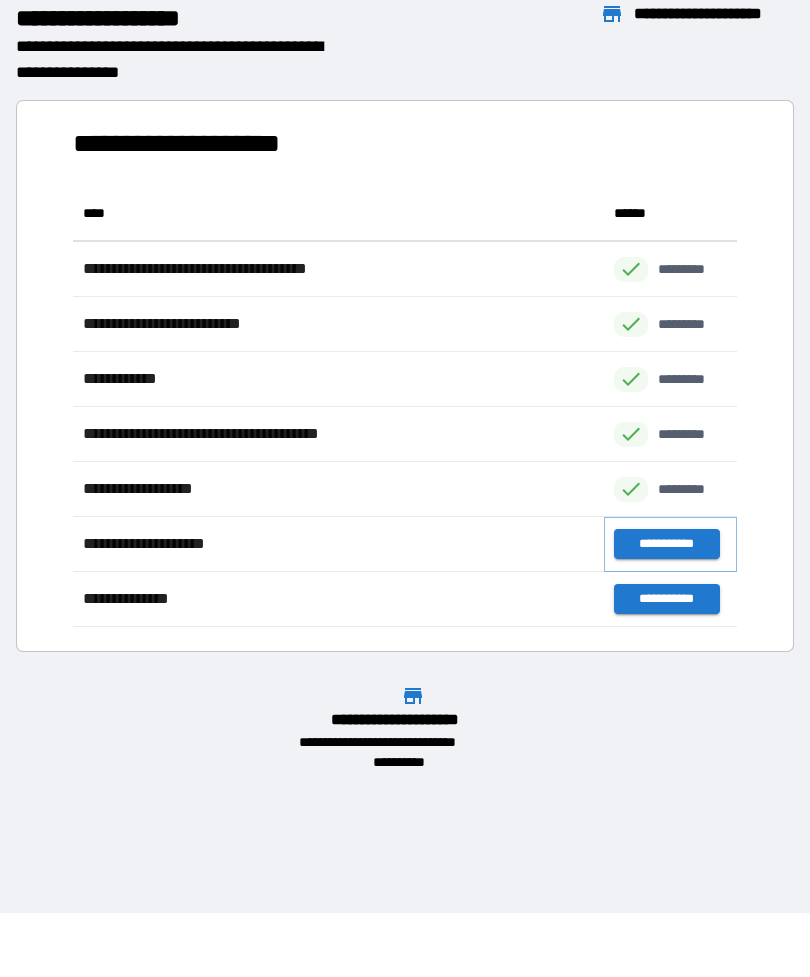click on "**********" at bounding box center [666, 544] 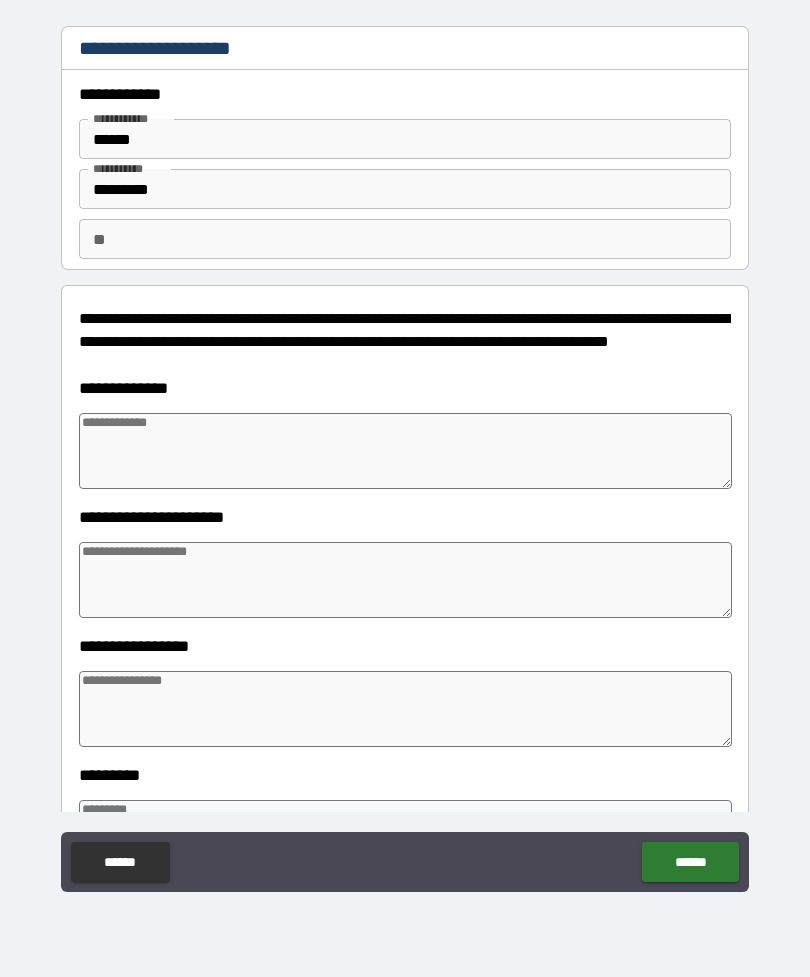 type on "*" 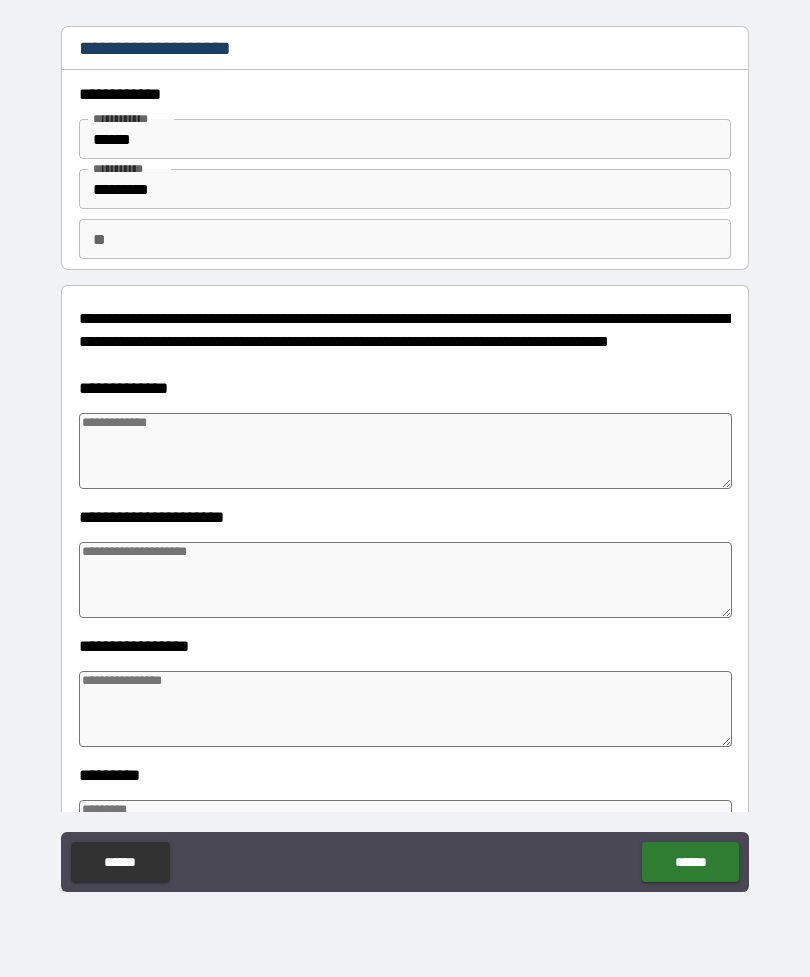 type on "*" 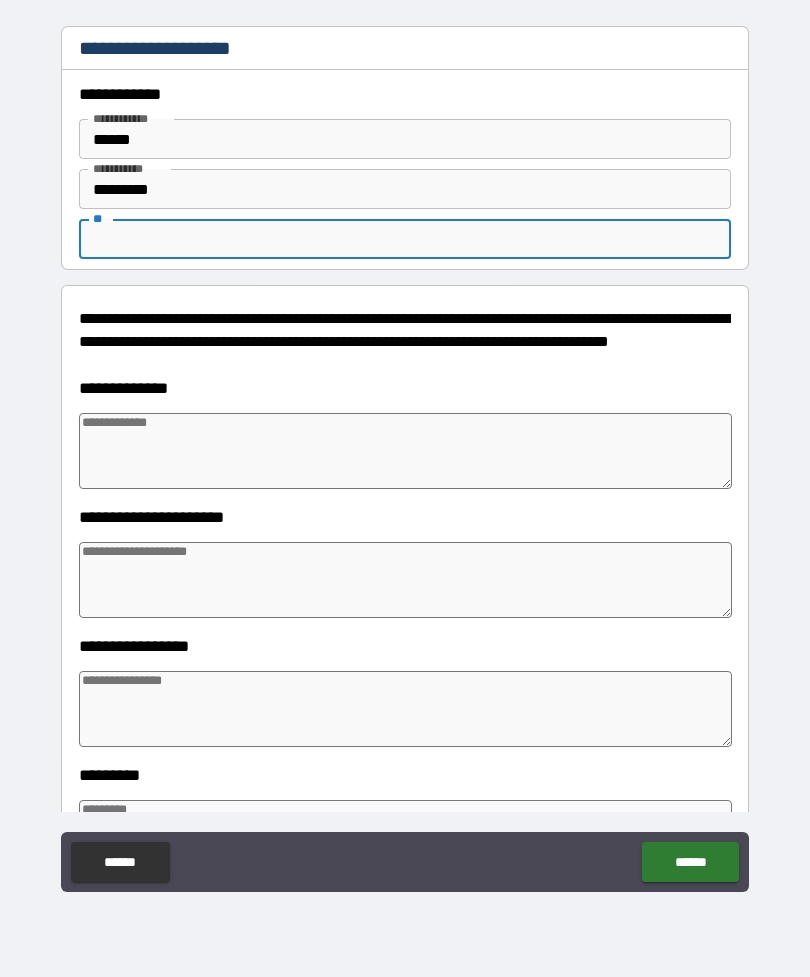 type on "*" 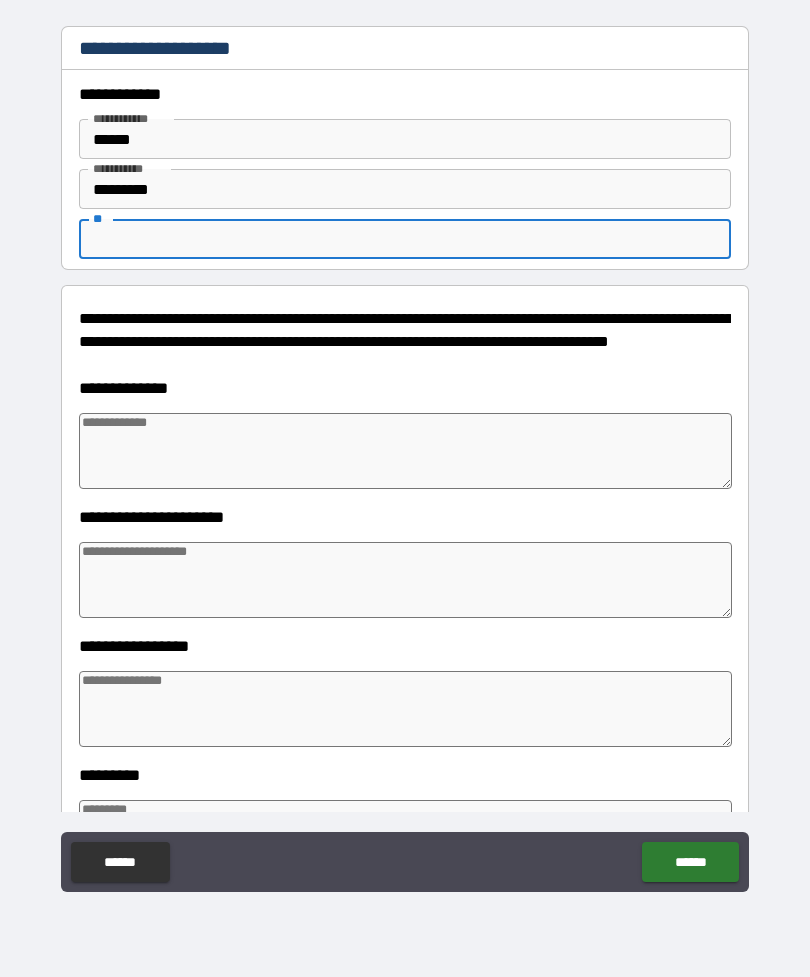 type on "*" 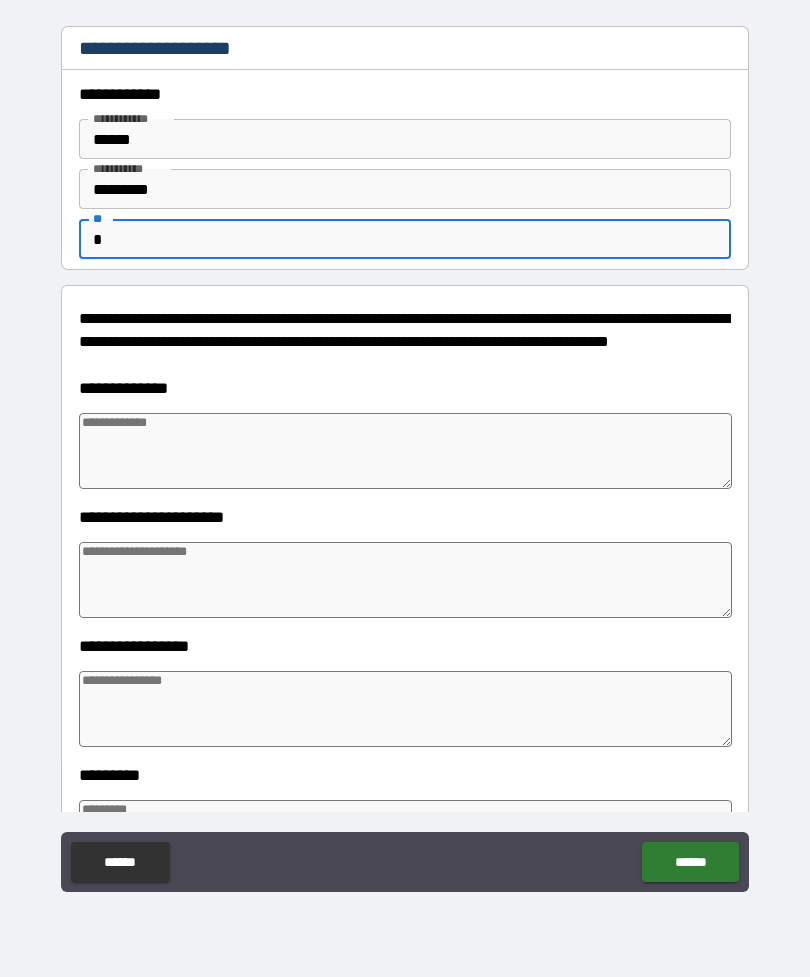 type on "*" 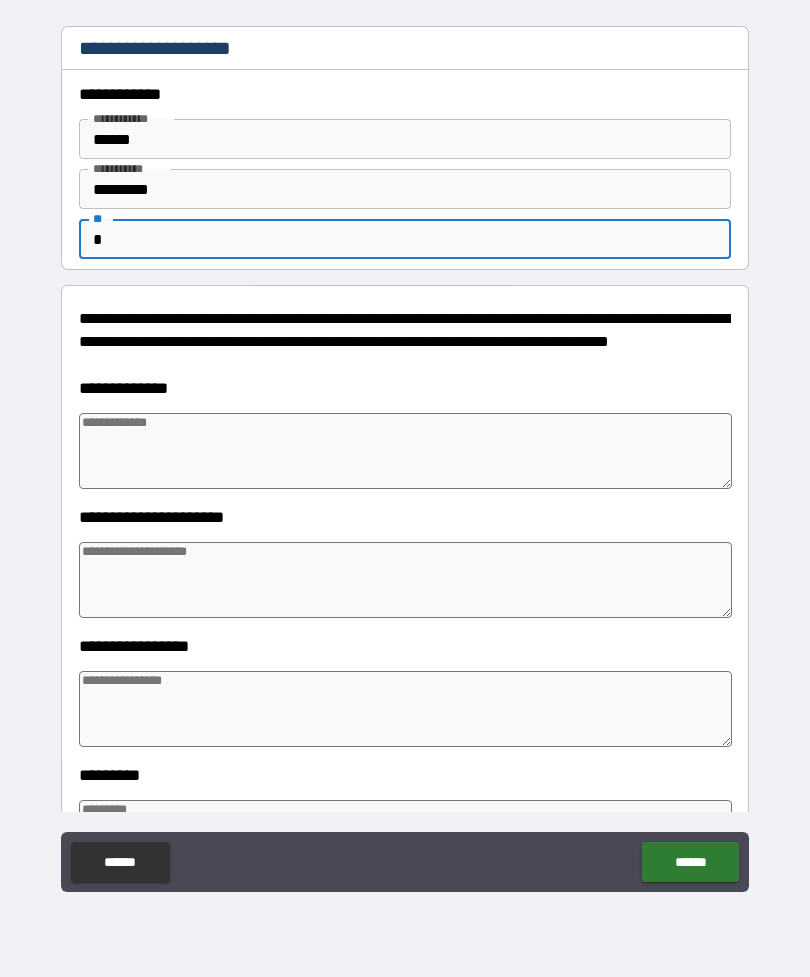 type on "**" 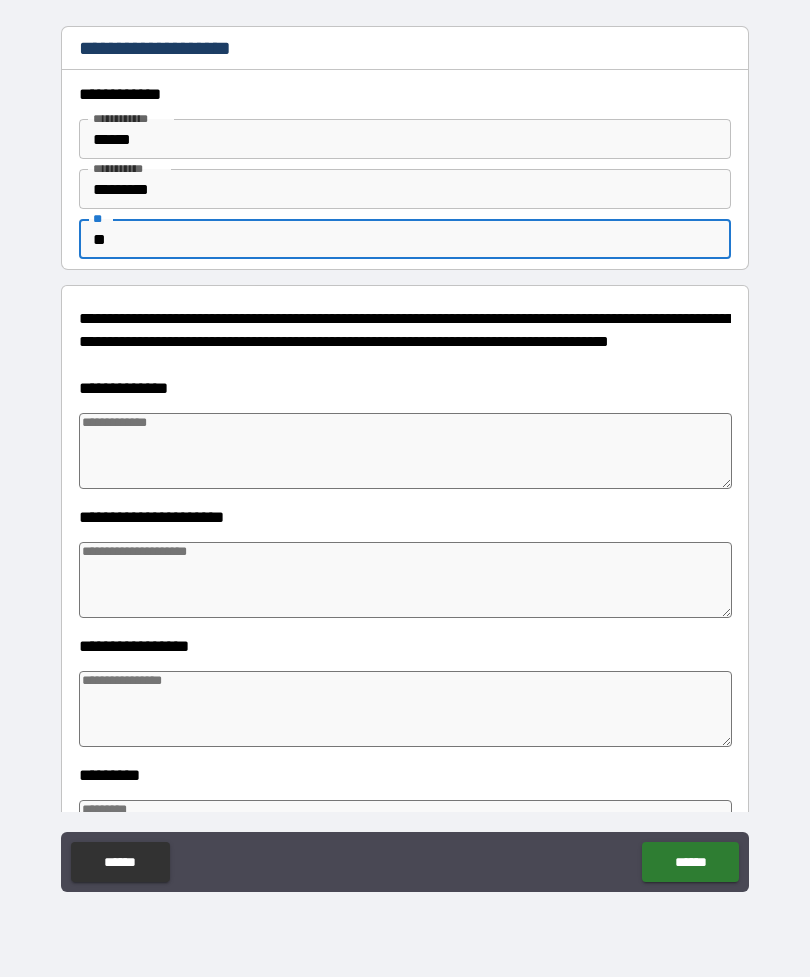 type on "*" 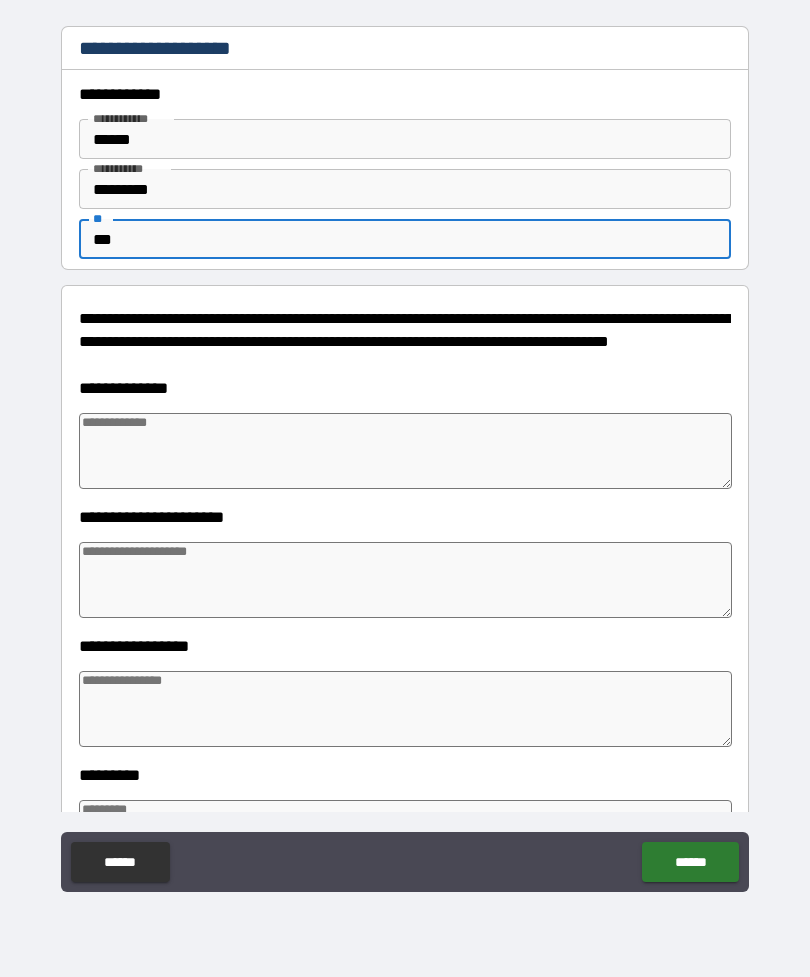 type on "*" 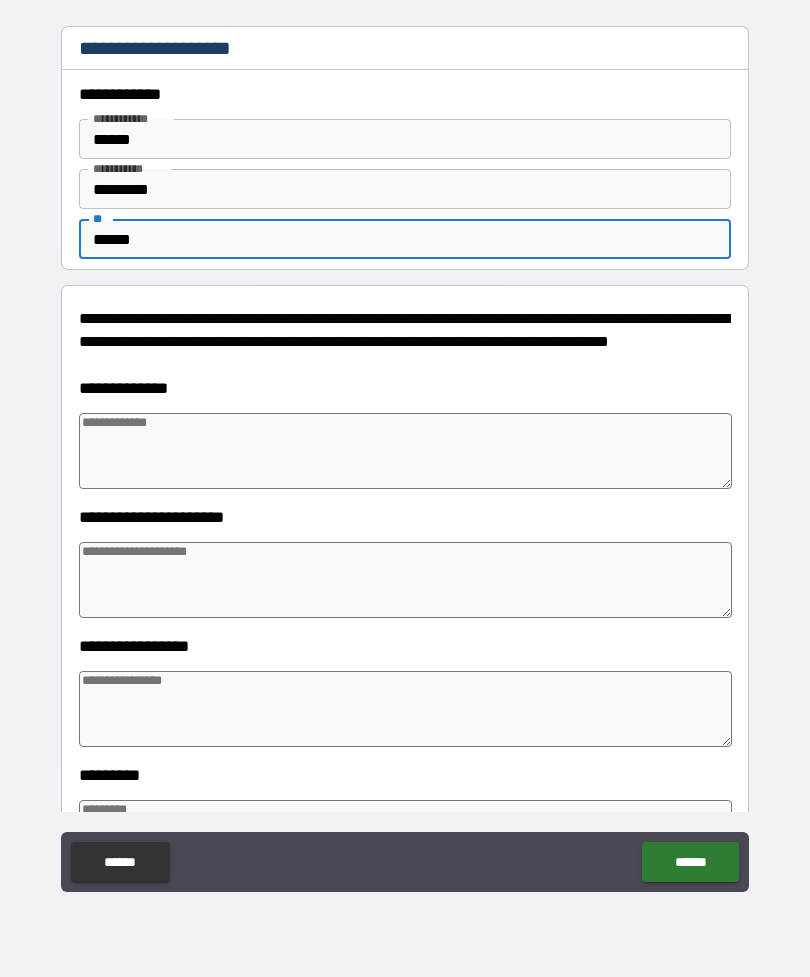 click on "**********" at bounding box center (405, 459) 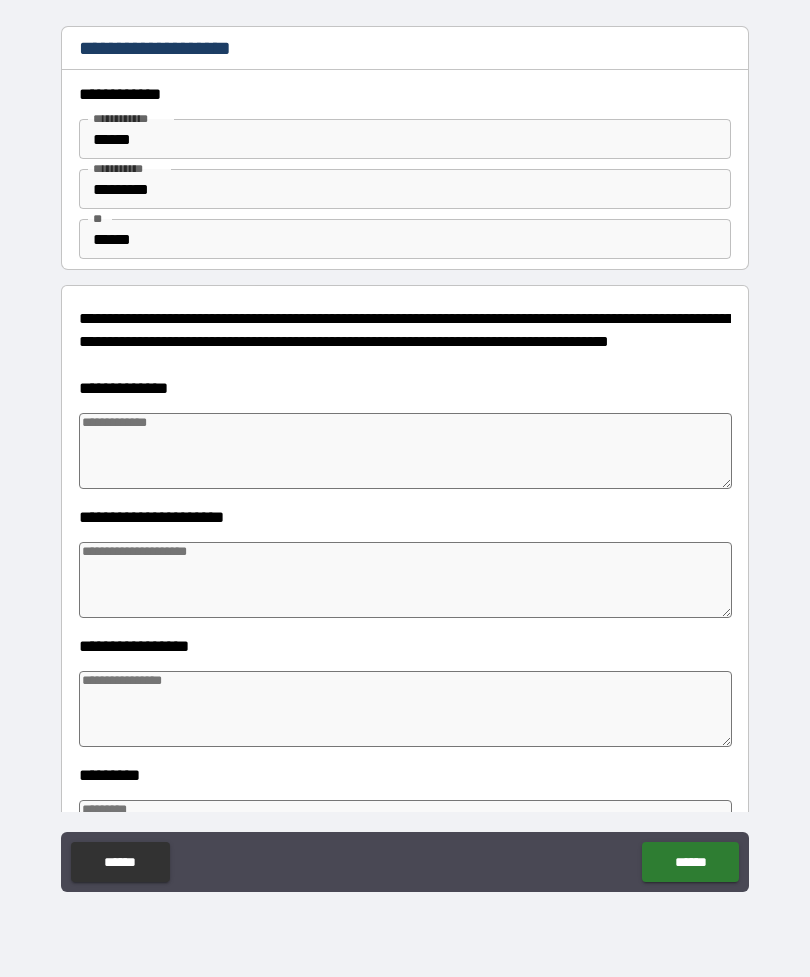 click at bounding box center [405, 451] 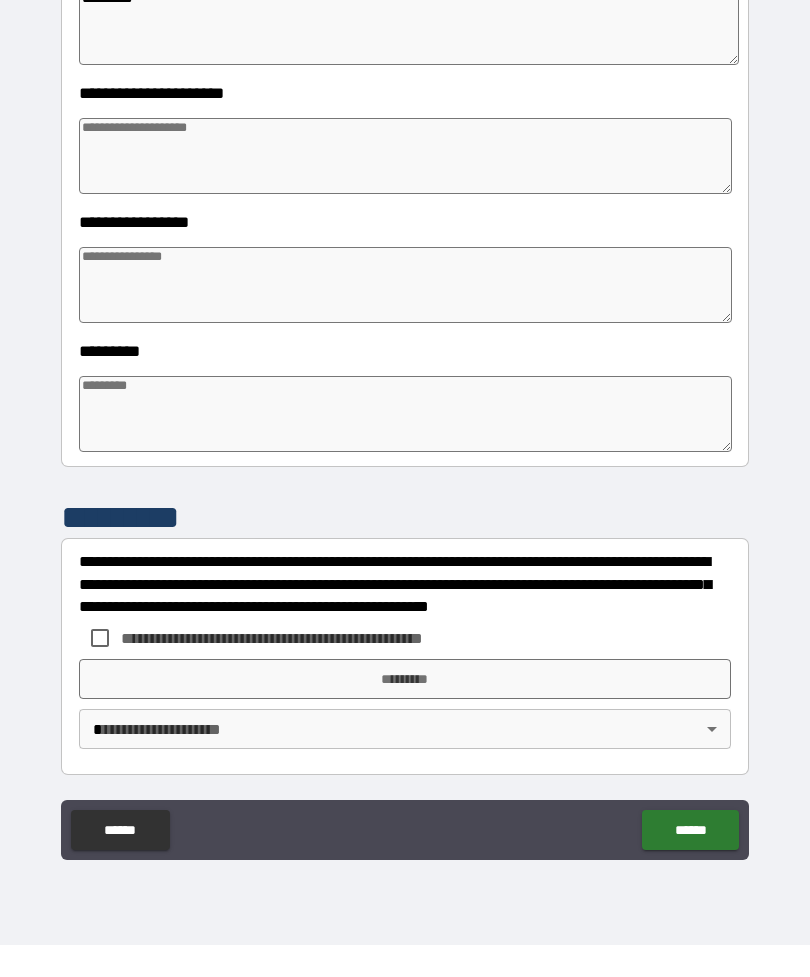 scroll, scrollTop: 393, scrollLeft: 0, axis: vertical 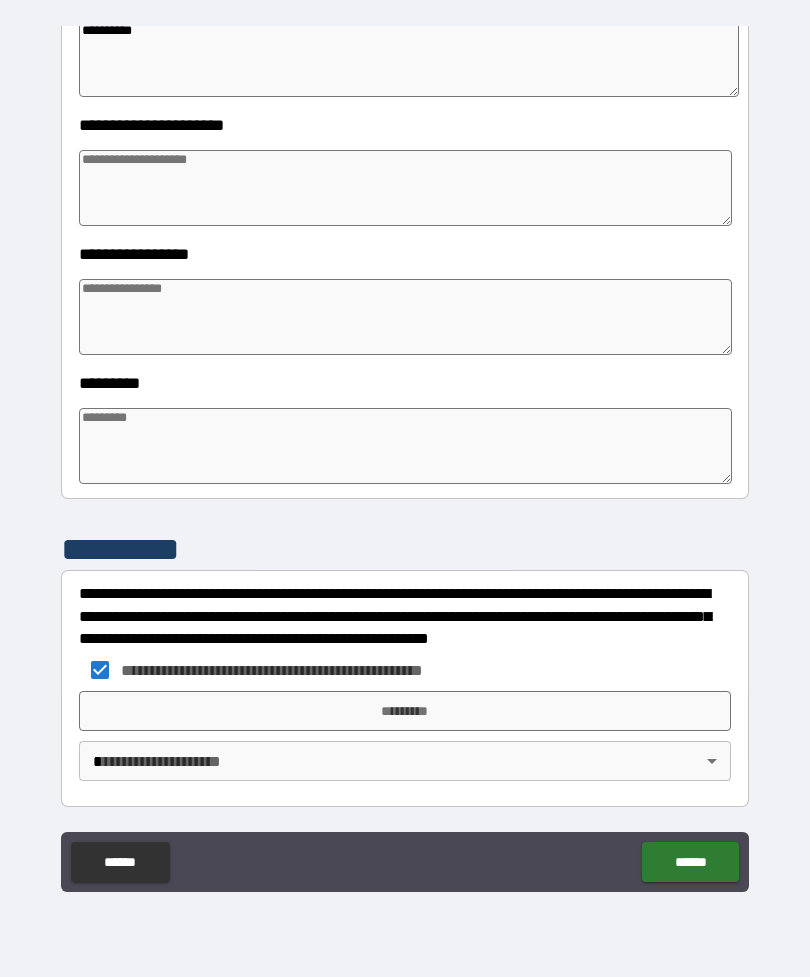 click on "*********" at bounding box center [405, 711] 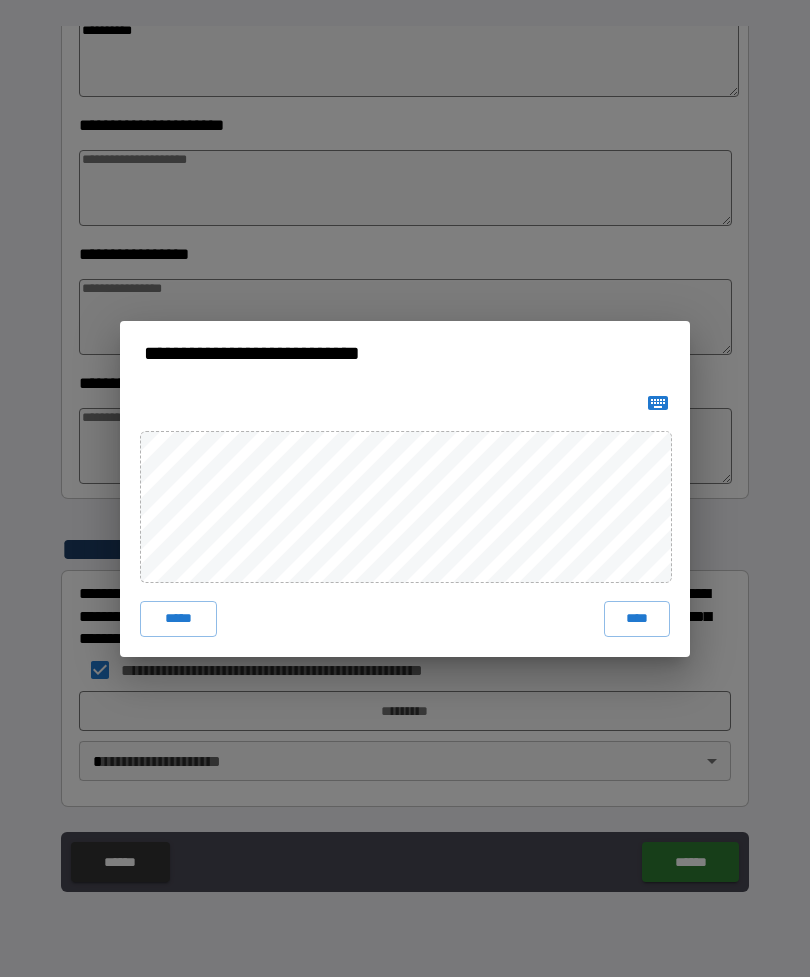 click on "****" at bounding box center (637, 619) 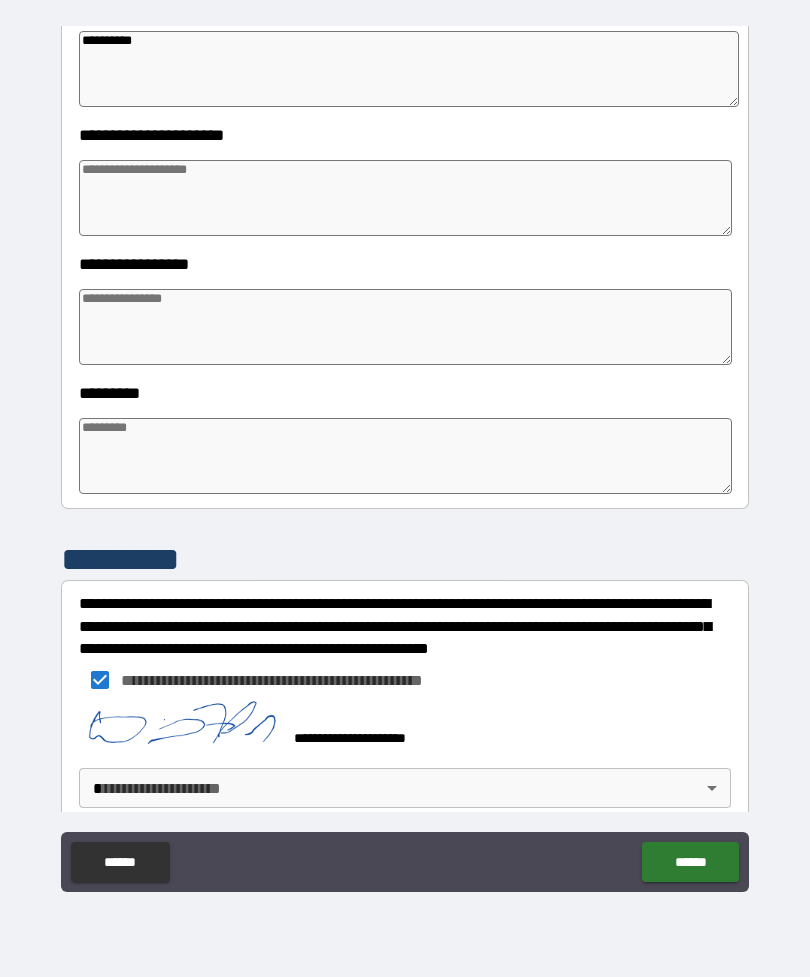 click on "**********" at bounding box center (405, 456) 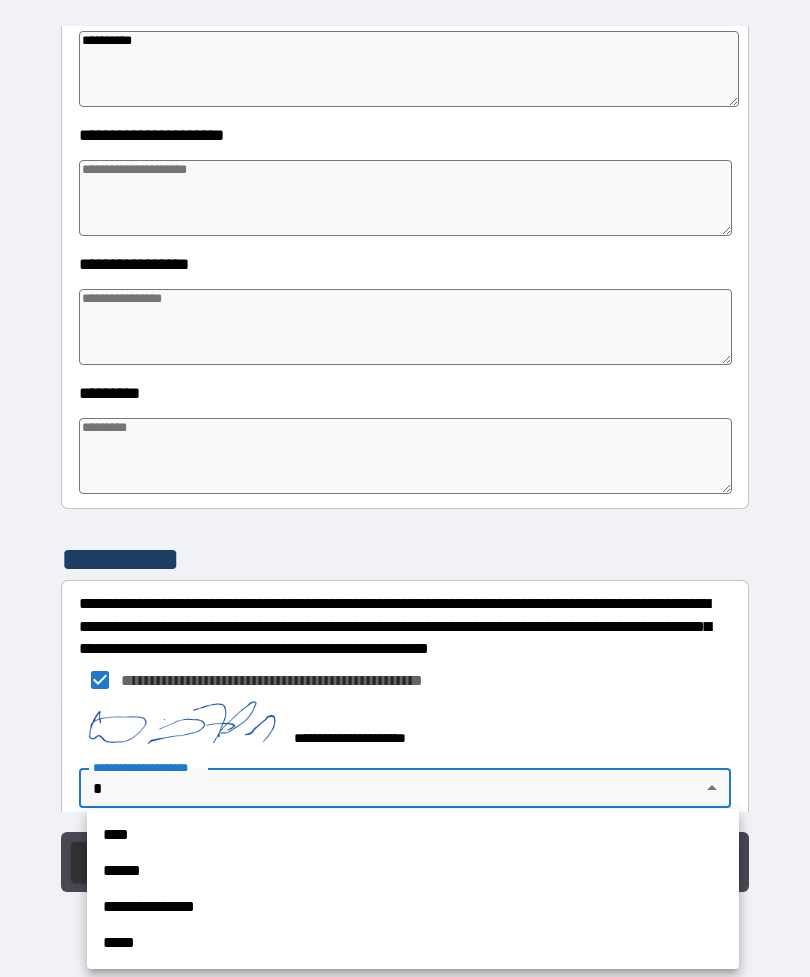 click on "******" at bounding box center [413, 871] 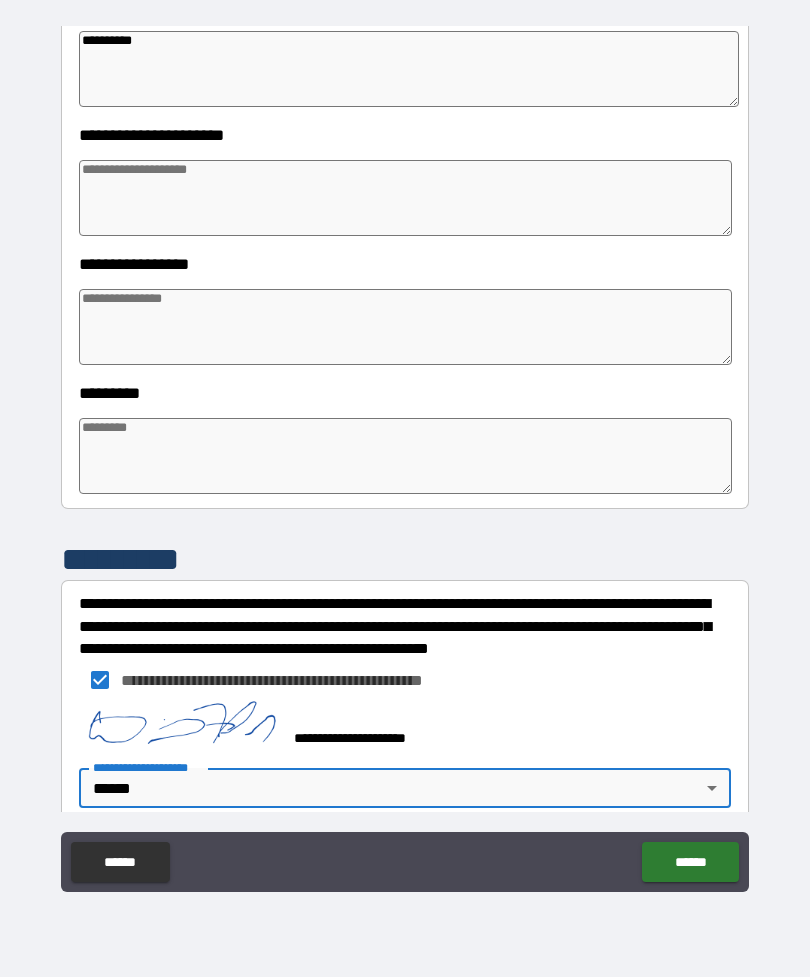 click on "**********" at bounding box center (405, 456) 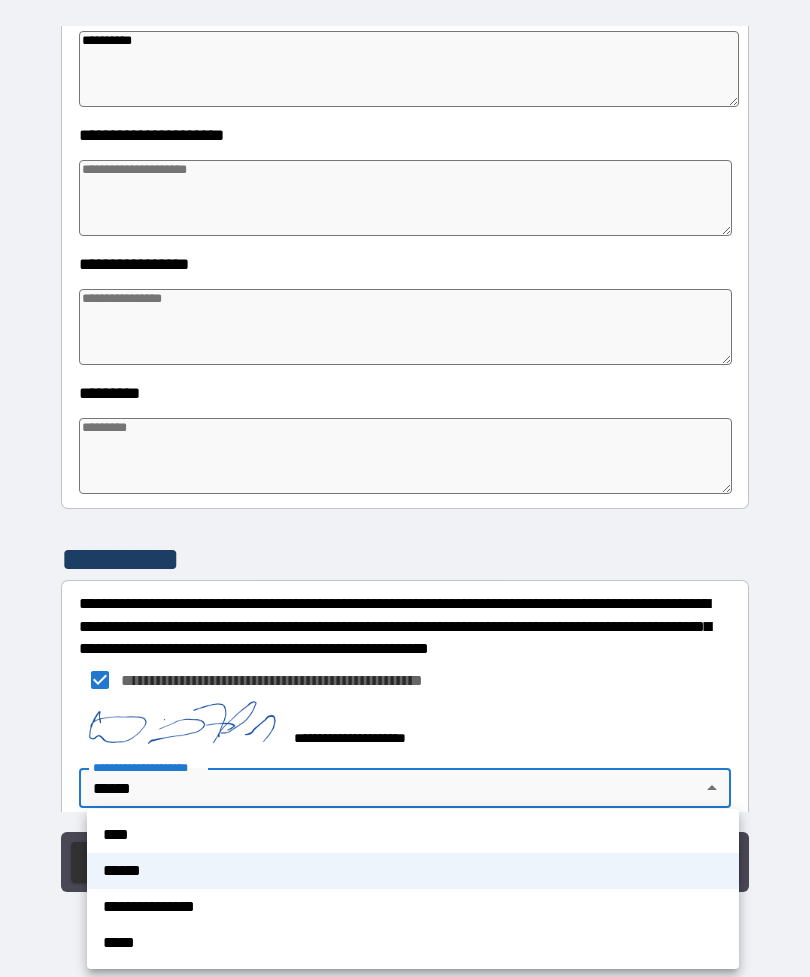 click on "**********" at bounding box center [413, 907] 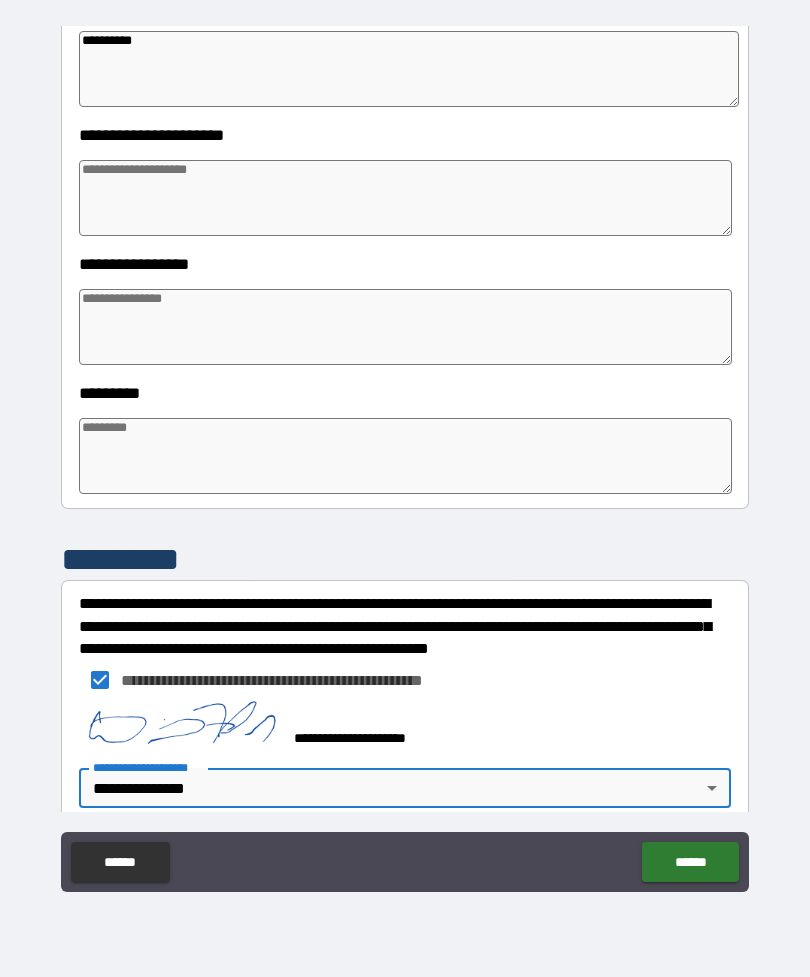 click on "******" at bounding box center (690, 862) 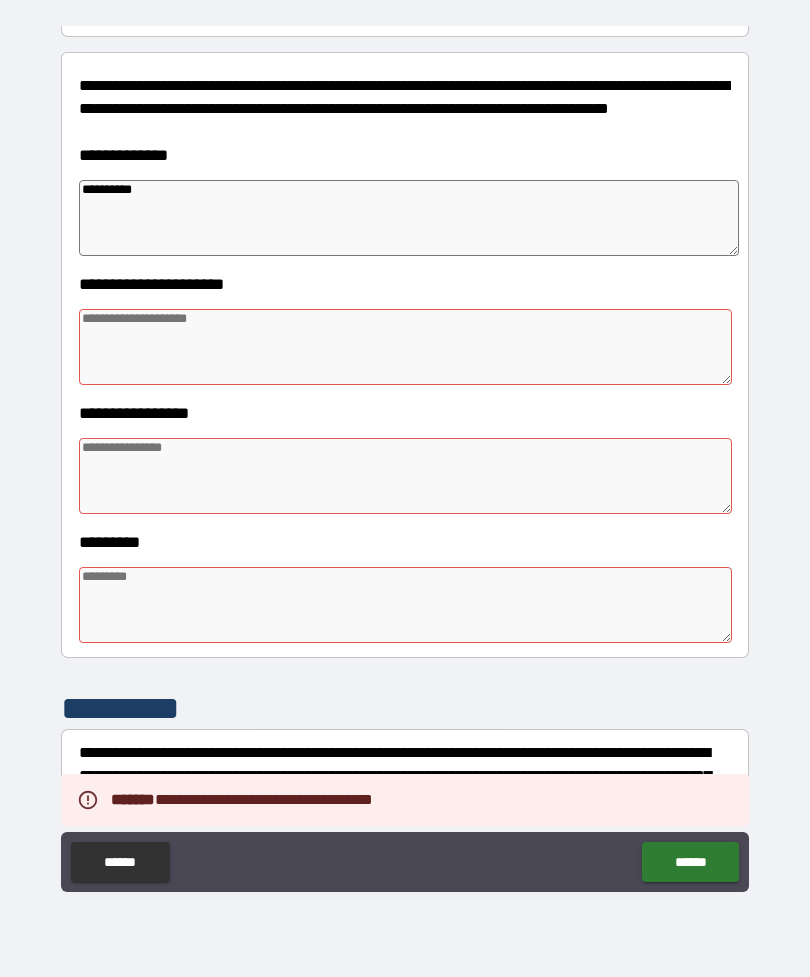 scroll, scrollTop: 222, scrollLeft: 0, axis: vertical 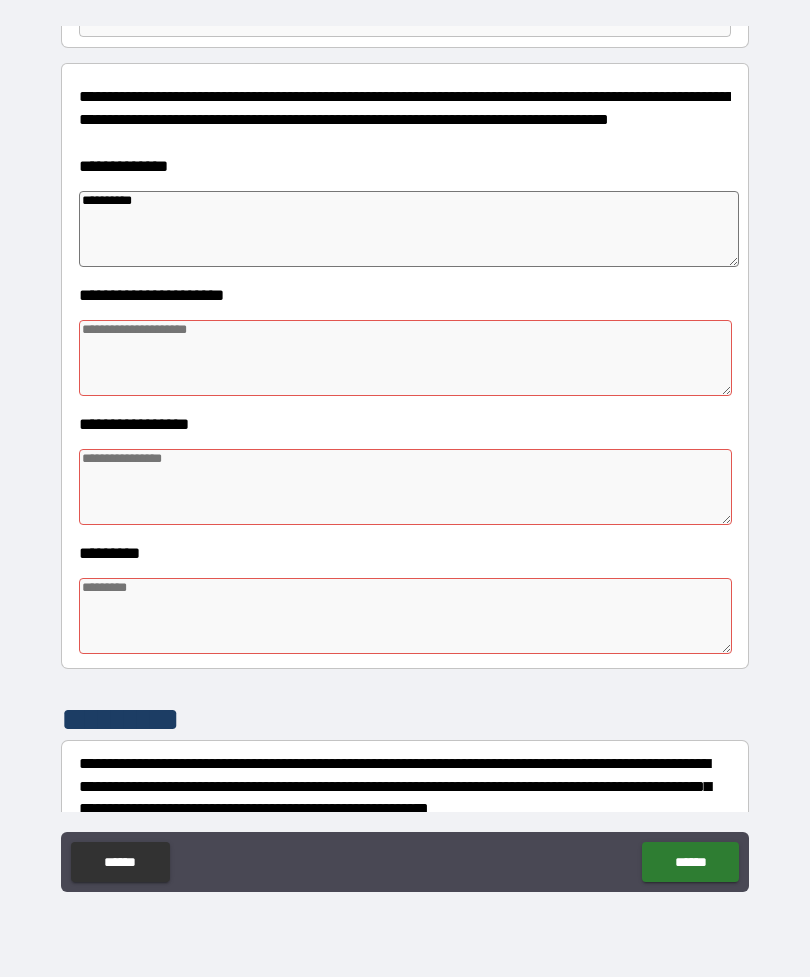 click at bounding box center (405, 358) 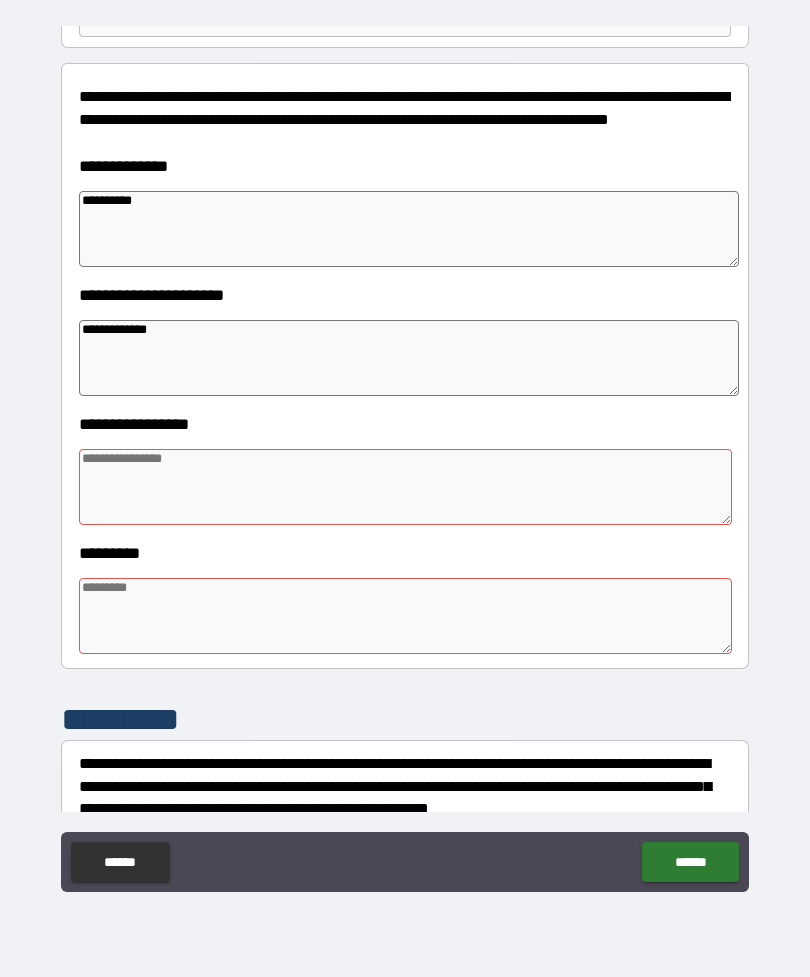 click at bounding box center [405, 487] 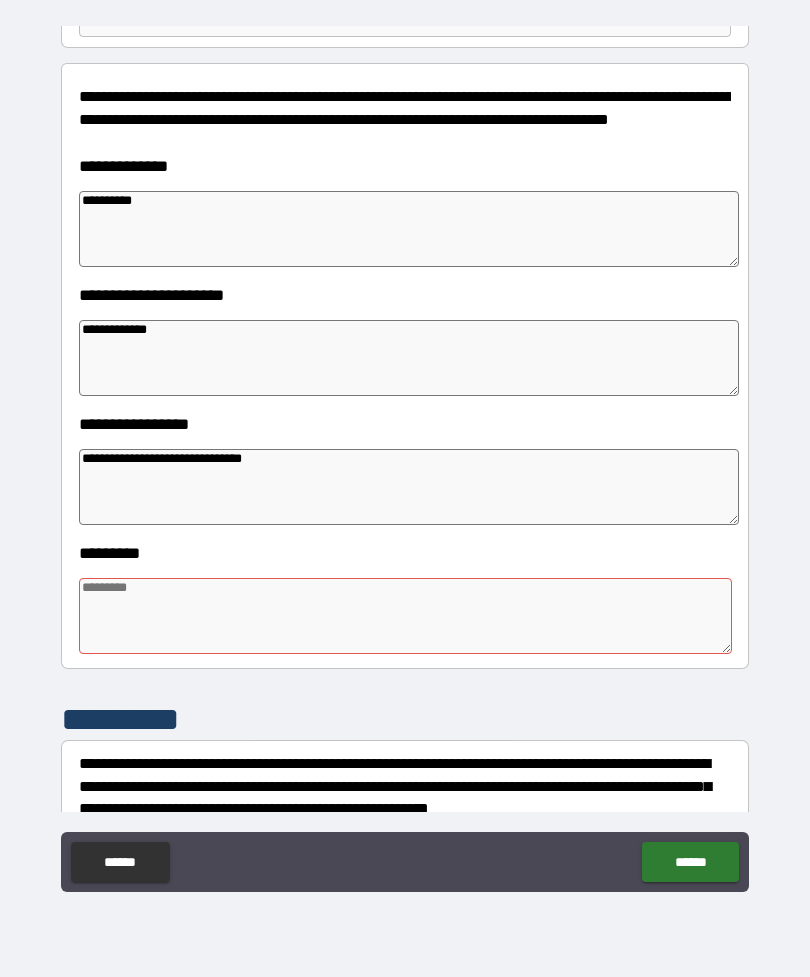 click at bounding box center (405, 616) 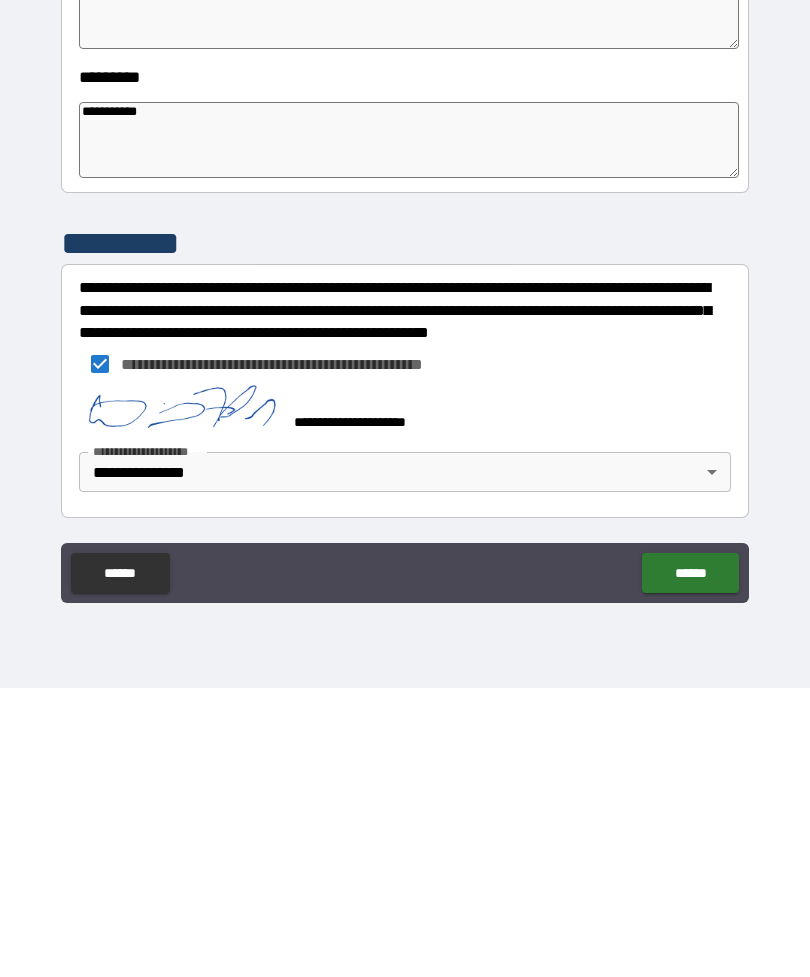 scroll, scrollTop: 409, scrollLeft: 0, axis: vertical 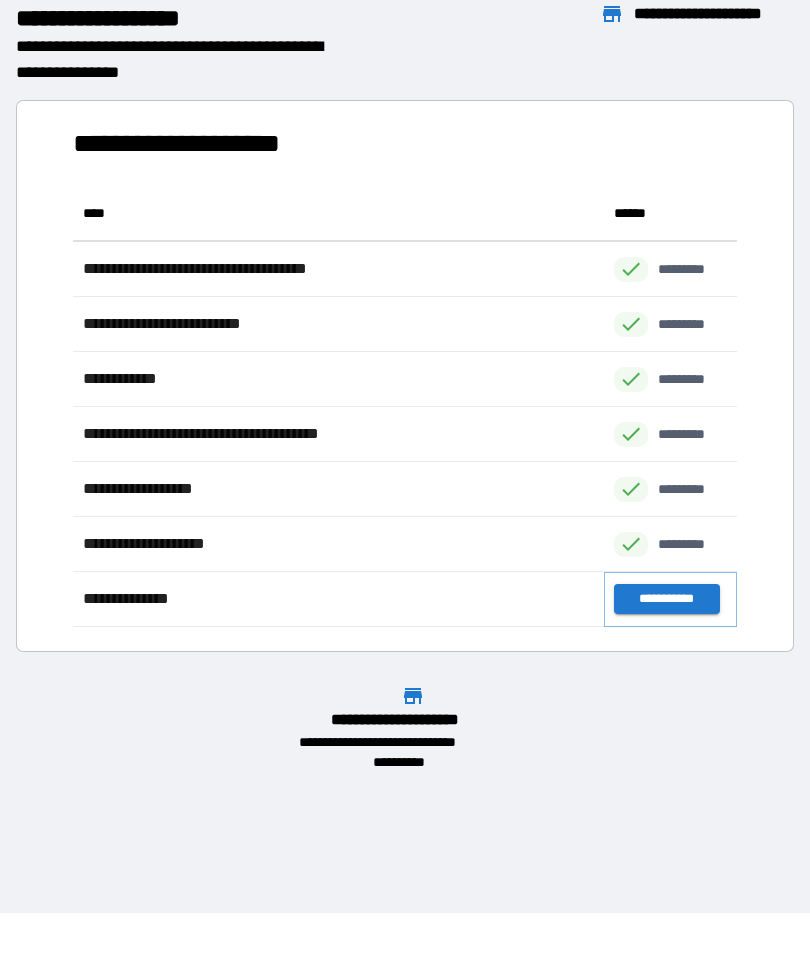 click on "**********" at bounding box center [666, 599] 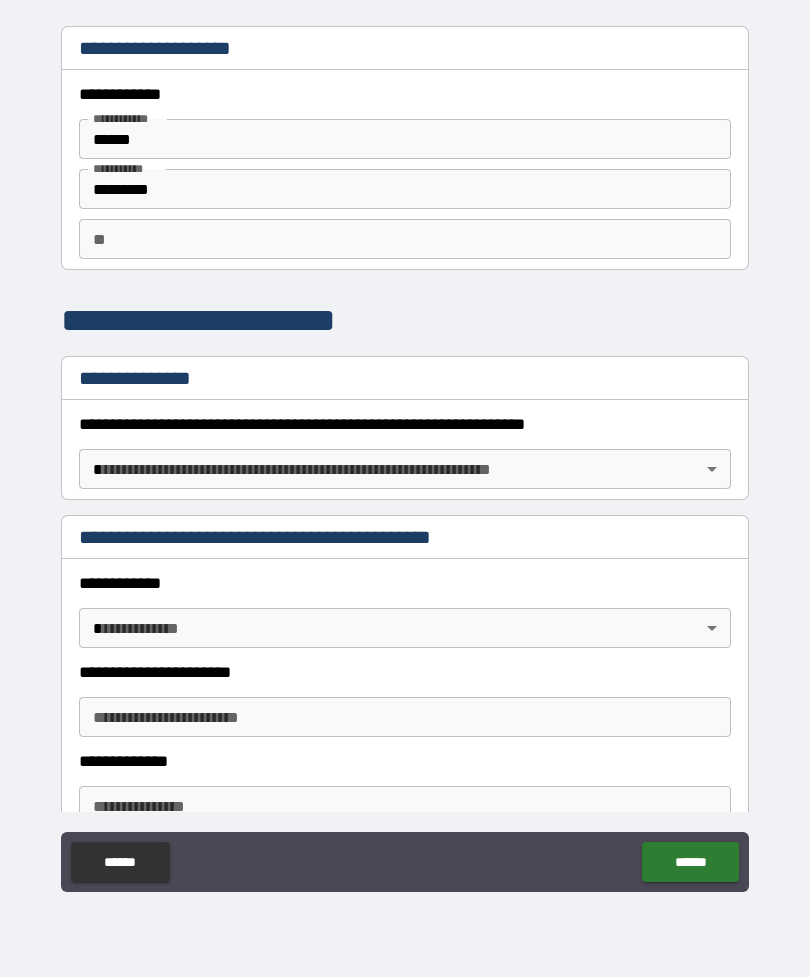 click on "**********" at bounding box center (405, 456) 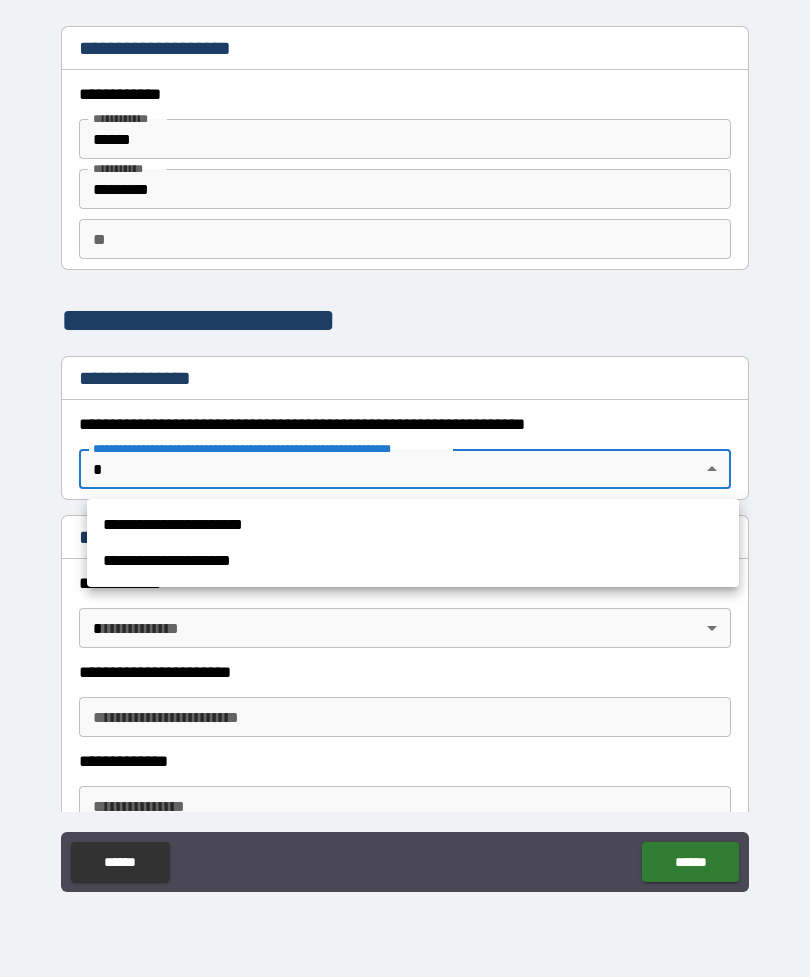 click on "**********" at bounding box center [413, 525] 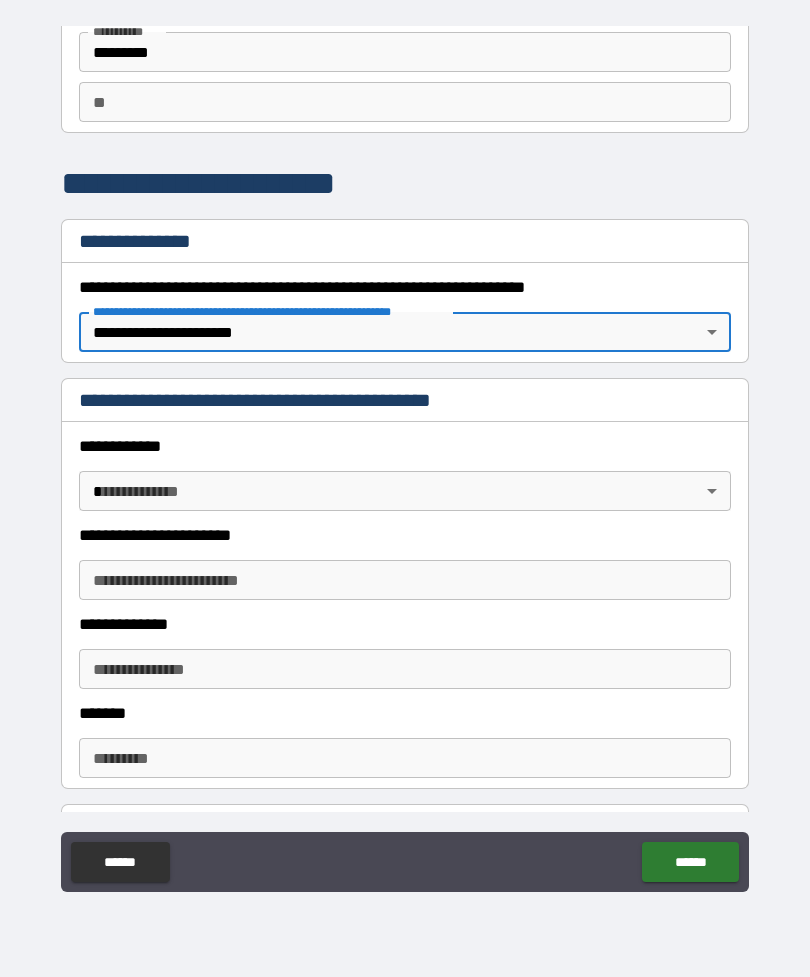 scroll, scrollTop: 152, scrollLeft: 0, axis: vertical 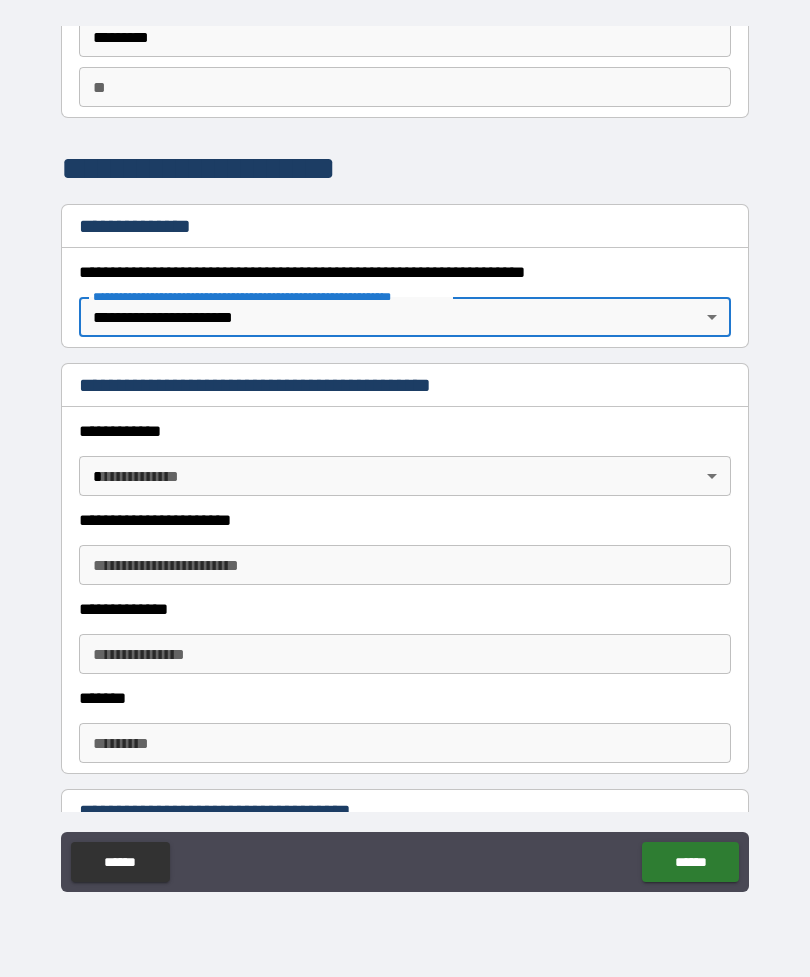 click on "**********" at bounding box center (405, 456) 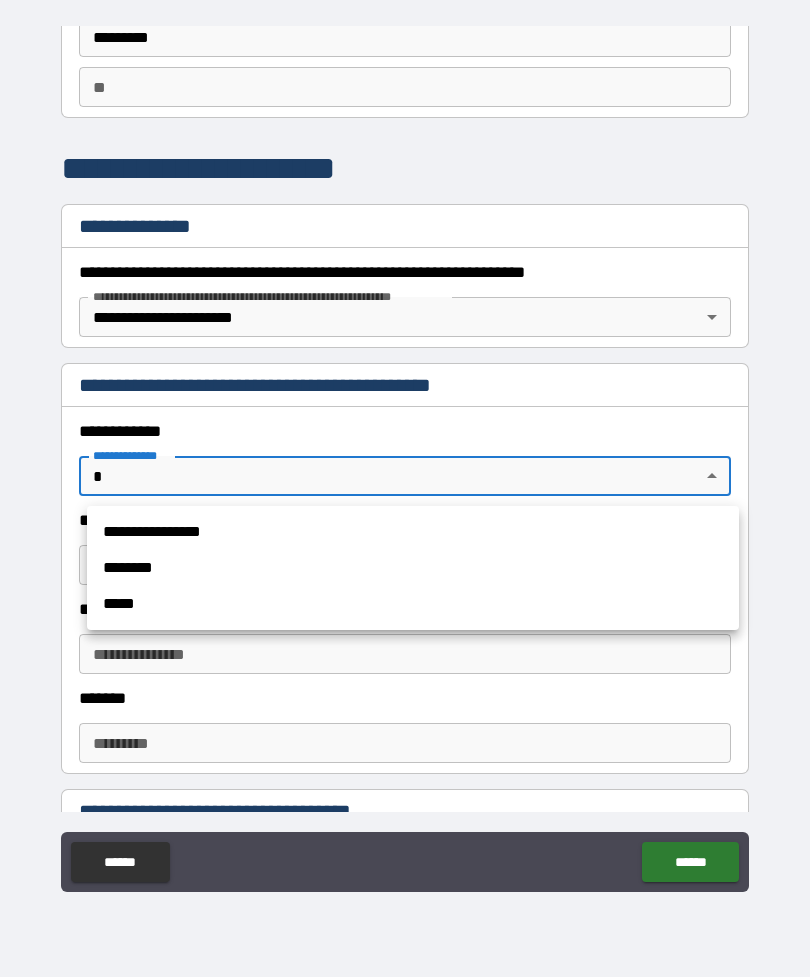 click on "********" at bounding box center [413, 568] 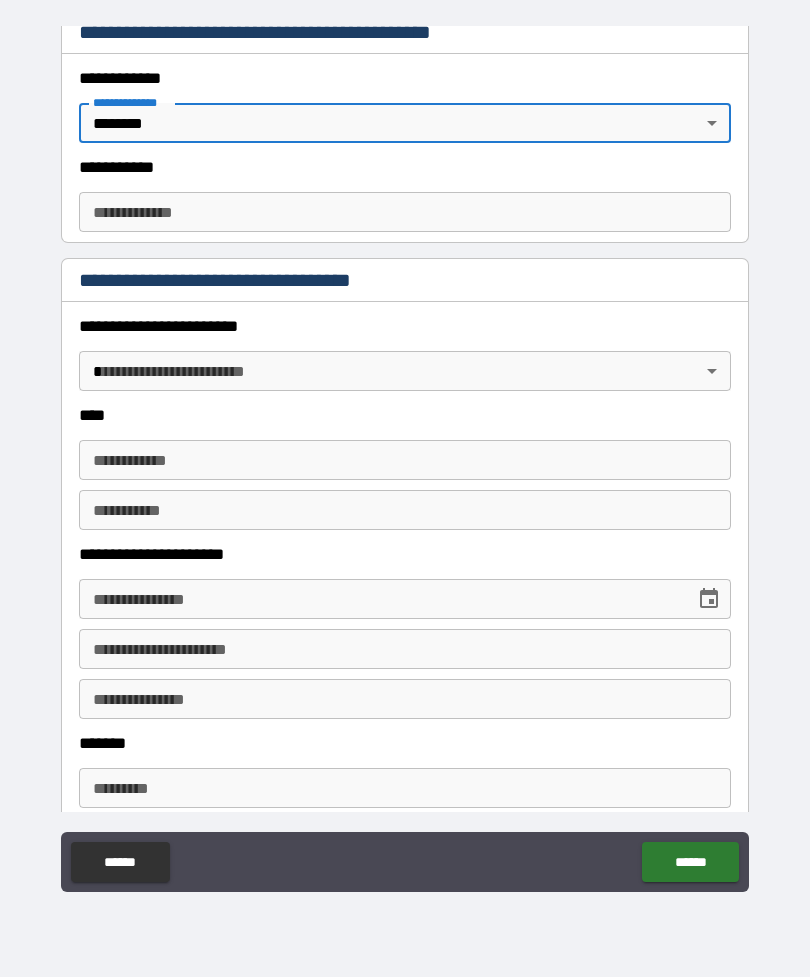 scroll, scrollTop: 507, scrollLeft: 0, axis: vertical 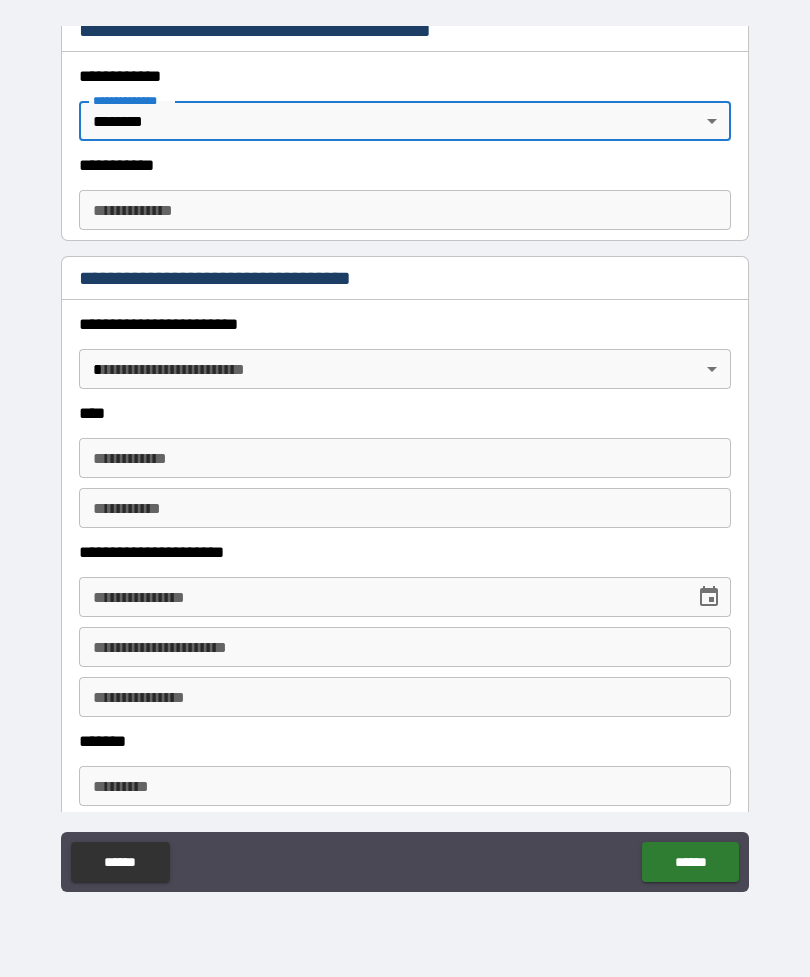 click on "**********" at bounding box center [405, 456] 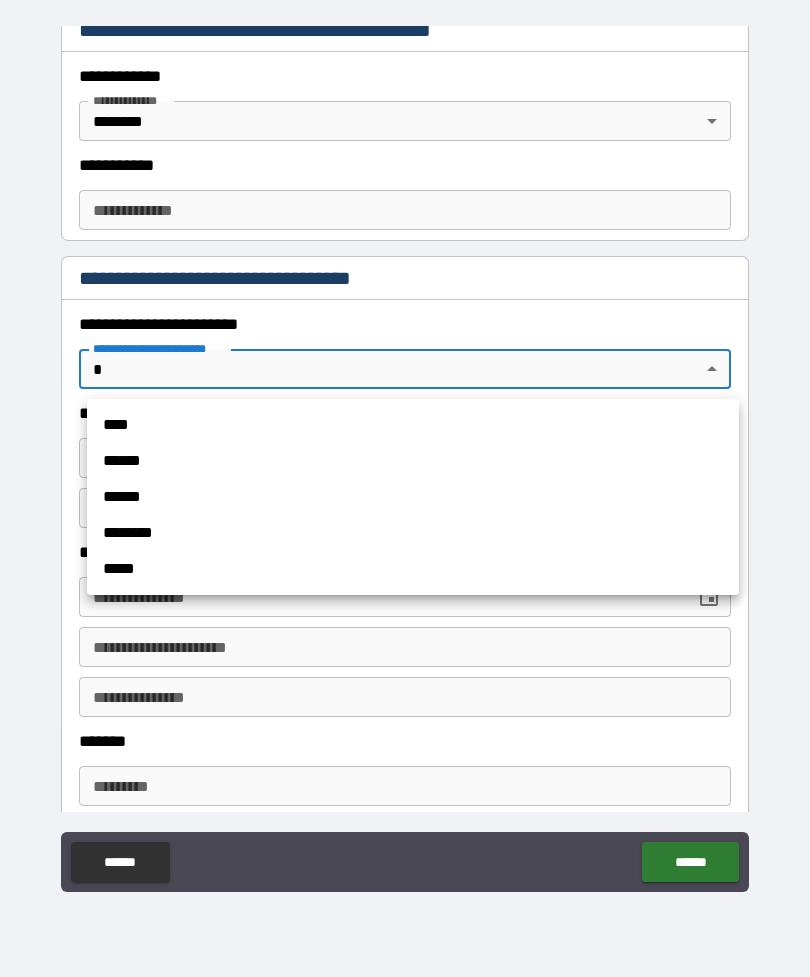 click on "******" at bounding box center [413, 461] 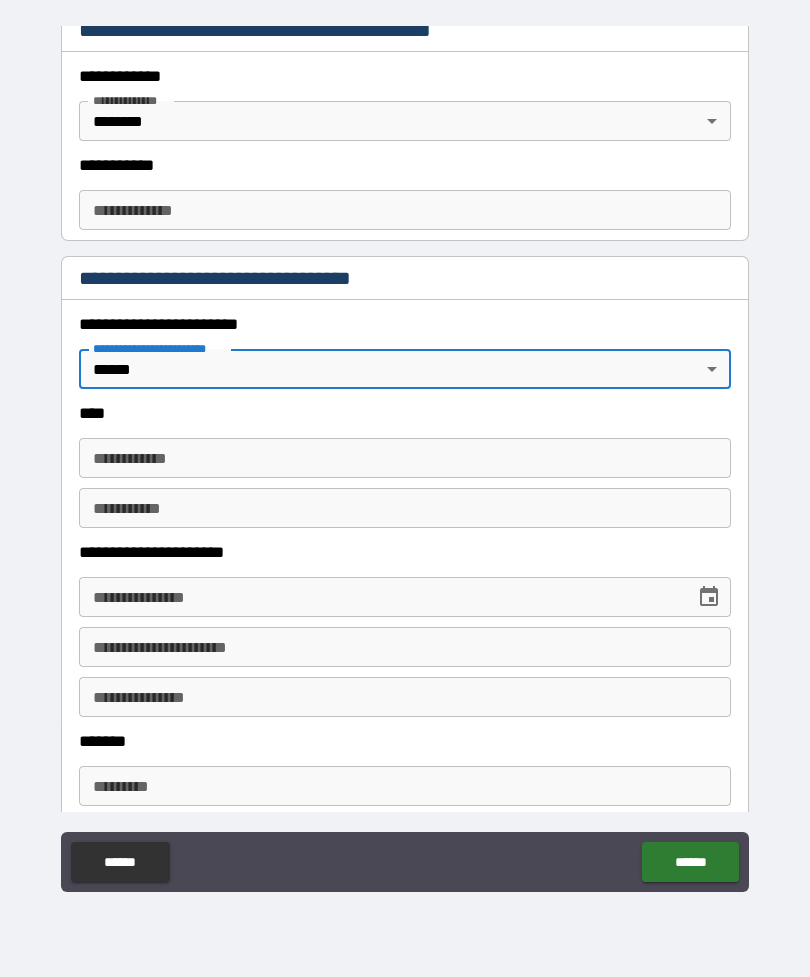 click on "**********" at bounding box center [405, 458] 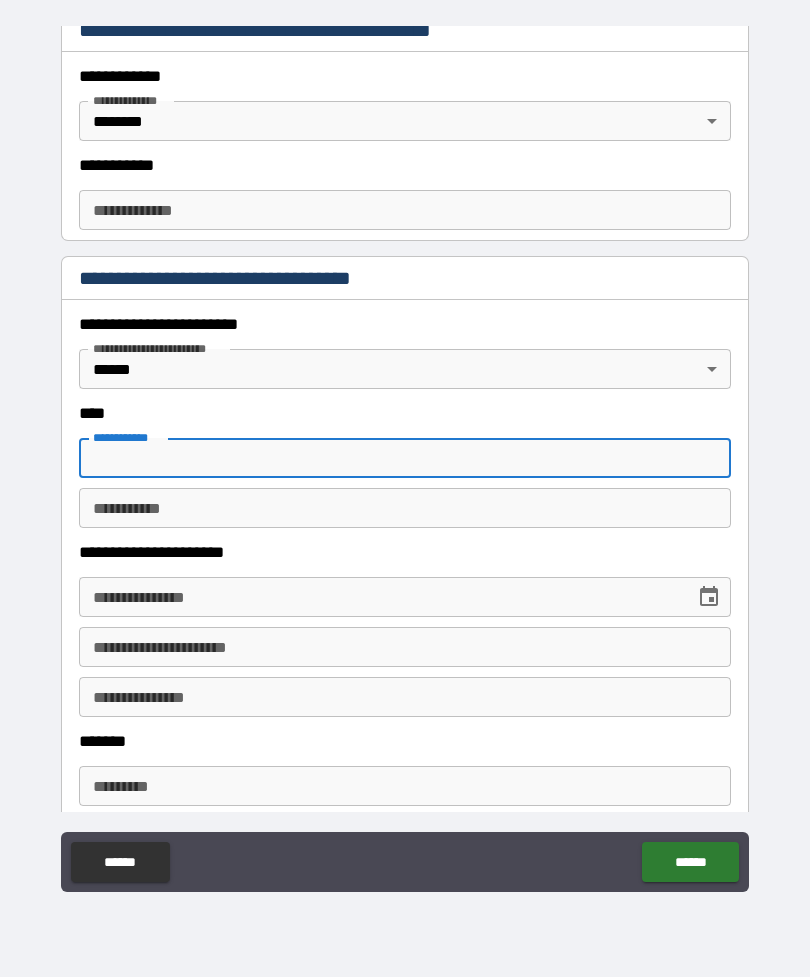 click on "**********" at bounding box center (405, 459) 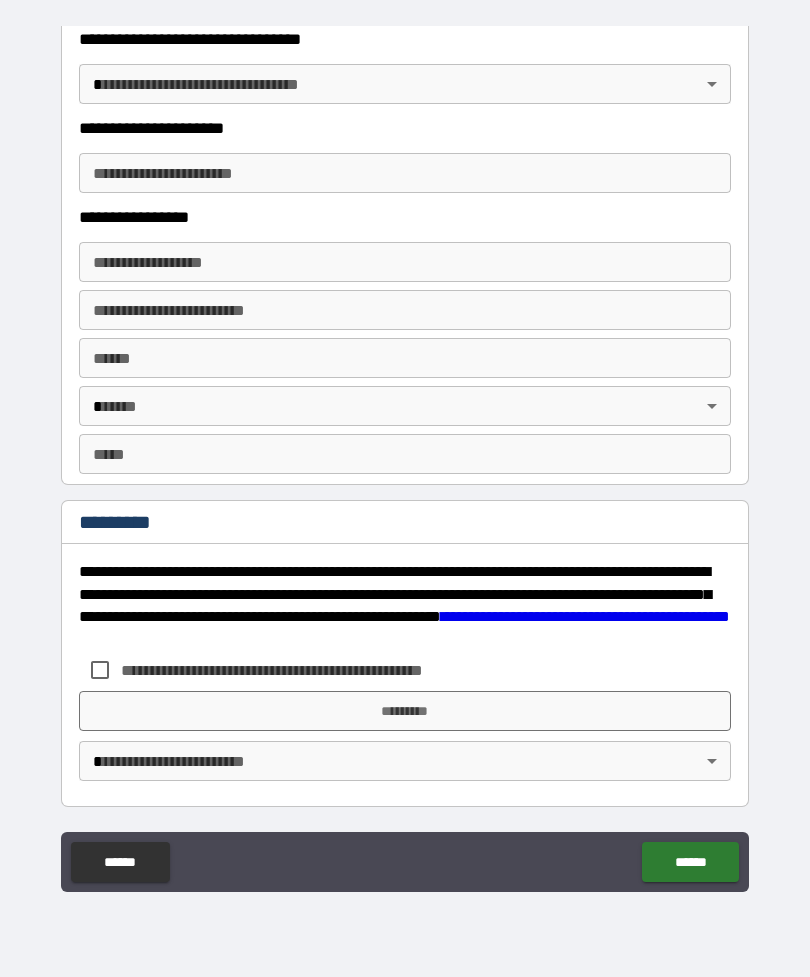 scroll, scrollTop: 3372, scrollLeft: 0, axis: vertical 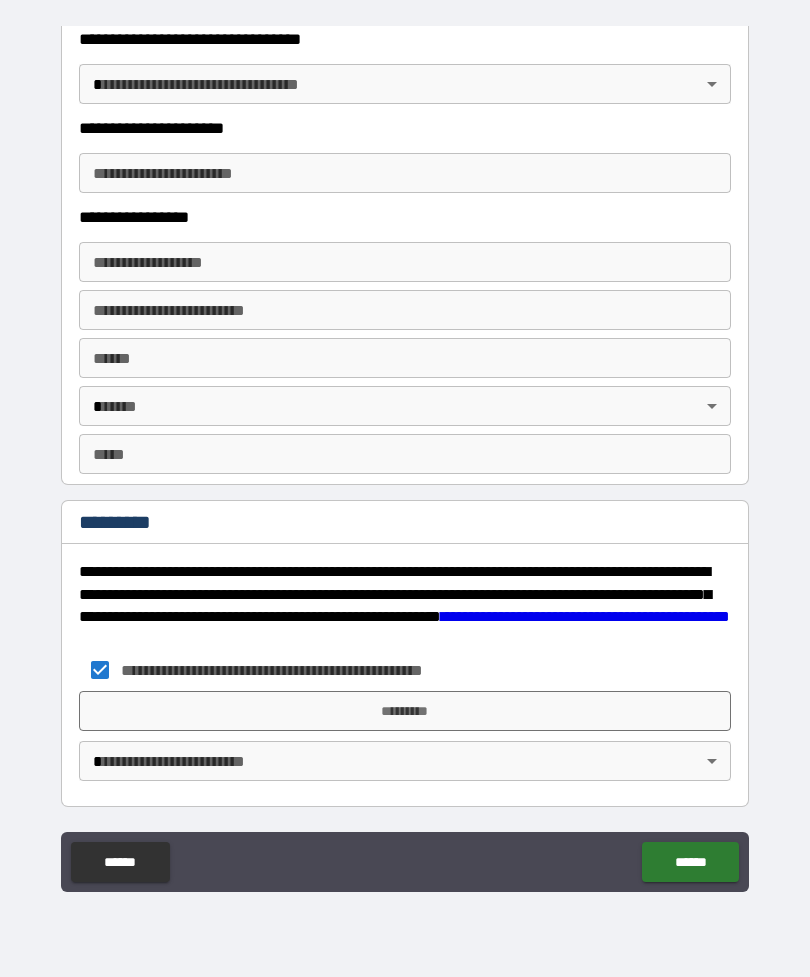 click on "*********" at bounding box center [405, 711] 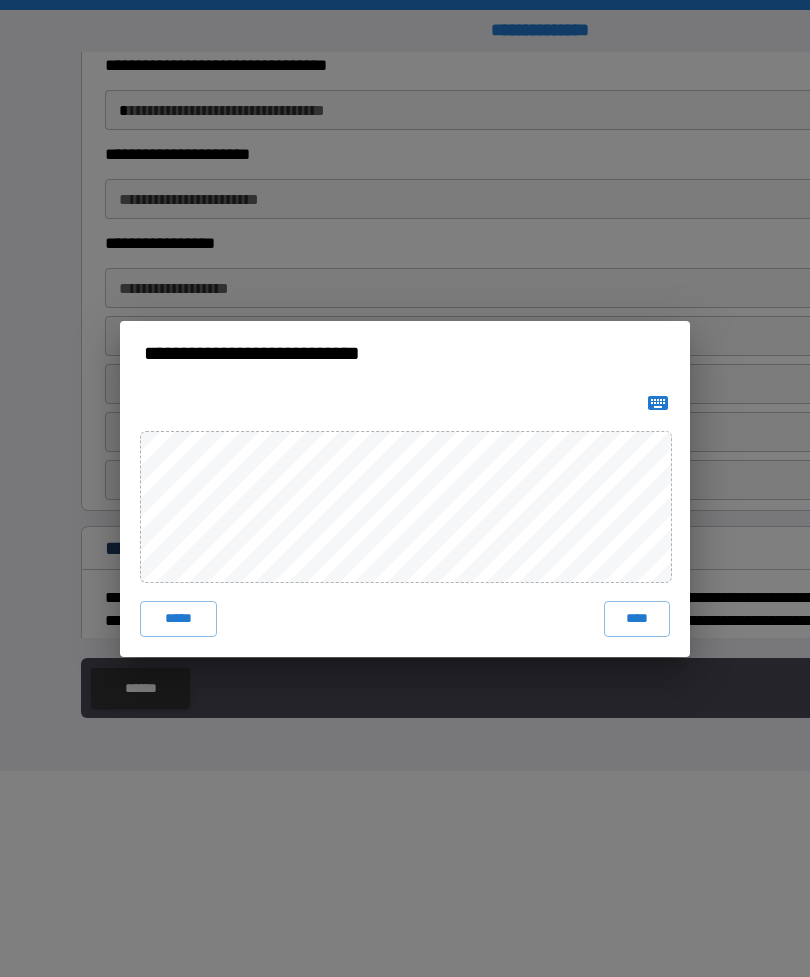 scroll, scrollTop: 3351, scrollLeft: 0, axis: vertical 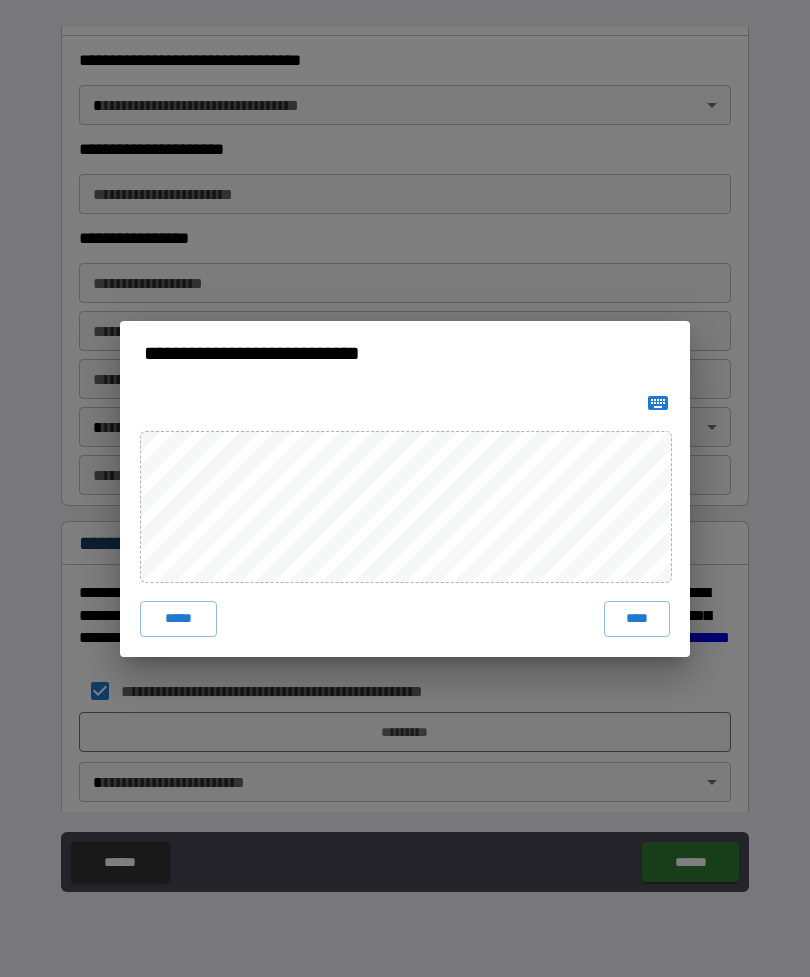 click on "****" at bounding box center (637, 619) 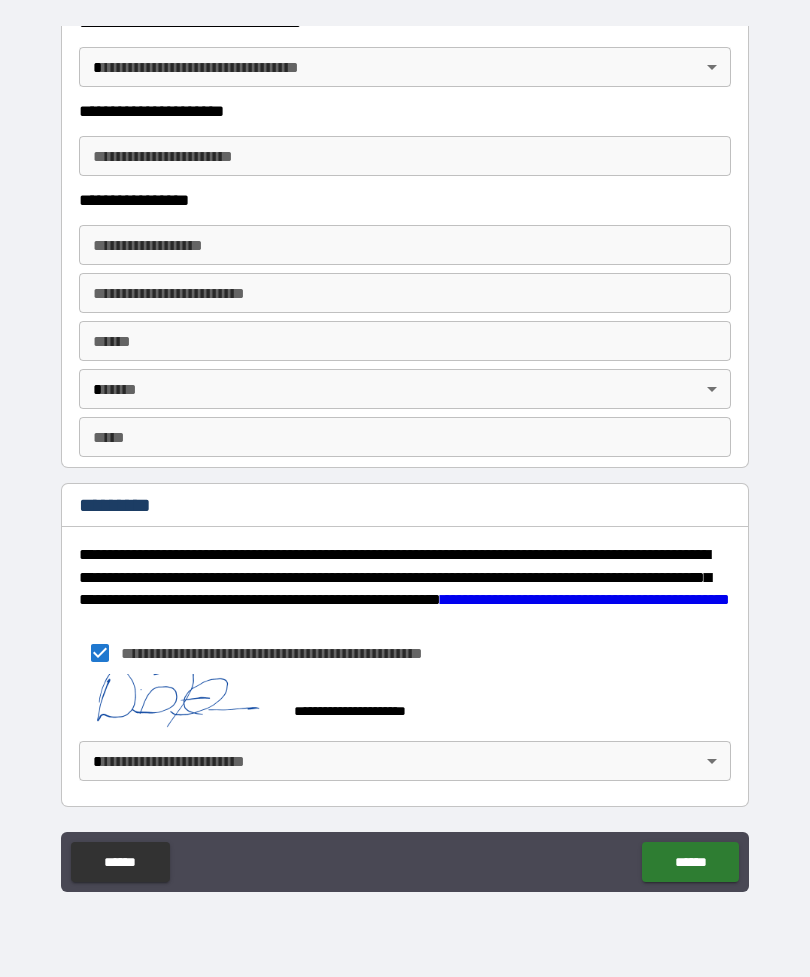 scroll, scrollTop: 3389, scrollLeft: 0, axis: vertical 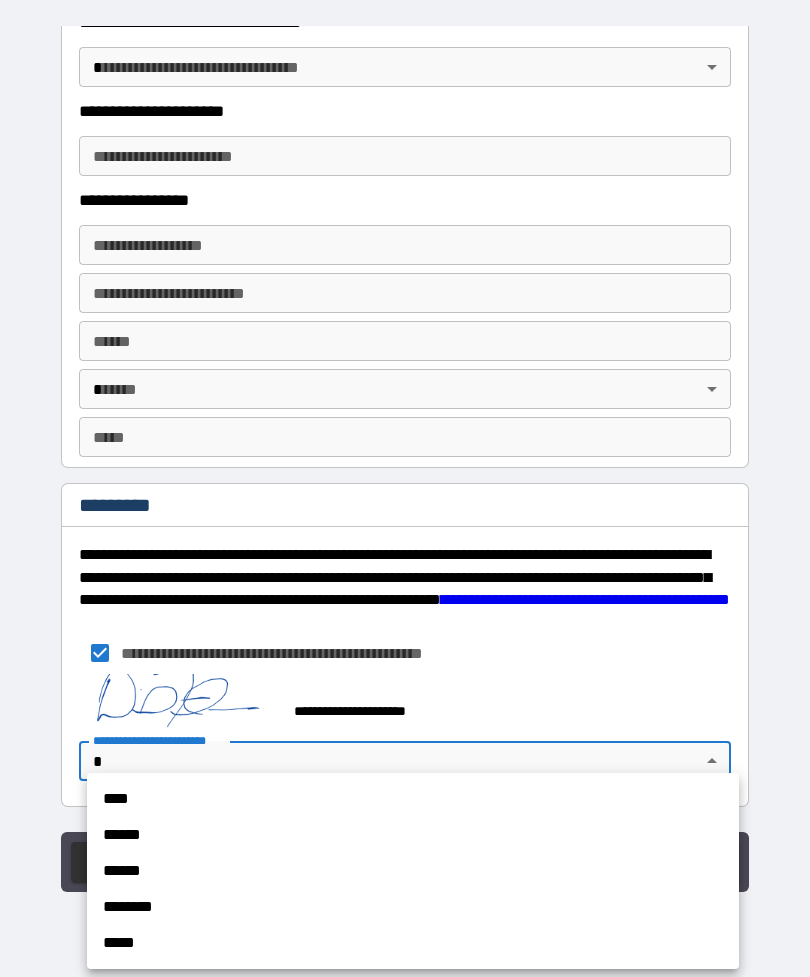 click on "******" at bounding box center [413, 835] 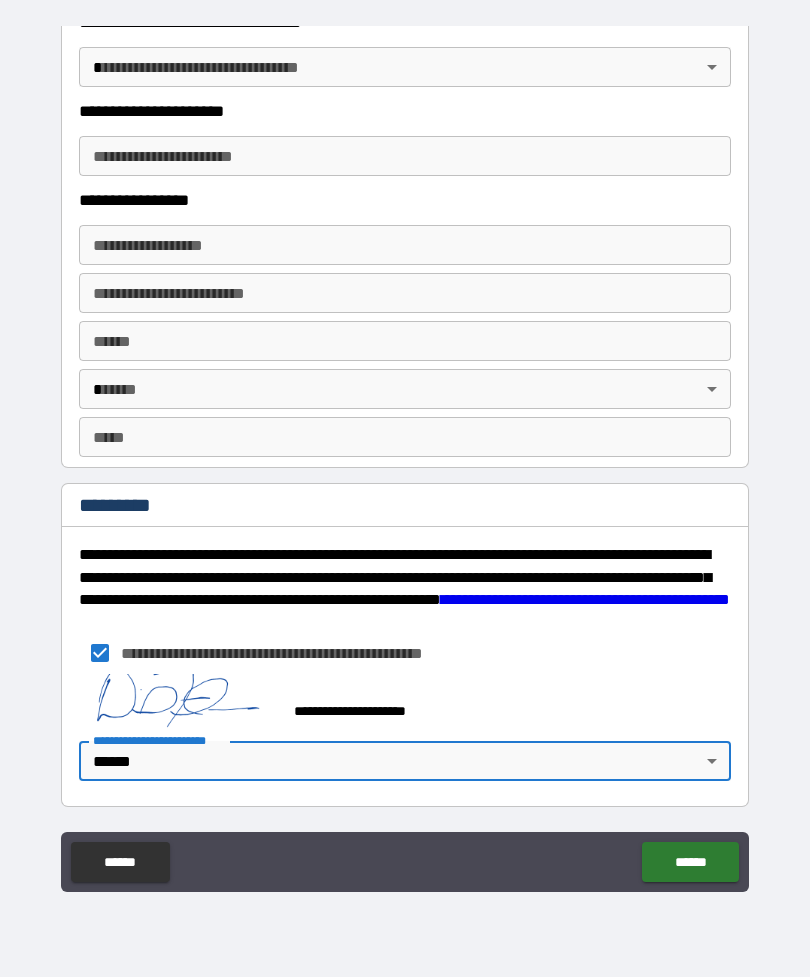click on "******" at bounding box center [690, 862] 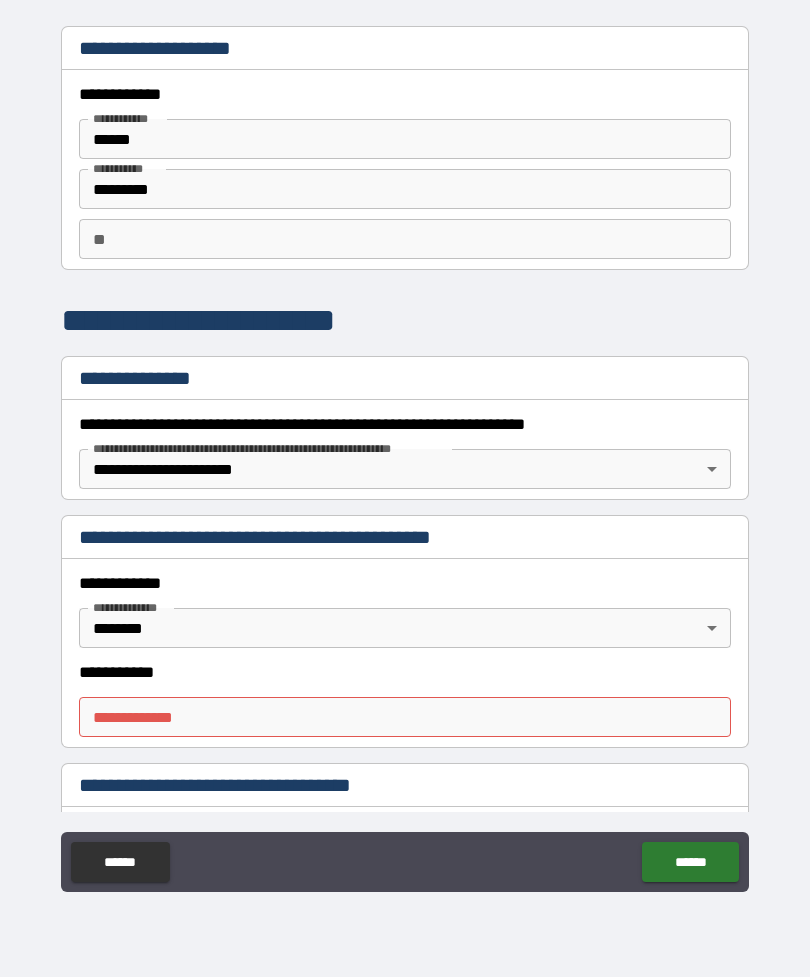 scroll, scrollTop: 0, scrollLeft: 0, axis: both 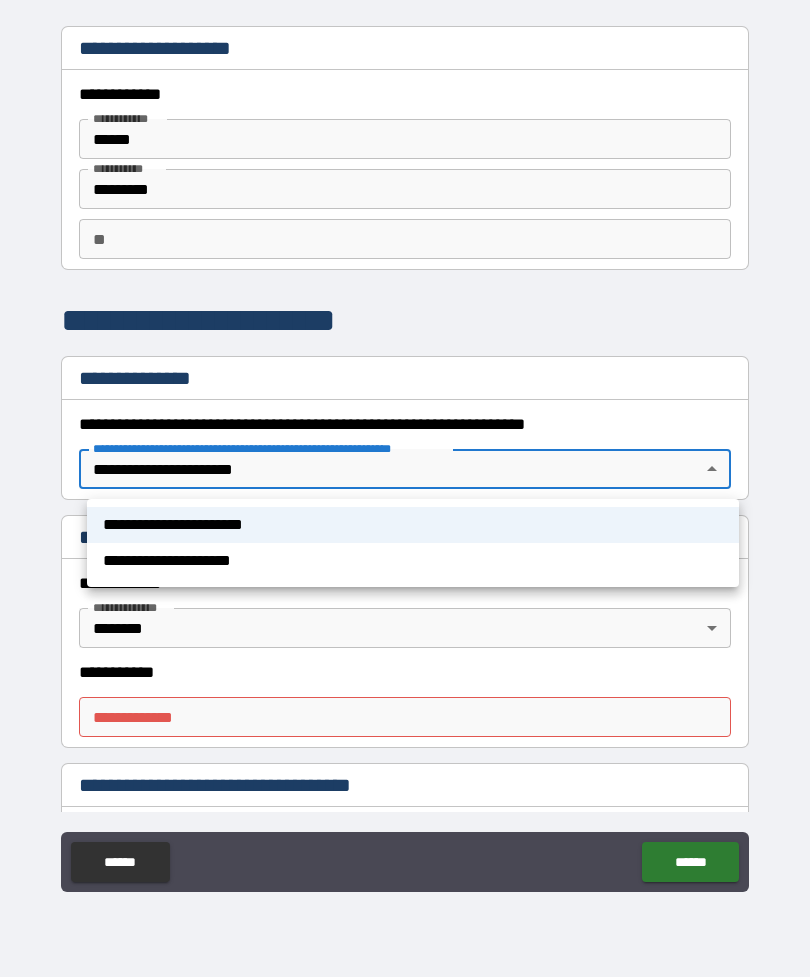click on "**********" at bounding box center [413, 525] 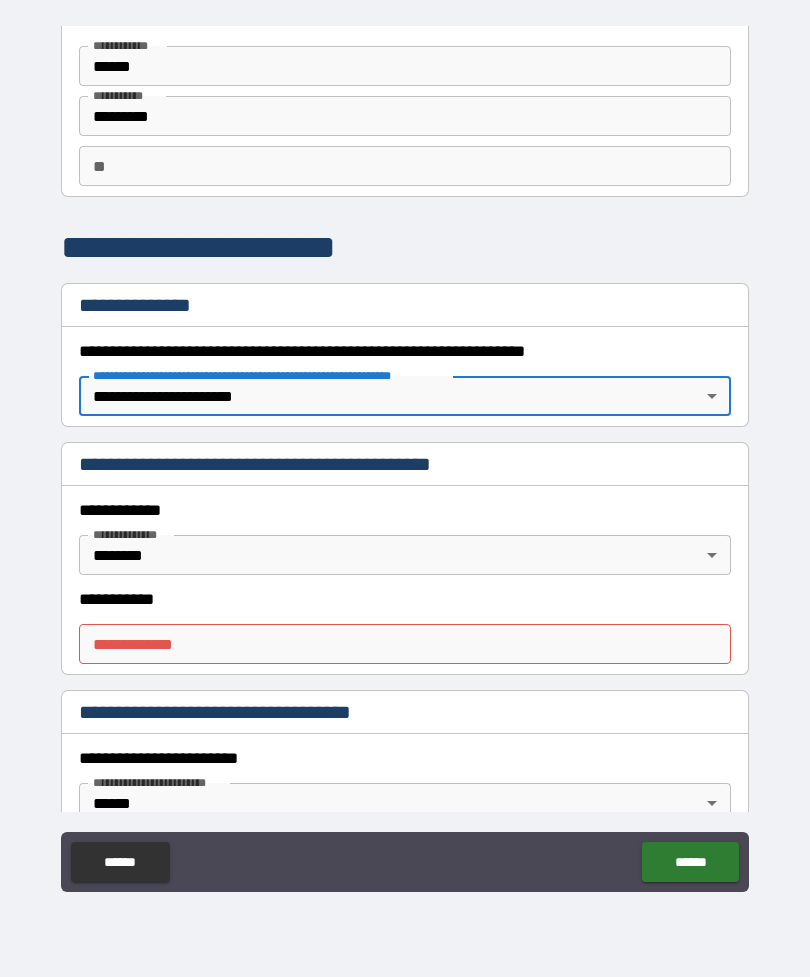 scroll, scrollTop: 76, scrollLeft: 0, axis: vertical 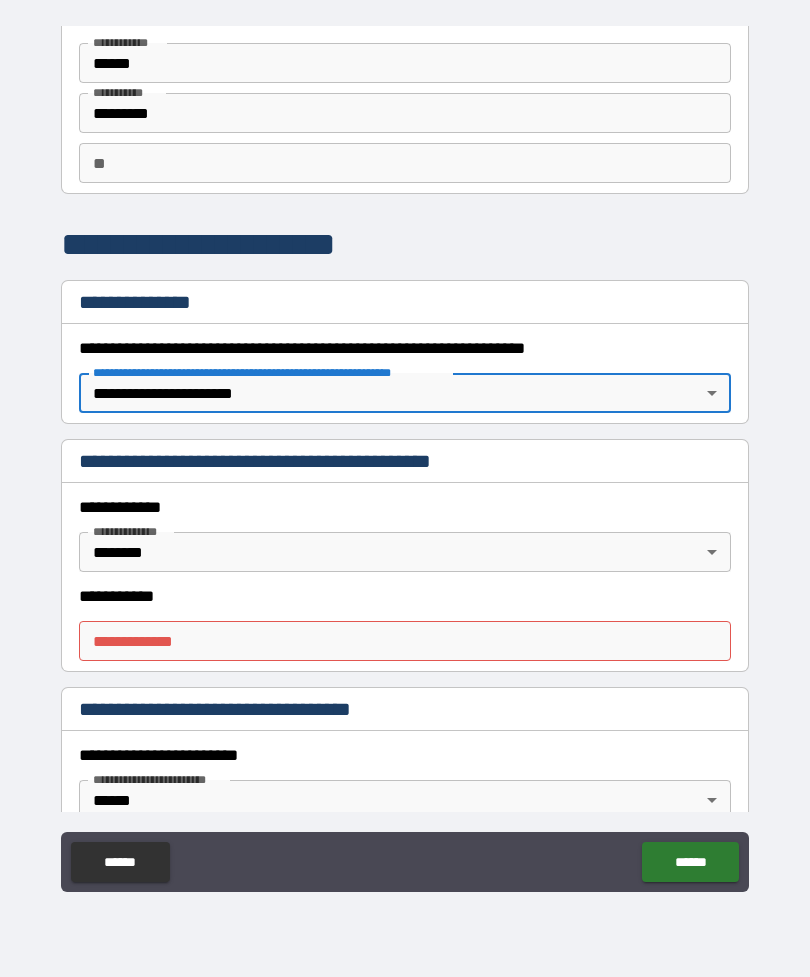click on "**********" at bounding box center [405, 456] 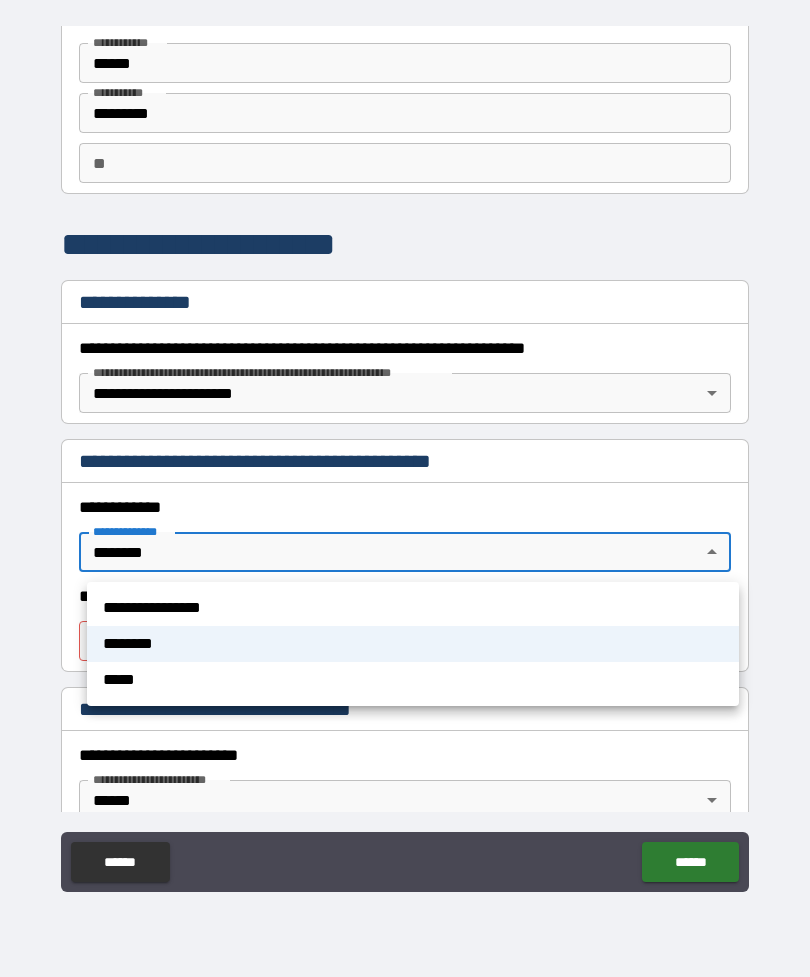 click on "********" at bounding box center (413, 644) 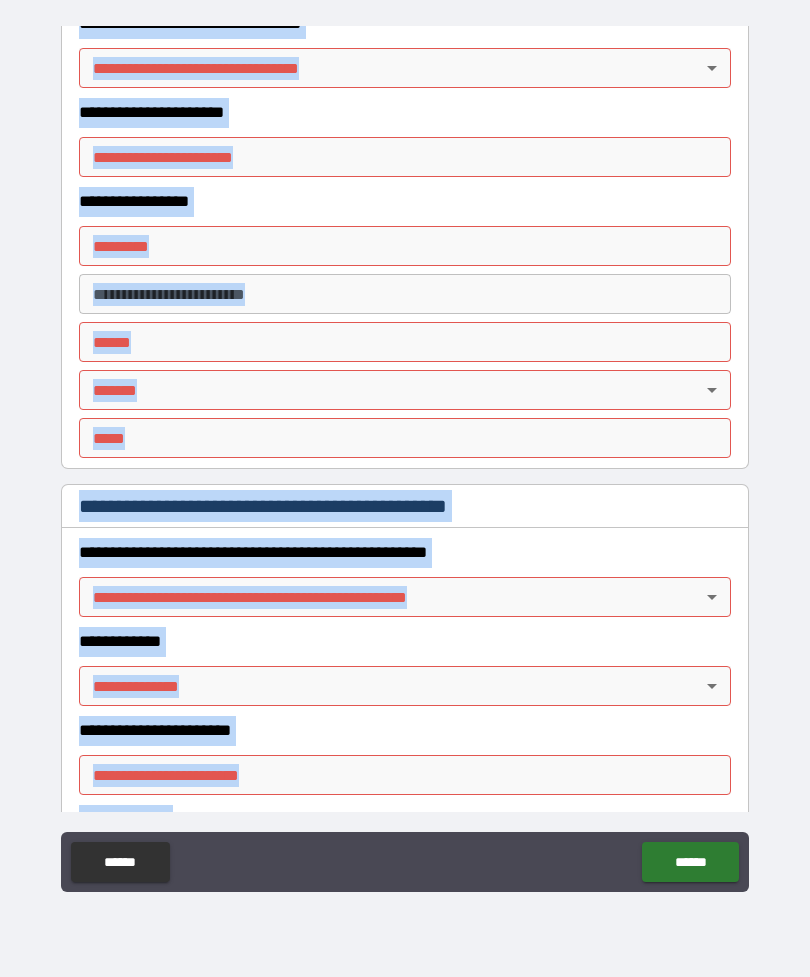 scroll, scrollTop: 1576, scrollLeft: 0, axis: vertical 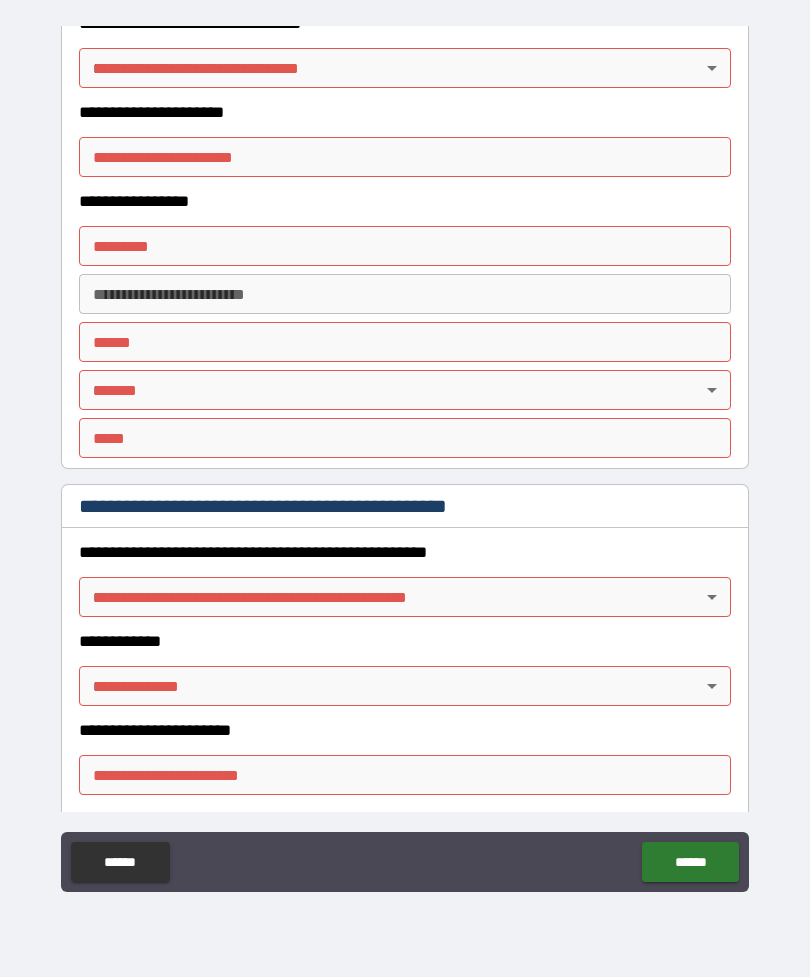 click on "******" at bounding box center (120, 862) 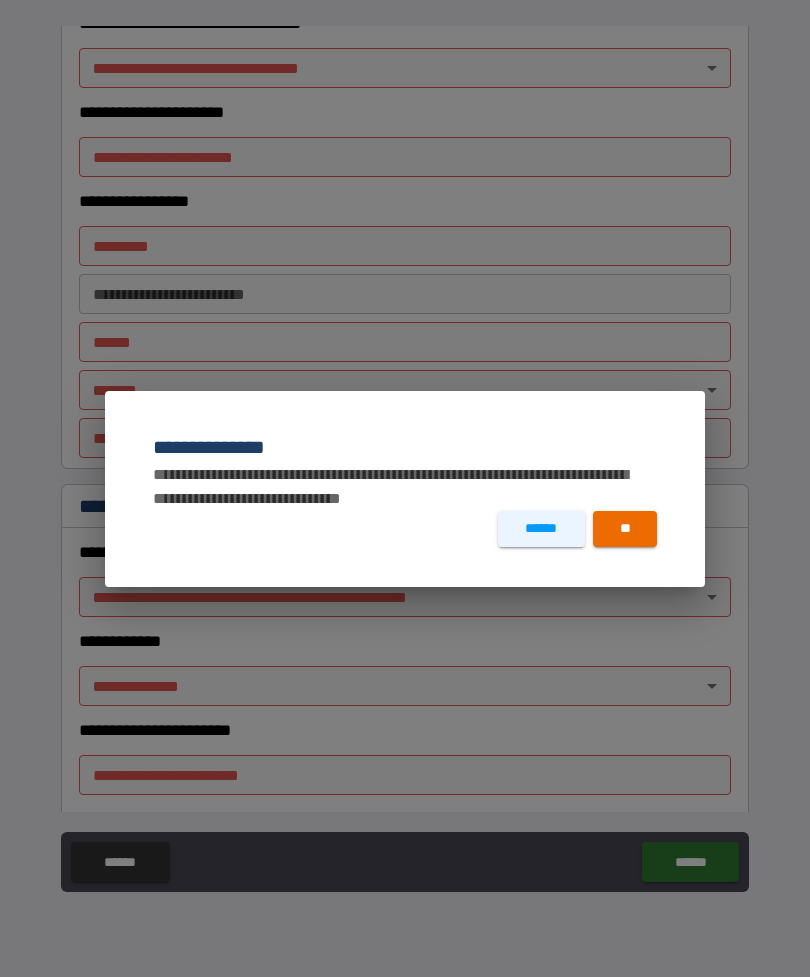 click on "**" at bounding box center [625, 529] 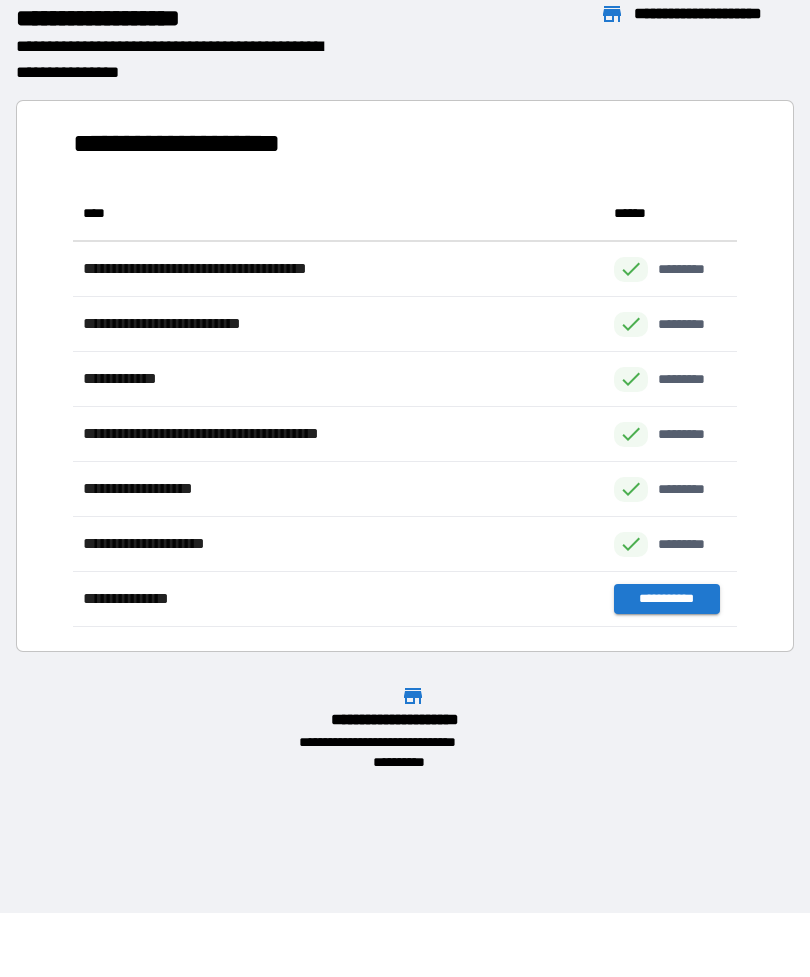 scroll, scrollTop: 1, scrollLeft: 1, axis: both 